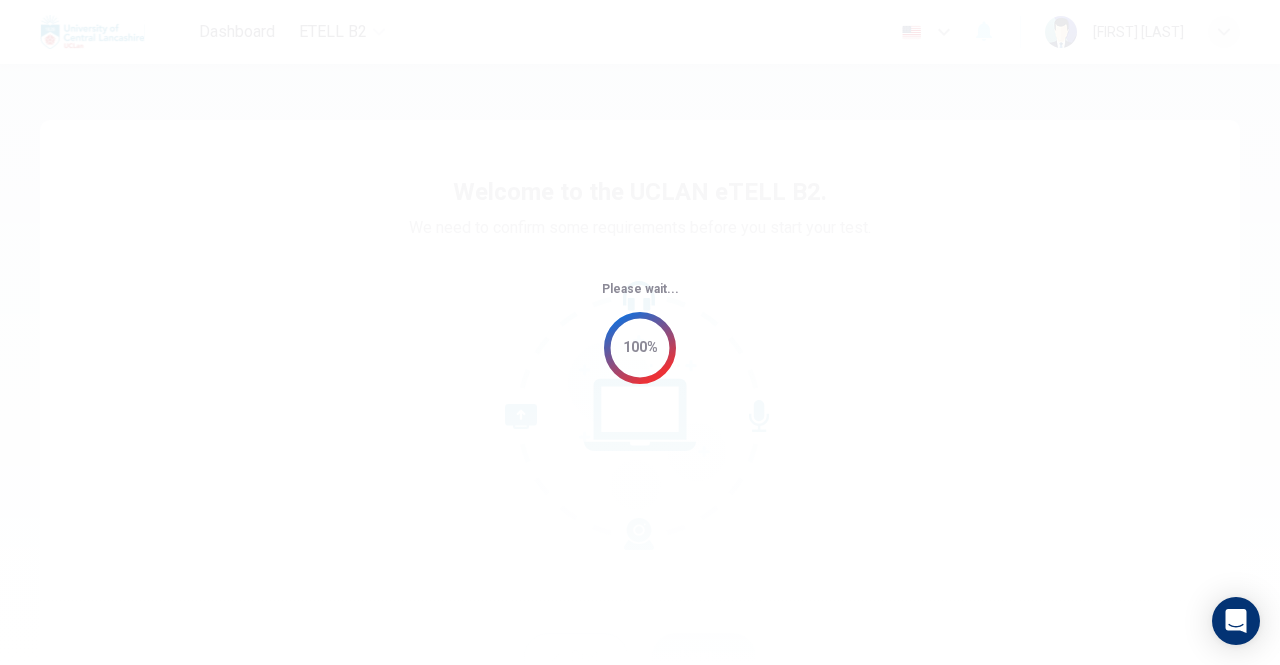 scroll, scrollTop: 0, scrollLeft: 0, axis: both 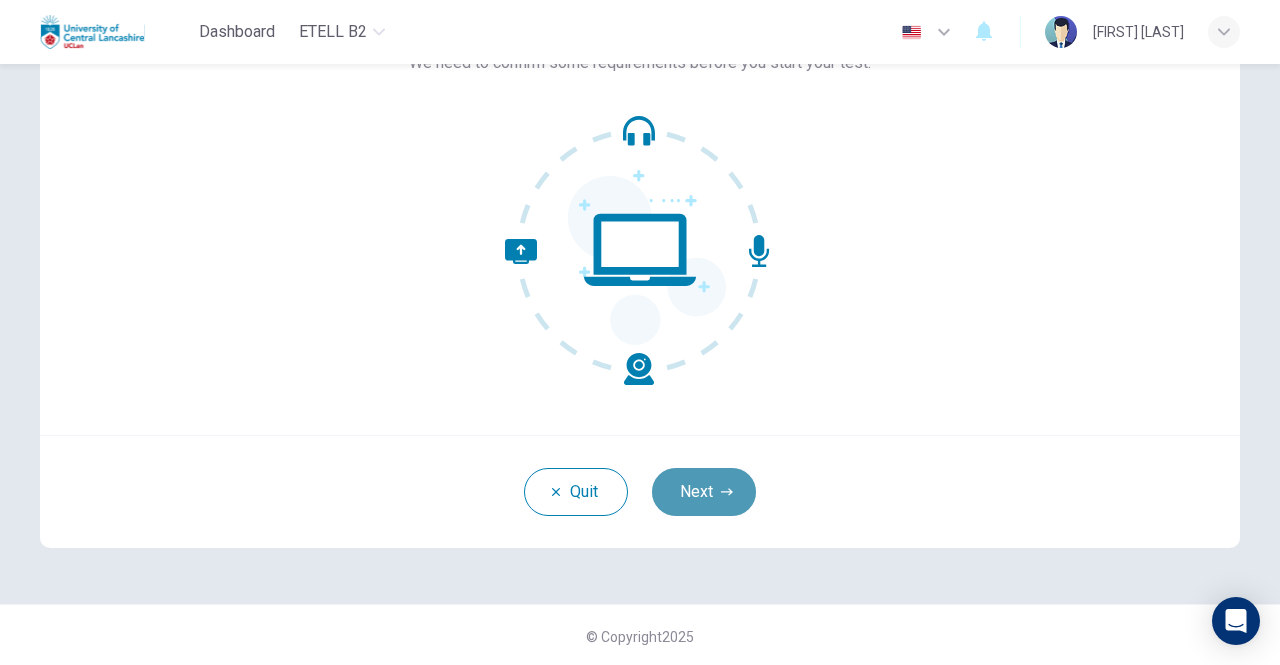 click on "Next" at bounding box center [704, 492] 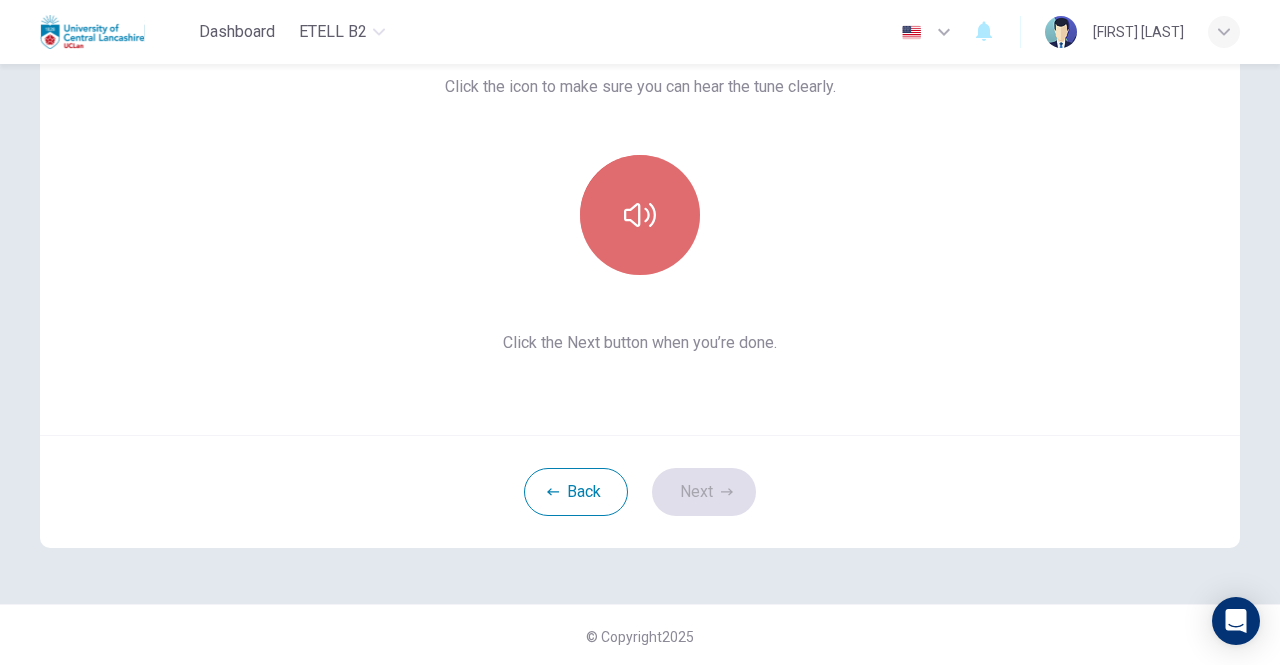 click 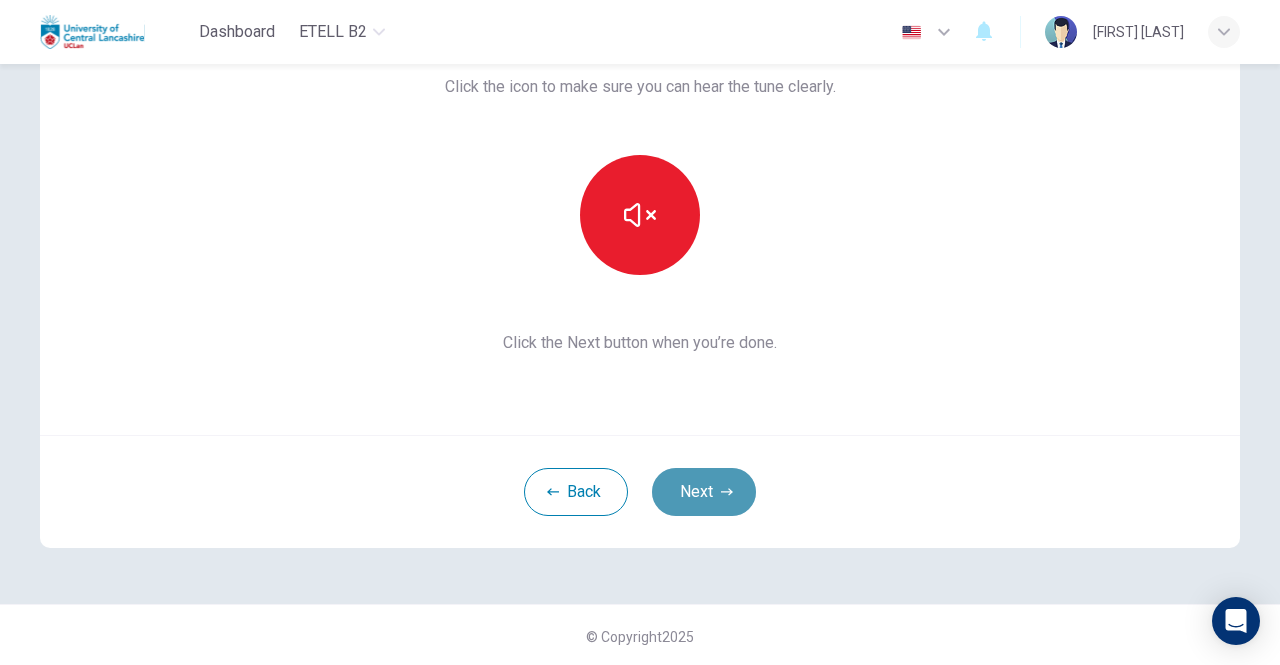 click on "Next" at bounding box center (704, 492) 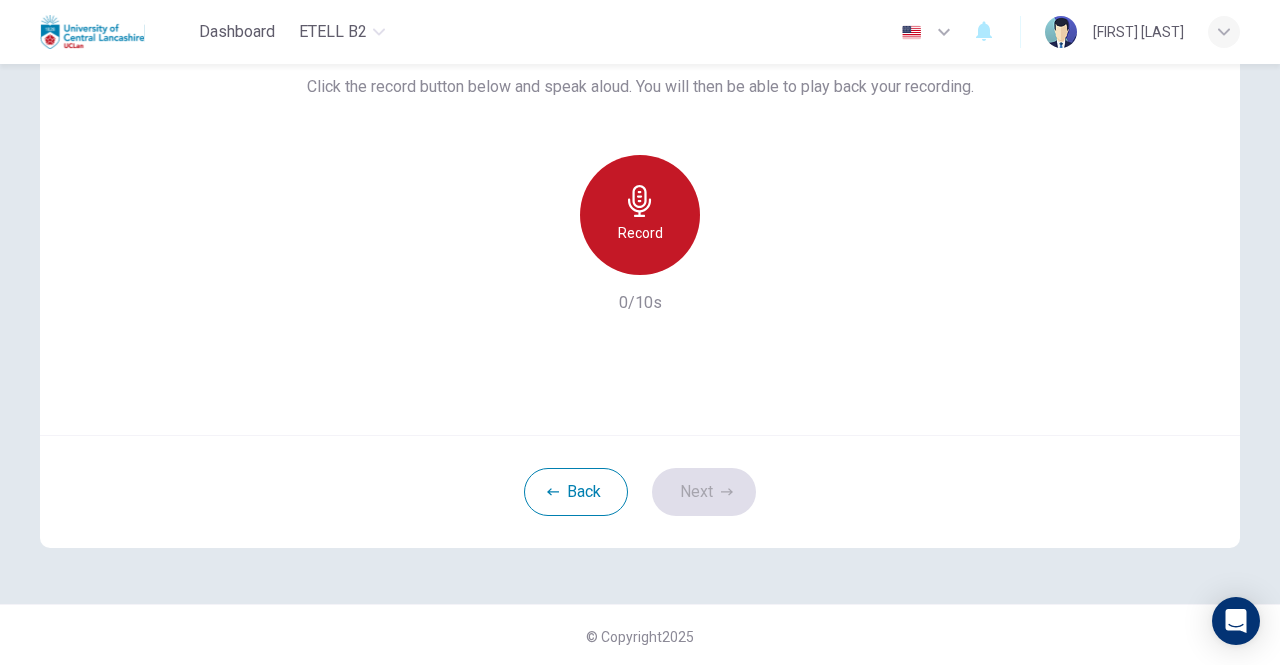 click on "Record" at bounding box center (640, 215) 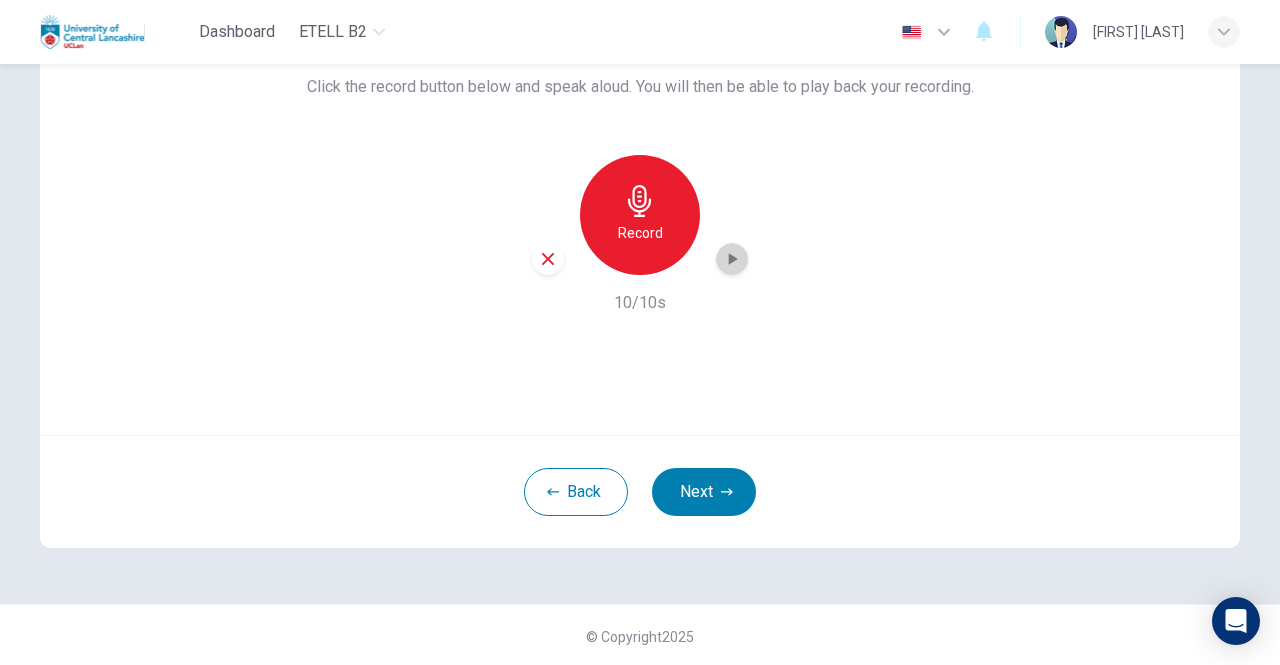 click 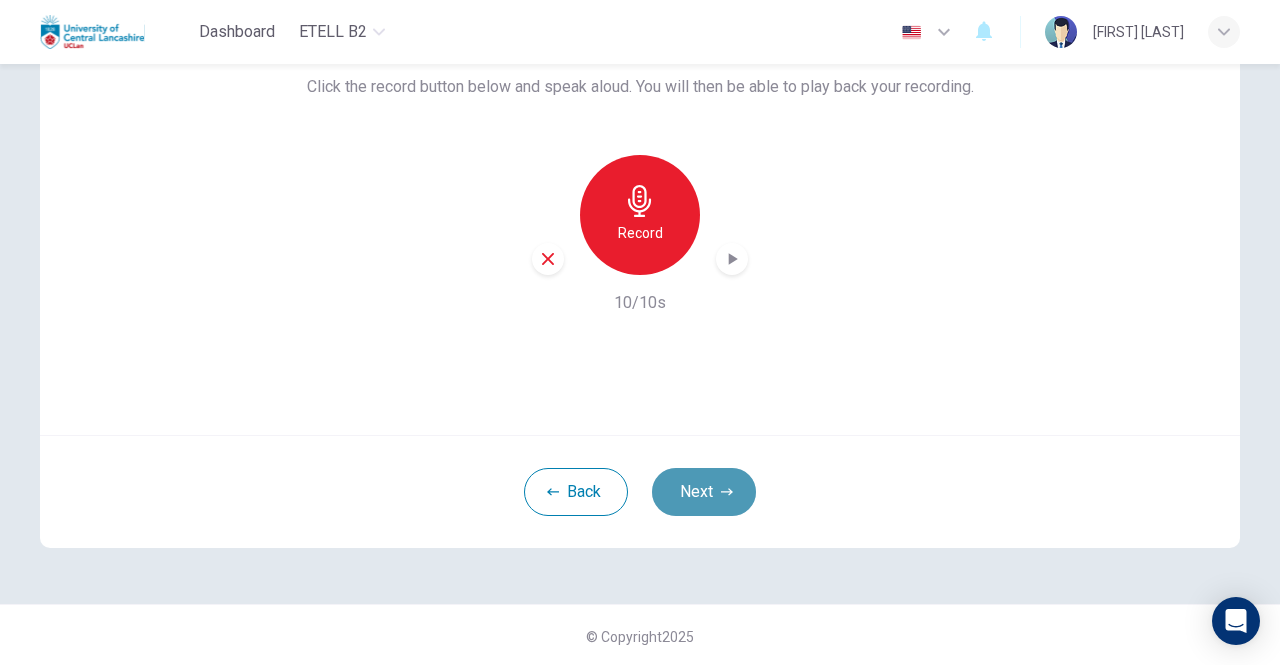 click on "Next" at bounding box center [704, 492] 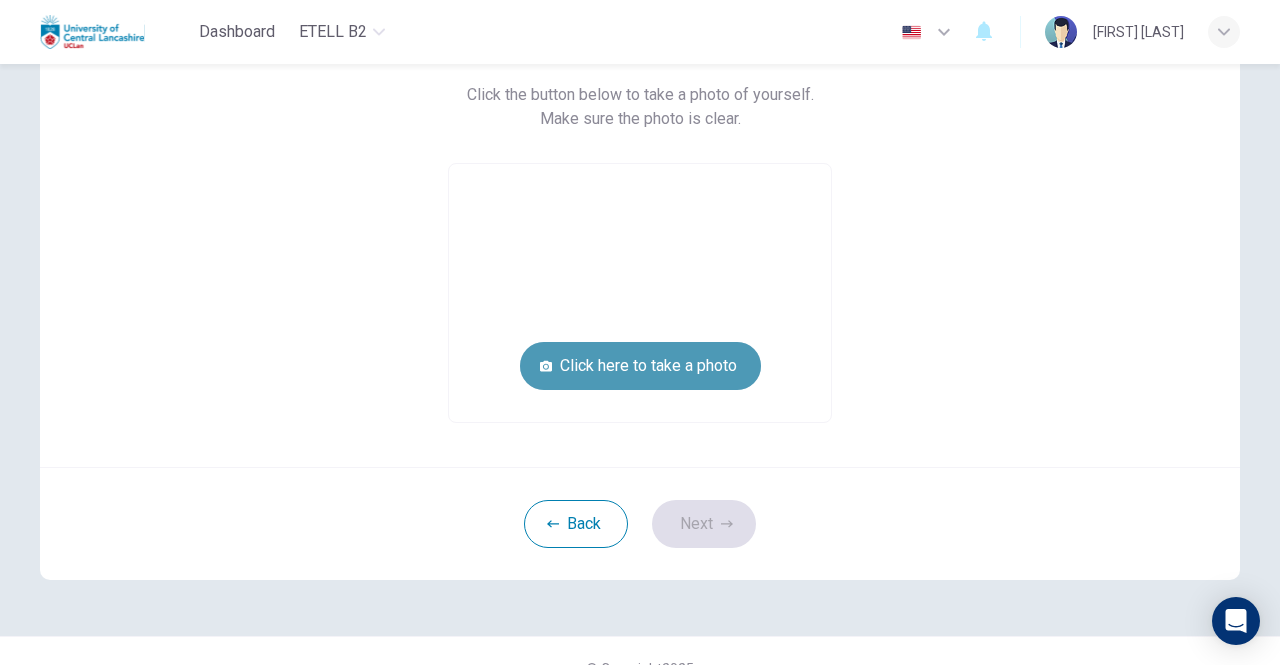 click on "Click here to take a photo" at bounding box center (640, 366) 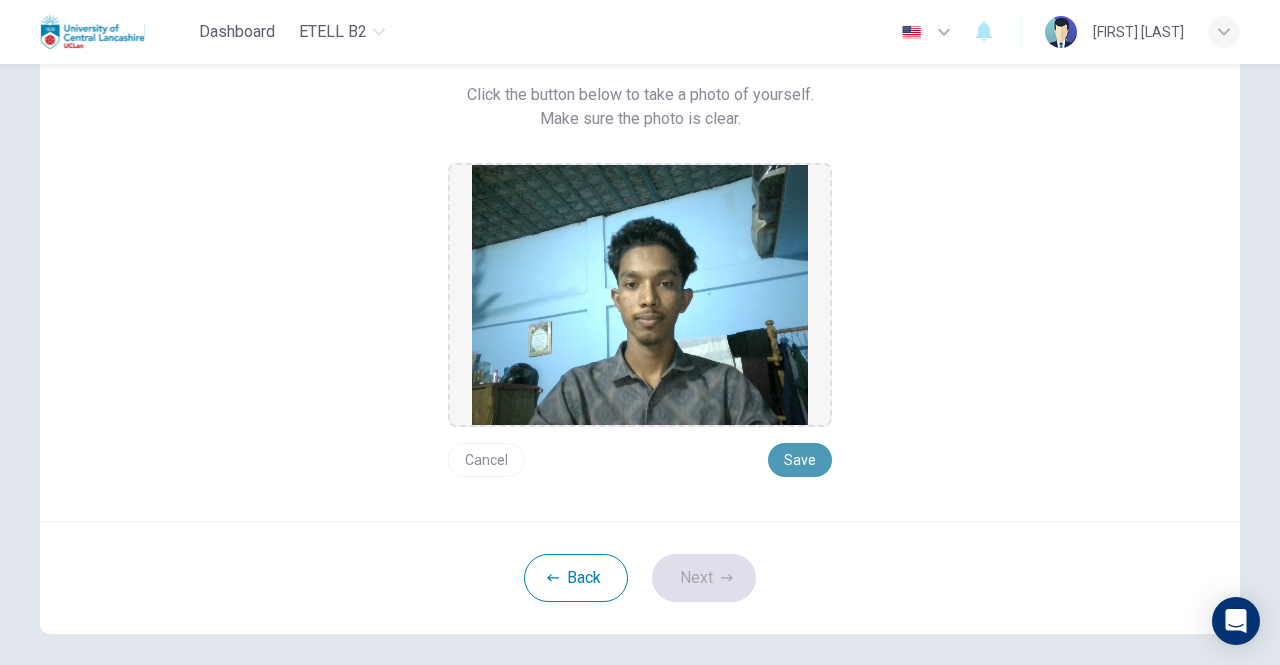 click on "Save" at bounding box center (800, 460) 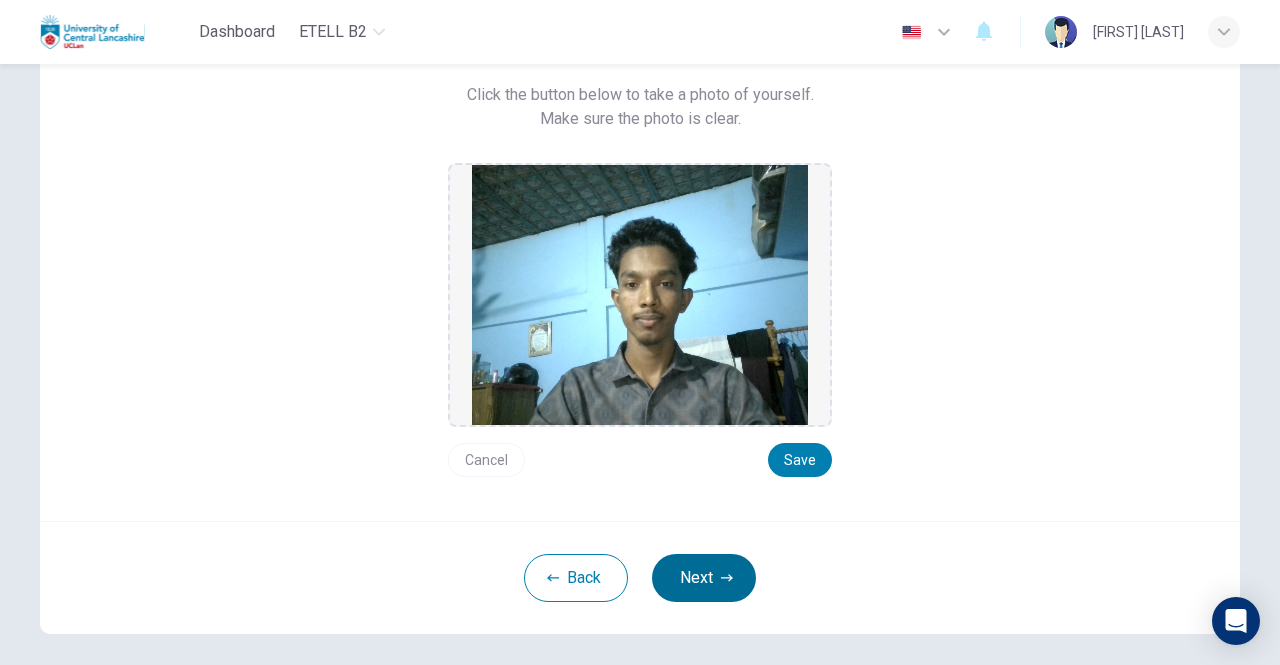 click on "Next" at bounding box center [704, 578] 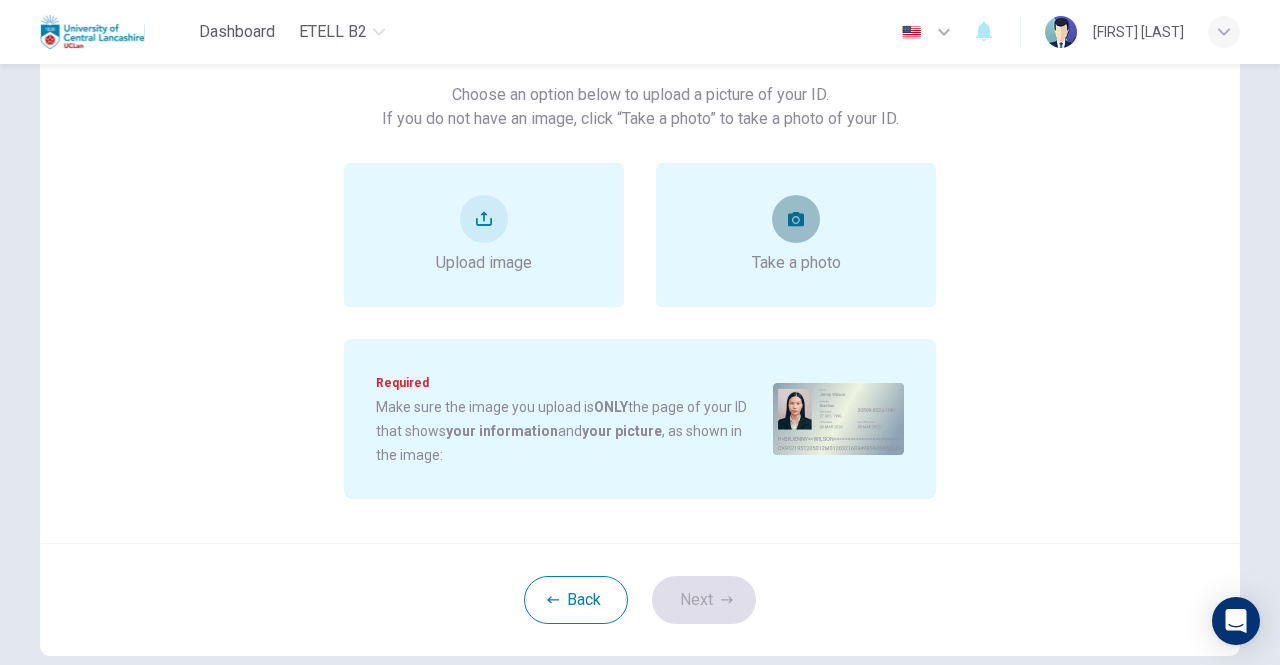 click 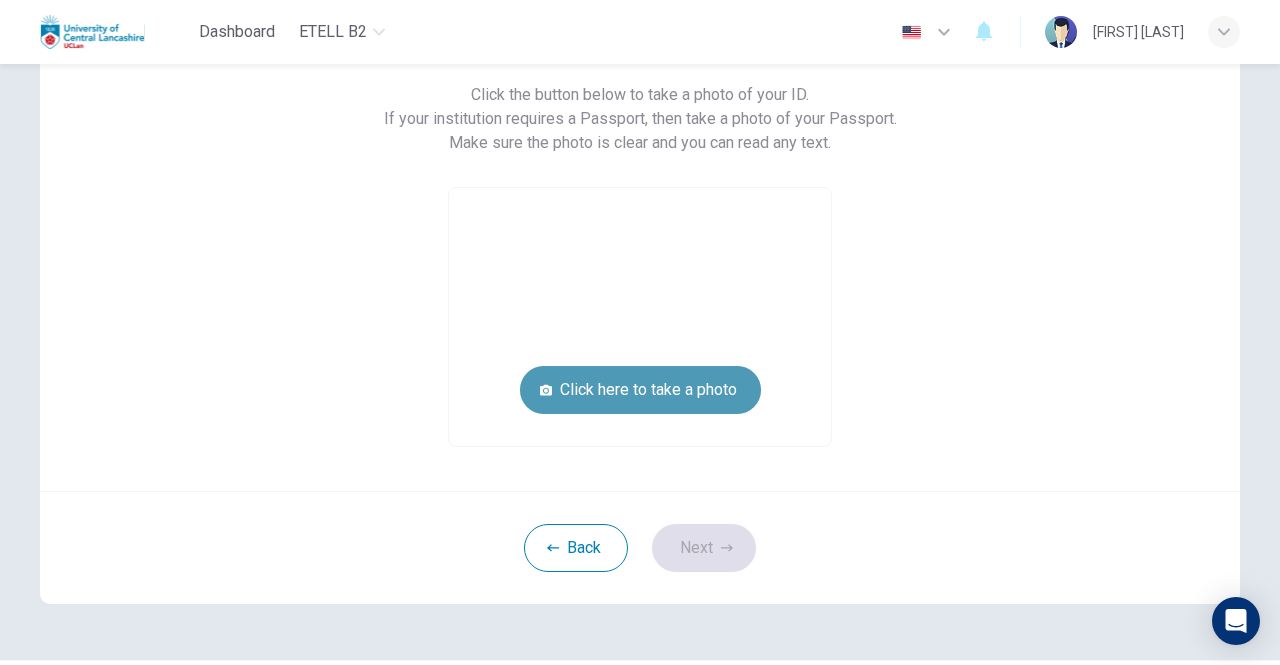 click on "Click here to take a photo" at bounding box center (640, 390) 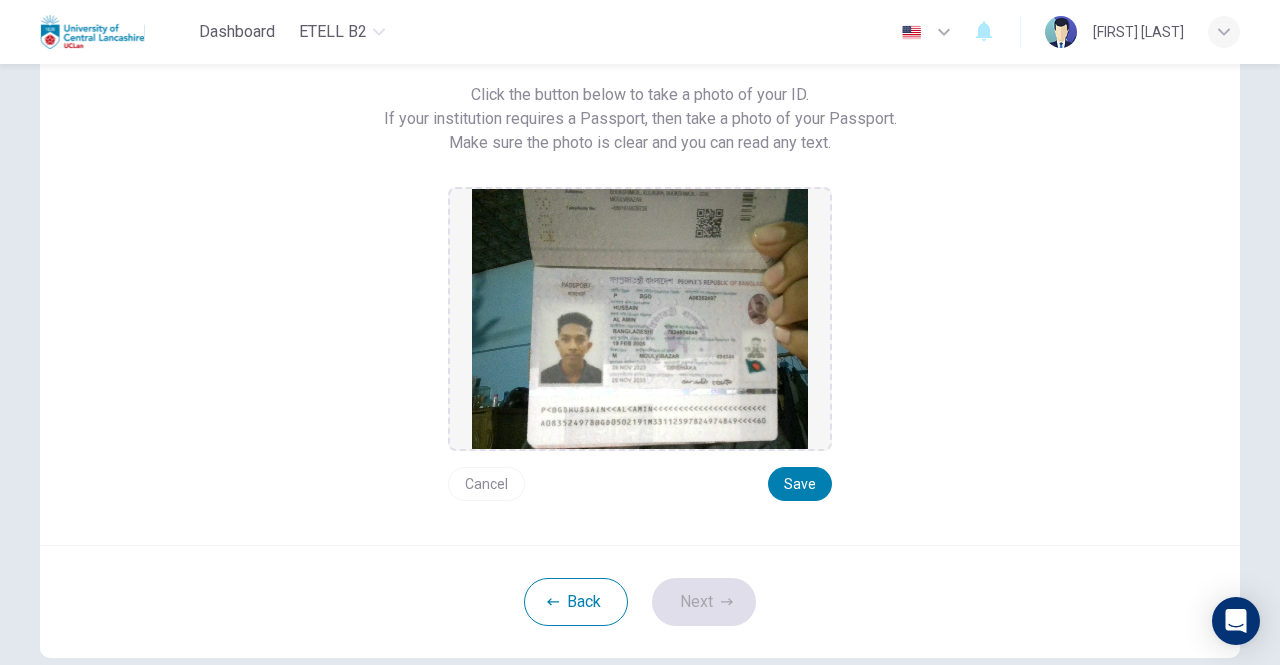 scroll, scrollTop: 171, scrollLeft: 0, axis: vertical 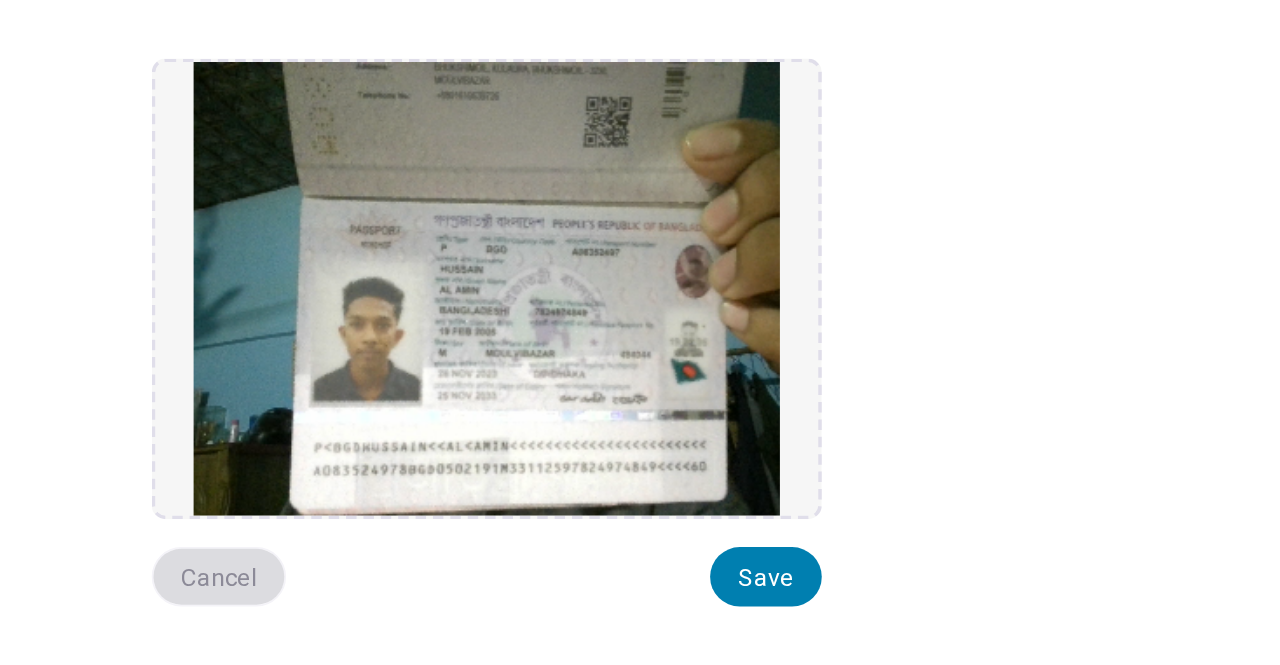 click on "Cancel" at bounding box center [486, 478] 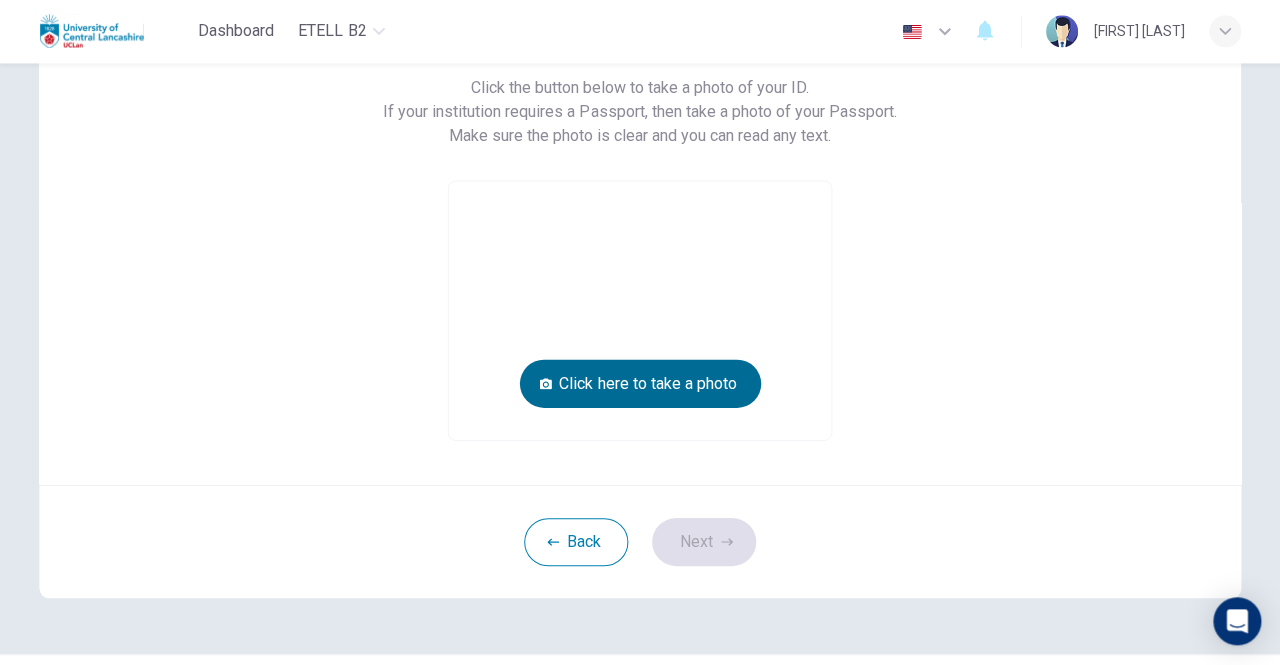 scroll, scrollTop: 0, scrollLeft: 0, axis: both 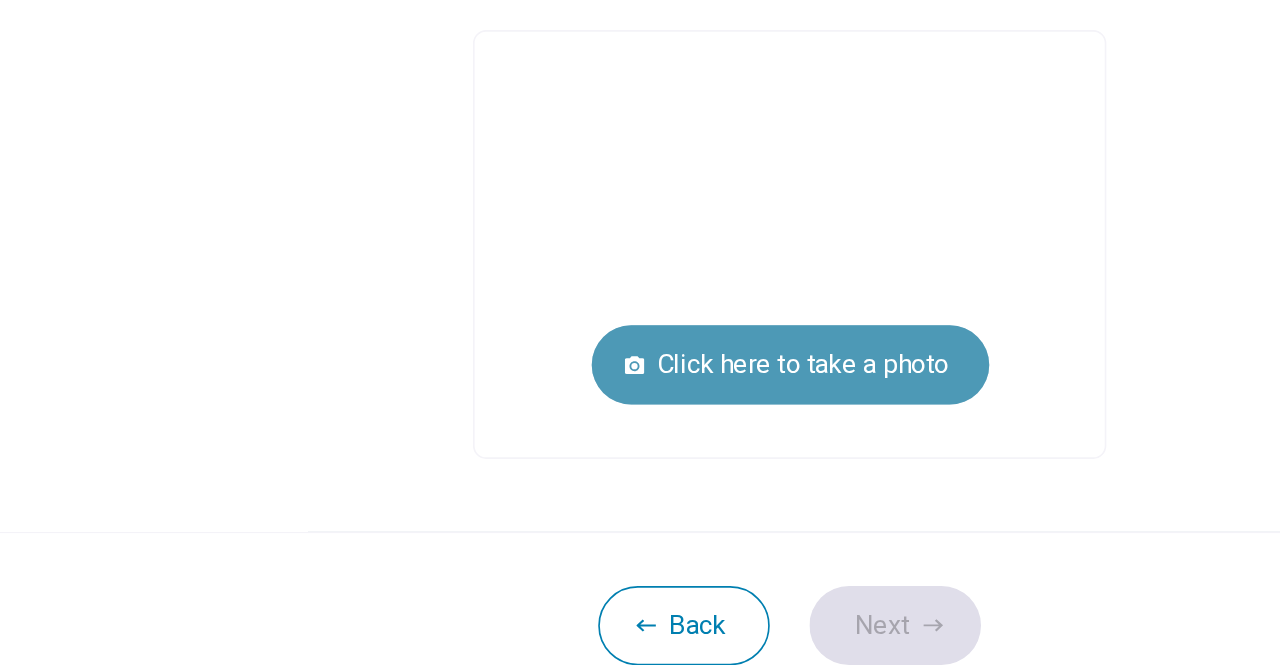 click on "Click here to take a photo" at bounding box center [640, 384] 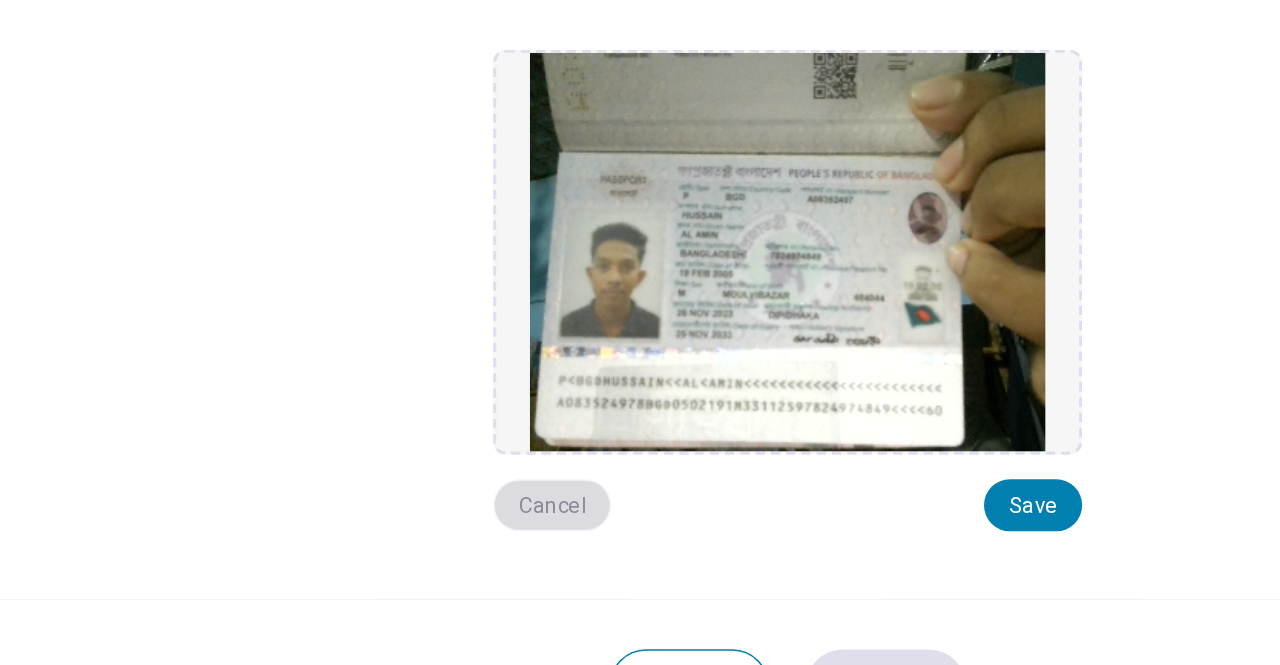 click on "Cancel" at bounding box center (486, 478) 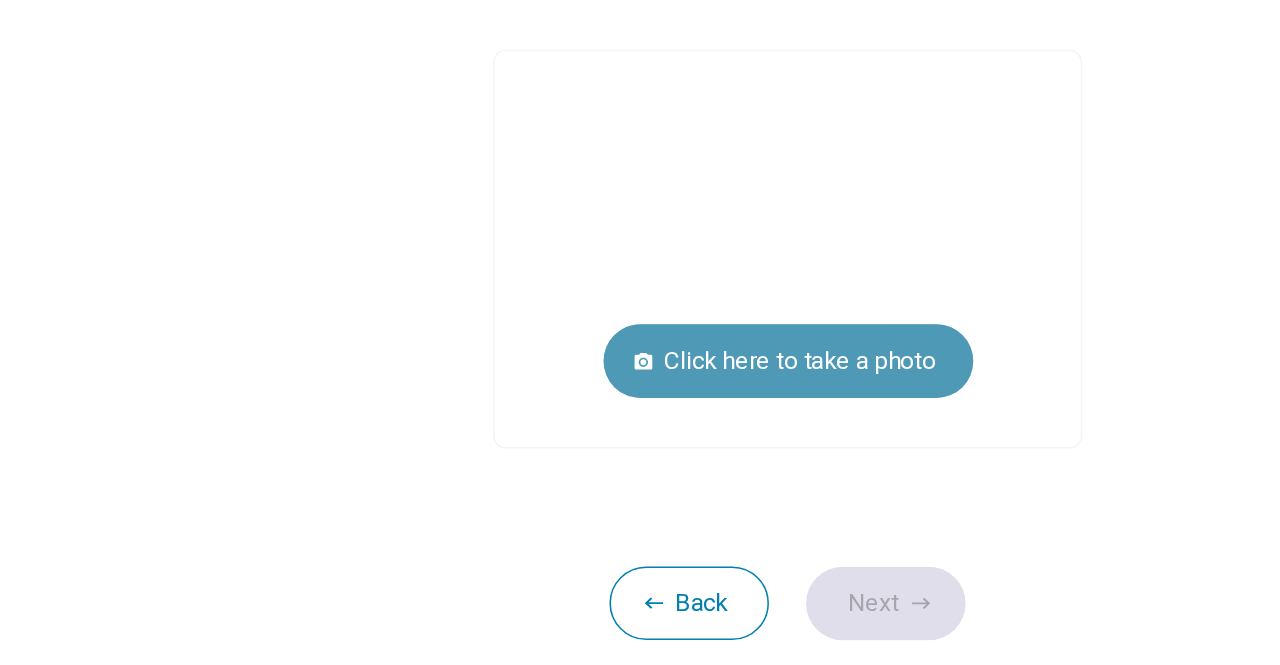 click on "Click here to take a photo" at bounding box center (640, 384) 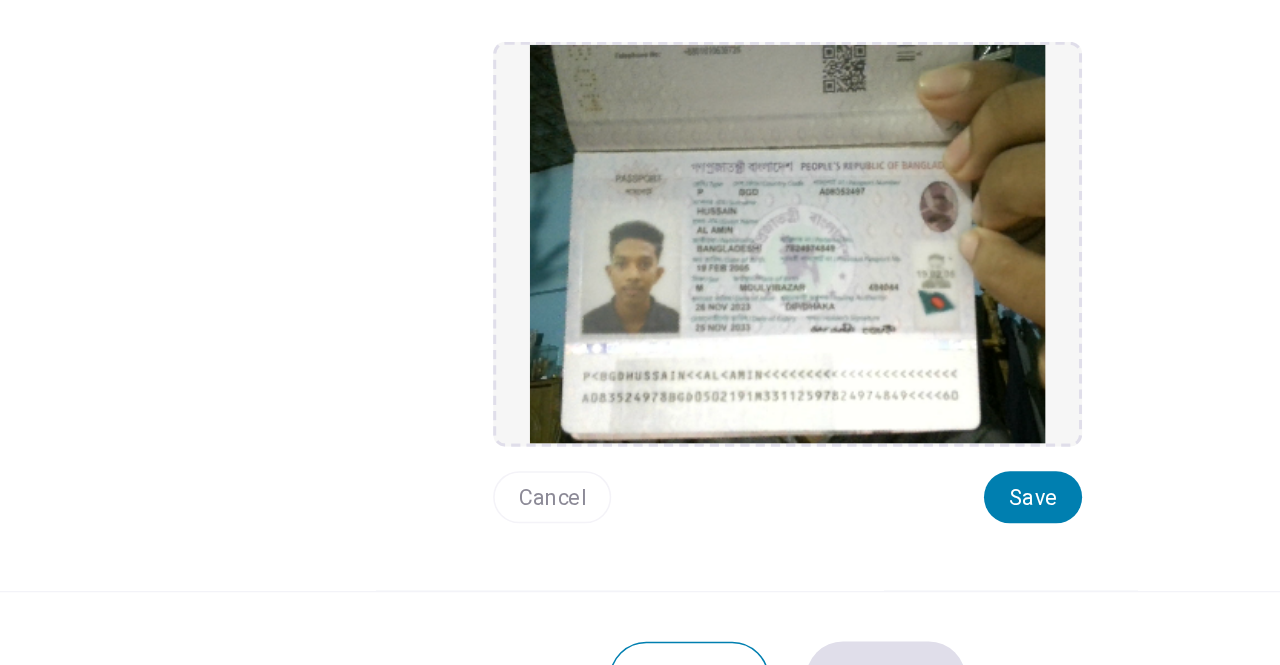 scroll, scrollTop: 178, scrollLeft: 0, axis: vertical 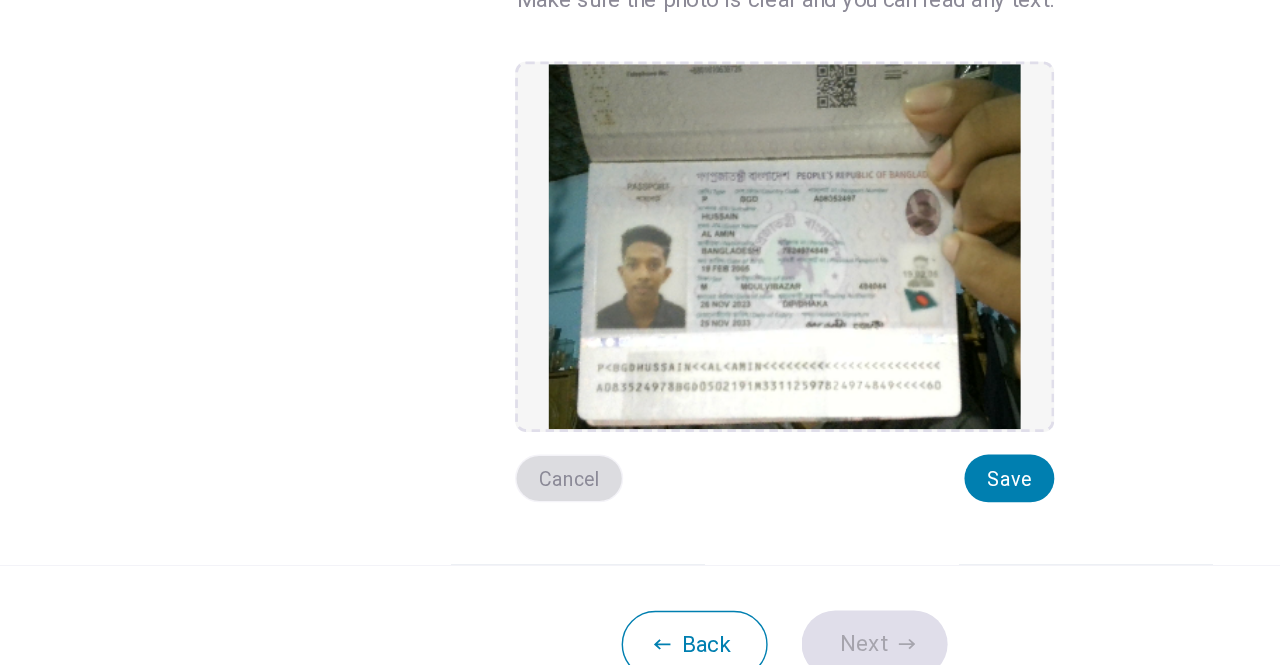 click on "Cancel" at bounding box center (486, 471) 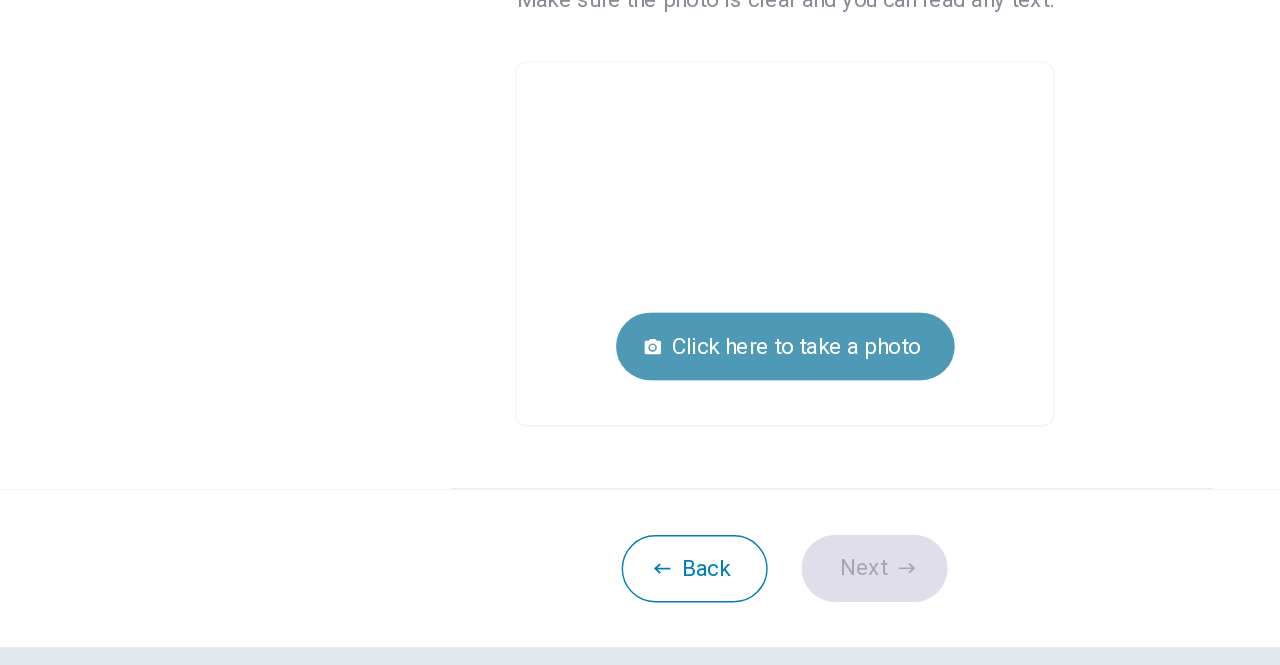 click on "Click here to take a photo" at bounding box center [640, 377] 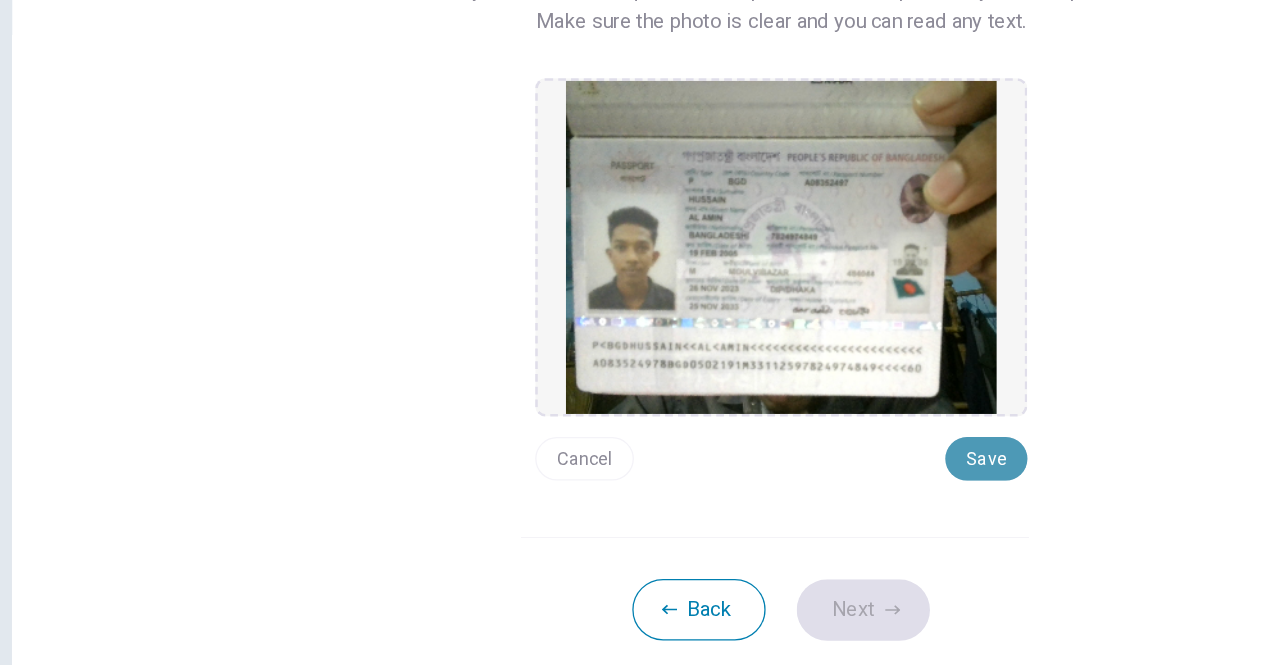 click on "Save" at bounding box center [800, 471] 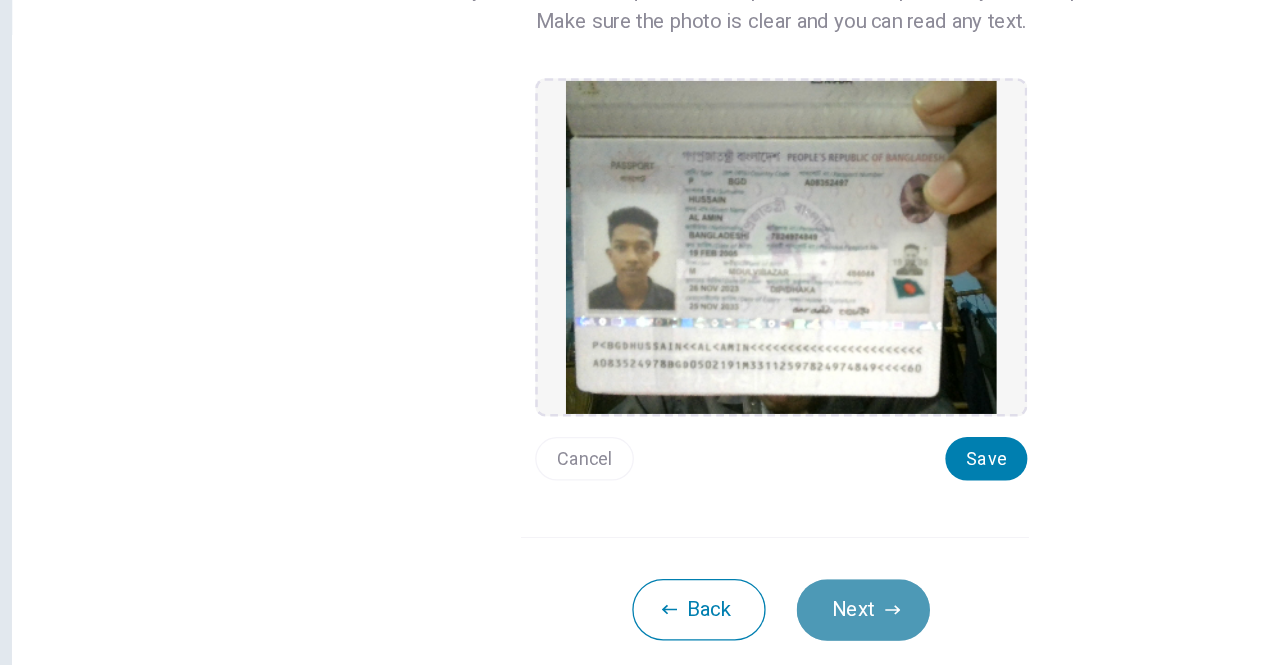 click on "Next" at bounding box center [704, 589] 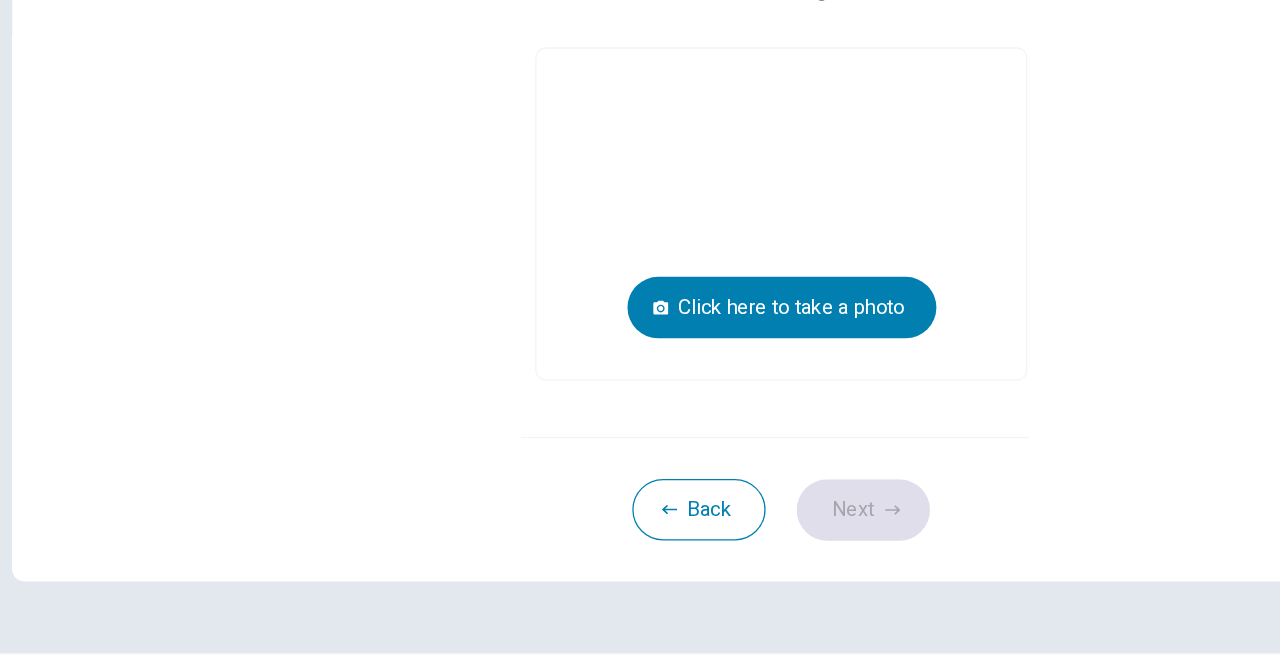 scroll, scrollTop: 0, scrollLeft: 0, axis: both 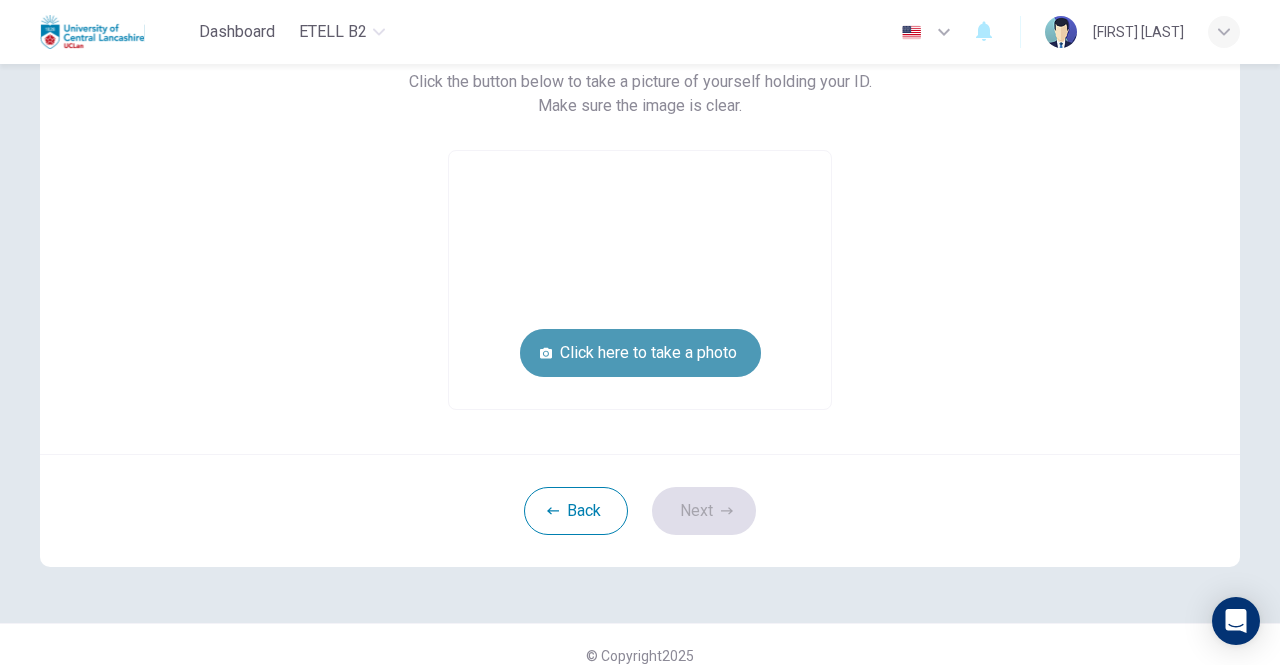 click on "Click here to take a photo" at bounding box center (640, 353) 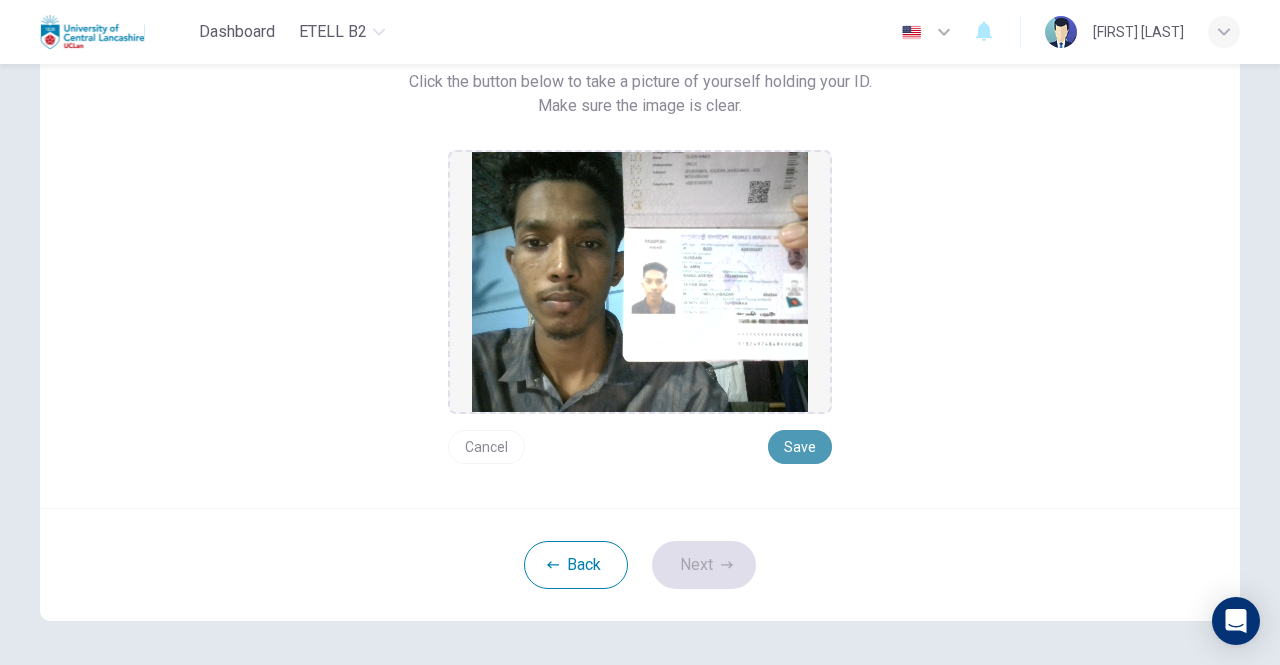 click on "Save" at bounding box center (800, 447) 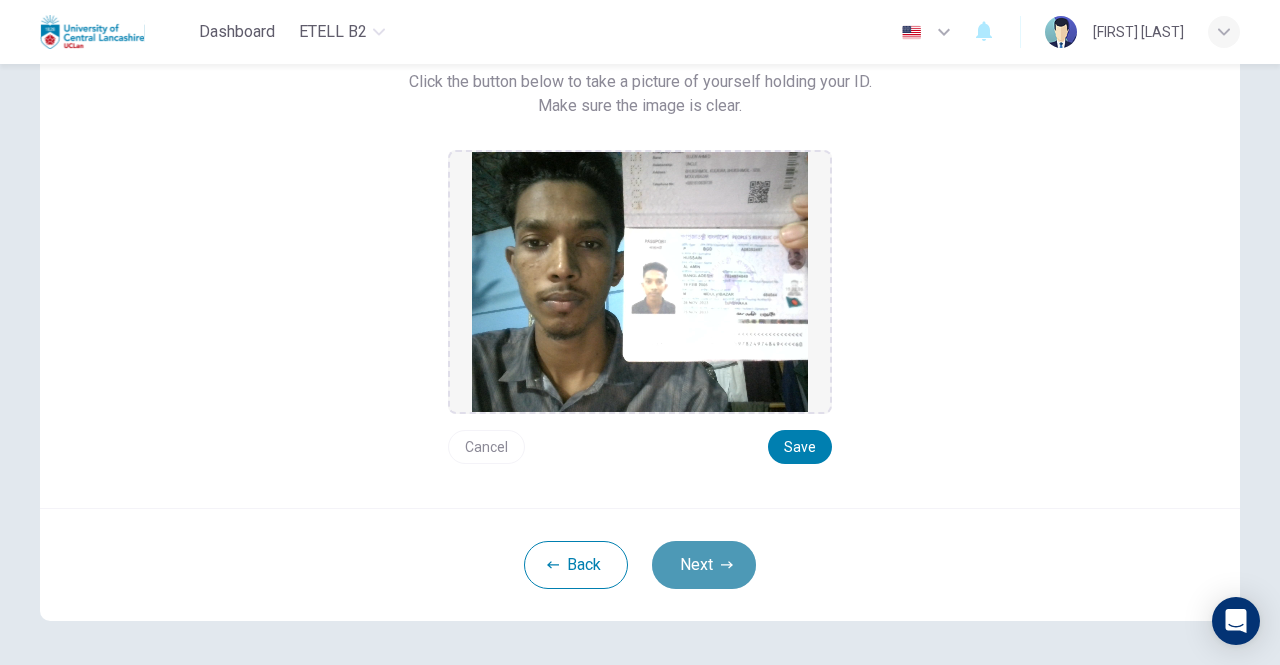 click on "Next" at bounding box center (704, 565) 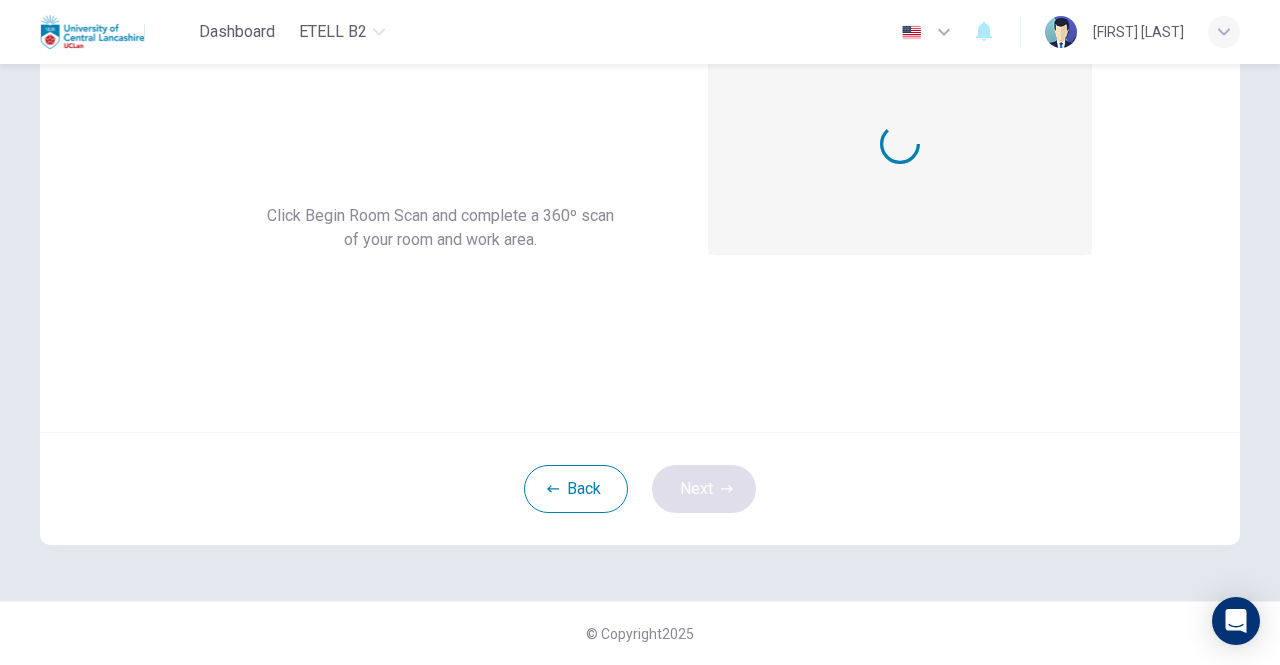scroll, scrollTop: 167, scrollLeft: 0, axis: vertical 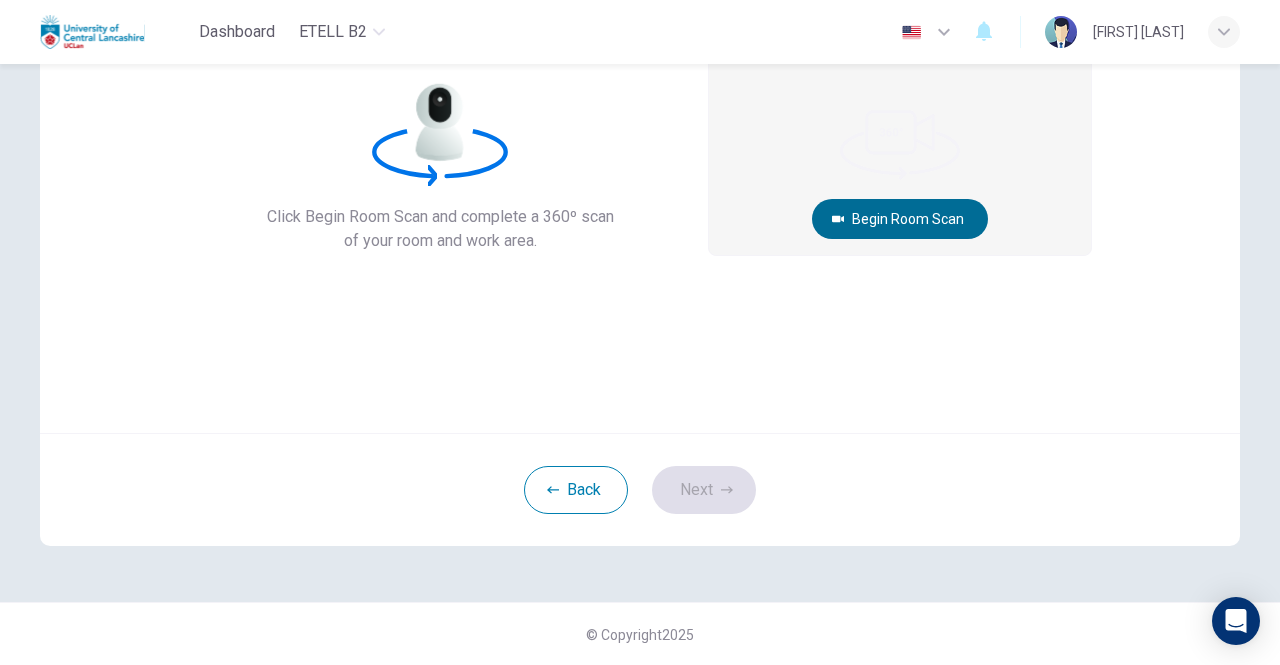 click on "Begin Room Scan" at bounding box center [900, 219] 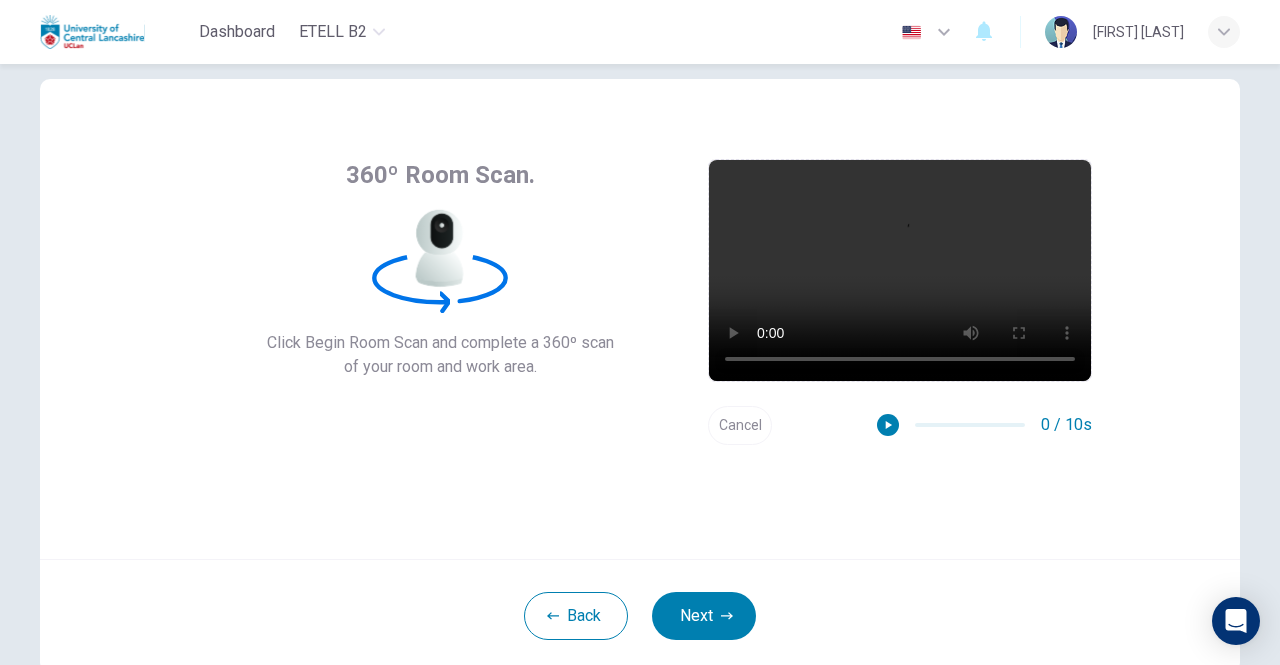 scroll, scrollTop: 0, scrollLeft: 0, axis: both 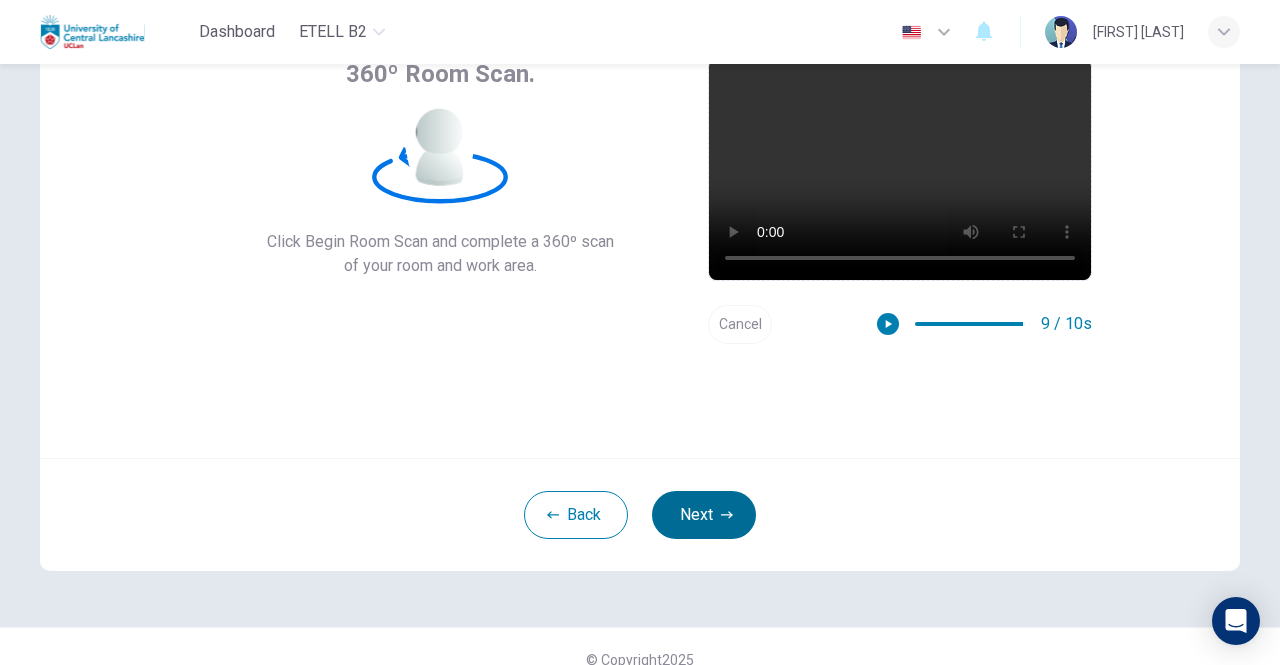 click on "Next" at bounding box center (704, 515) 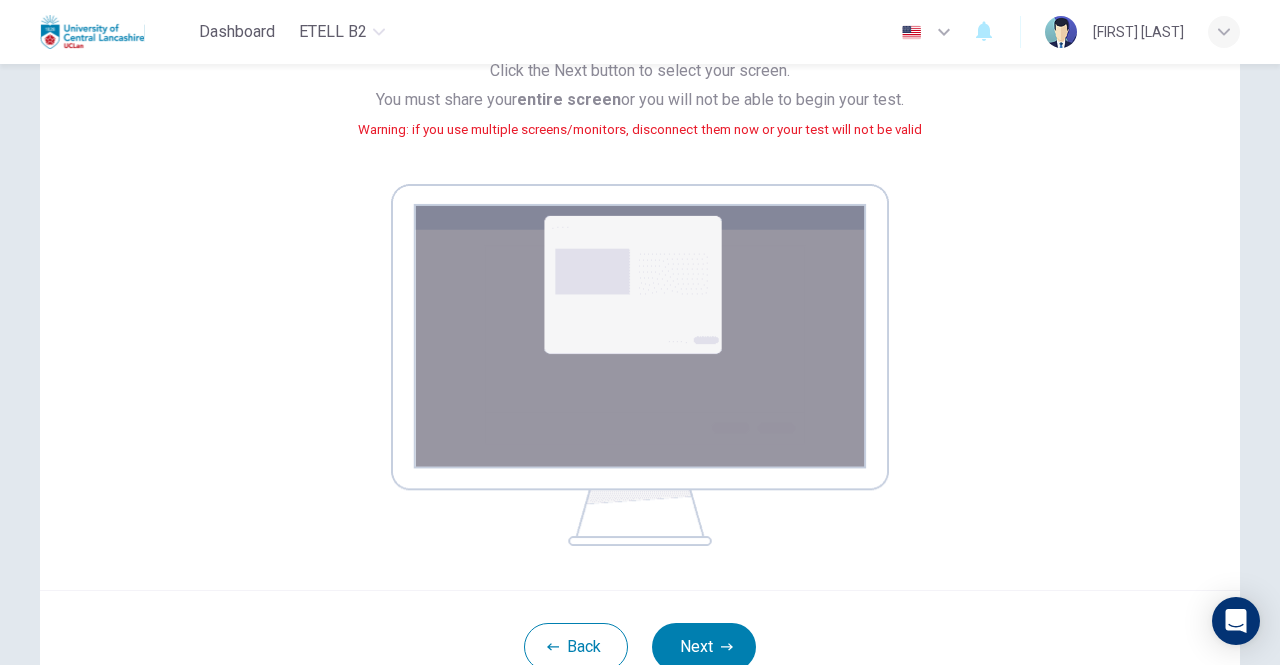 scroll, scrollTop: 373, scrollLeft: 0, axis: vertical 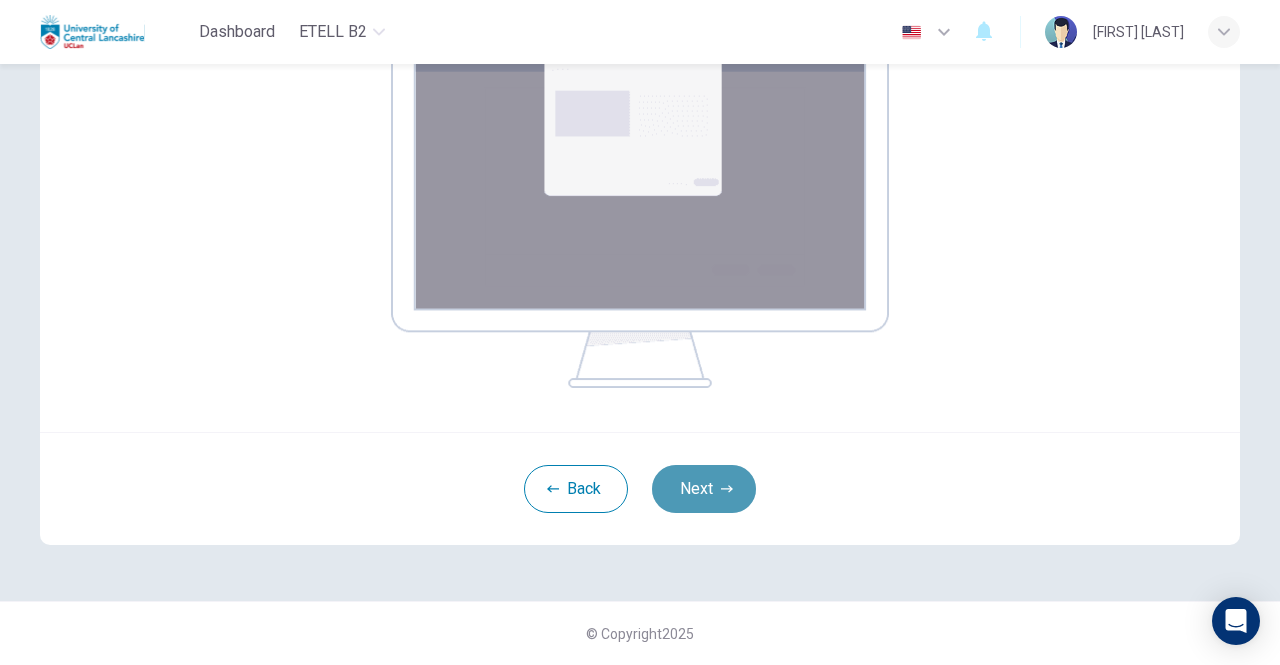click 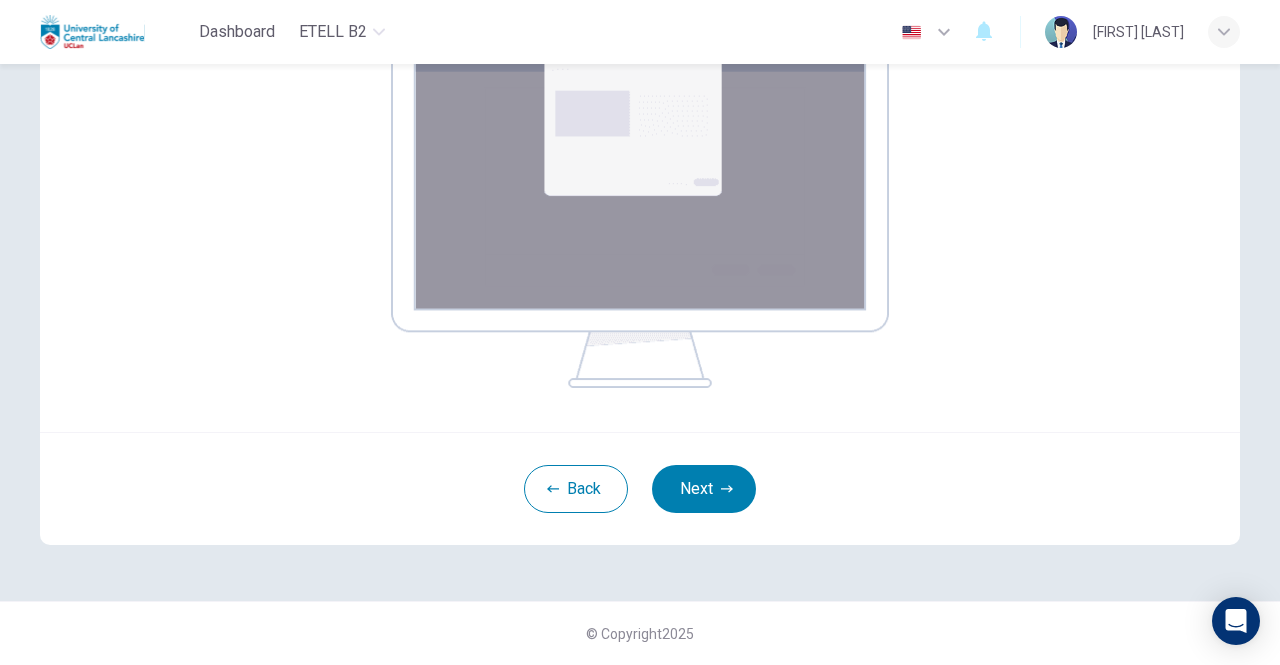 scroll, scrollTop: 167, scrollLeft: 0, axis: vertical 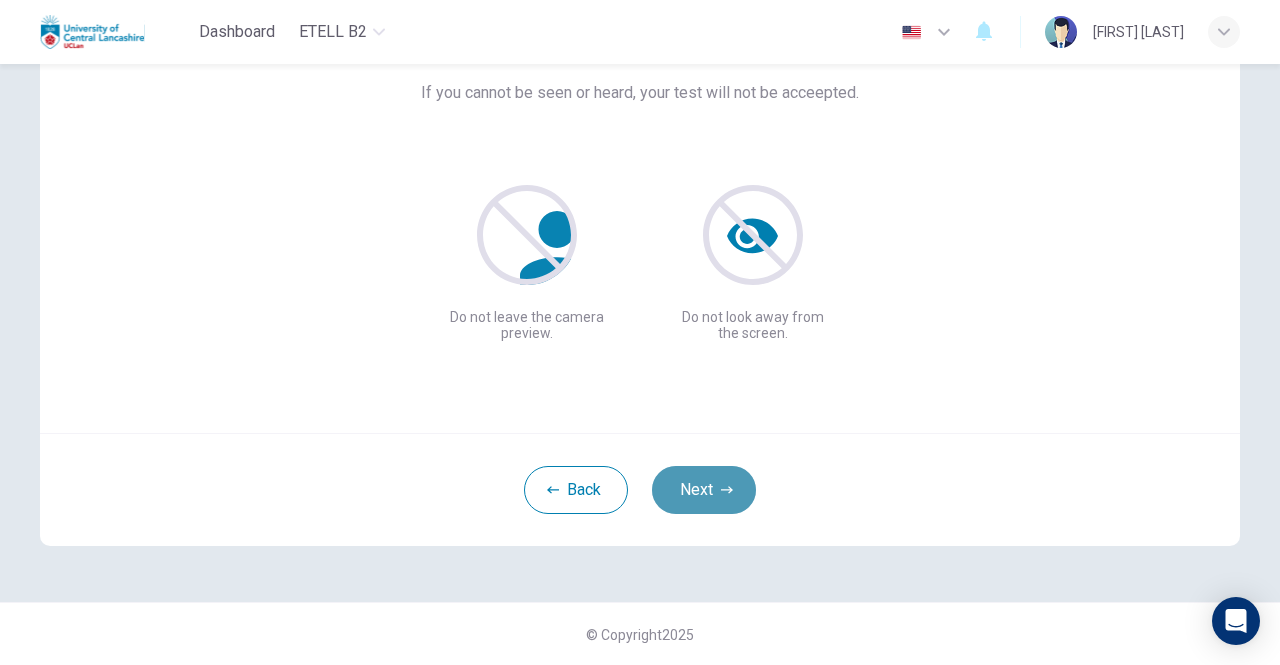 click on "Next" at bounding box center [704, 490] 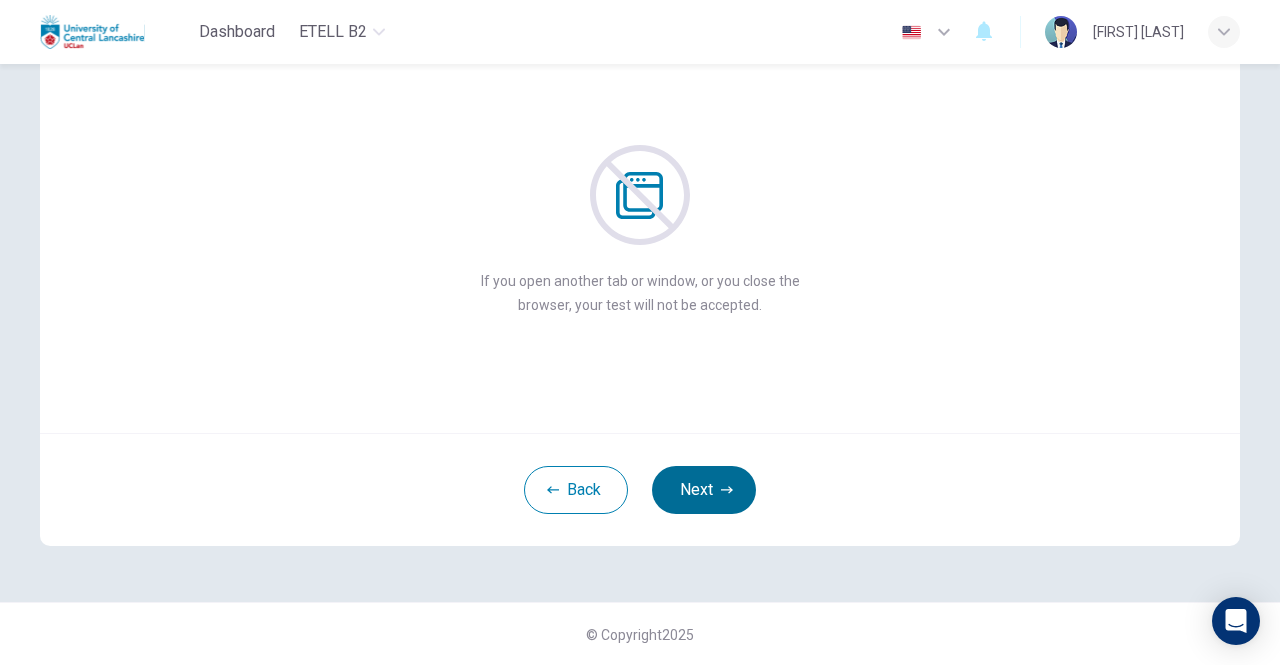 click on "Next" at bounding box center (704, 490) 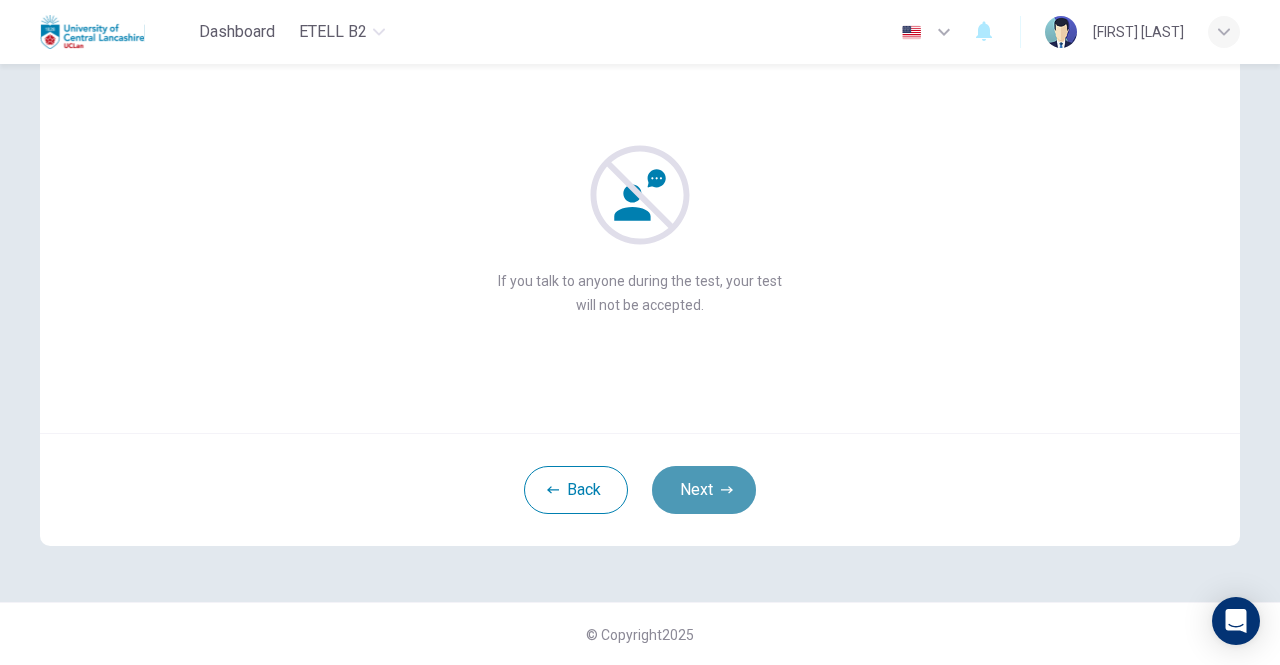 click on "Next" at bounding box center (704, 490) 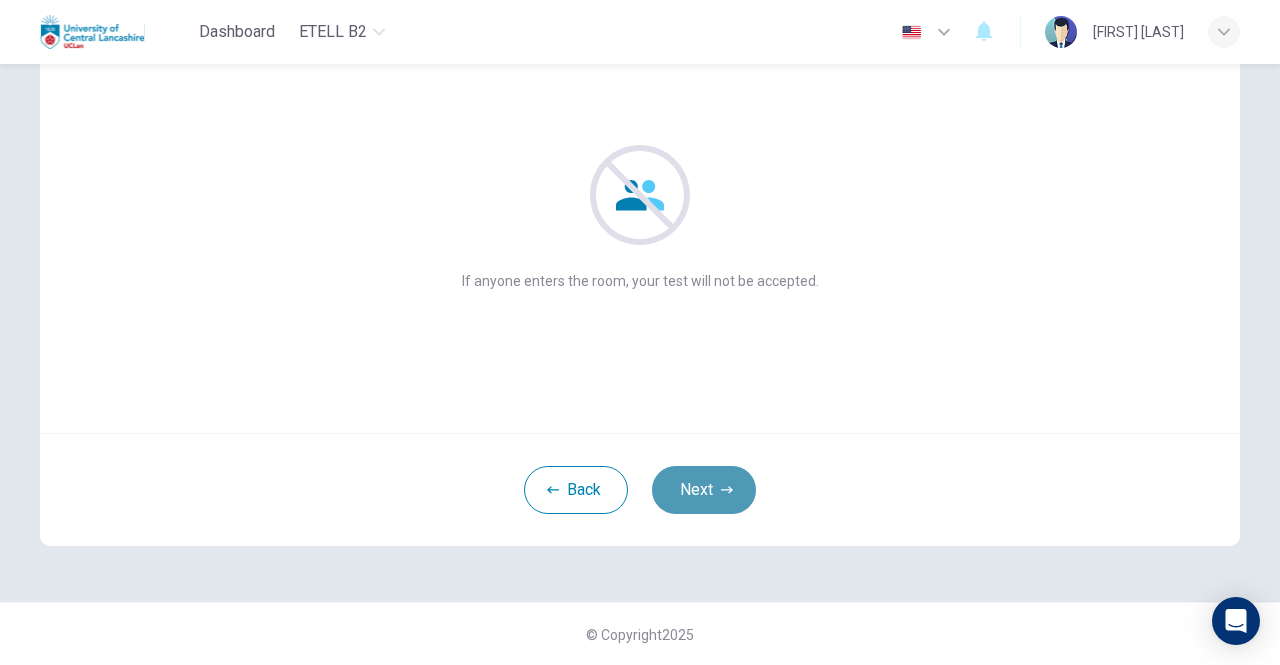 click on "Next" at bounding box center (704, 490) 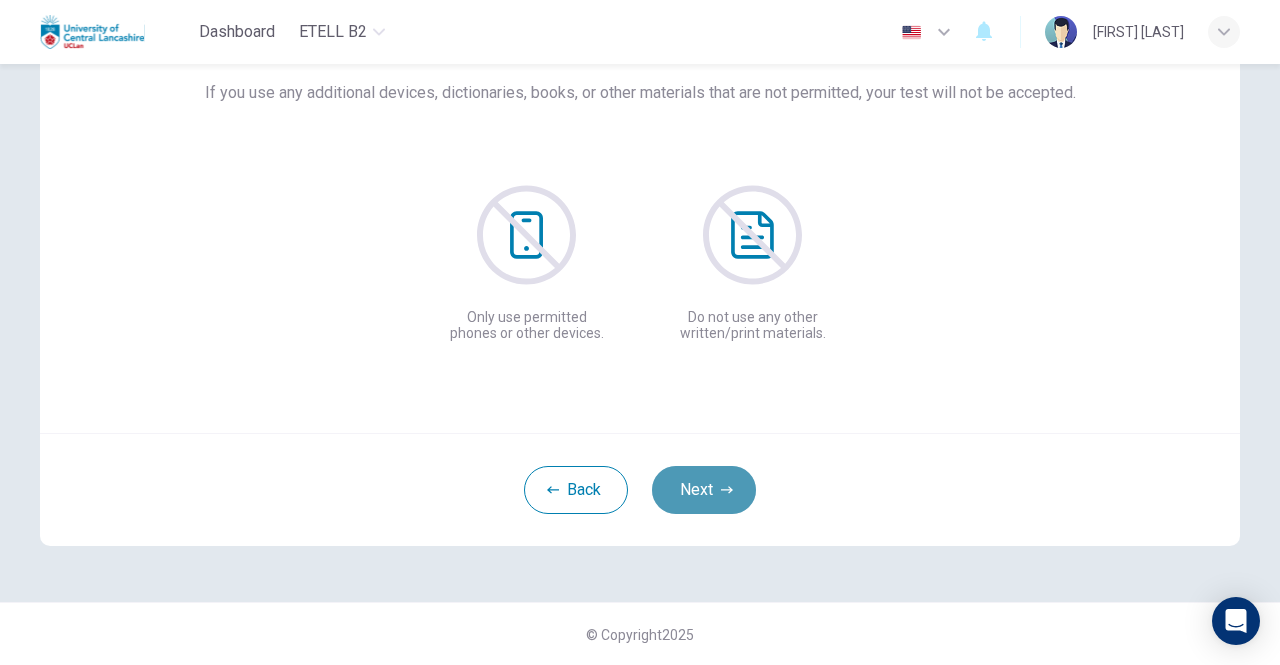 click on "Next" at bounding box center (704, 490) 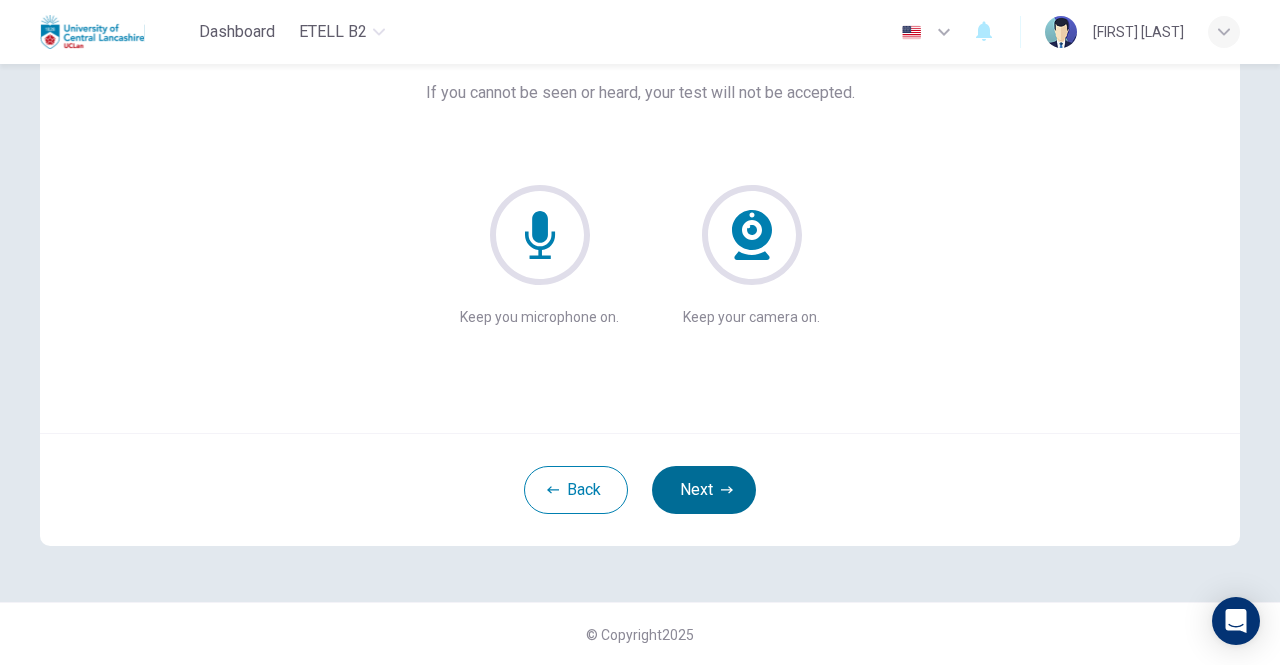 type 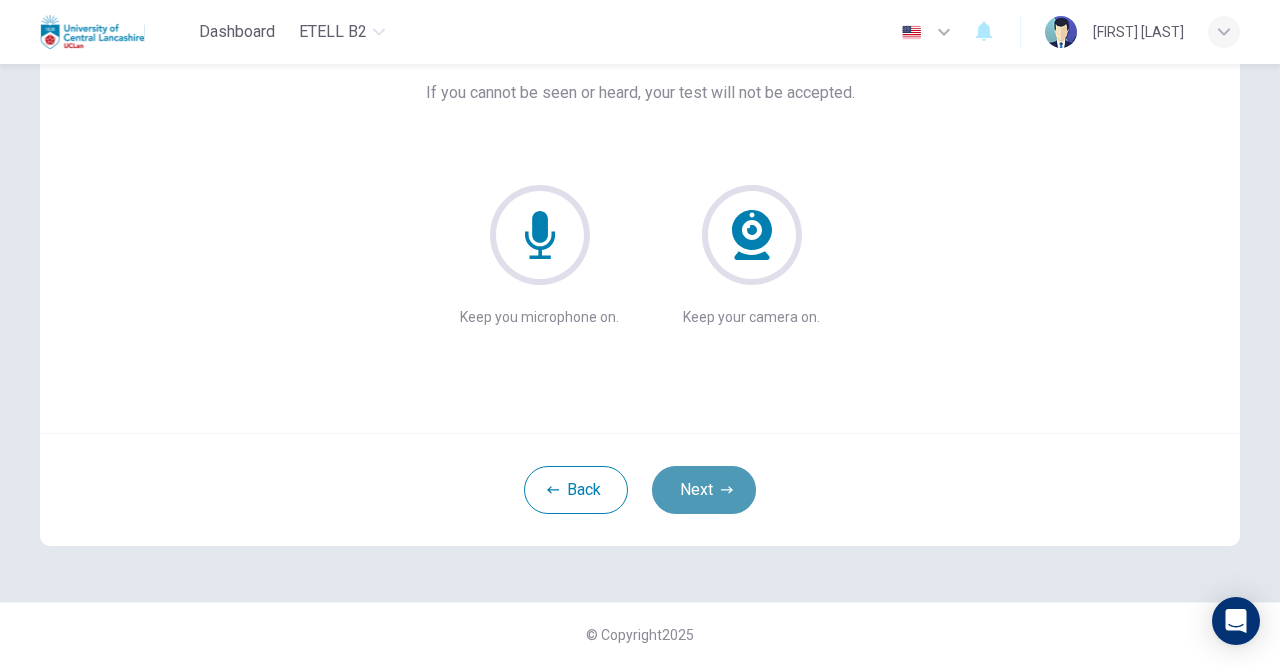 click on "Next" at bounding box center [704, 490] 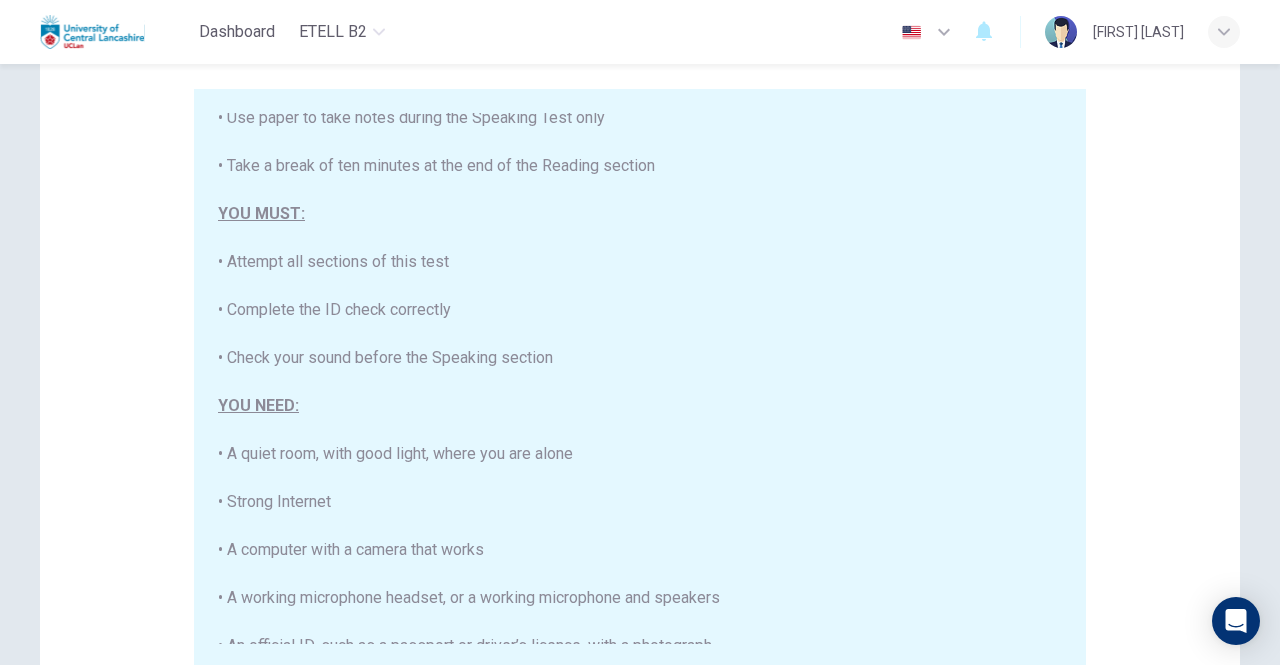 scroll, scrollTop: 380, scrollLeft: 0, axis: vertical 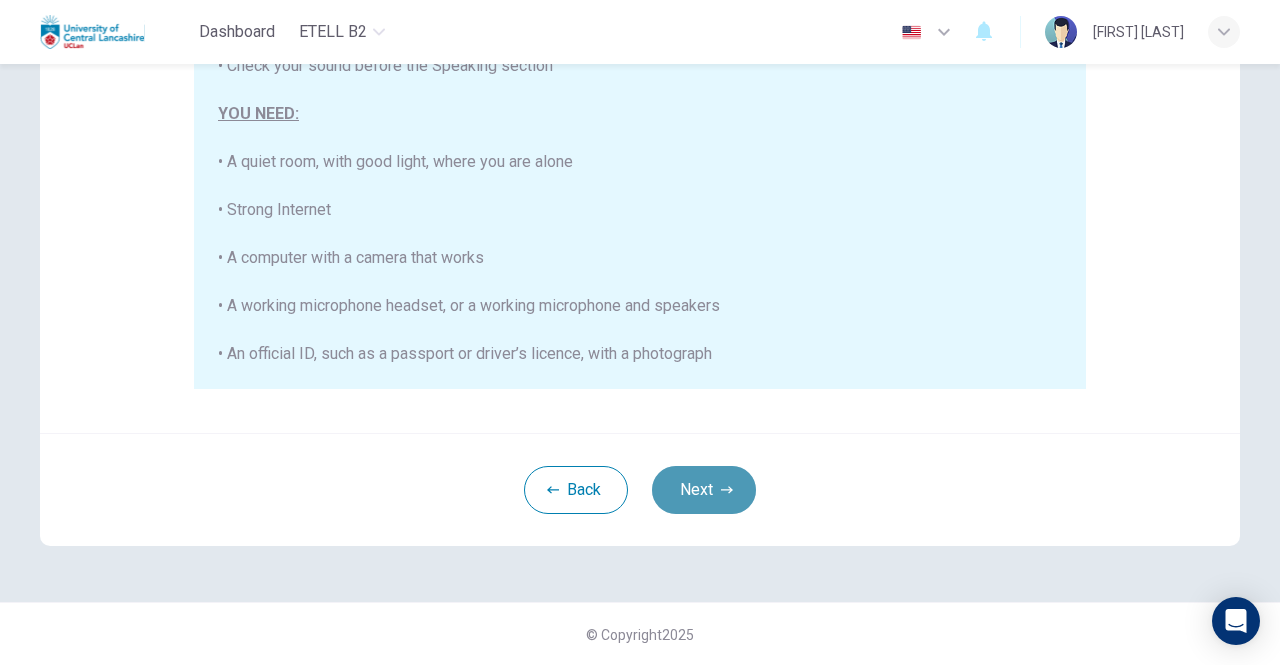 click on "Next" at bounding box center [704, 490] 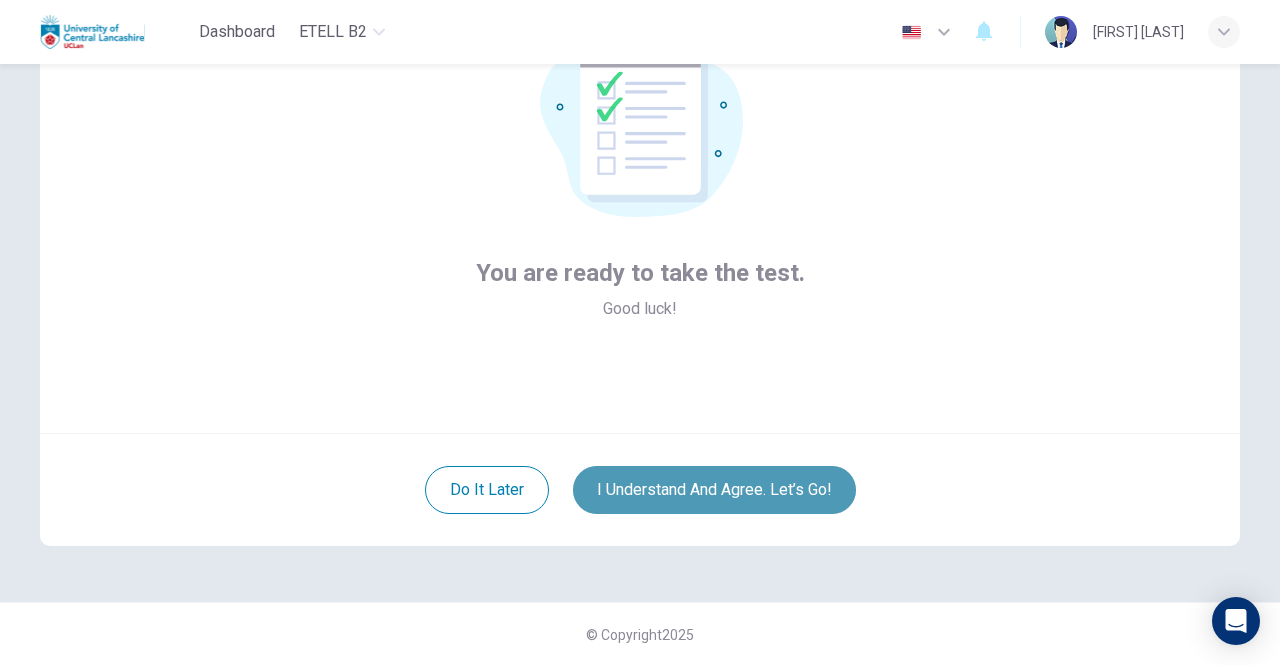 click on "I understand and agree. Let’s go!" at bounding box center (714, 490) 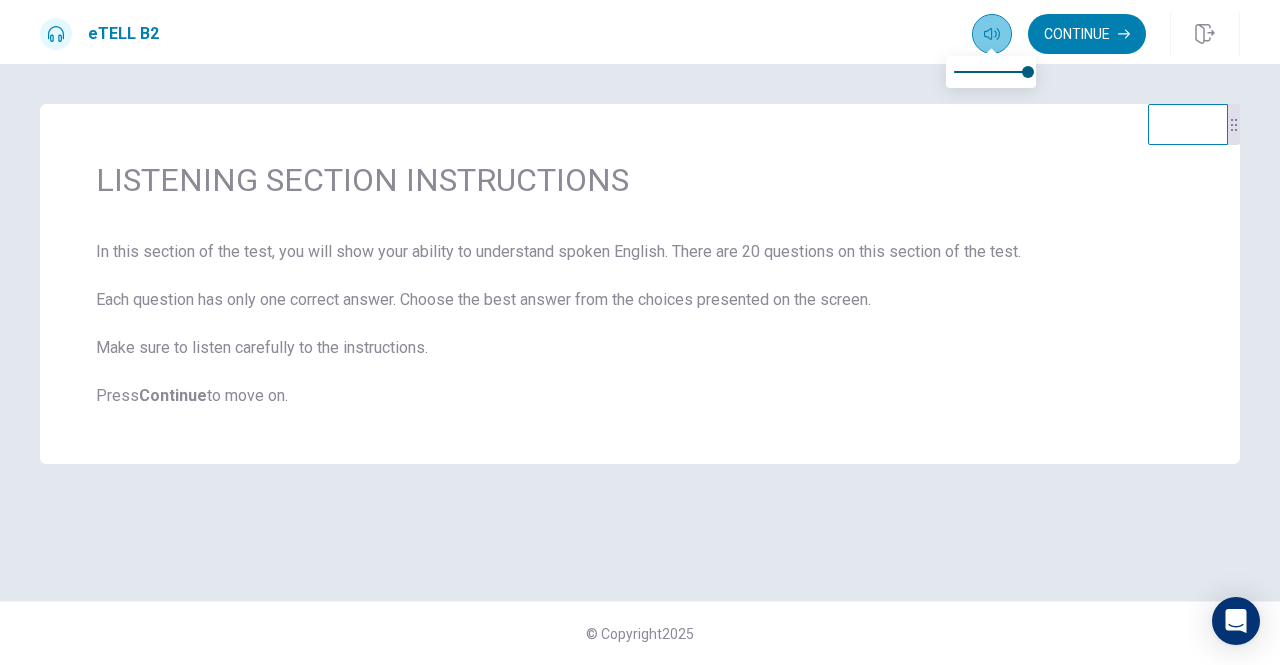click at bounding box center [992, 34] 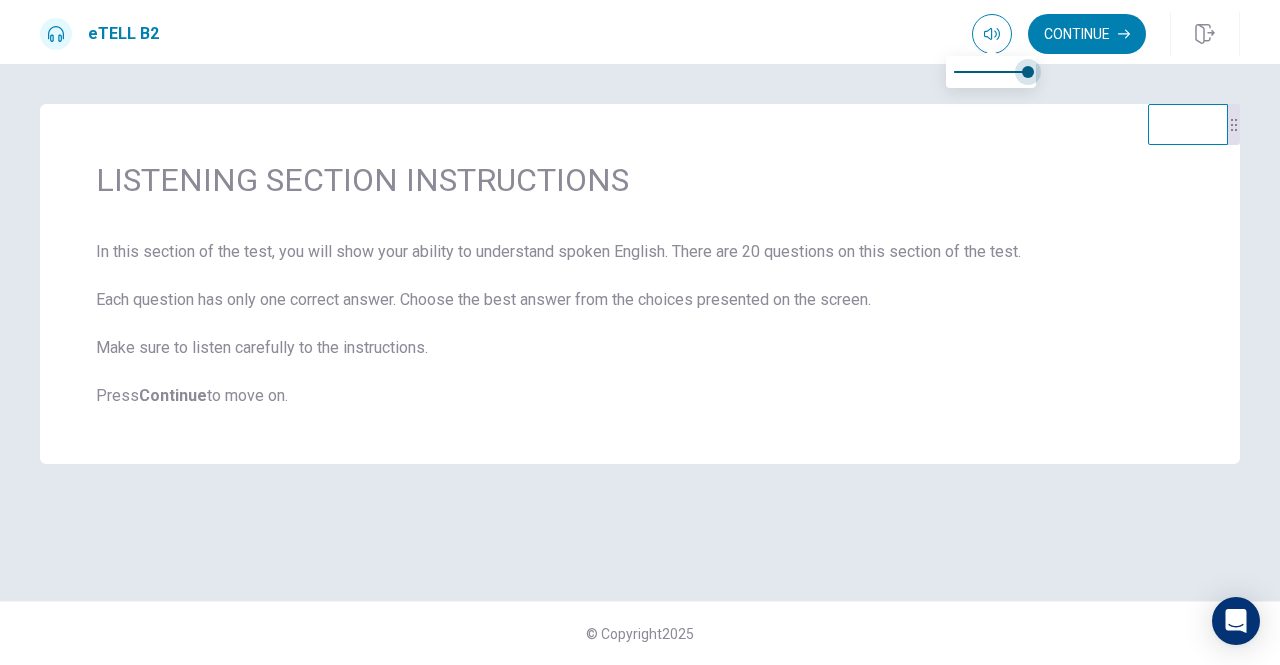 click at bounding box center (1028, 72) 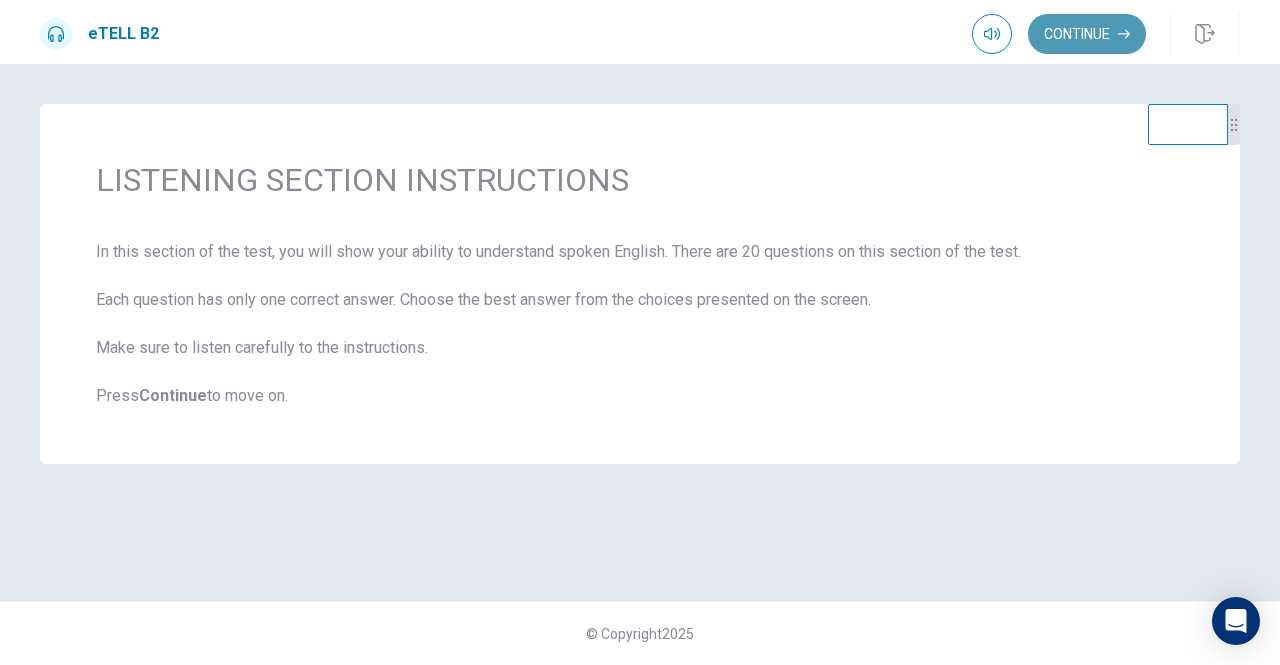 click on "Continue" at bounding box center [1087, 34] 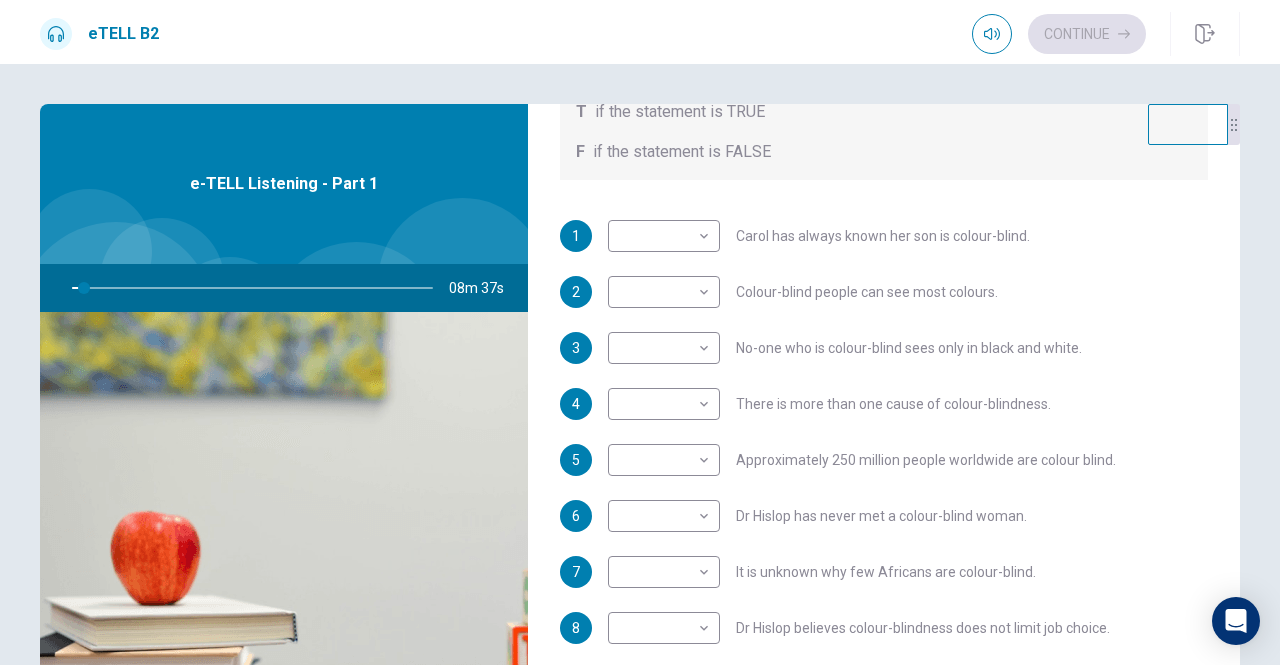 scroll, scrollTop: 319, scrollLeft: 0, axis: vertical 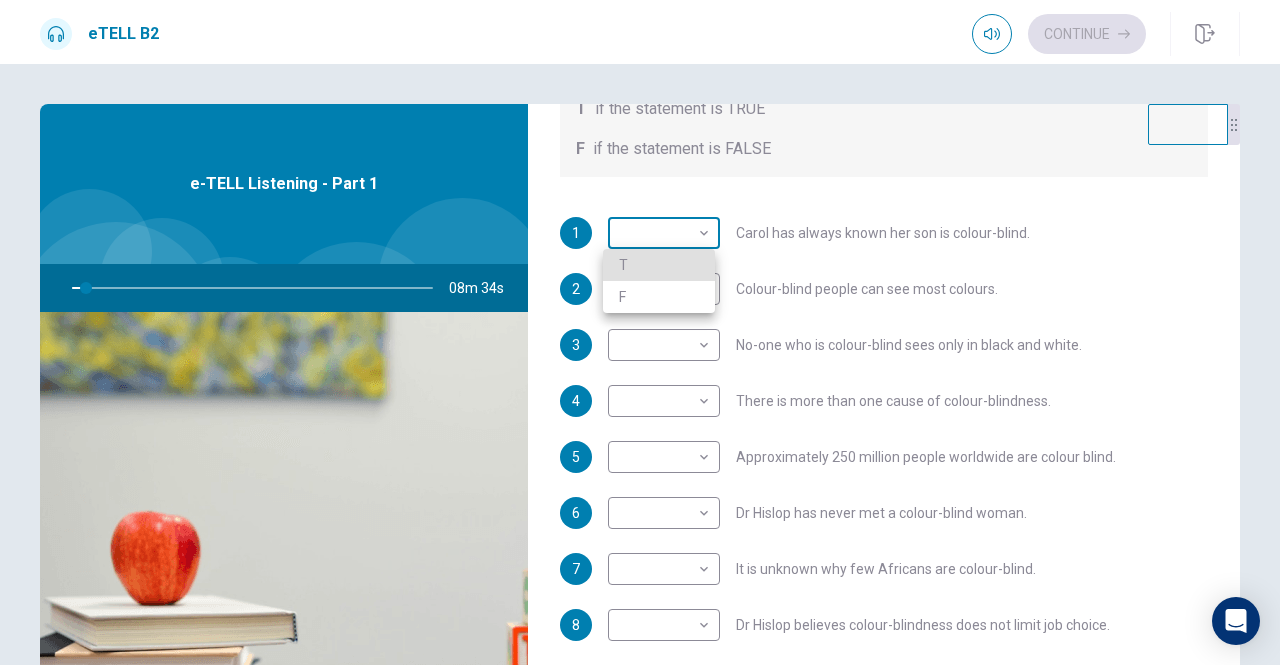 click on "This site uses cookies, as explained in our  Privacy Policy . If you agree to the use of cookies, please click the Accept button and continue to browse our site.   Privacy Policy Accept   eTELL B2 Continue Continue Question 1 For questions 1 – 10, mark each statement True (T) or False (F). You will hear Part One  TWICE.
You have one minute to read the questions for Part One.
Questions 1 - 10 T if the statement is TRUE F if the statement is FALSE 1 ​ ​ Carol has always known her son is colour-blind. 2 ​ ​ Colour-blind people can see most colours. 3 ​ ​ No-one who is colour-blind sees only in black and white. 4 ​ ​ There is more than one cause of colour-blindness. 5 ​ ​ Approximately 250 million people worldwide are colour blind. 6 ​ ​ Dr Hislop has never met a colour-blind woman. 7 ​ ​ It is unknown why few Africans are colour-blind. 8 ​ ​ Dr Hislop believes colour-blindness does not limit job  choice.  9 ​ ​ Dr Hislop says some colour-blind people have been cured. 10" at bounding box center (640, 332) 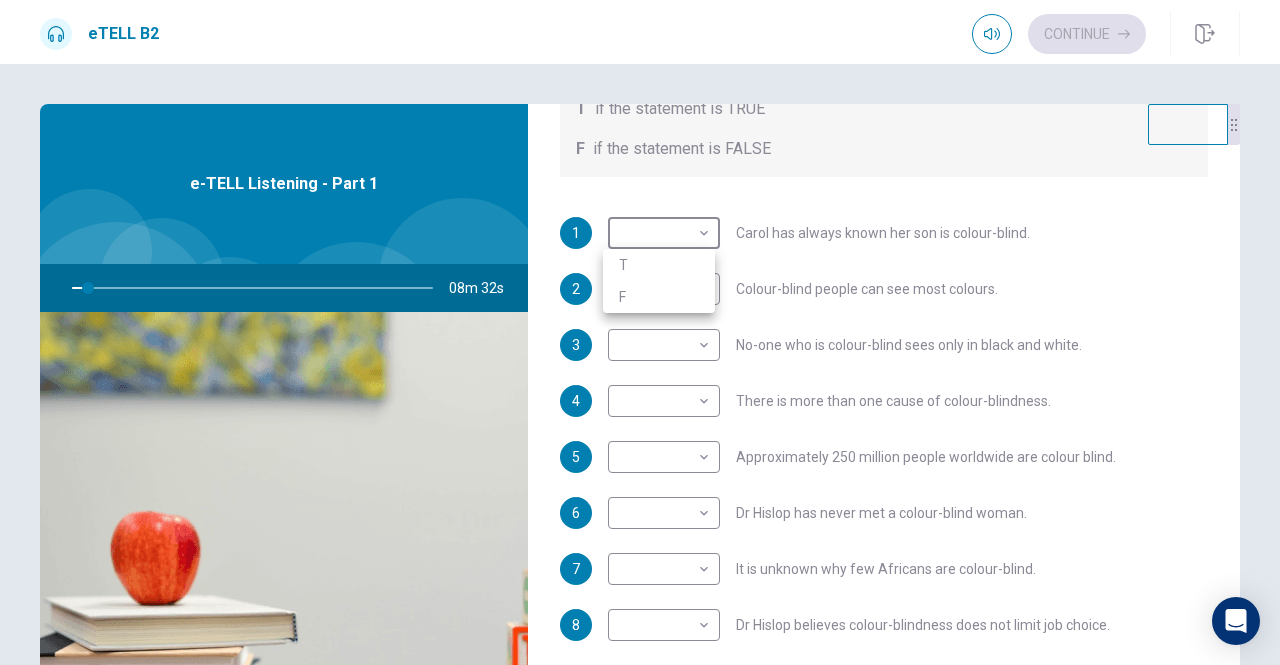 click at bounding box center [640, 332] 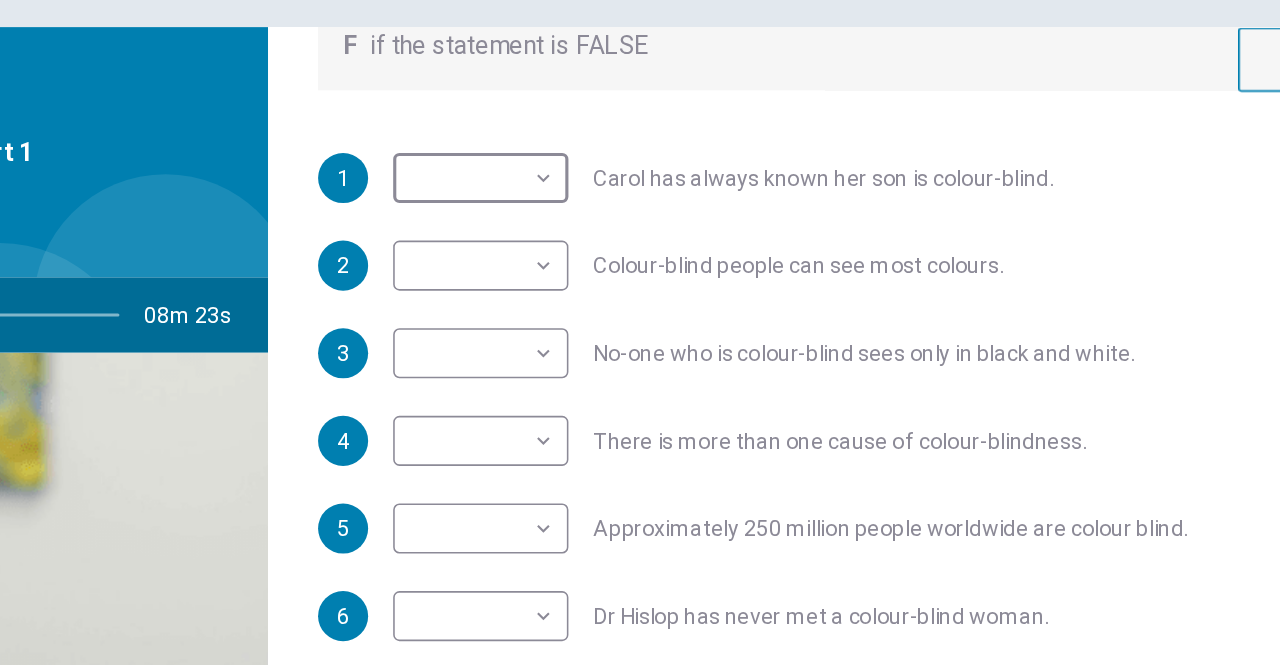 scroll, scrollTop: 352, scrollLeft: 0, axis: vertical 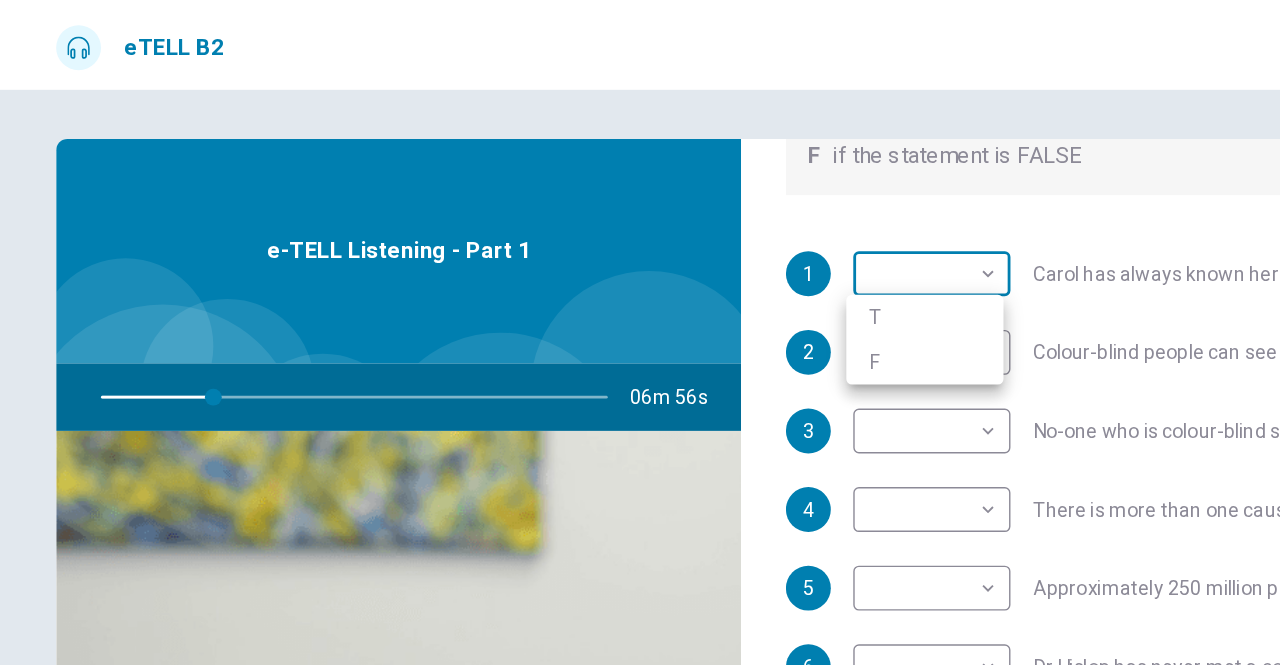 click on "This site uses cookies, as explained in our  Privacy Policy . If you agree to the use of cookies, please click the Accept button and continue to browse our site.   Privacy Policy Accept   eTELL B2 Continue Continue Question 1 For questions 1 – 10, mark each statement True (T) or False (F). You will hear Part One  TWICE.
You have one minute to read the questions for Part One.
Questions 1 - 10 T if the statement is TRUE F if the statement is FALSE 1 ​ ​ Carol has always known her son is colour-blind. 2 ​ ​ Colour-blind people can see most colours. 3 ​ ​ No-one who is colour-blind sees only in black and white. 4 ​ ​ There is more than one cause of colour-blindness. 5 ​ ​ Approximately 250 million people worldwide are colour blind. 6 ​ ​ Dr Hislop has never met a colour-blind woman. 7 ​ ​ It is unknown why few Africans are colour-blind. 8 ​ ​ Dr Hislop believes colour-blindness does not limit job  choice.  9 ​ ​ Dr Hislop says some colour-blind people have been cured. 10" at bounding box center (640, 332) 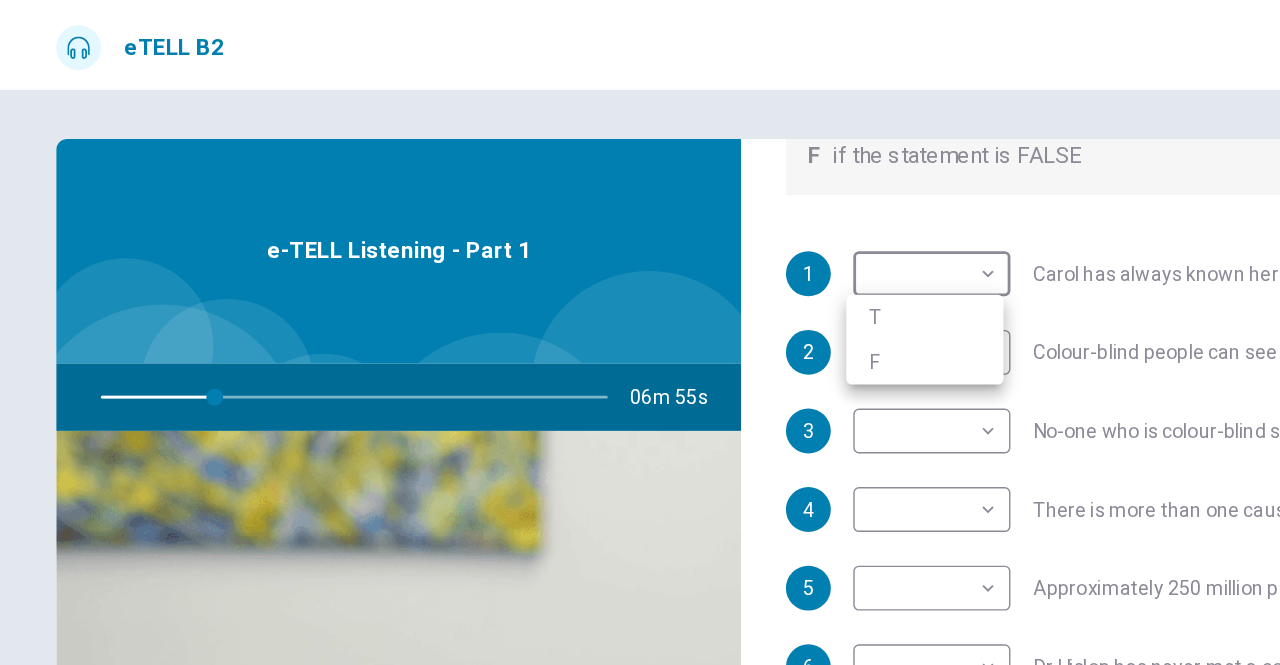 type on "**" 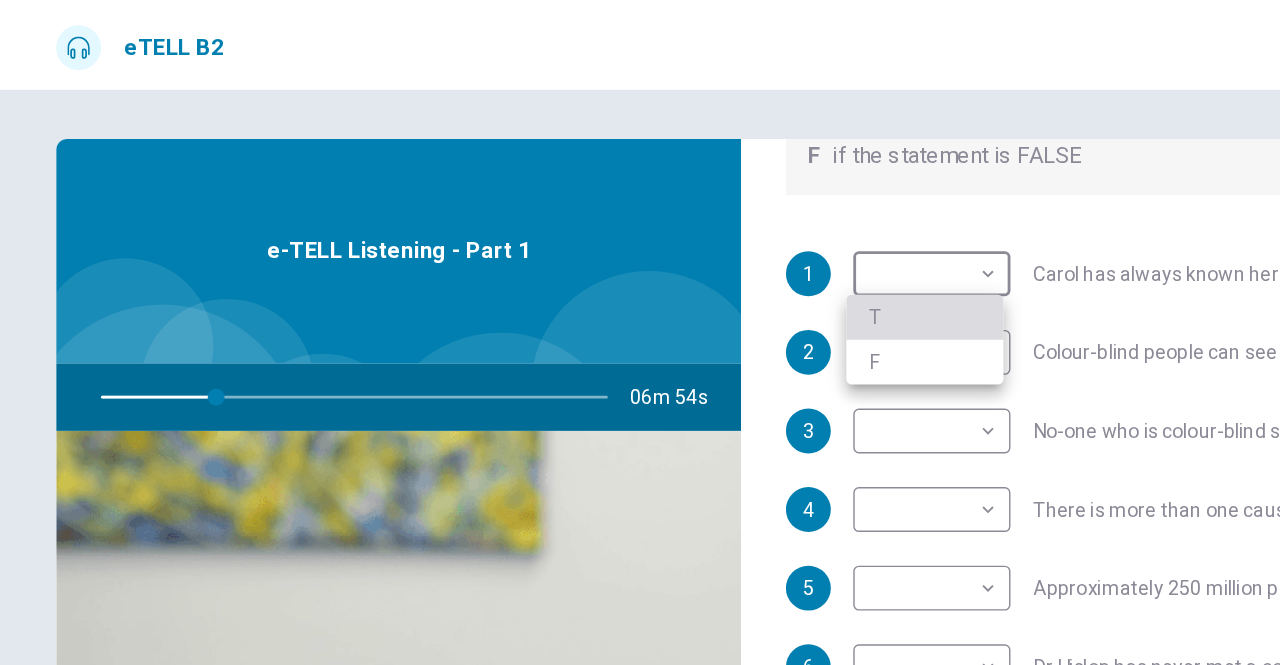 click on "T" at bounding box center (659, 226) 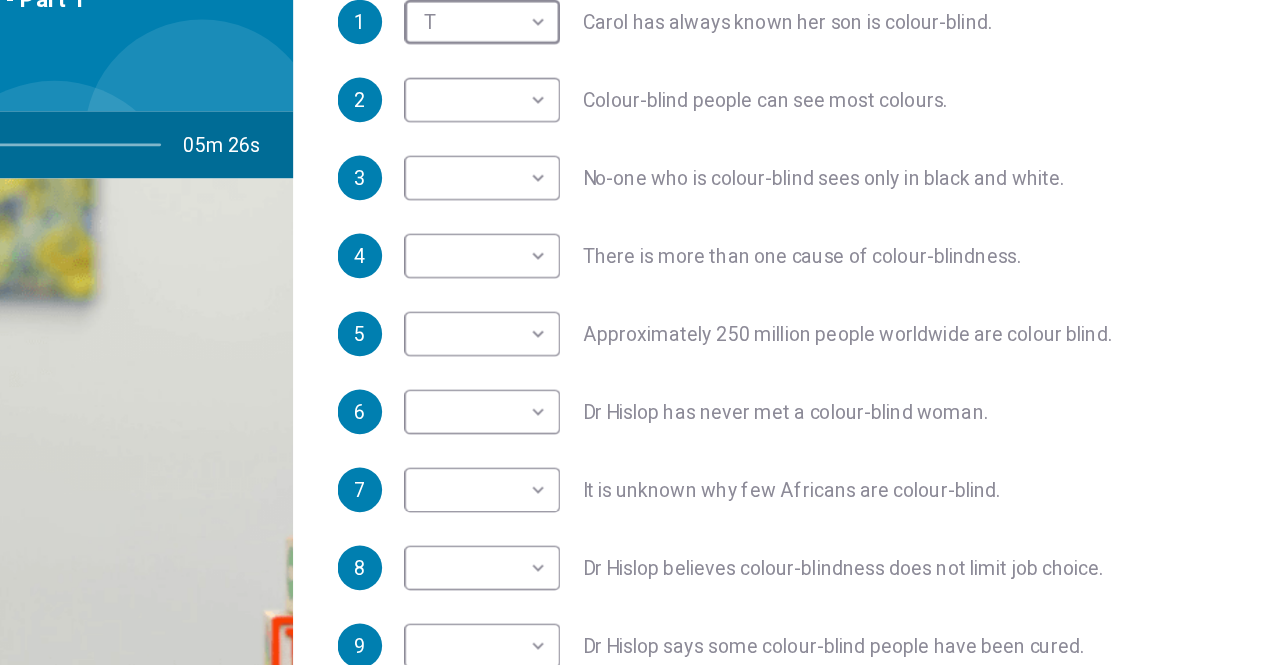 scroll, scrollTop: 111, scrollLeft: 0, axis: vertical 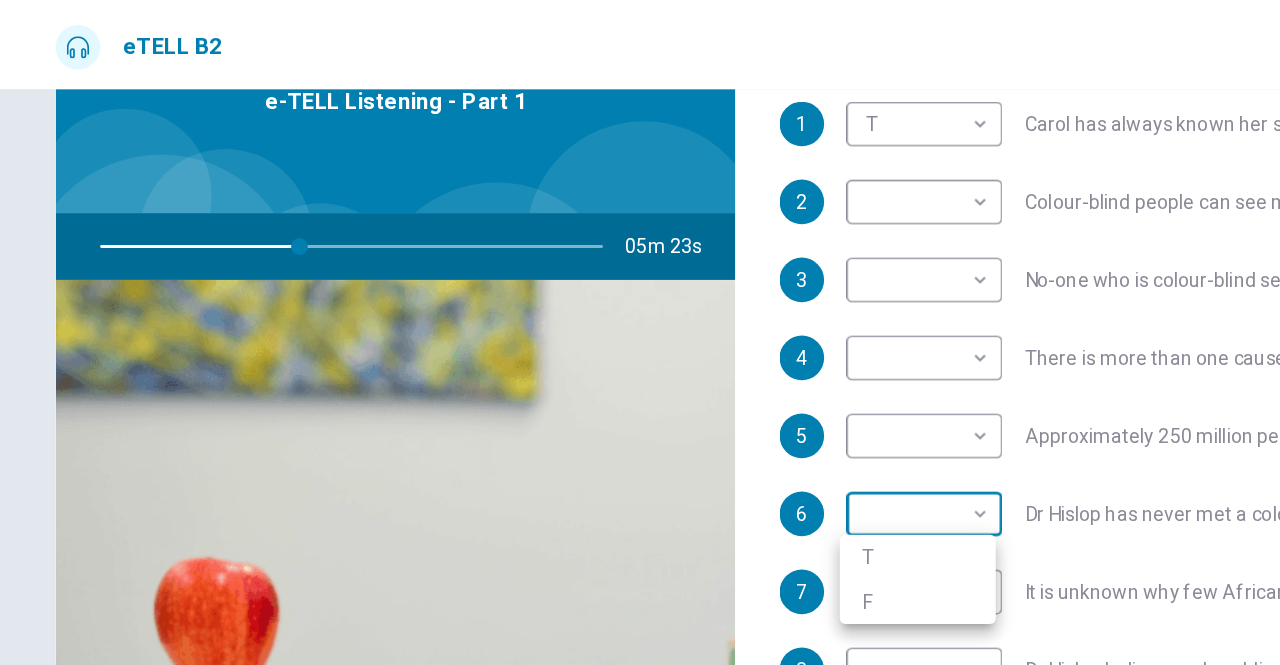 click on "This site uses cookies, as explained in our  Privacy Policy . If you agree to the use of cookies, please click the Accept button and continue to browse our site.   Privacy Policy Accept   eTELL B2 Continue Continue Question 1 For questions 1 – 10, mark each statement True (T) or False (F). You will hear Part One  TWICE.
You have one minute to read the questions for Part One.
Questions 1 - 10 T if the statement is TRUE F if the statement is FALSE 1 T * ​ Carol has always known her son is colour-blind. 2 ​ ​ Colour-blind people can see most colours. 3 ​ ​ No-one who is colour-blind sees only in black and white. 4 ​ ​ There is more than one cause of colour-blindness. 5 ​ ​ Approximately 250 million people worldwide are colour blind. 6 ​ ​ Dr Hislop has never met a colour-blind woman. 7 ​ ​ It is unknown why few Africans are colour-blind. 8 ​ ​ Dr Hislop believes colour-blindness does not limit job  choice.  9 ​ ​ Dr Hislop says some colour-blind people have been cured. 10" at bounding box center (640, 332) 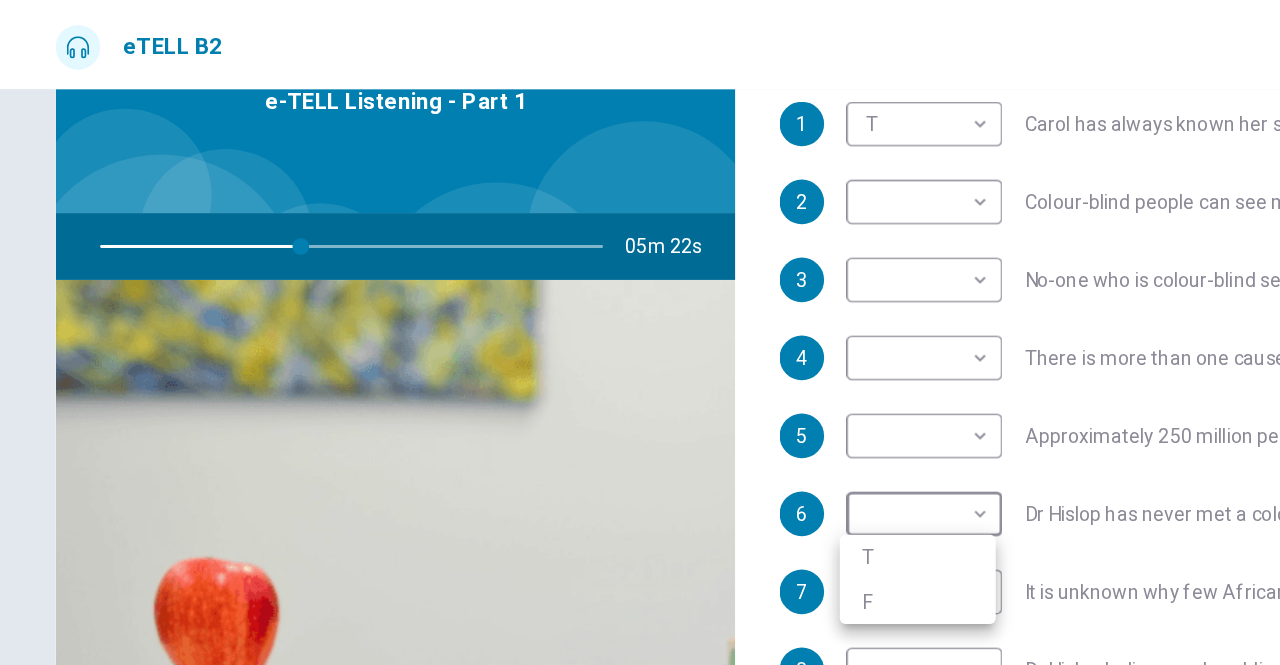 type on "**" 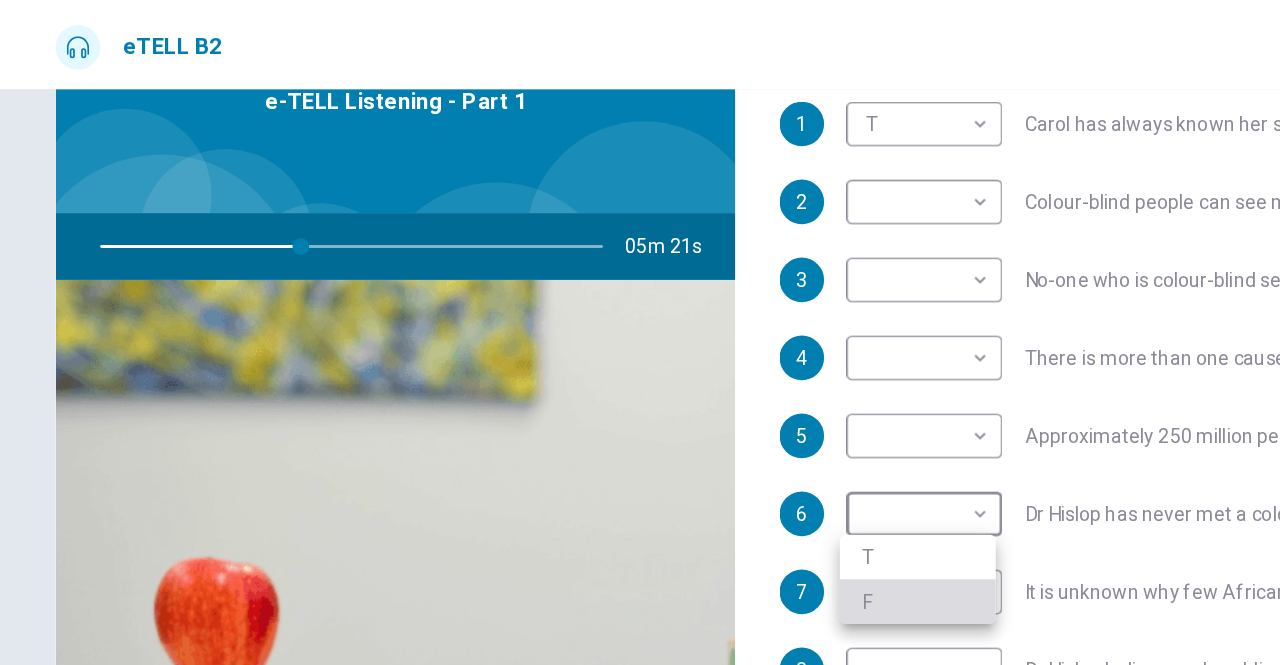 click on "F" at bounding box center (659, 432) 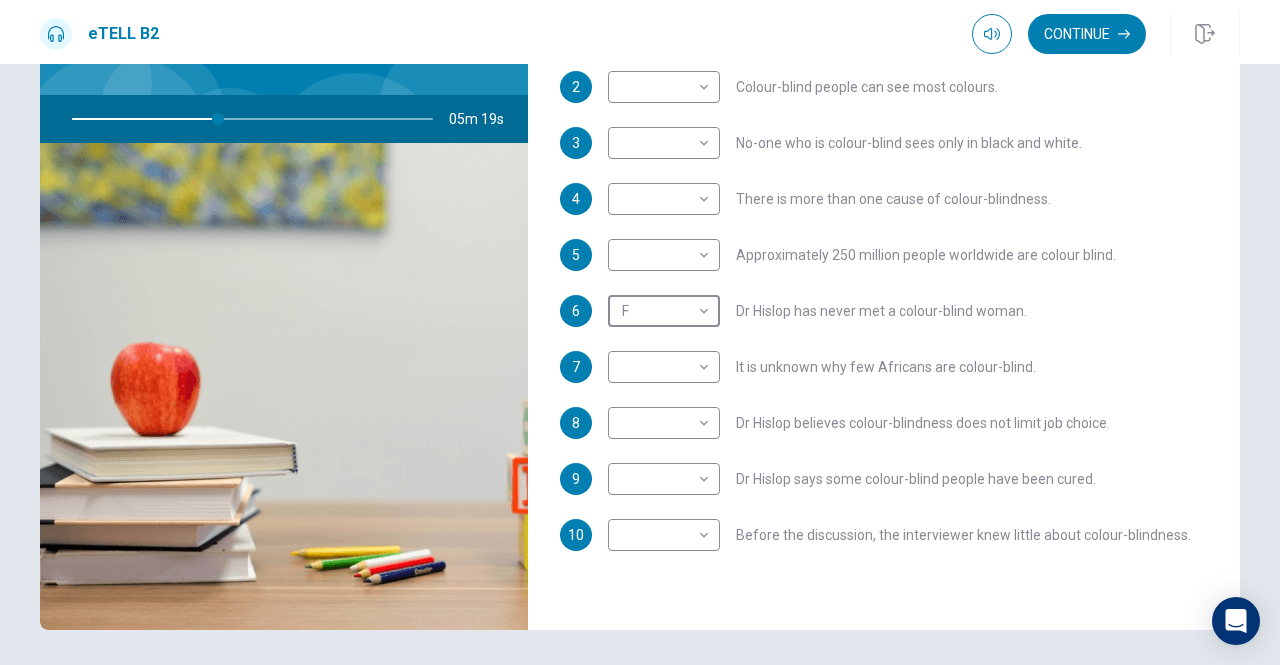 scroll, scrollTop: 179, scrollLeft: 0, axis: vertical 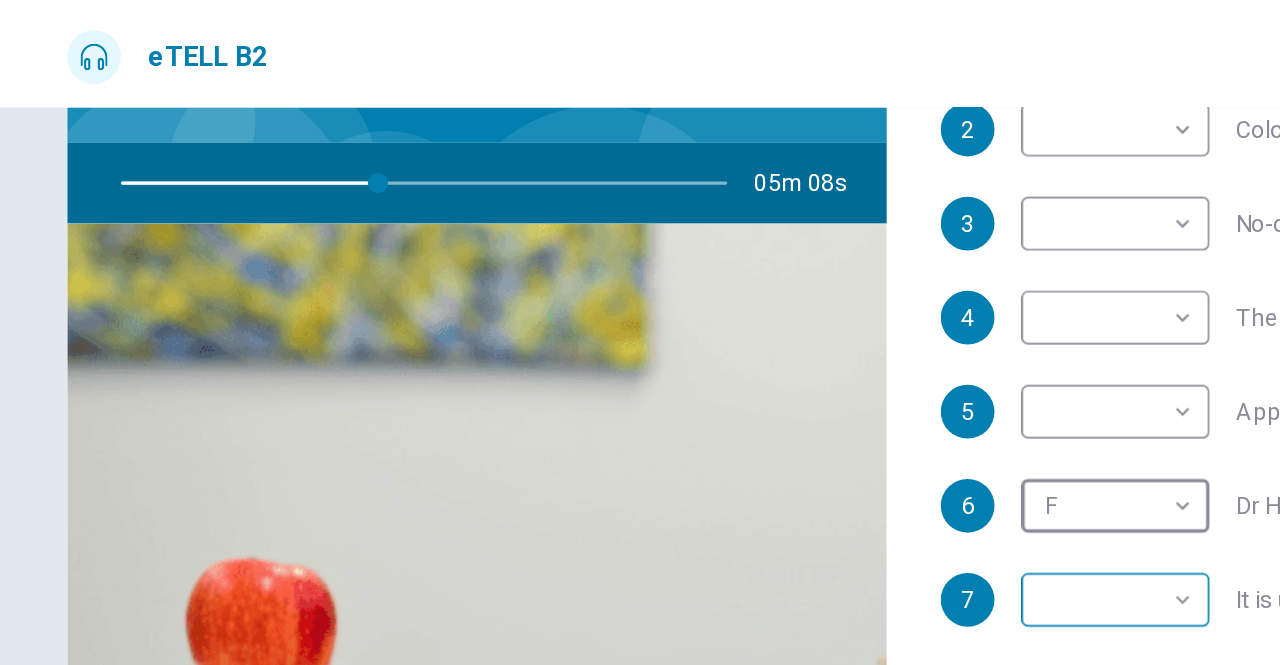 click on "This site uses cookies, as explained in our  Privacy Policy . If you agree to the use of cookies, please click the Accept button and continue to browse our site.   Privacy Policy Accept   eTELL B2 Continue Continue Question 1 For questions 1 – 10, mark each statement True (T) or False (F). You will hear Part One  TWICE.
You have one minute to read the questions for Part One.
Questions 1 - 10 T if the statement is TRUE F if the statement is FALSE 1 T * ​ [PERSON] has always known [RELATION] is colour-blind. 2 ​ ​ Colour-blind people can see most colours. 3 ​ ​ No-one who is colour-blind sees only in black and white. 4 ​ ​ There is more than one cause of colour-blindness. 5 ​ ​ Approximately 250 million people worldwide are colour blind. 6 F * ​ Dr [LAST] has never met a colour-blind woman. 7 ​ ​ It is unknown why few Africans are colour-blind. 8 ​ ​ Dr [LAST] believes colour-blindness does not limit job  choice.  9 ​ ​ Dr [LAST] says some colour-blind people have been cured. 10" at bounding box center (640, 332) 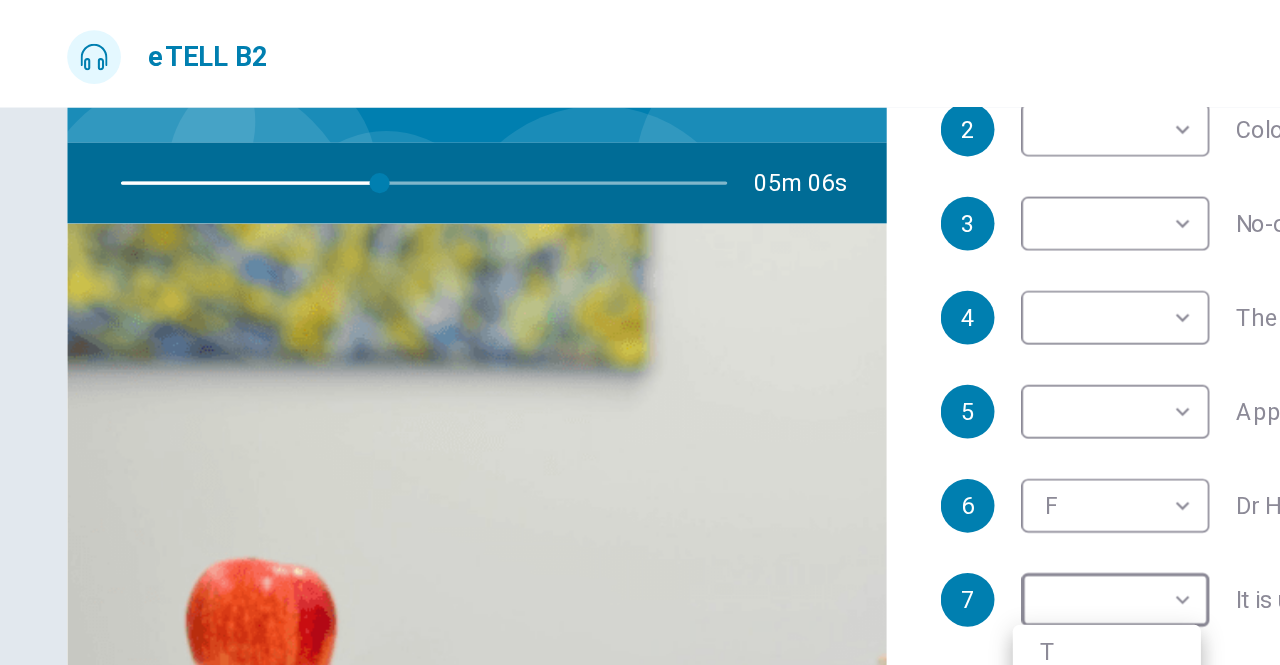 type on "**" 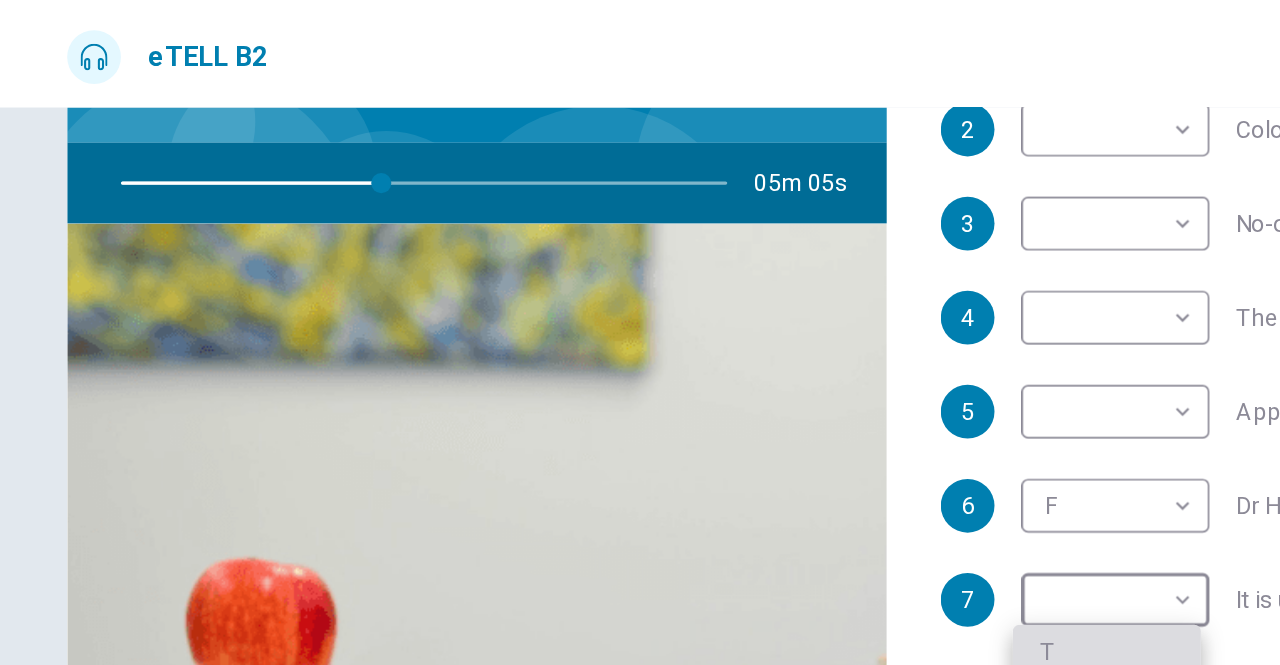 click on "T" at bounding box center (659, 388) 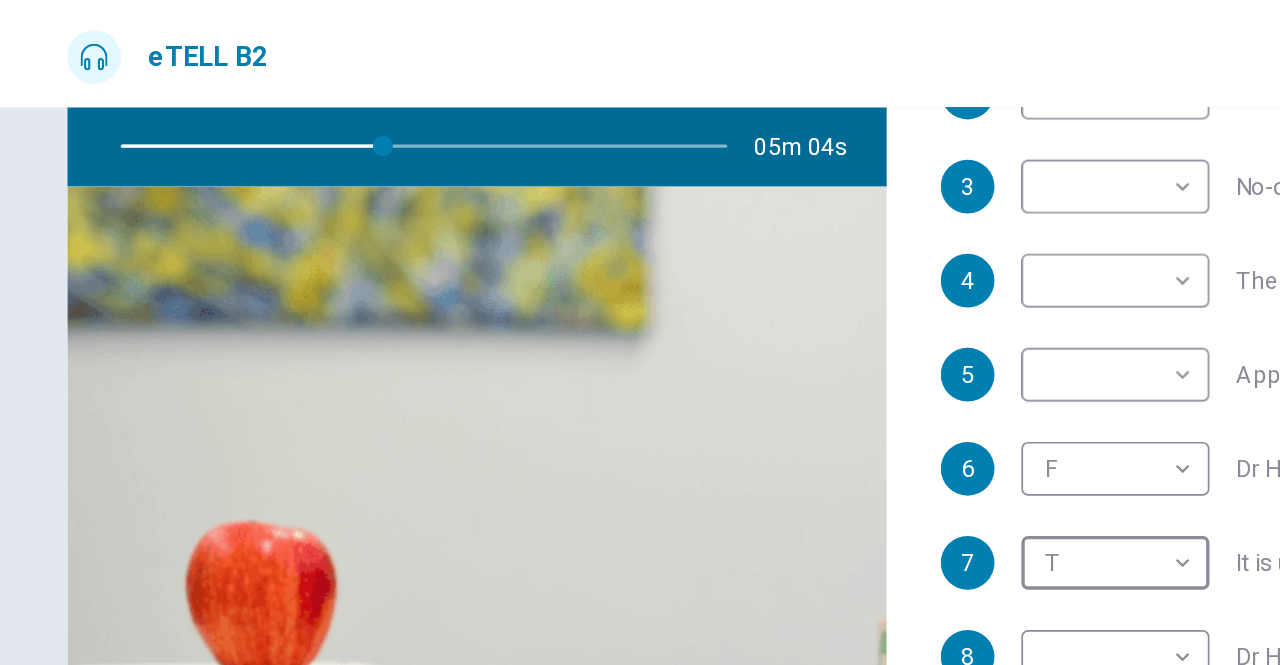 scroll, scrollTop: 204, scrollLeft: 0, axis: vertical 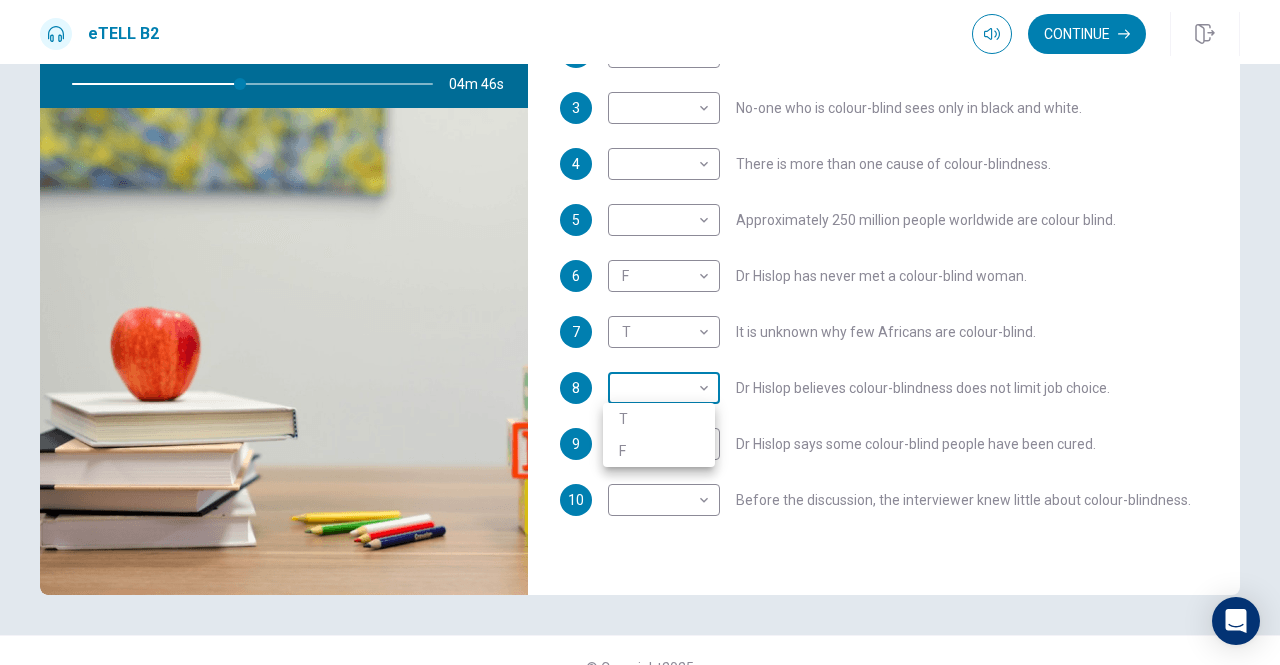 click on "This site uses cookies, as explained in our  Privacy Policy . If you agree to the use of cookies, please click the Accept button and continue to browse our site.   Privacy Policy Accept   eTELL B2 Continue Continue Question 1 For questions 1 – 10, mark each statement True (T) or False (F). You will hear Part One  TWICE.
You have one minute to read the questions for Part One.
Questions 1 - 10 T if the statement is TRUE F if the statement is FALSE 1 T * ​ [PERSON] has always known [RELATION] is colour-blind. 2 ​ ​ Colour-blind people can see most colours. 3 ​ ​ No-one who is colour-blind sees only in black and white. 4 ​ ​ There is more than one cause of colour-blindness. 5 ​ ​ Approximately 250 million people worldwide are colour blind. 6 F * ​ Dr [LAST] has never met a colour-blind woman. 7 T * ​ It is unknown why few Africans are colour-blind. 8 ​ ​ Dr [LAST] believes colour-blindness does not limit job  choice.  9 ​ ​ Dr [LAST] says some colour-blind people have been cured. 10" at bounding box center (640, 332) 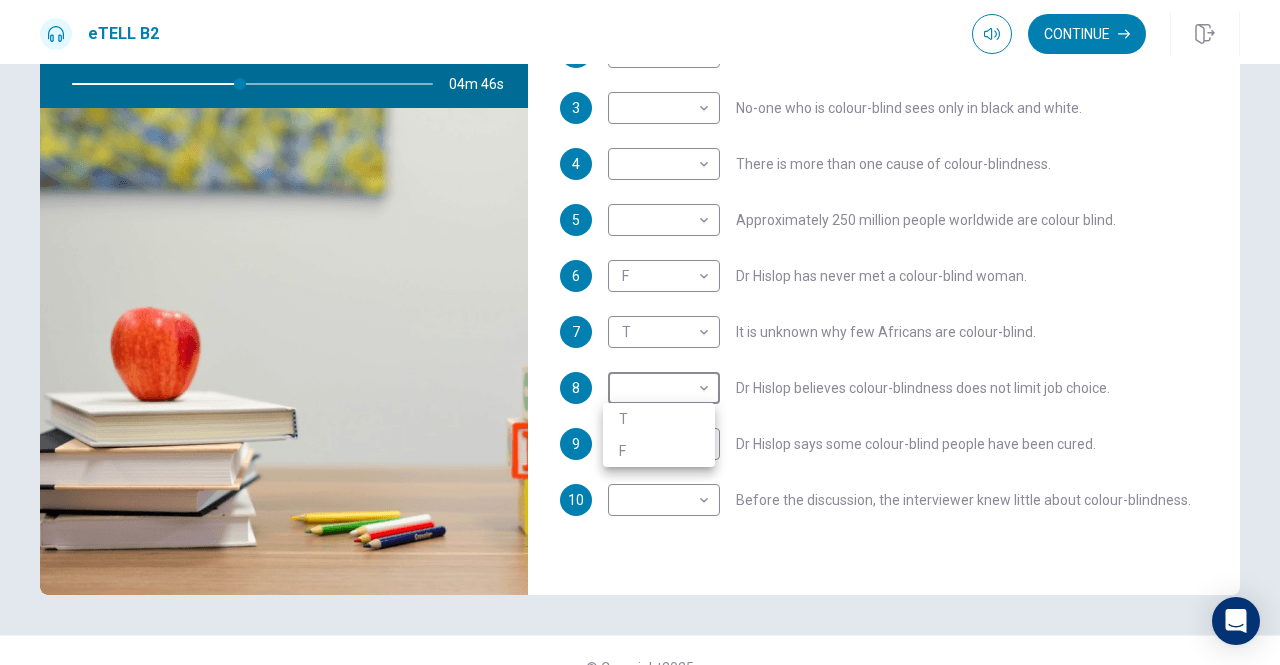 type on "**" 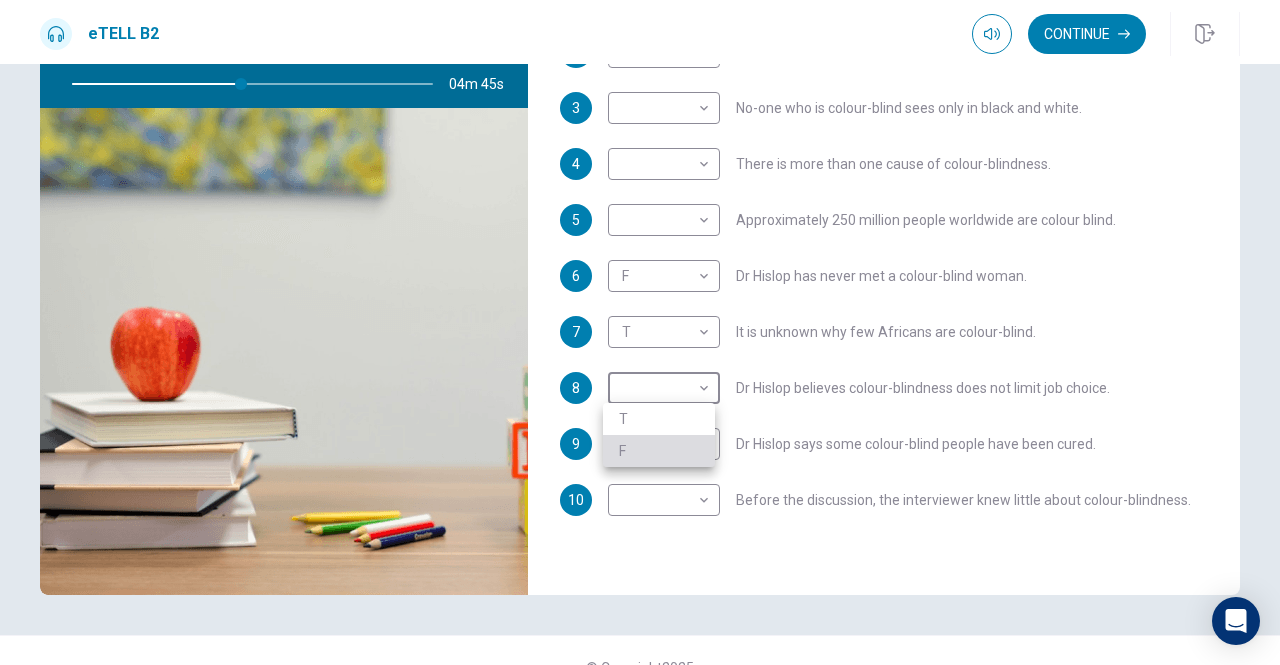 click on "F" at bounding box center [659, 451] 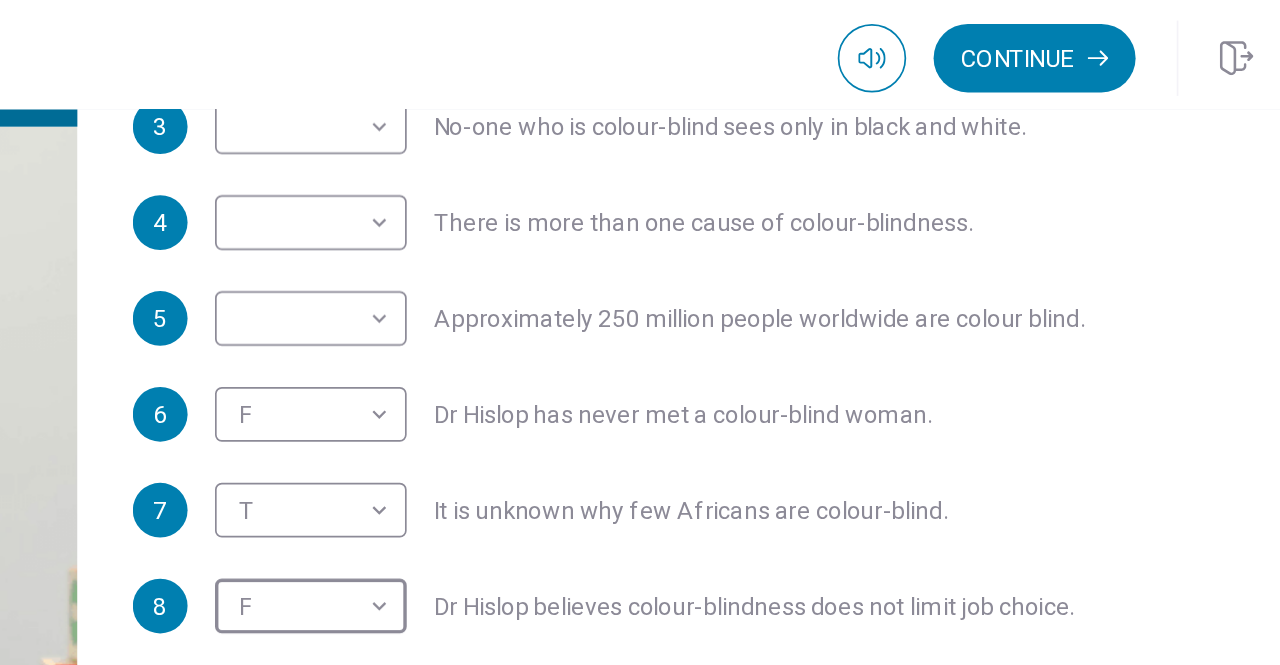 scroll, scrollTop: 170, scrollLeft: 0, axis: vertical 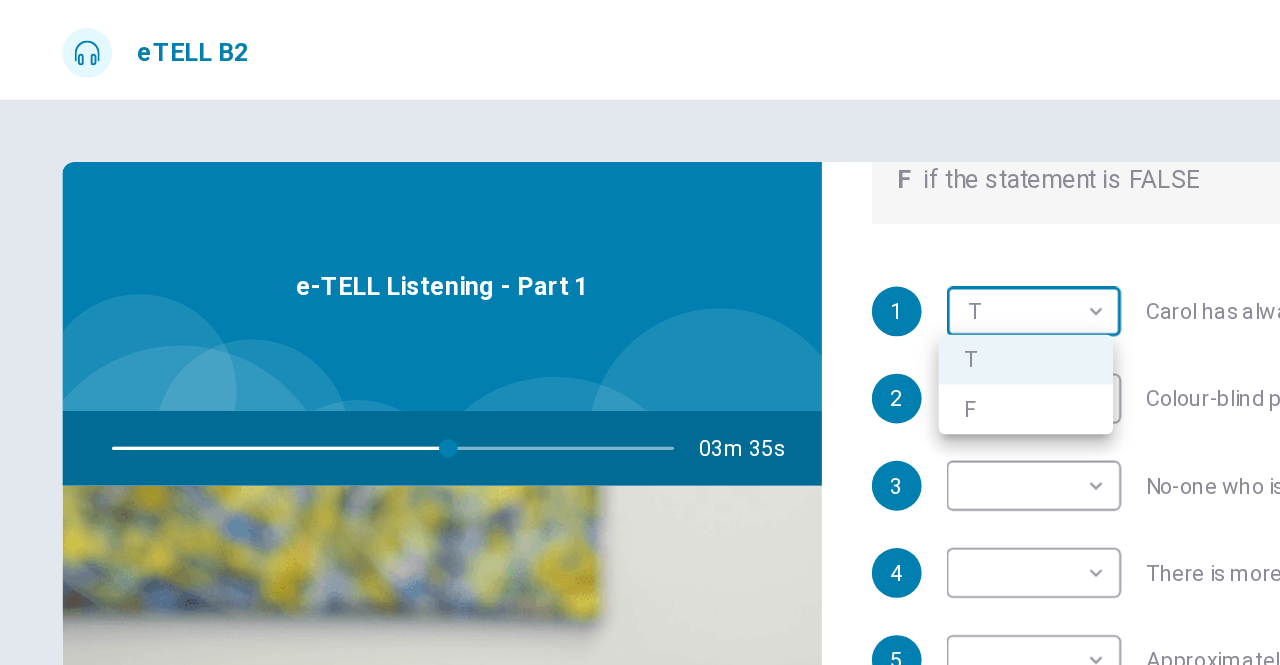 click on "This site uses cookies, as explained in our  Privacy Policy . If you agree to the use of cookies, please click the Accept button and continue to browse our site.   Privacy Policy Accept   eTELL B2 Continue Continue Question 1 For questions 1 – 10, mark each statement True (T) or False (F). You will hear Part One  TWICE.
You have one minute to read the questions for Part One.
Questions 1 - 10 T if the statement is TRUE F if the statement is FALSE 1 T * ​ [PERSON] has always known [RELATION] is colour-blind. 2 ​ ​ Colour-blind people can see most colours. 3 ​ ​ No-one who is colour-blind sees only in black and white. 4 ​ ​ There is more than one cause of colour-blindness. 5 ​ ​ Approximately 250 million people worldwide are colour blind. 6 F * ​ Dr [LAST] has never met a colour-blind woman. 7 T * ​ It is unknown why few Africans are colour-blind. 8 F * ​ Dr [LAST] believes colour-blindness does not limit job  choice.  9 ​ ​ Dr [LAST] says some colour-blind people have been cured. 10" at bounding box center [640, 332] 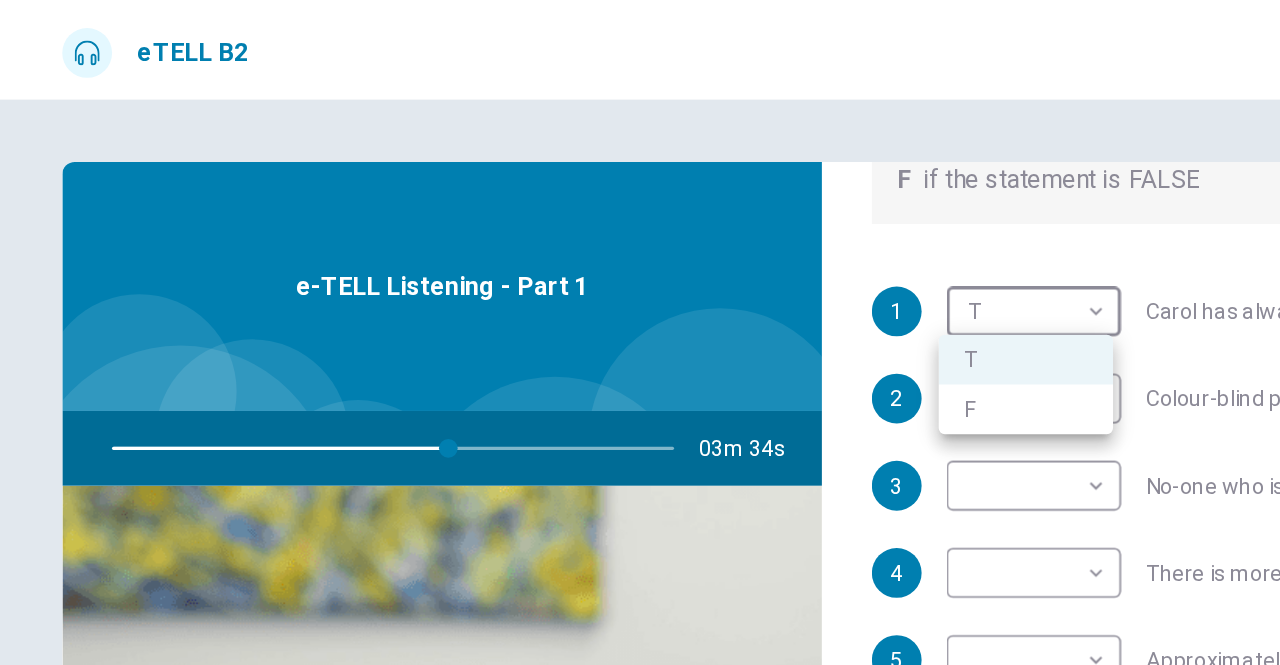 type on "**" 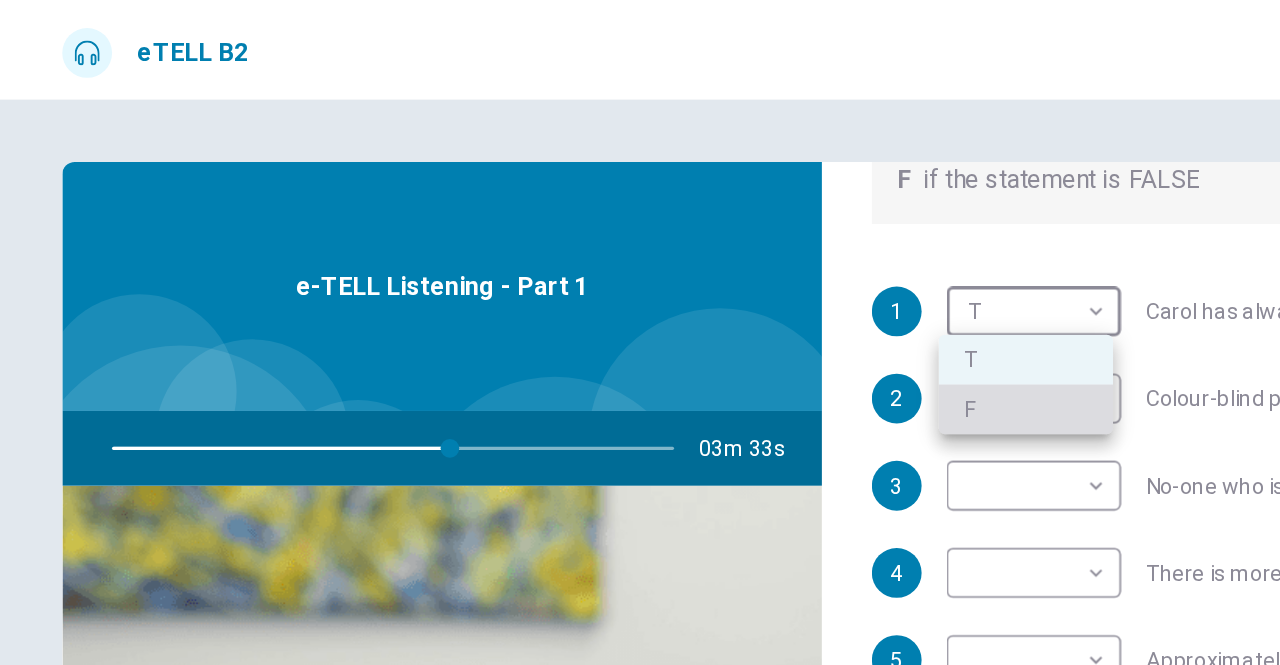 click on "F" at bounding box center (659, 263) 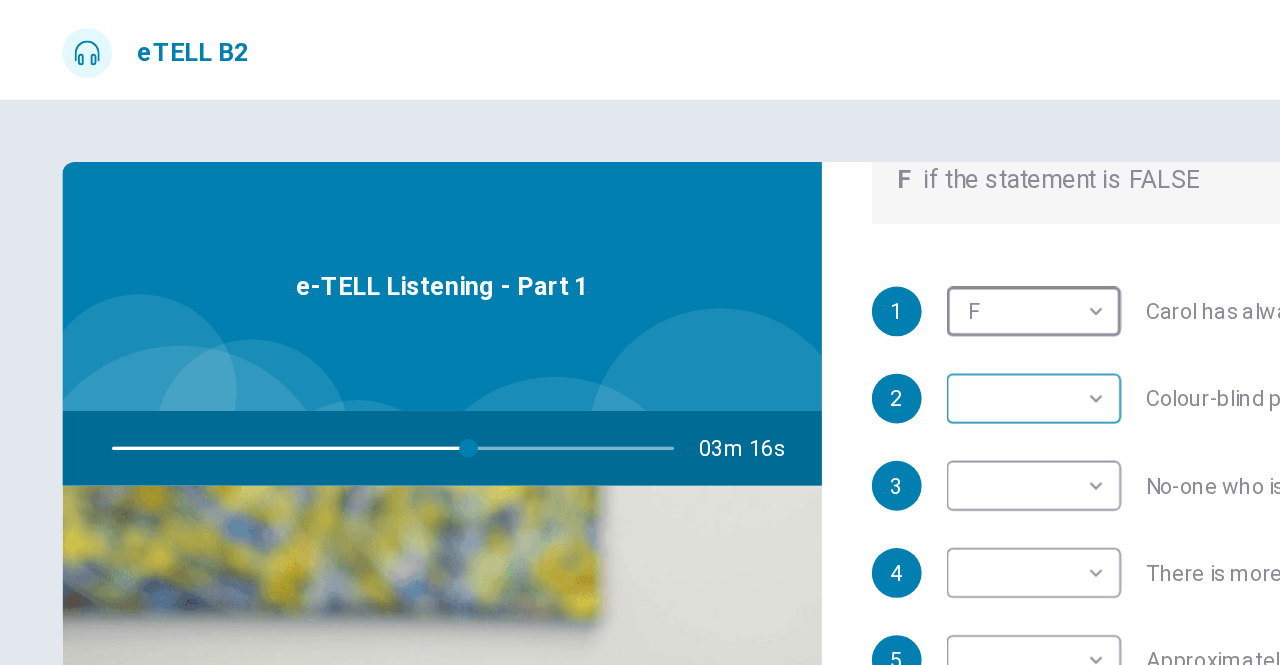 click on "This site uses cookies, as explained in our  Privacy Policy . If you agree to the use of cookies, please click the Accept button and continue to browse our site.   Privacy Policy Accept   eTELL B2 Continue Continue Question 1 For questions 1 – 10, mark each statement True (T) or False (F). You will hear Part One  TWICE.
You have one minute to read the questions for Part One.
Questions 1 - 10 T if the statement is TRUE F if the statement is FALSE 1 F * ​ [PERSON] has always known [RELATION] son is colour-blind. 2 ​ ​ Colour-blind people can see most colours. 3 ​ ​ No-one who is colour-blind sees only in black and white. 4 ​ ​ There is more than one cause of colour-blindness. 5 ​ ​ Approximately [NUMBER] million people worldwide are colour blind. 6 F * ​ [PERSON] has never met a colour-blind woman. 7 T * ​ It is unknown why few Africans are colour-blind. 8 F * ​ [PERSON] believes colour-blindness does not limit job  choice.  9 ​ ​ [PERSON] says some colour-blind people have been cured. 10" at bounding box center (640, 332) 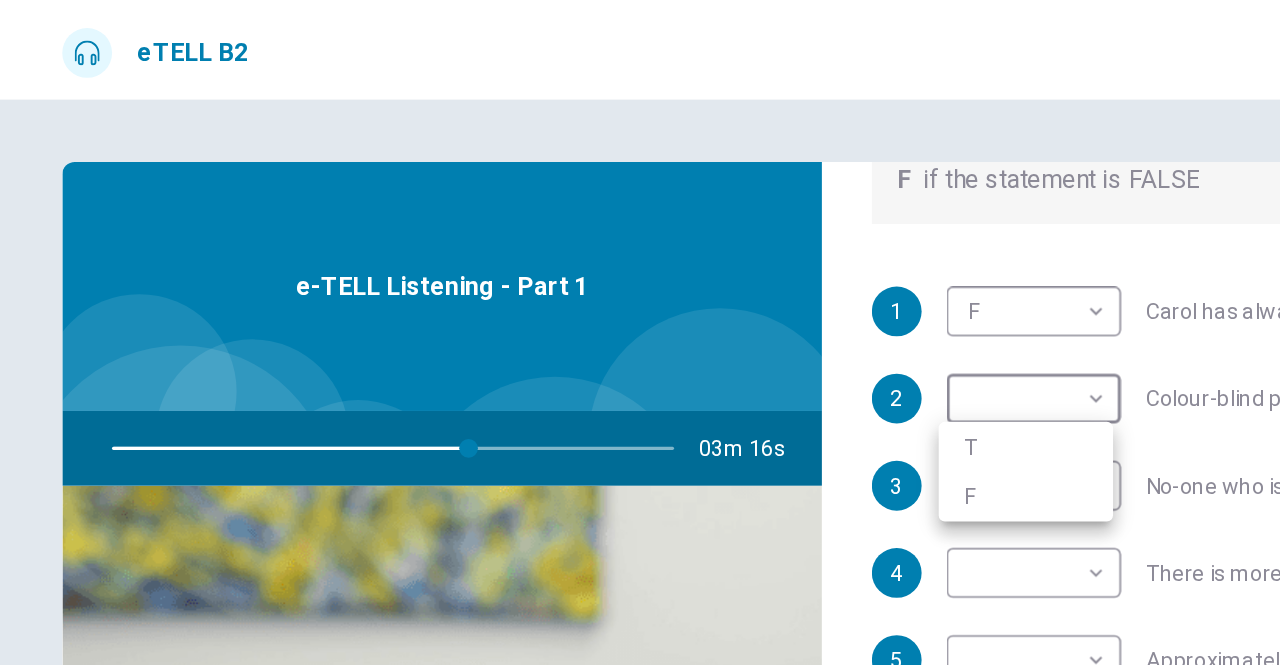 type on "**" 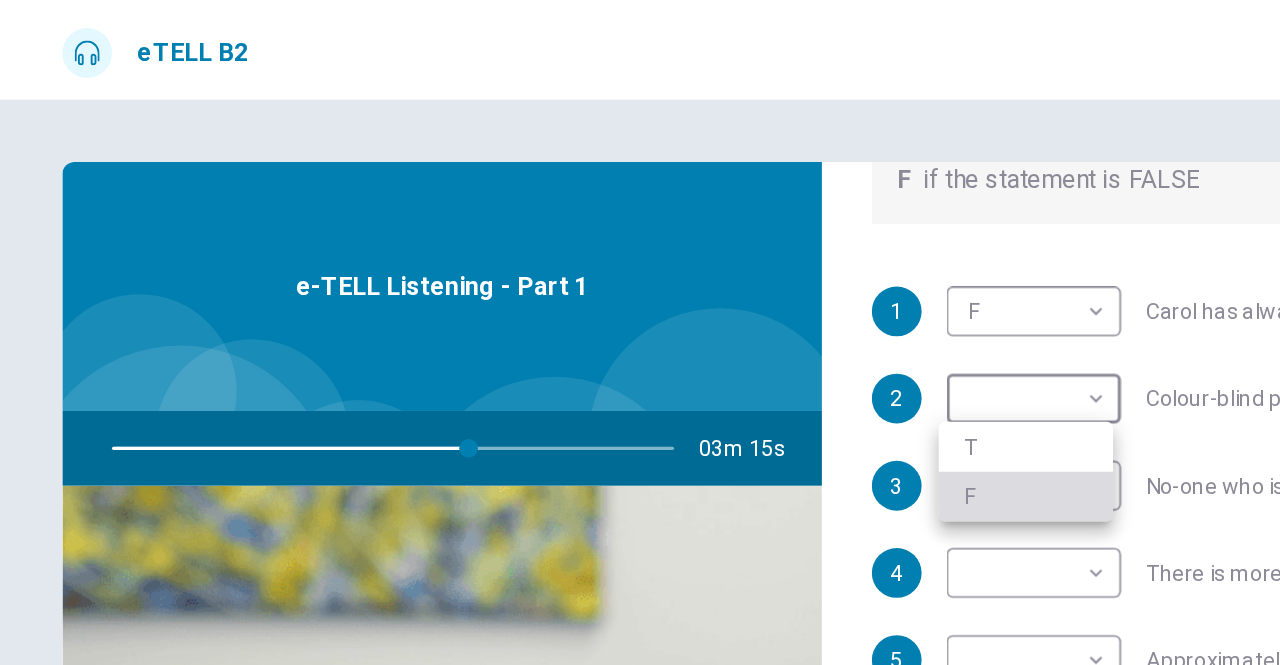 click on "F" at bounding box center [659, 319] 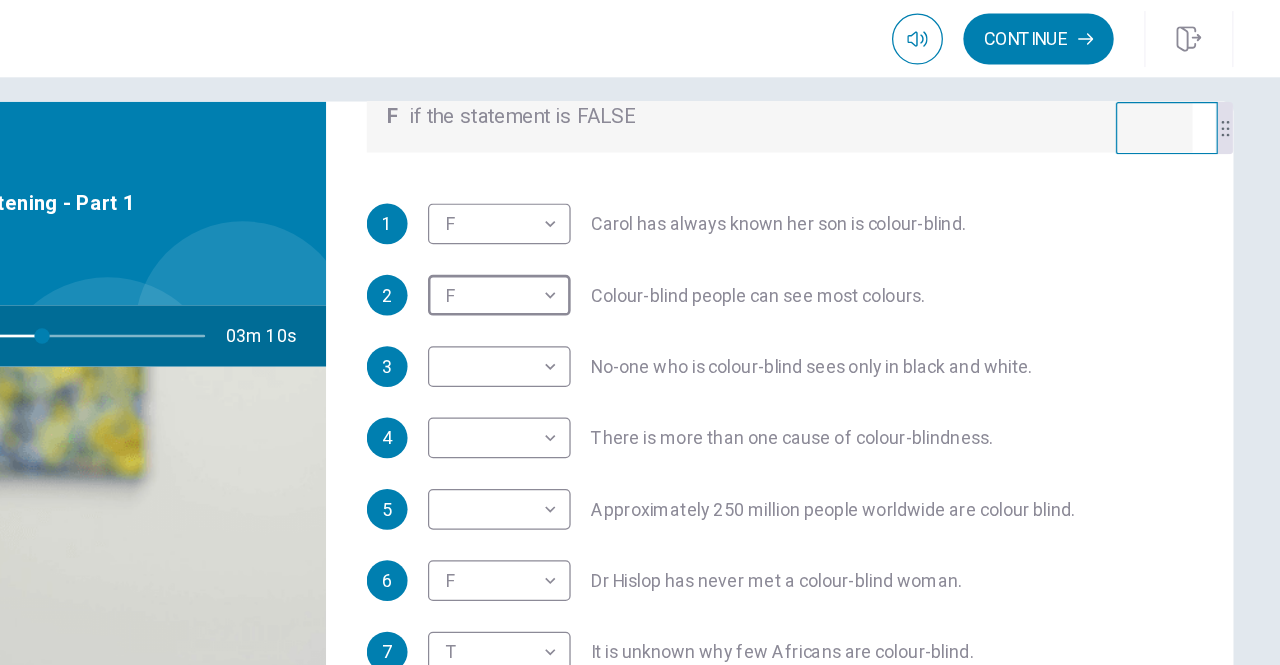 scroll, scrollTop: 22, scrollLeft: 0, axis: vertical 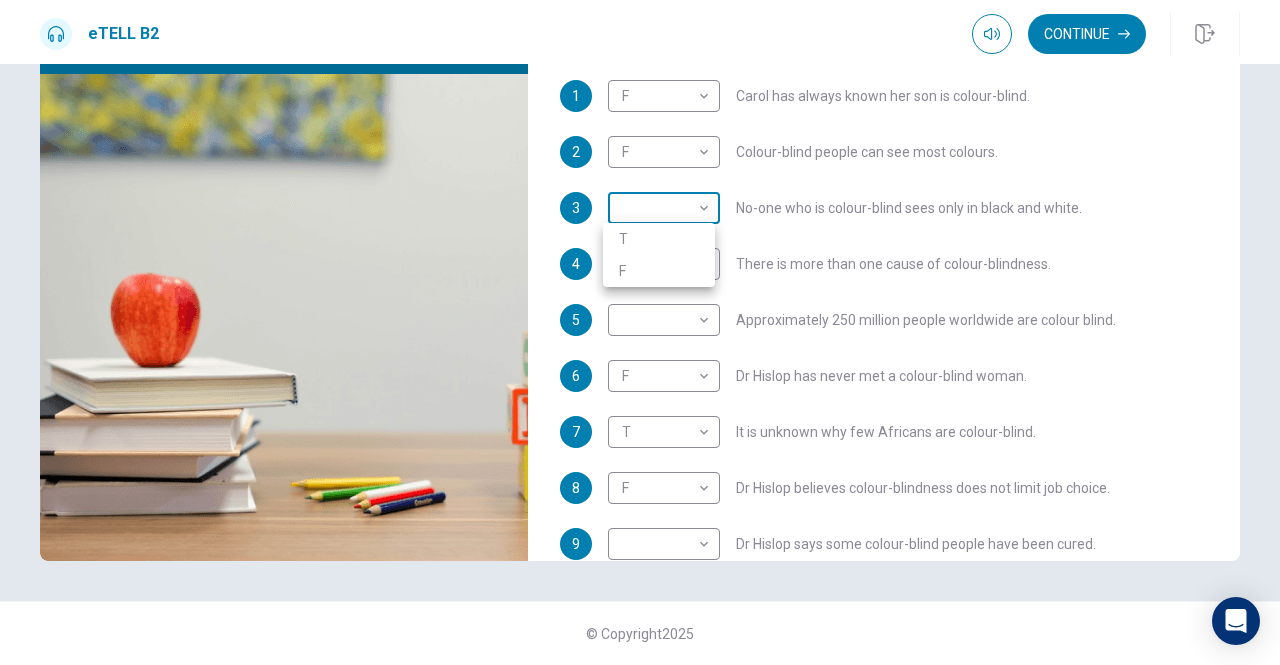 click on "This site uses cookies, as explained in our  Privacy Policy . If you agree to the use of cookies, please click the Accept button and continue to browse our site.   Privacy Policy Accept   eTELL B2 Continue Continue Question 1 For questions 1 – 10, mark each statement True (T) or False (F). You will hear Part One  TWICE.
You have one minute to read the questions for Part One.
Questions 1 - 10 T if the statement is TRUE F if the statement is FALSE 1 F * ​ [PERSON] has always known [RELATION] is colour-blind. 2 ​ ​ Colour-blind people can see most colours. 3 ​ ​ No-one who is colour-blind sees only in black and white. 4 ​ ​ There is more than one cause of colour-blindness. 5 ​ ​ Approximately 250 million people worldwide are colour blind. 6 F * ​ Dr [LAST] has never met a colour-blind woman. 7 T * ​ It is unknown why few Africans are colour-blind. 8 F * ​ Dr [LAST] believes colour-blindness does not limit job  choice.  9 ​ ​ Dr [LAST] says some colour-blind people have been cured. 10" at bounding box center [640, 332] 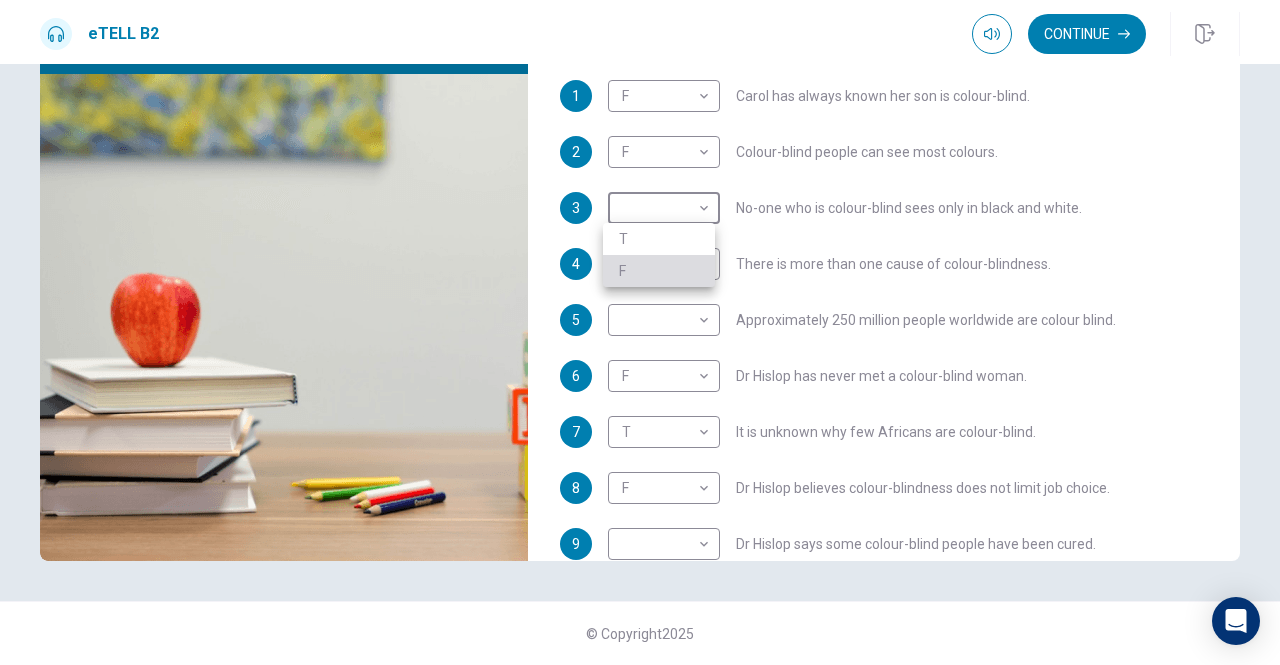 click on "F" at bounding box center (659, 271) 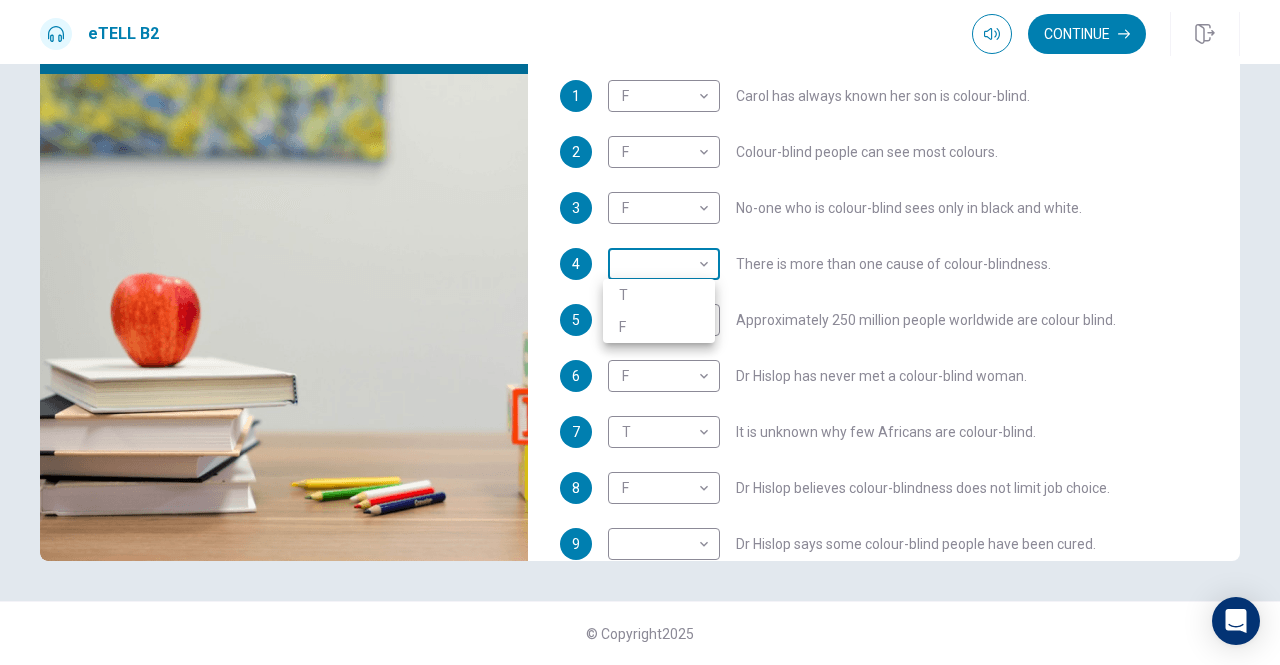 click on "This site uses cookies, as explained in our  Privacy Policy . If you agree to the use of cookies, please click the Accept button and continue to browse our site.   Privacy Policy Accept   eTELL B2 Continue Continue Question 1 For questions 1 – 10, mark each statement True (T) or False (F). You will hear Part One  TWICE.
You have one minute to read the questions for Part One.
Questions 1 - 10 T if the statement is TRUE F if the statement is FALSE 1 F * ​ [PERSON] has always known [RELATION] is colour-blind. 2 F * ​ Colour-blind people can see most colours. 3 F * ​ No-one who is colour-blind sees only in black and white. 4 ​ ​ There is more than one cause of colour-blindness. 5 ​ ​ Approximately 250 million people worldwide are colour blind. 6 F * ​ Dr [LAST] has never met a colour-blind woman. 7 T * ​ It is unknown why few Africans are colour-blind. 8 F * ​ Dr [LAST] believes colour-blindness does not limit job  choice.  9 ​ ​ Dr [LAST] says some colour-blind people have been cured. 10" at bounding box center (640, 332) 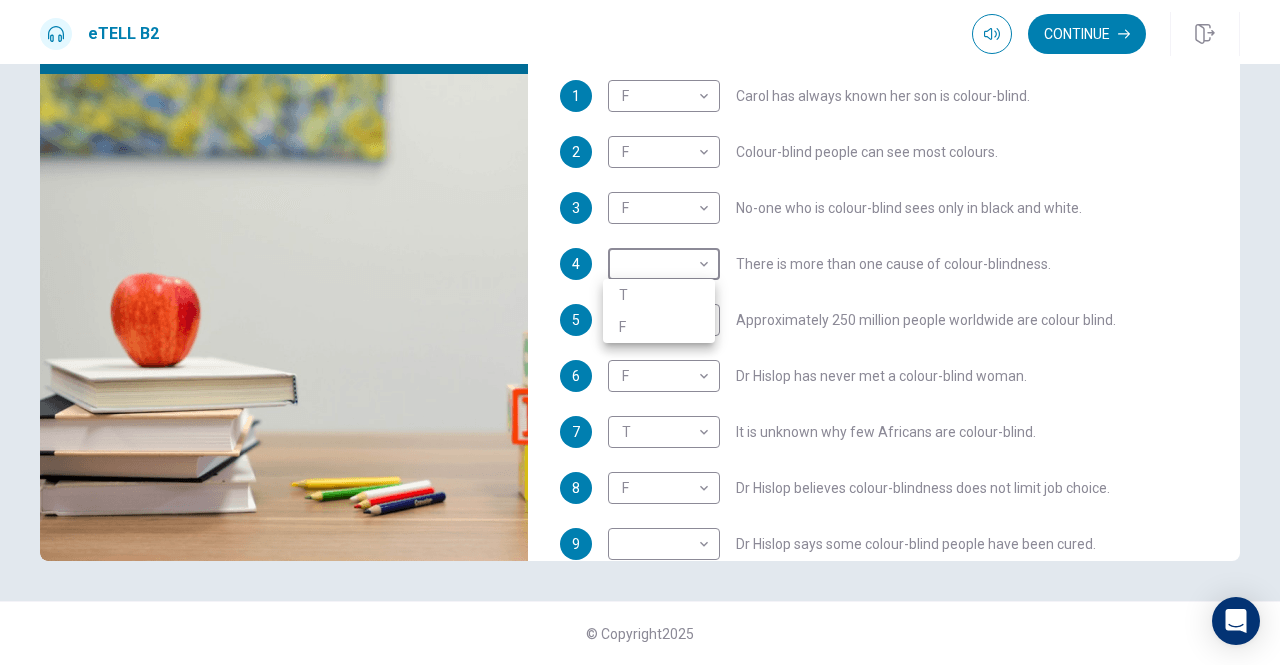 click on "T" at bounding box center (659, 295) 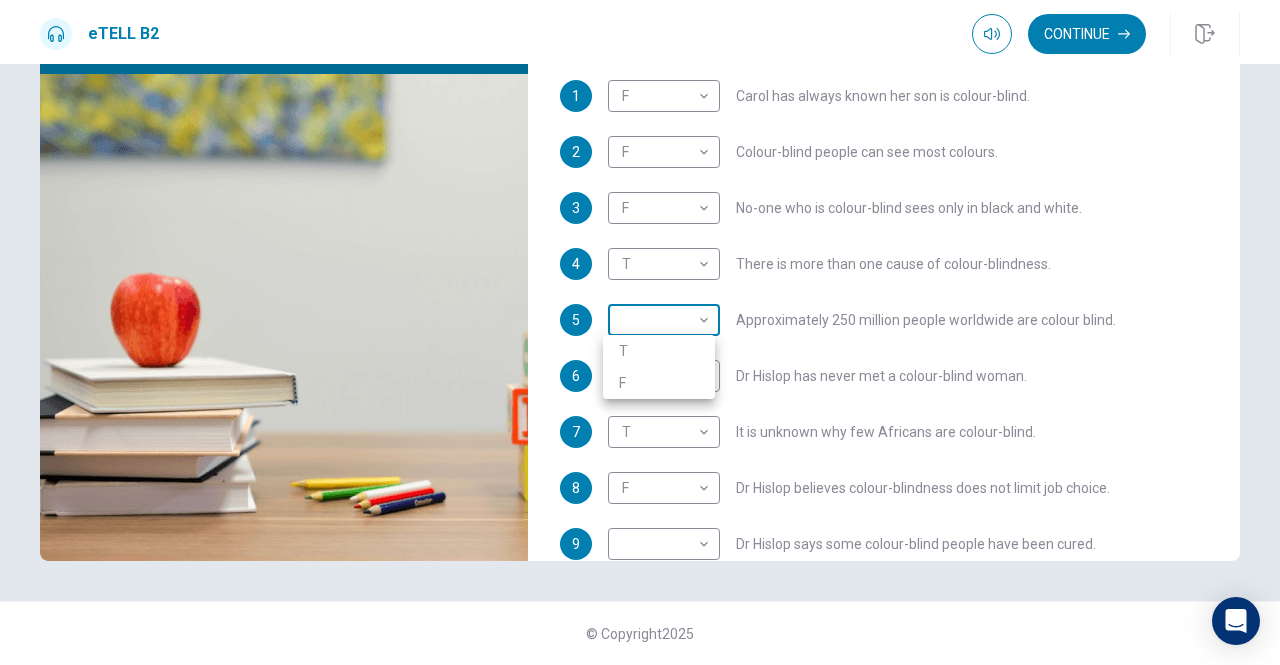 click on "This site uses cookies, as explained in our  Privacy Policy . If you agree to the use of cookies, please click the Accept button and continue to browse our site.   Privacy Policy Accept   eTELL B2 Continue Continue Question 1 For questions 1 – 10, mark each statement True (T) or False (F). You will hear Part One  TWICE.
You have one minute to read the questions for Part One.
Questions 1 - 10 T if the statement is TRUE F if the statement is FALSE 1 F * ​ Carol has always known her son is colour-blind. 2 F * ​ Colour-blind people can see most colours. 3 F * ​ No-one who is colour-blind sees only in black and white. 4 T * ​ There is more than one cause of colour-blindness. 5 ​ ​ Approximately 250 million people worldwide are colour blind. 6 F * ​ Dr Hislop has never met a colour-blind woman. 7 T * ​ It is unknown why few Africans are colour-blind. 8 F * ​ Dr Hislop believes colour-blindness does not limit job  choice.  9 ​ ​ Dr Hislop says some colour-blind people have been cured. 10" at bounding box center [640, 332] 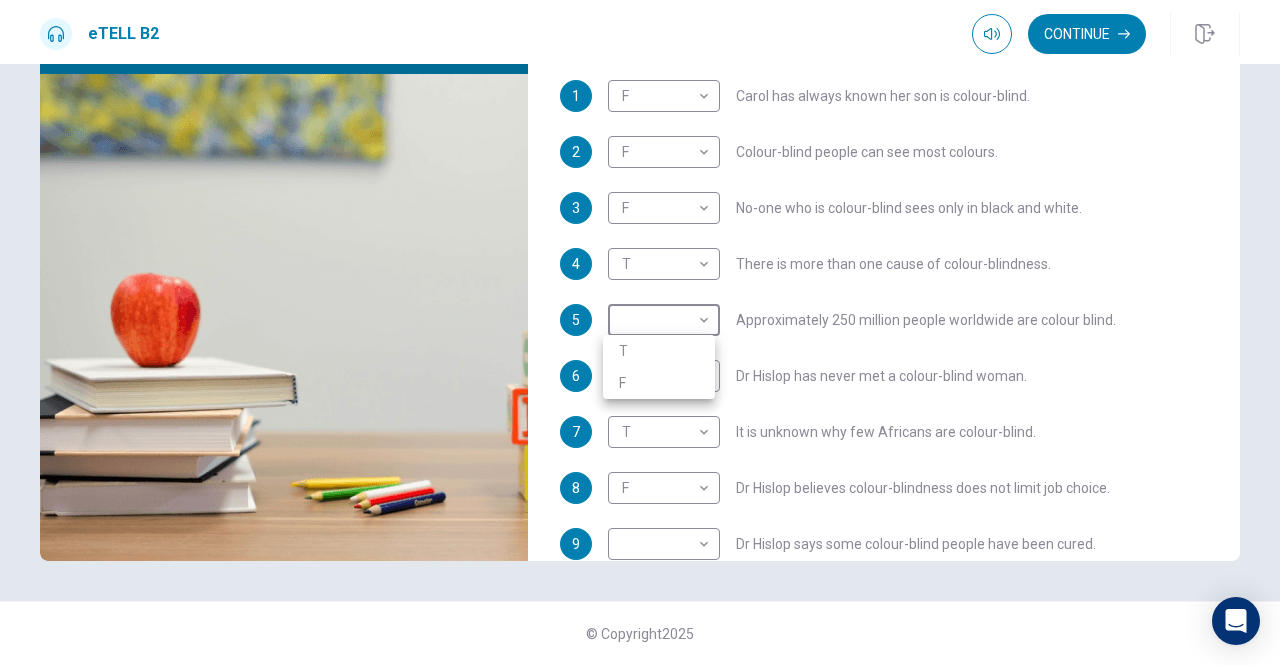 type on "**" 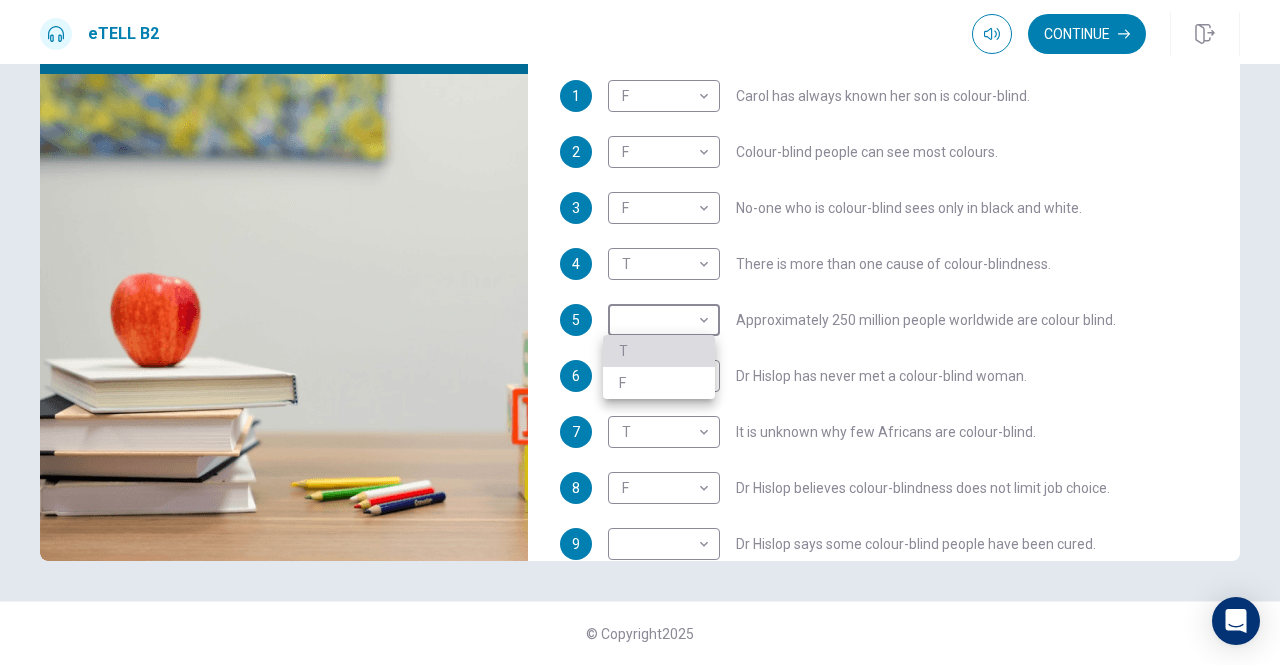 click on "T" at bounding box center [659, 351] 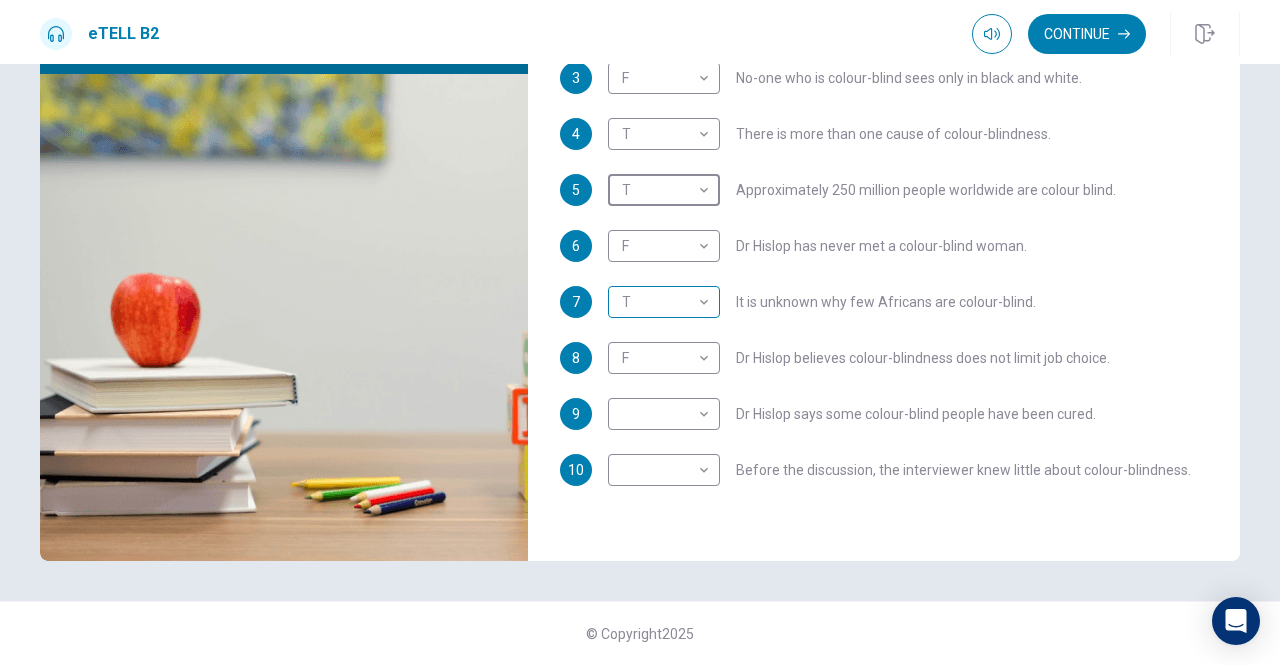 scroll, scrollTop: 352, scrollLeft: 0, axis: vertical 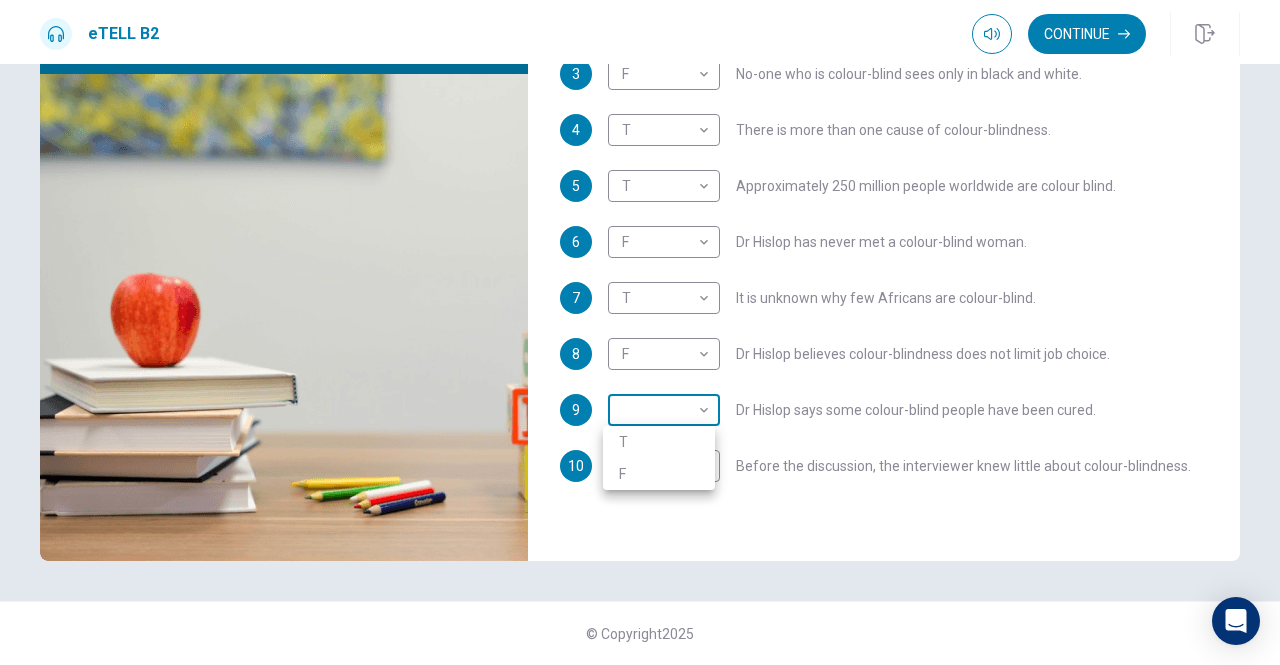 click on "This site uses cookies, as explained in our  Privacy Policy . If you agree to the use of cookies, please click the Accept button and continue to browse our site.   Privacy Policy Accept   eTELL B2 Continue Continue Question 1 For questions 1 – 10, mark each statement True (T) or False (F). You will hear Part One  TWICE.
You have one minute to read the questions for Part One.
Questions 1 - 10 T if the statement is TRUE F if the statement is FALSE 1 F * ​ Carol has always known her son is colour-blind. 2 F * ​ Colour-blind people can see most colours. 3 F * ​ No-one who is colour-blind sees only in black and white. 4 T * ​ There is more than one cause of colour-blindness. 5 T * ​ Approximately 250 million people worldwide are colour blind. 6 F * ​ Dr Hislop has never met a colour-blind woman. 7 T * ​ It is unknown why few Africans are colour-blind. 8 F * ​ Dr Hislop believes colour-blindness does not limit job  choice.  9 ​ ​ Dr Hislop says some colour-blind people have been cured. 10" at bounding box center [640, 332] 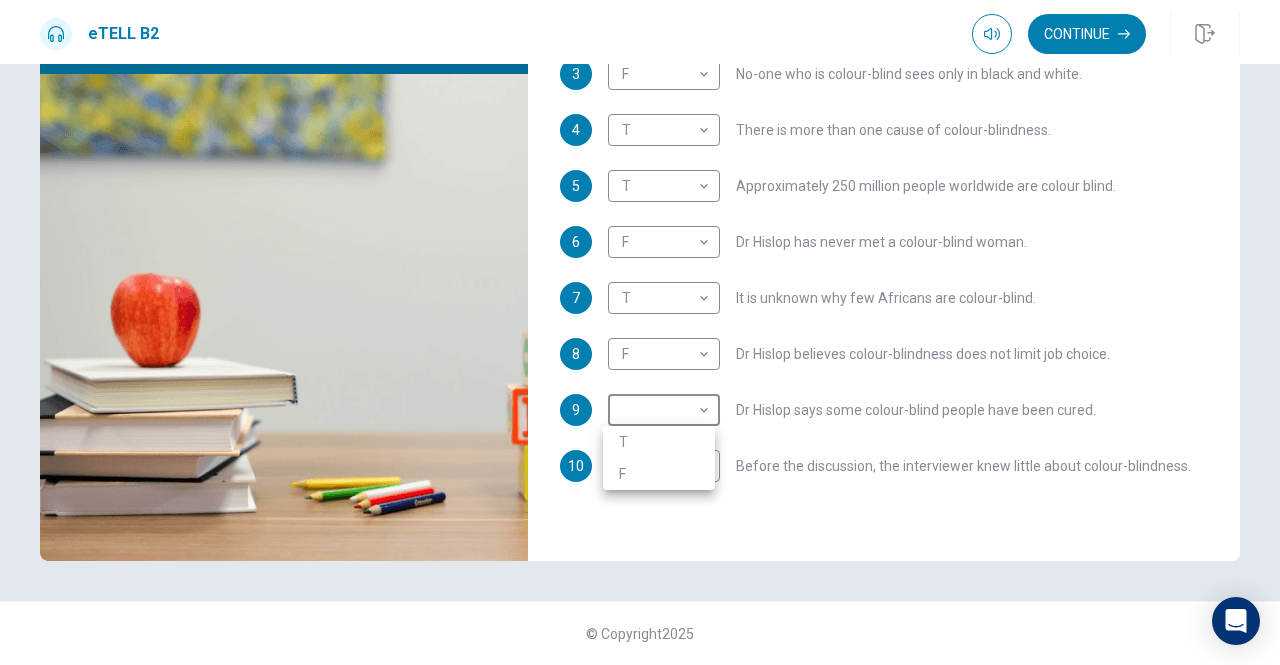 type on "**" 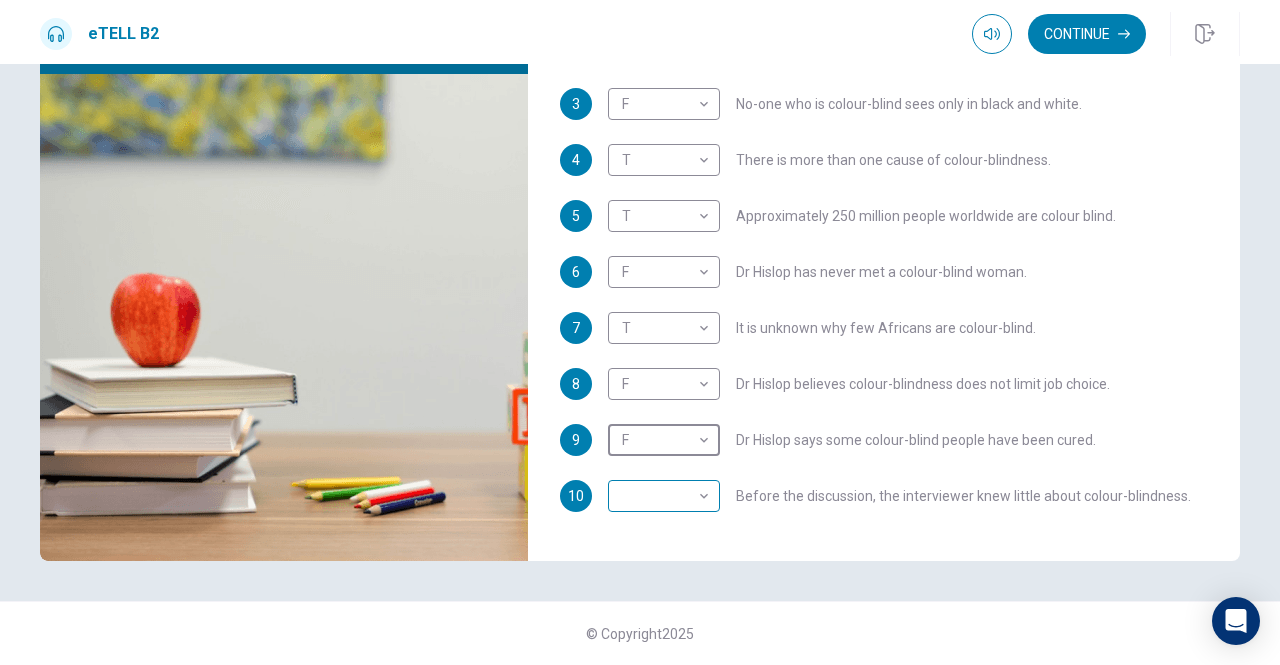 scroll, scrollTop: 352, scrollLeft: 0, axis: vertical 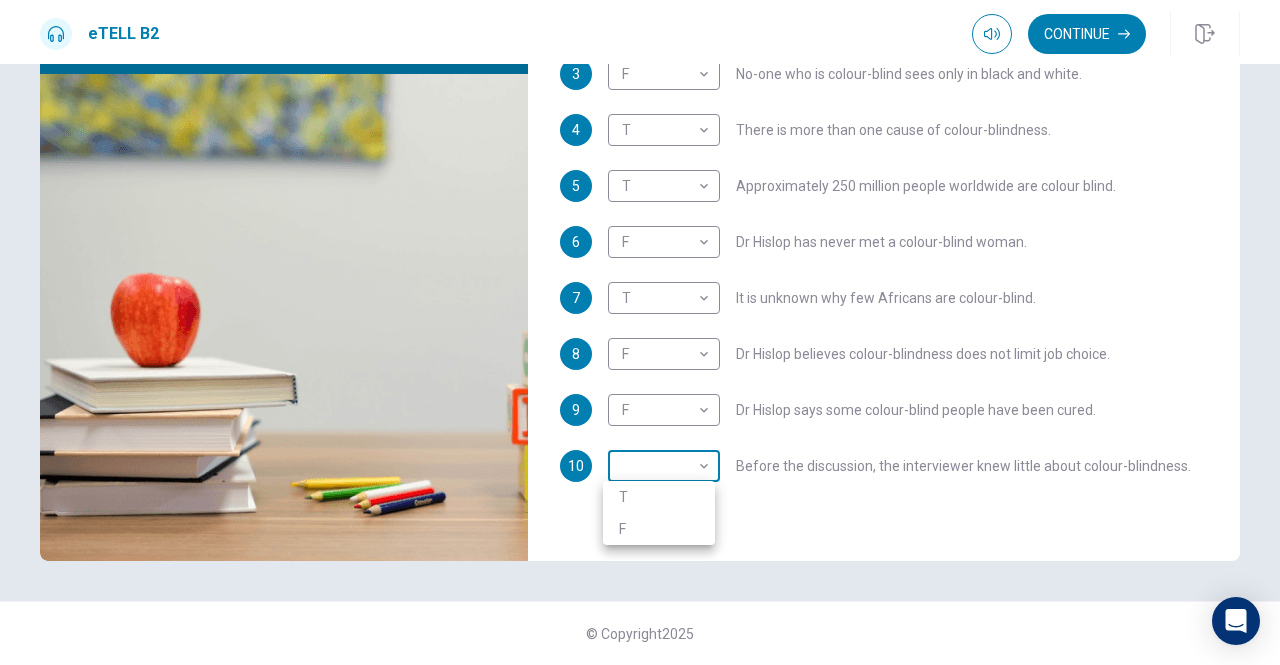 click on "This site uses cookies, as explained in our  Privacy Policy . If you agree to the use of cookies, please click the Accept button and continue to browse our site.   Privacy Policy Accept   eTELL B2 Continue Continue Question 1 For questions 1 – 10, mark each statement True (T) or False (F). You will hear Part One  TWICE.
You have one minute to read the questions for Part One.
Questions 1 - 10 T if the statement is TRUE F if the statement is FALSE 1 F * ​ [PERSON] has always known [RELATION] is colour-blind. 2 F * ​ Colour-blind people can see most colours. 3 F * ​ No-one who is colour-blind sees only in black and white. 4 T * ​ There is more than one cause of colour-blindness. 5 T * ​ Approximately 250 million people worldwide are colour blind. 6 F * ​ Dr [LAST] has never met a colour-blind woman. 7 T * ​ It is unknown why few Africans are colour-blind. 8 F * ​ Dr [LAST] believes colour-blindness does not limit job  choice.  9 F * ​ Dr [LAST] says some colour-blind people have been cured. 10" at bounding box center [640, 332] 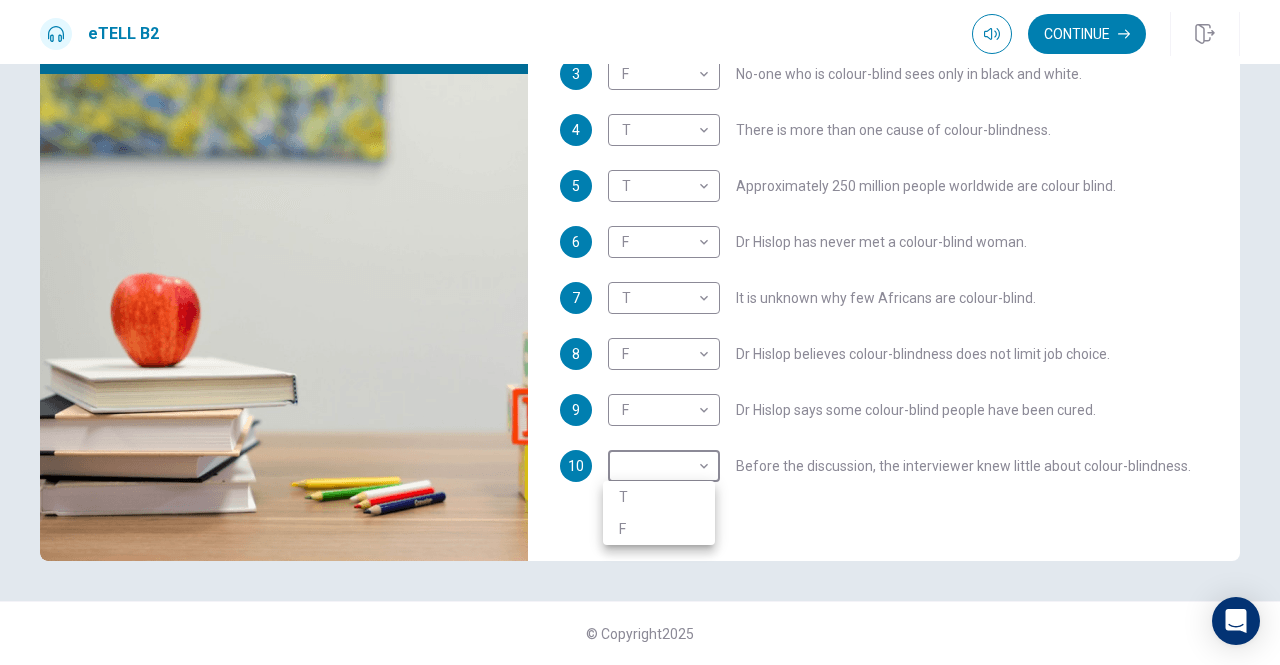 type on "**" 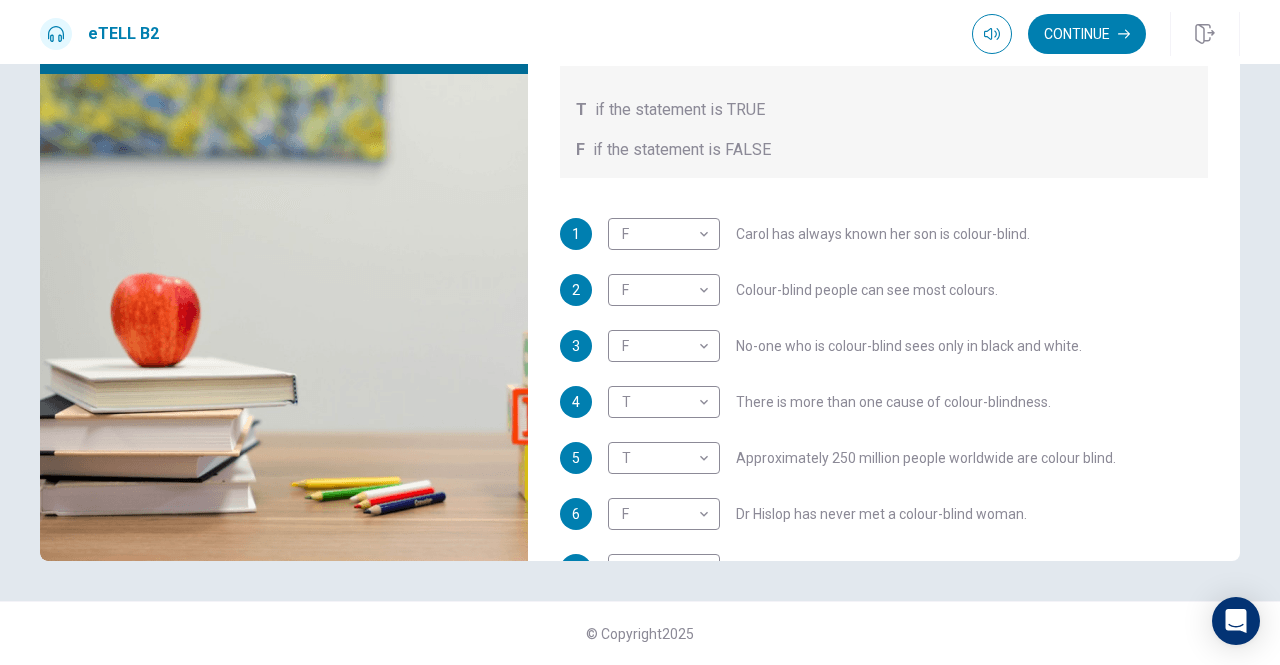 scroll, scrollTop: 78, scrollLeft: 0, axis: vertical 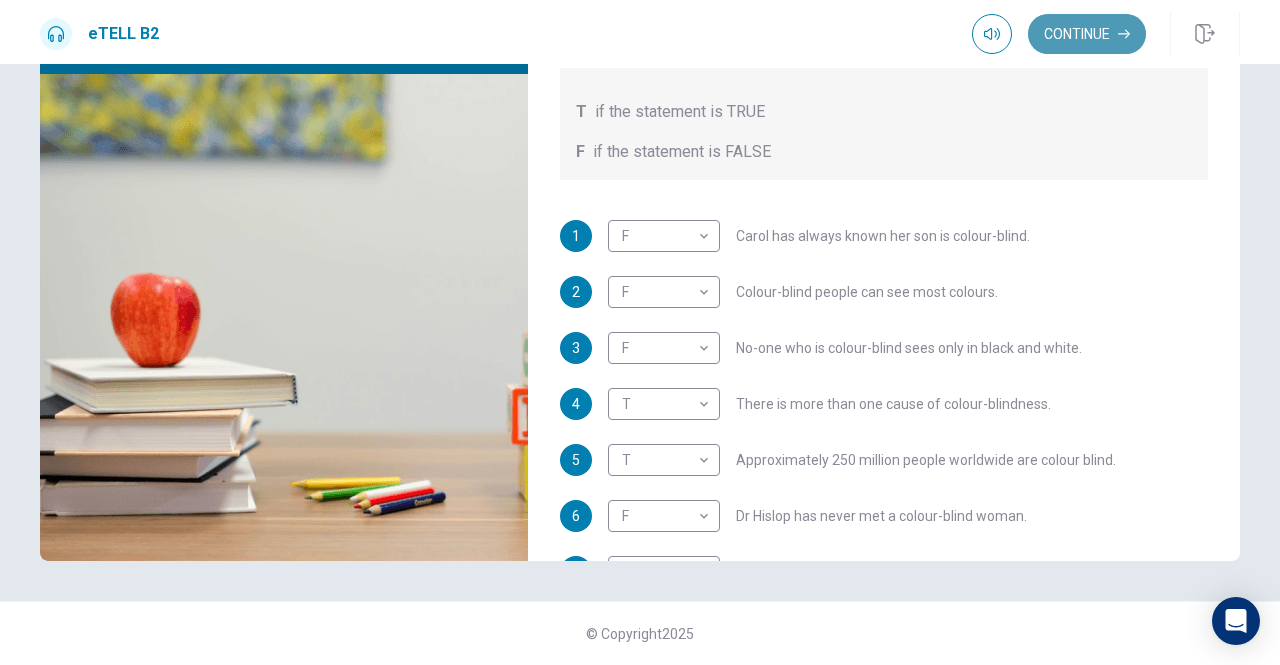 click on "Continue" at bounding box center (1087, 34) 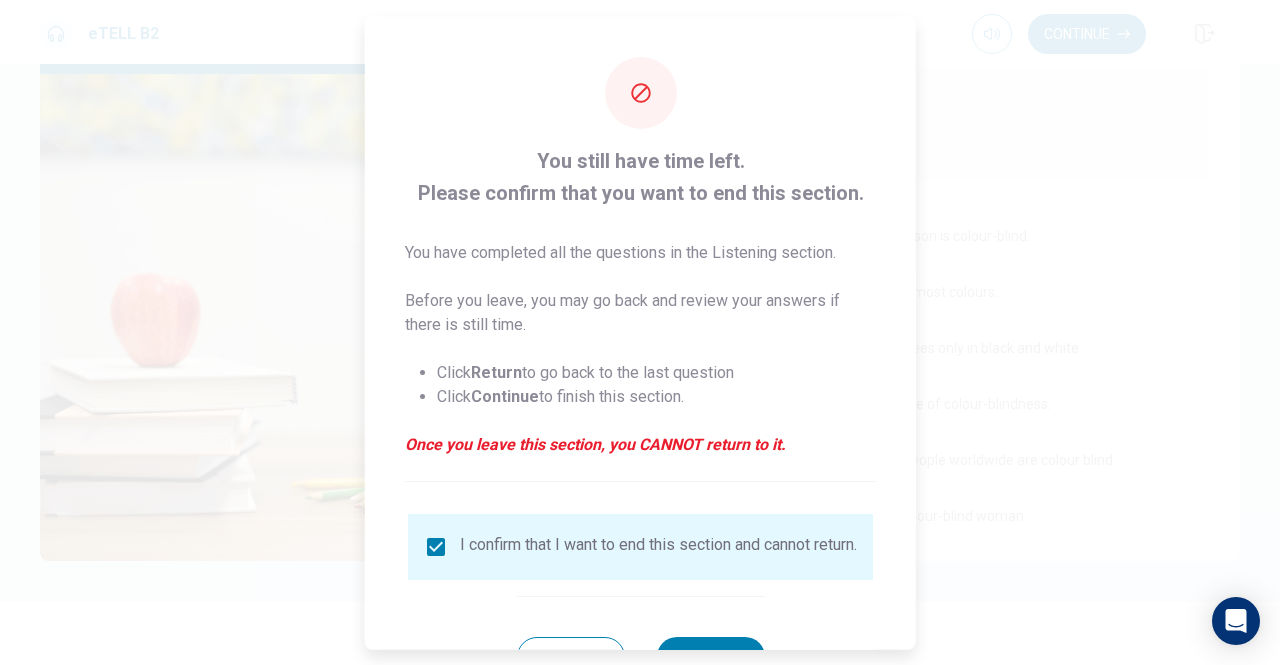 scroll, scrollTop: 80, scrollLeft: 0, axis: vertical 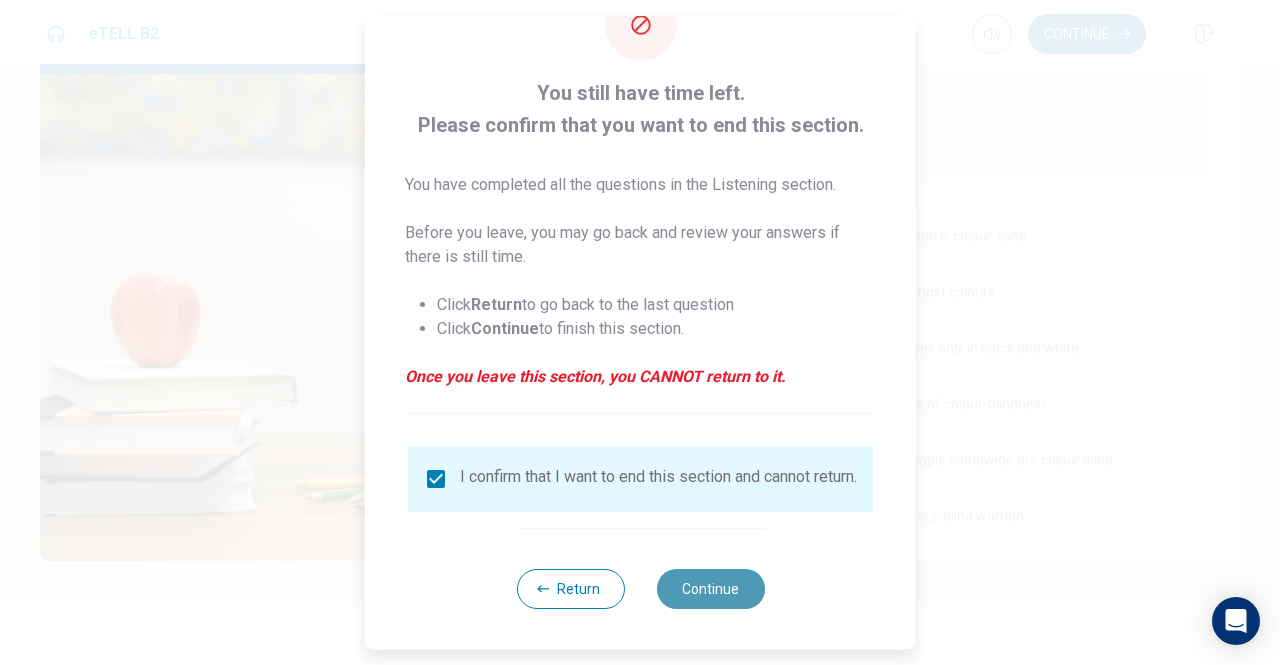 click on "Continue" at bounding box center (710, 589) 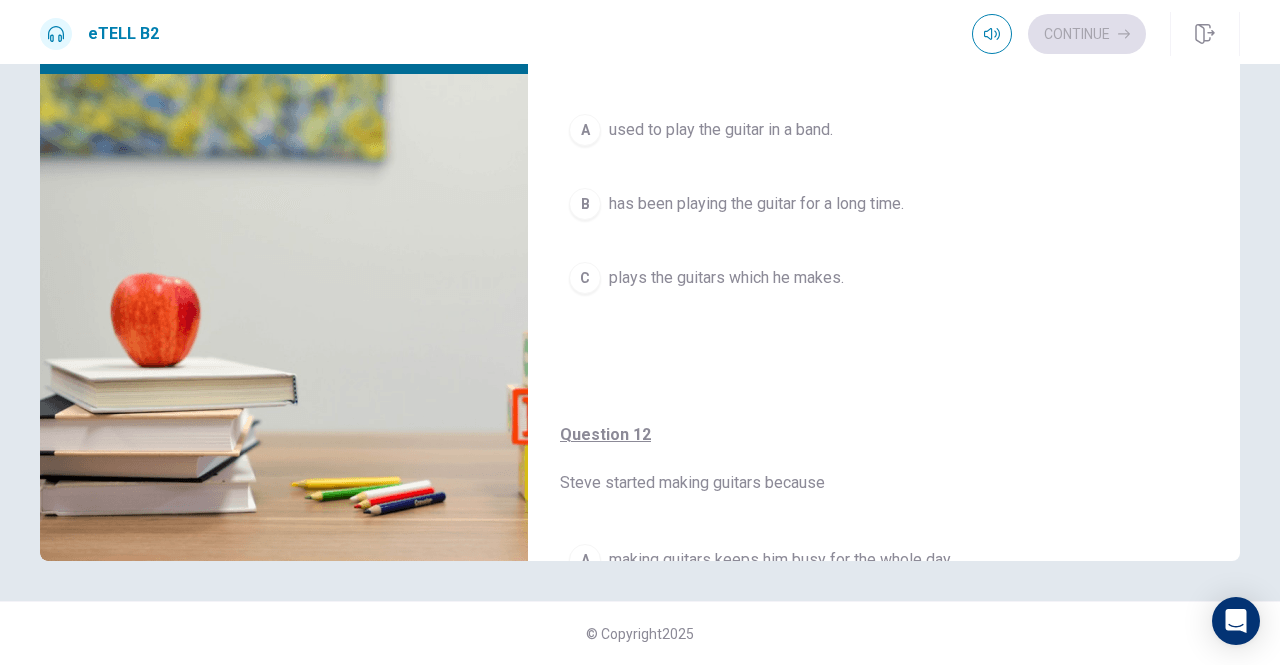 scroll, scrollTop: 0, scrollLeft: 0, axis: both 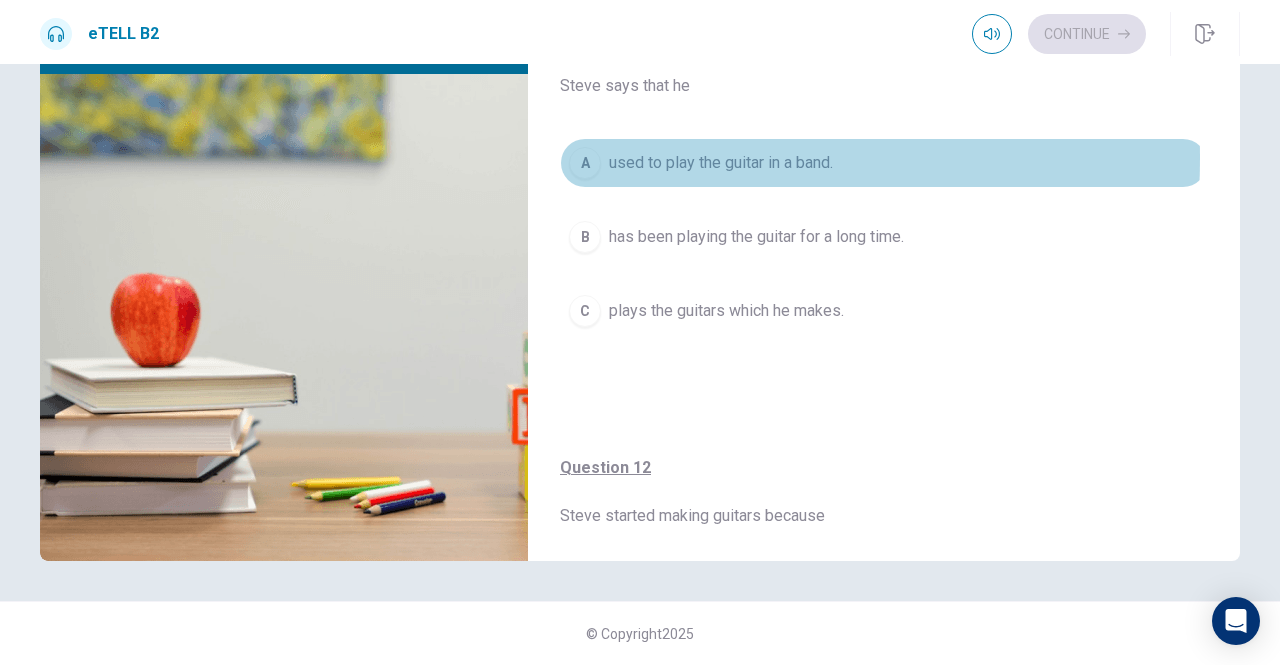 click on "A" at bounding box center [585, 163] 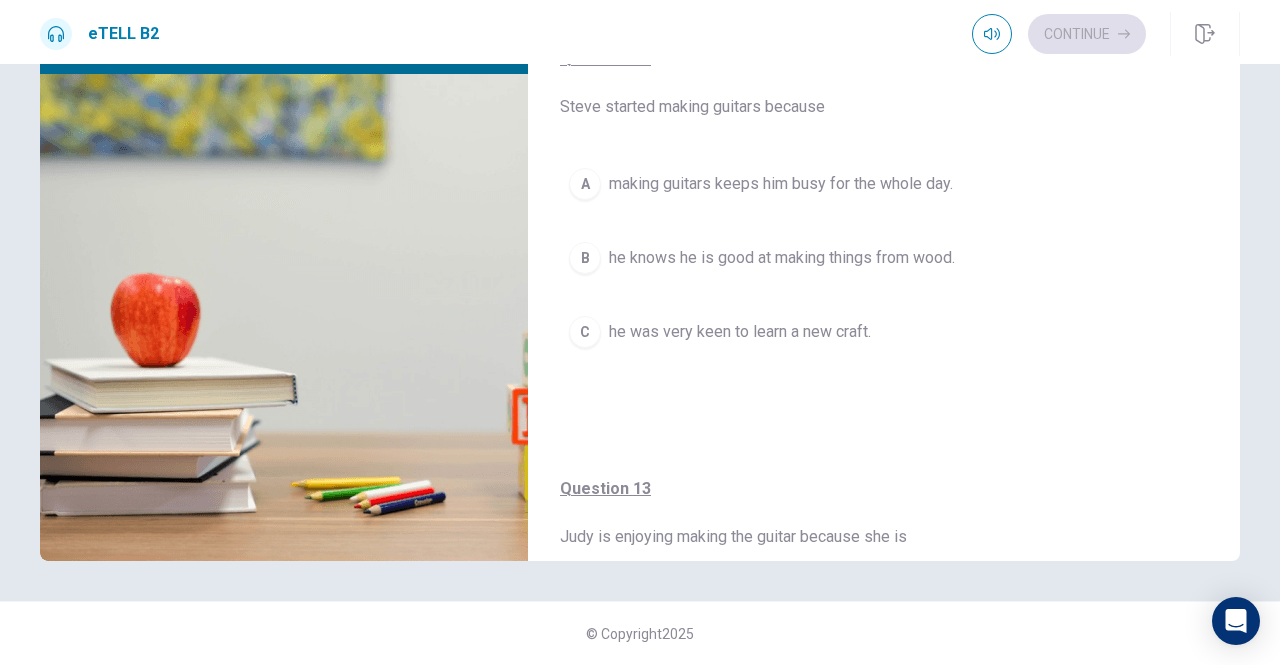 scroll, scrollTop: 410, scrollLeft: 0, axis: vertical 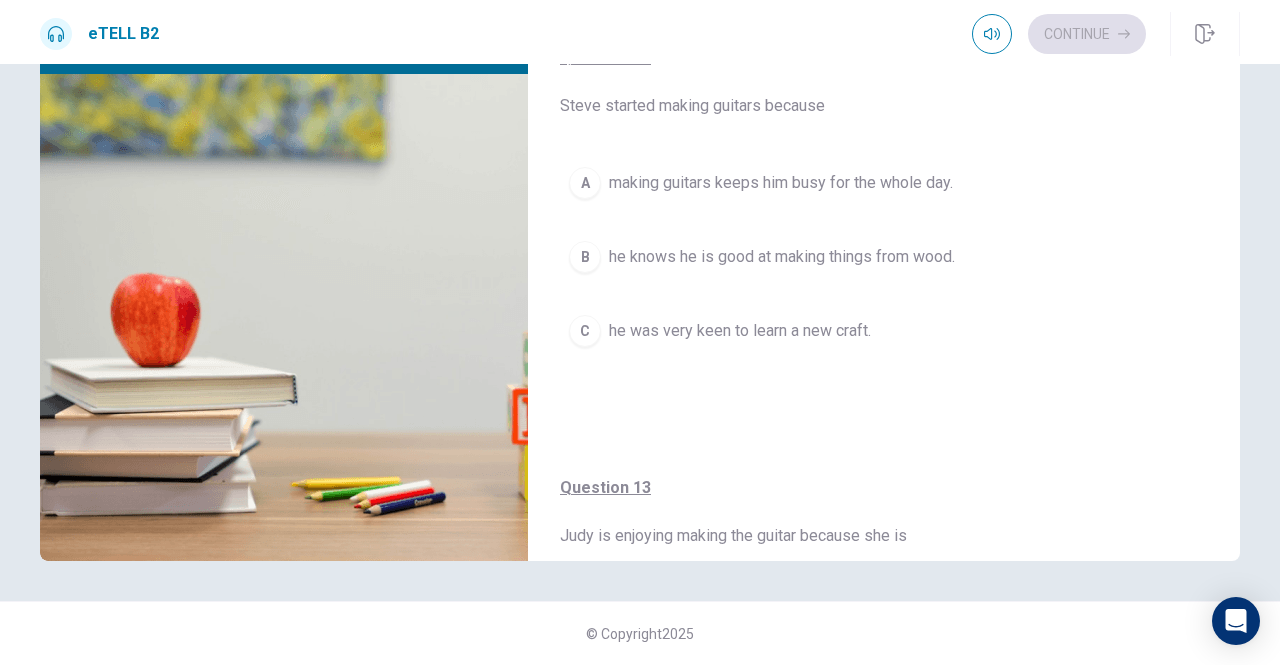 click on "A making guitars keeps him busy for the whole day.  B he knows he is good at making things from wood.  C he was very keen to learn a new craft." at bounding box center (884, 277) 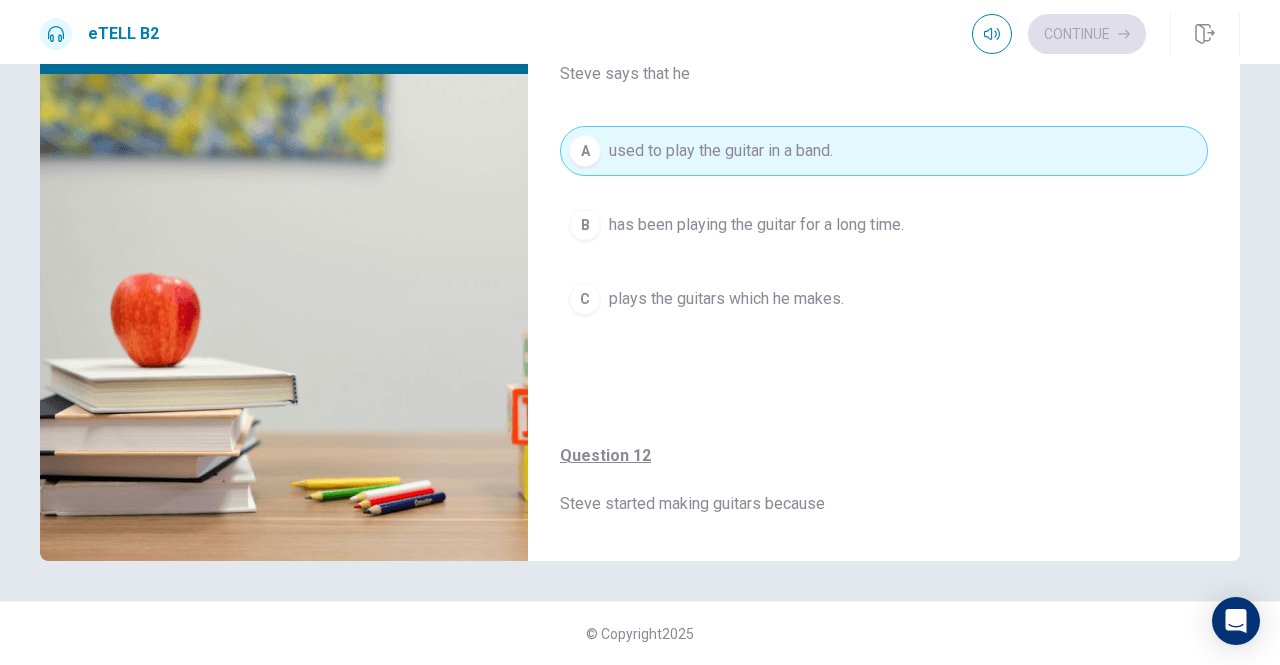 scroll, scrollTop: 0, scrollLeft: 0, axis: both 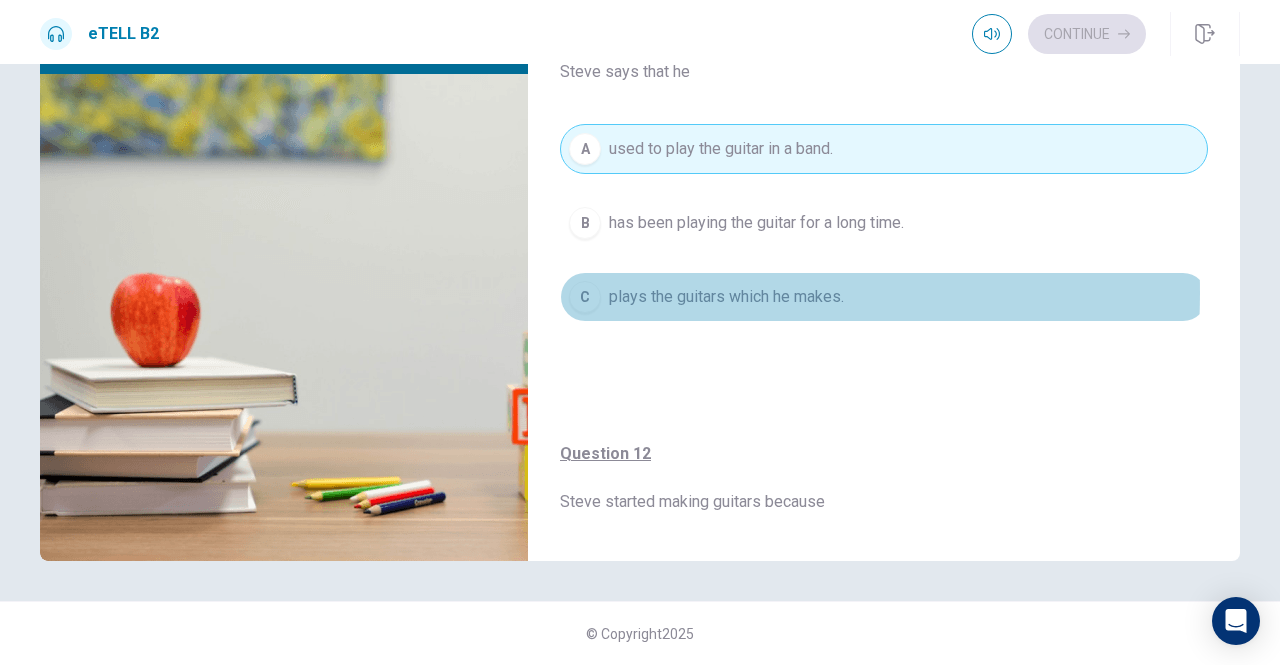 click on "C" at bounding box center (585, 297) 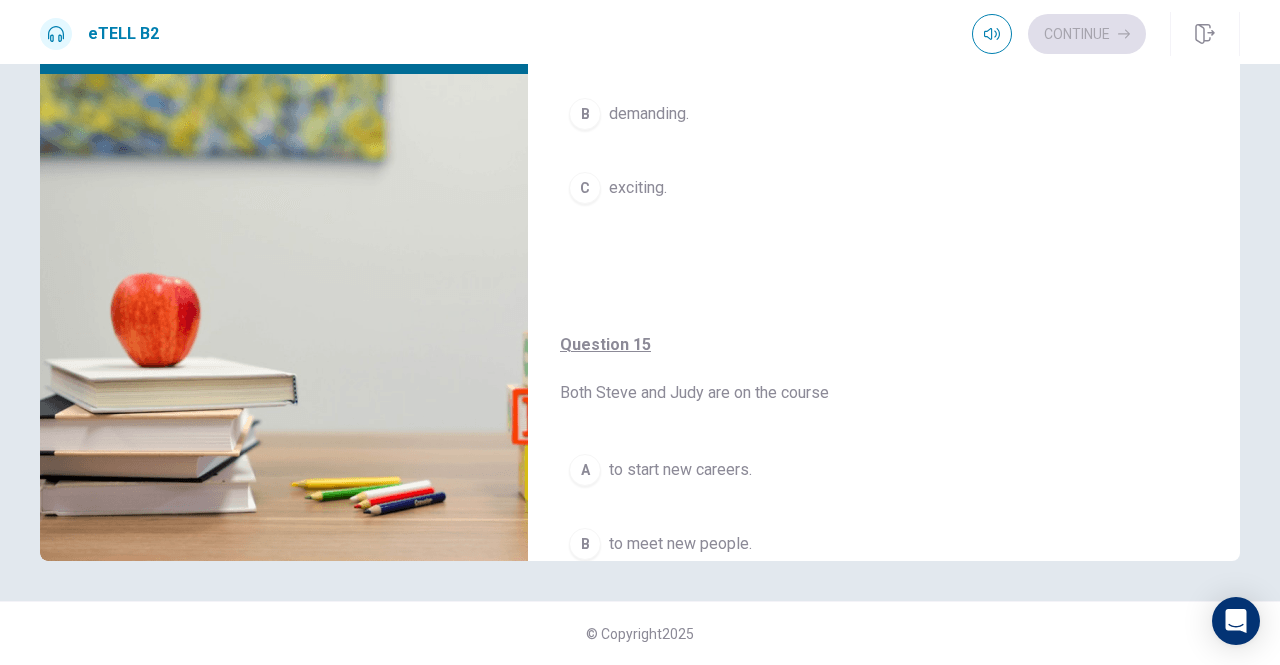 scroll, scrollTop: 1564, scrollLeft: 0, axis: vertical 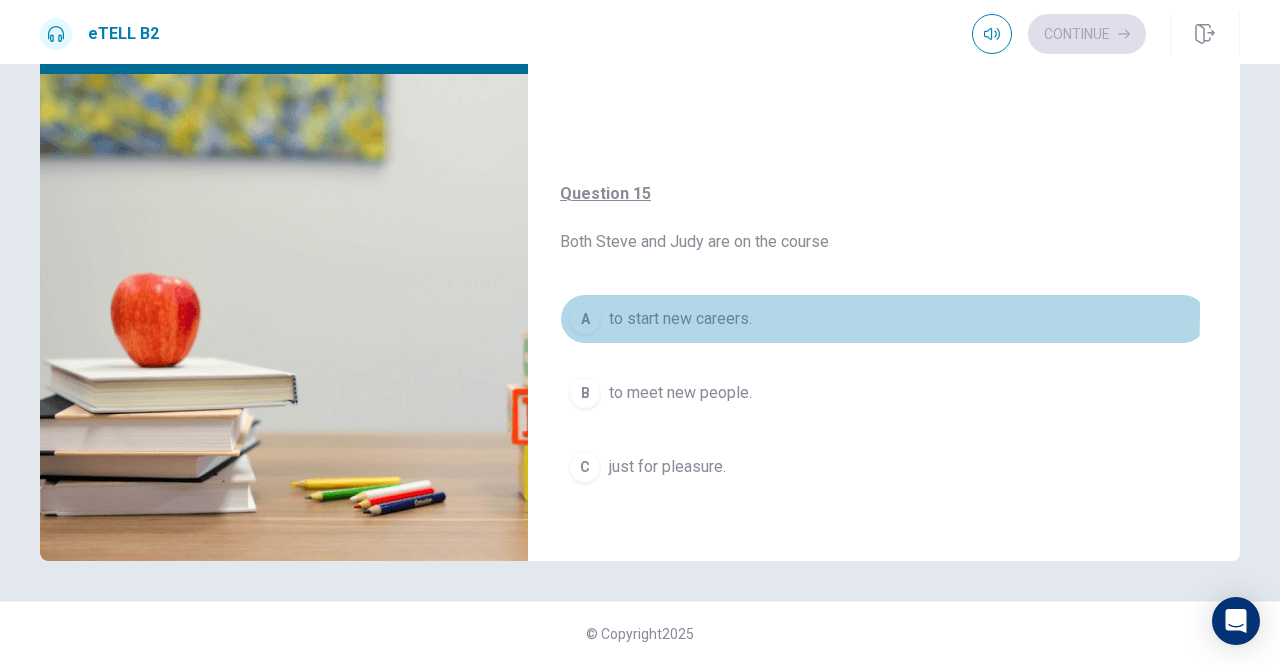 click on "A" at bounding box center [585, 319] 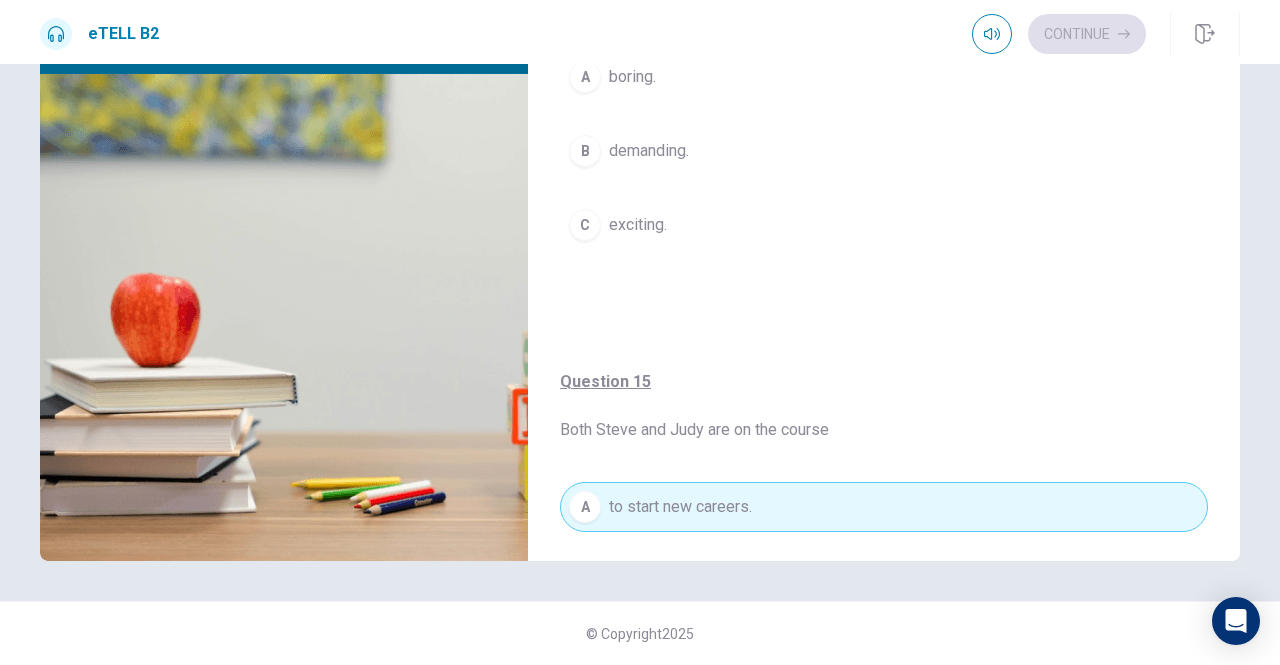 scroll, scrollTop: 1376, scrollLeft: 0, axis: vertical 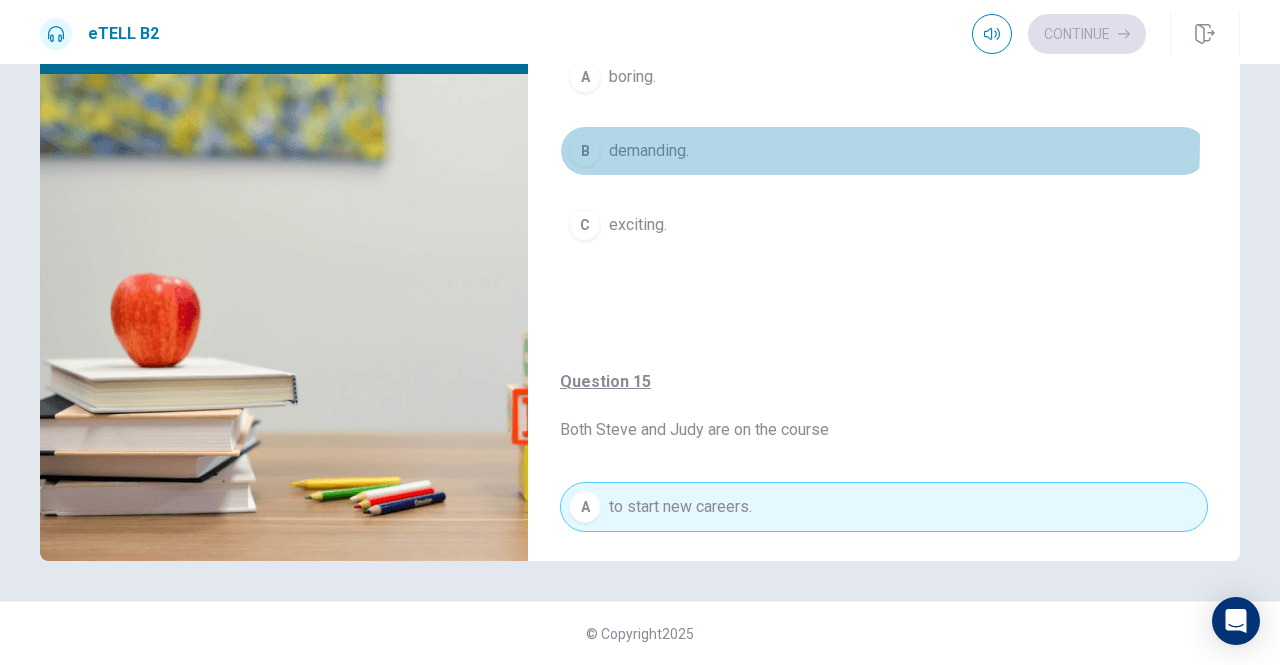 click on "B" at bounding box center [585, 151] 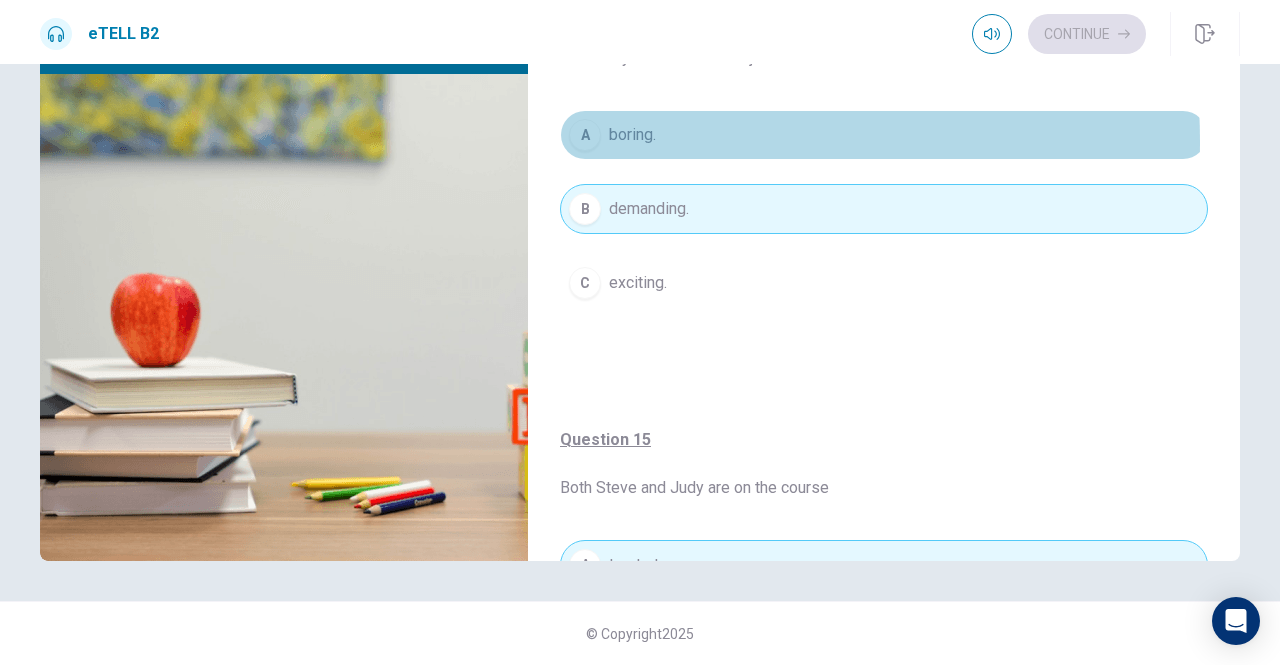 click on "A" at bounding box center [585, 135] 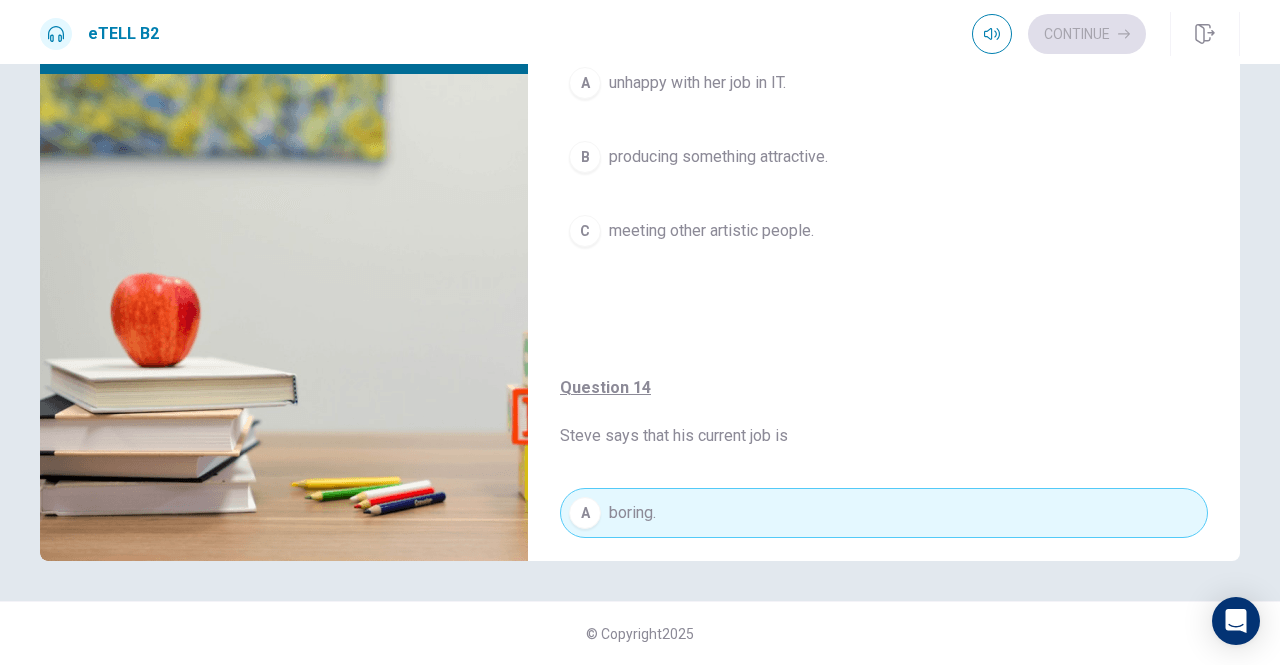 scroll, scrollTop: 896, scrollLeft: 0, axis: vertical 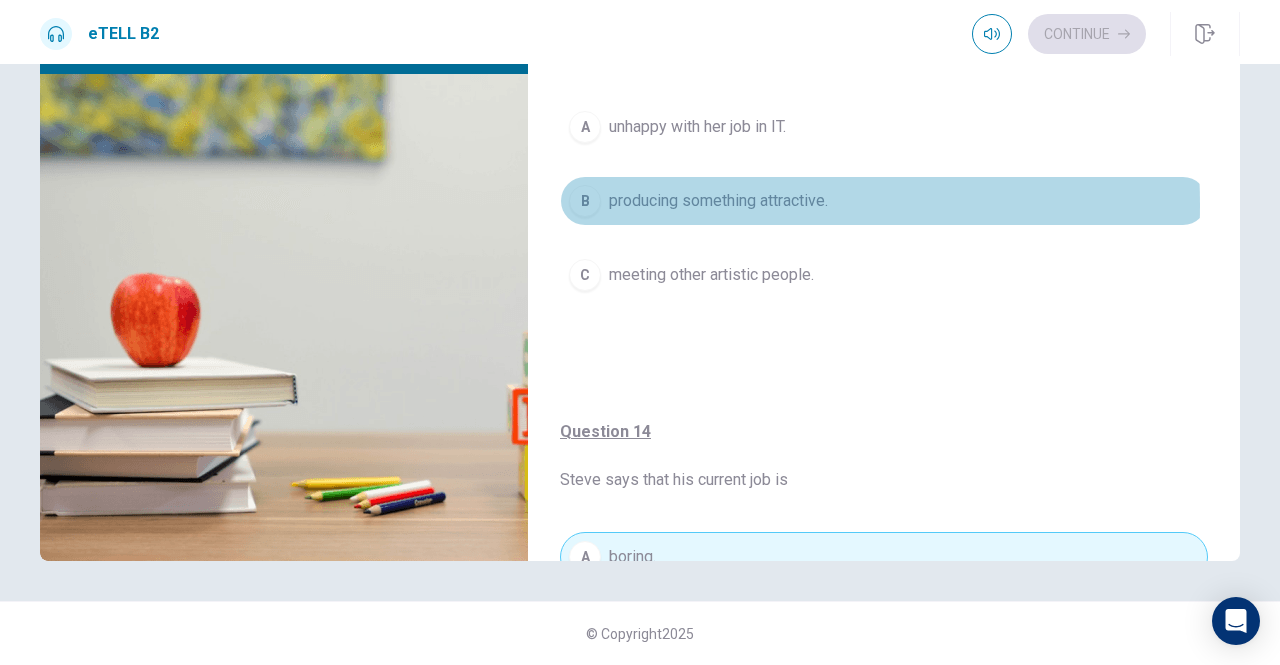 click on "producing something attractive." at bounding box center [718, 201] 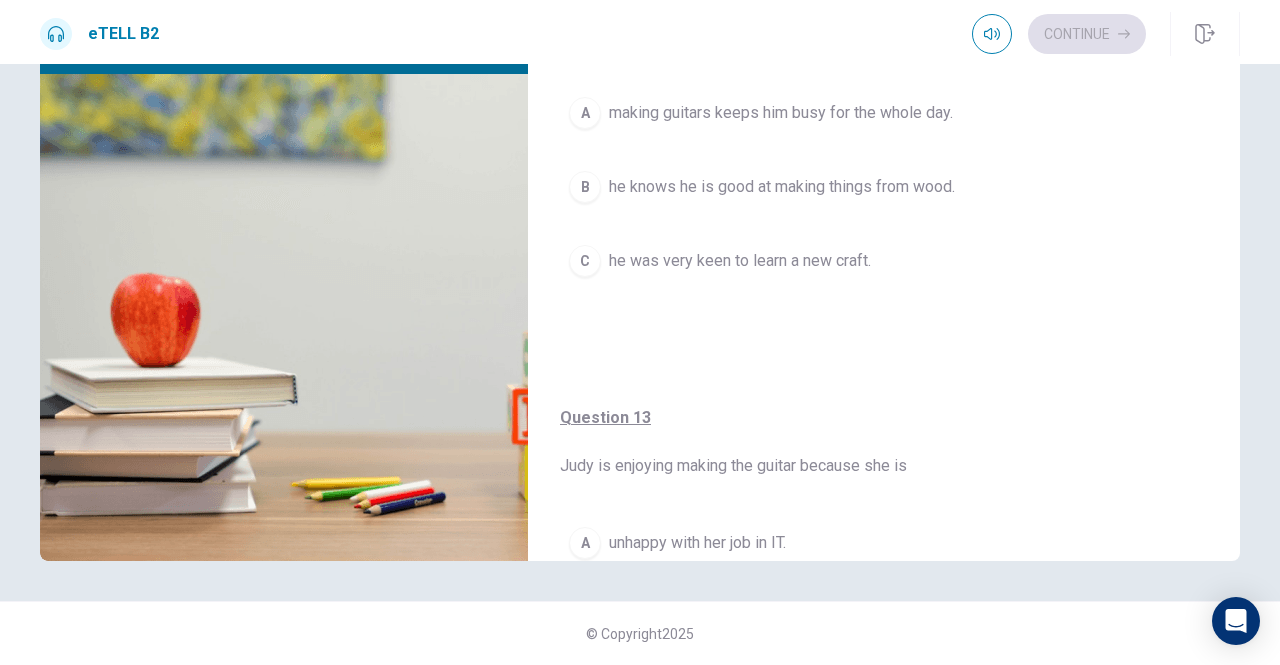 scroll, scrollTop: 478, scrollLeft: 0, axis: vertical 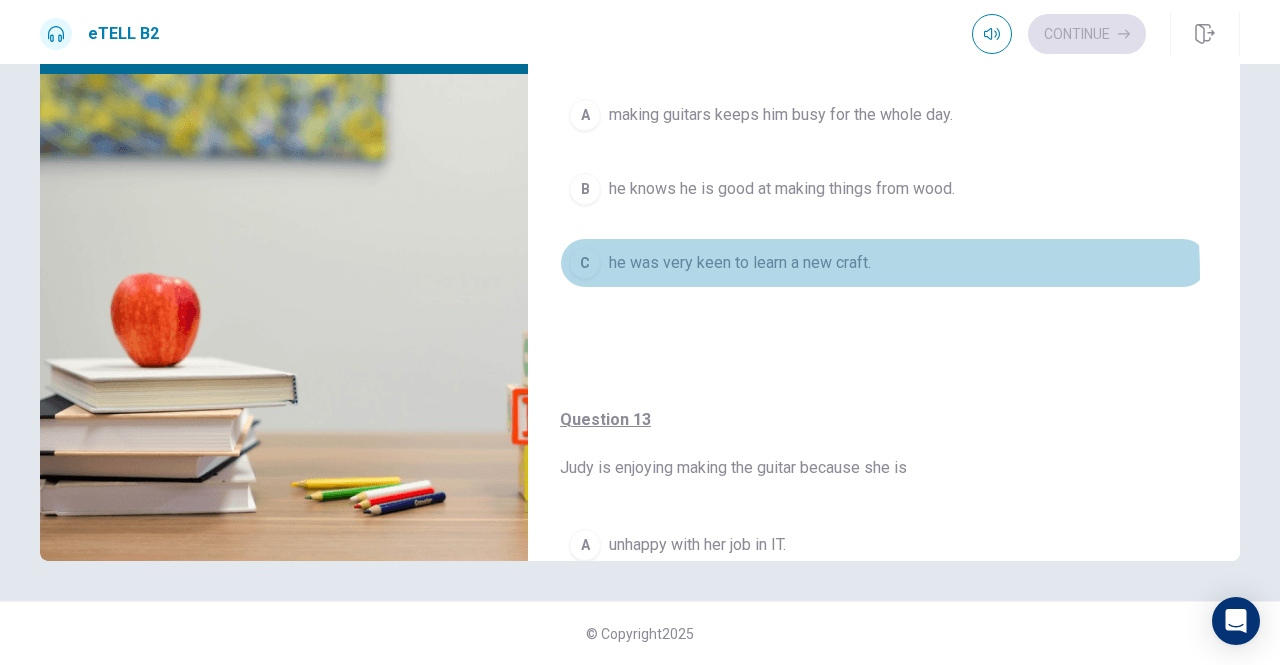 click on "C he was very keen to learn a new craft." at bounding box center (884, 263) 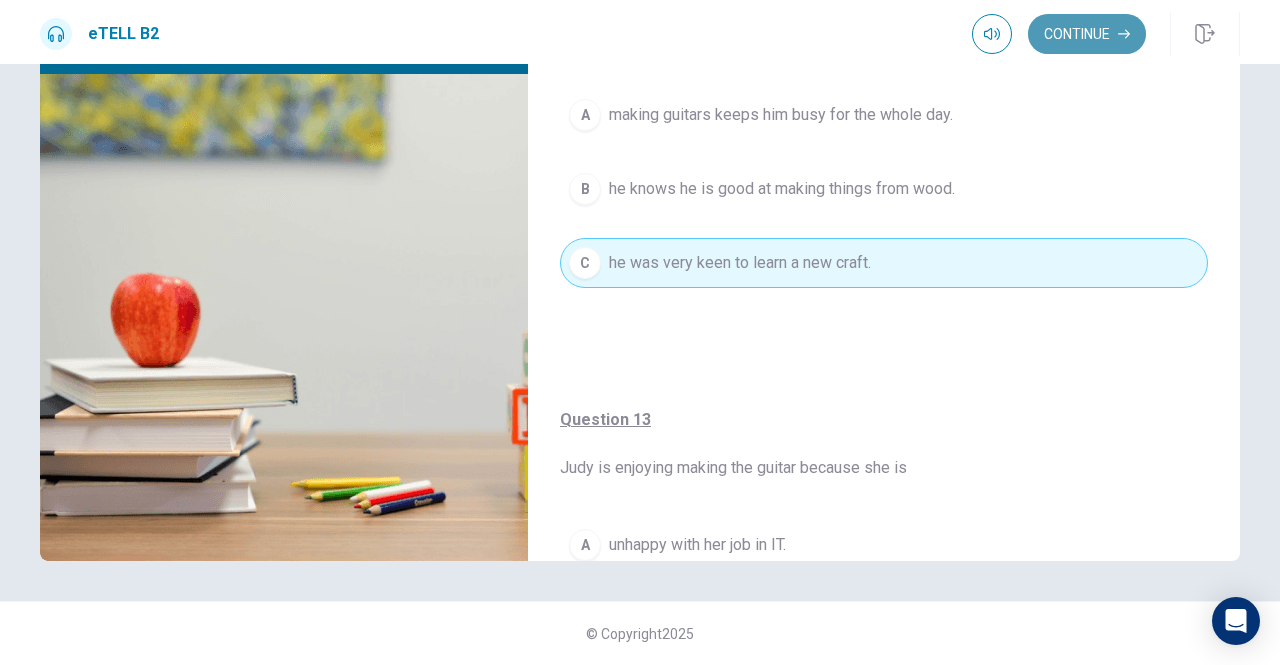 click on "Continue" at bounding box center [1087, 34] 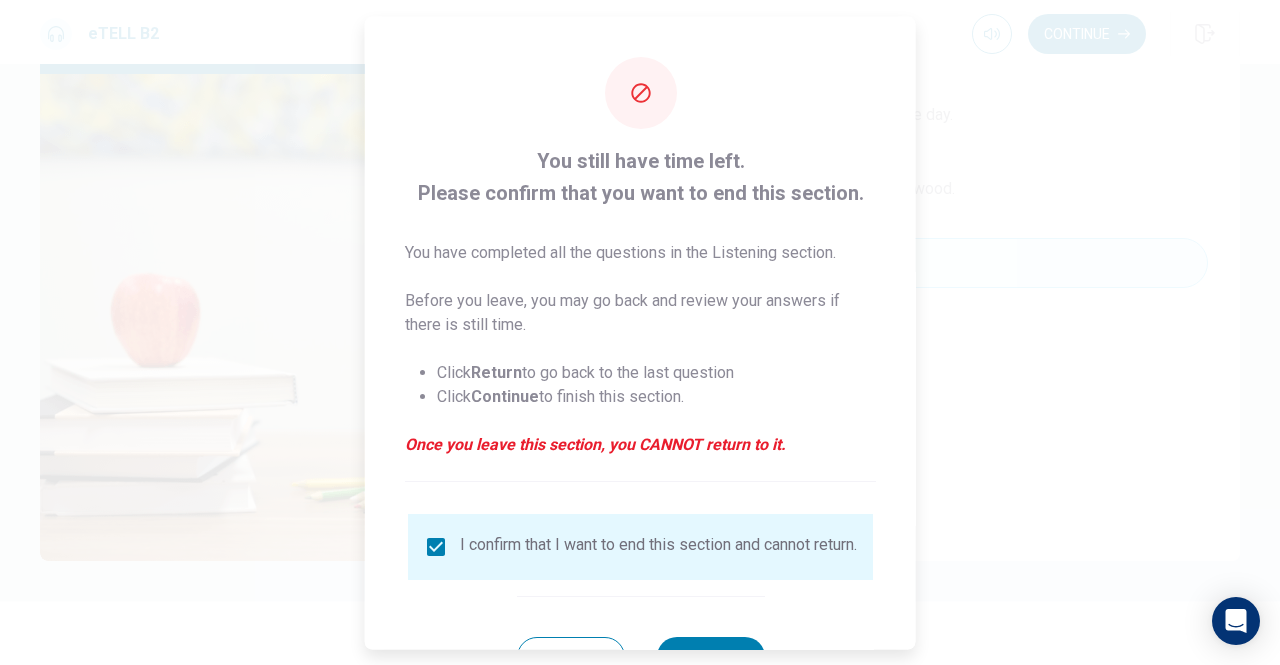 scroll, scrollTop: 80, scrollLeft: 0, axis: vertical 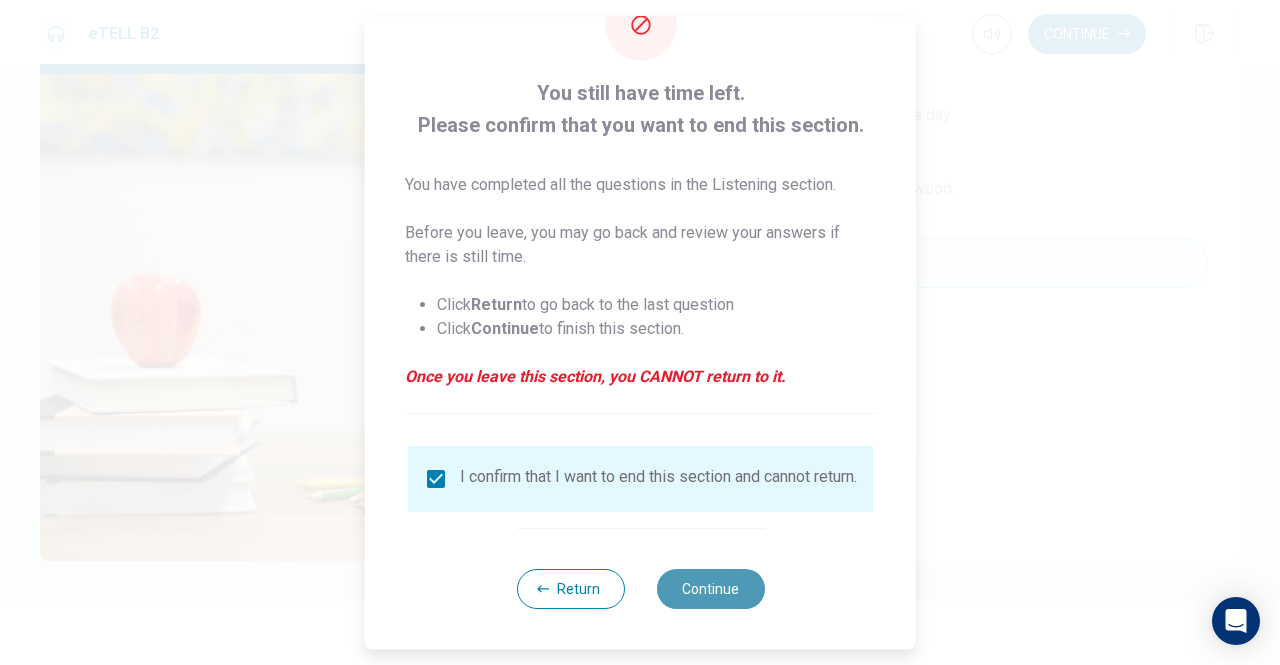 click on "Continue" at bounding box center (710, 589) 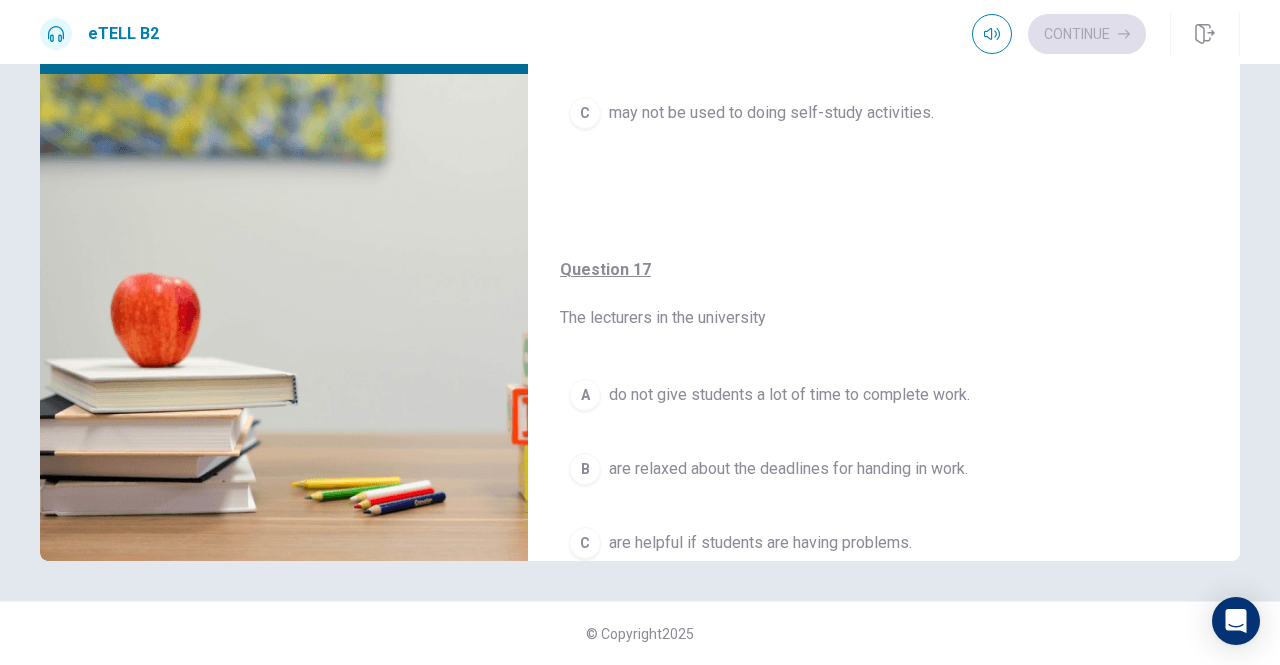 scroll, scrollTop: 0, scrollLeft: 0, axis: both 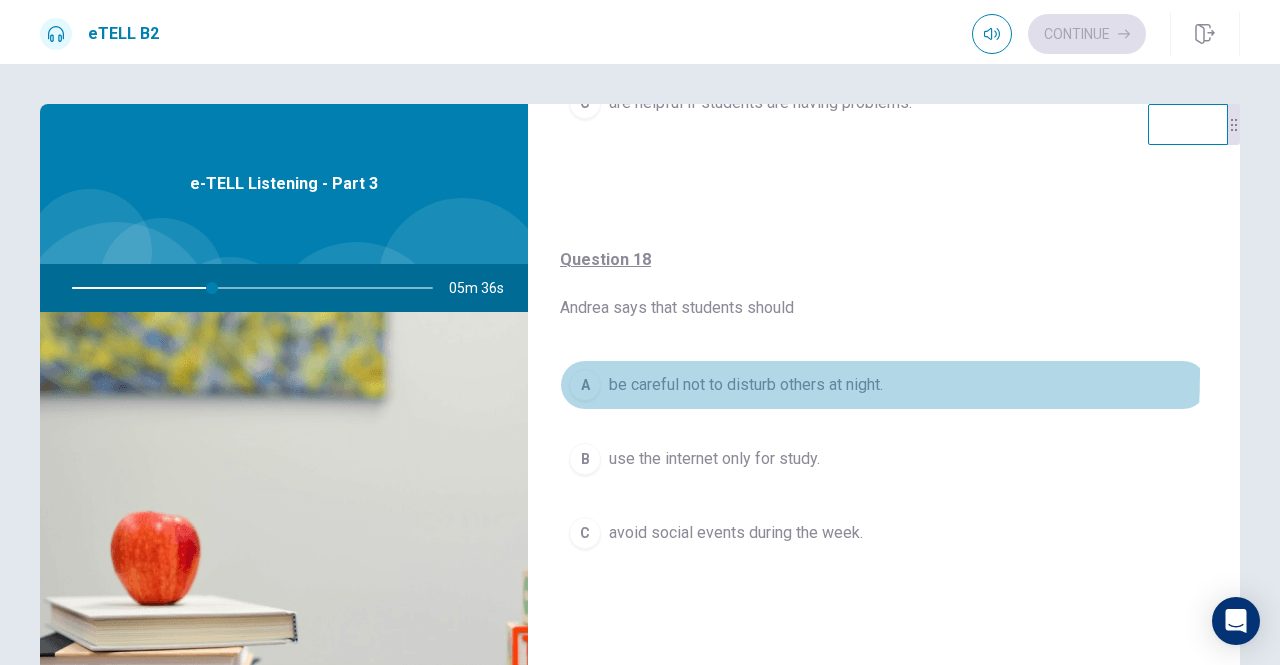 click on "A" at bounding box center (585, 385) 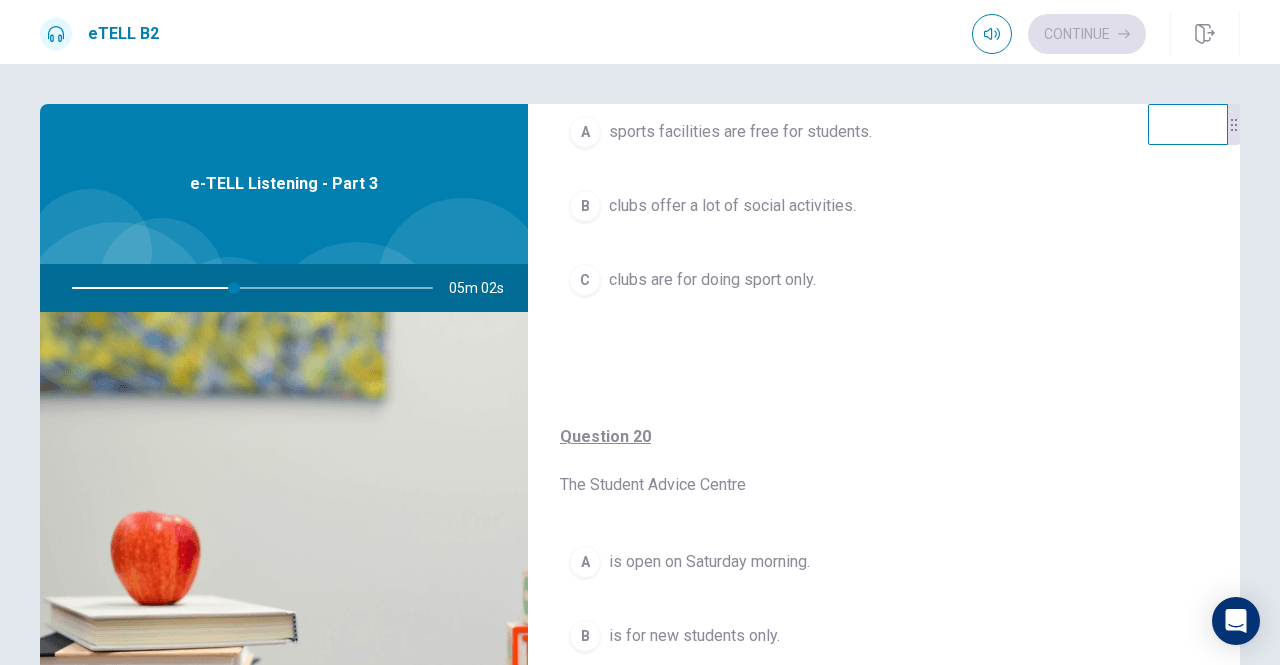 scroll, scrollTop: 1516, scrollLeft: 0, axis: vertical 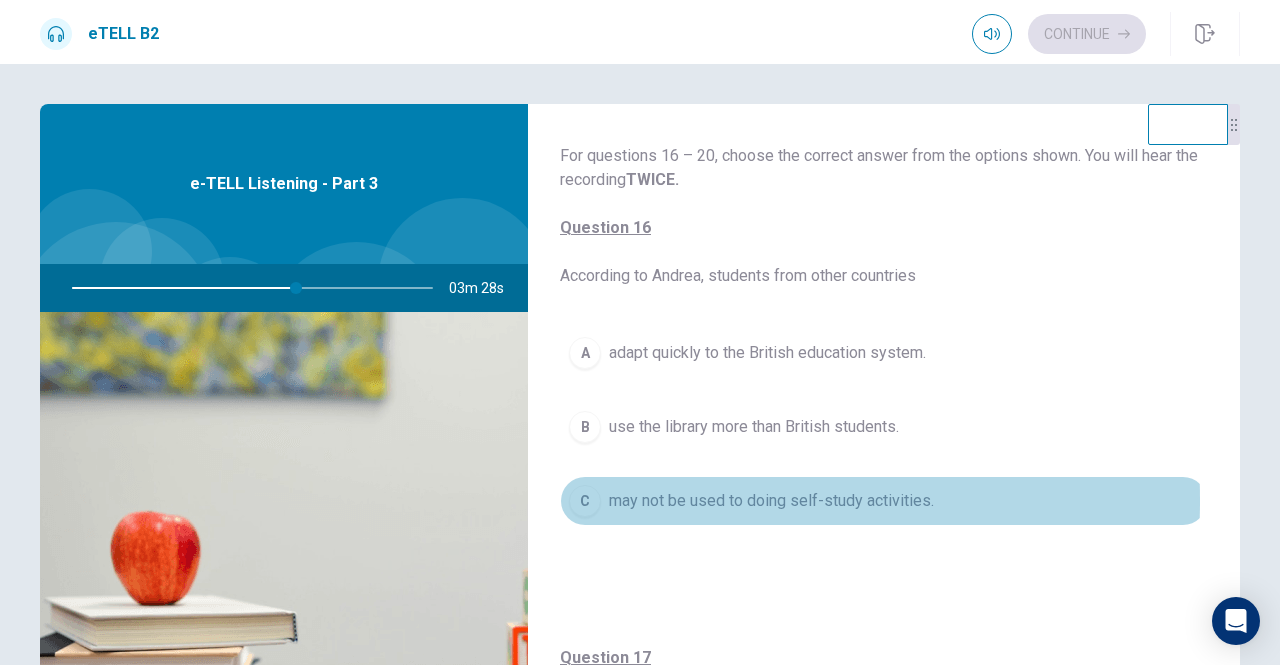 click on "C" at bounding box center [585, 501] 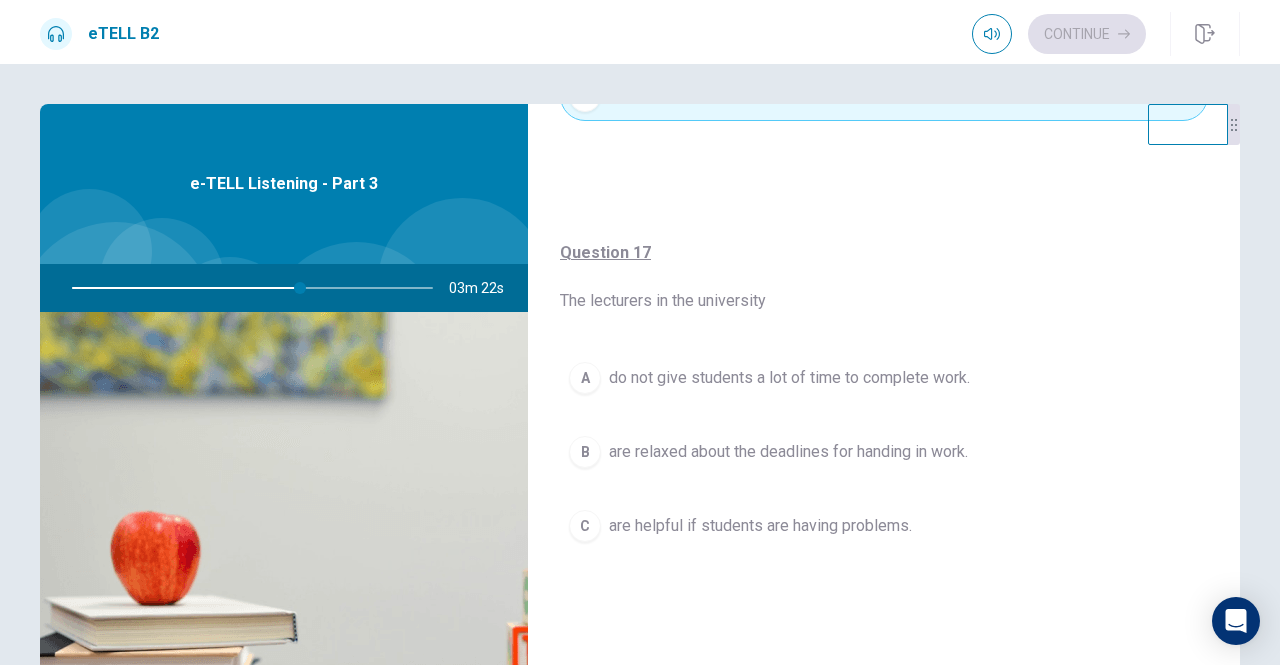 scroll, scrollTop: 406, scrollLeft: 0, axis: vertical 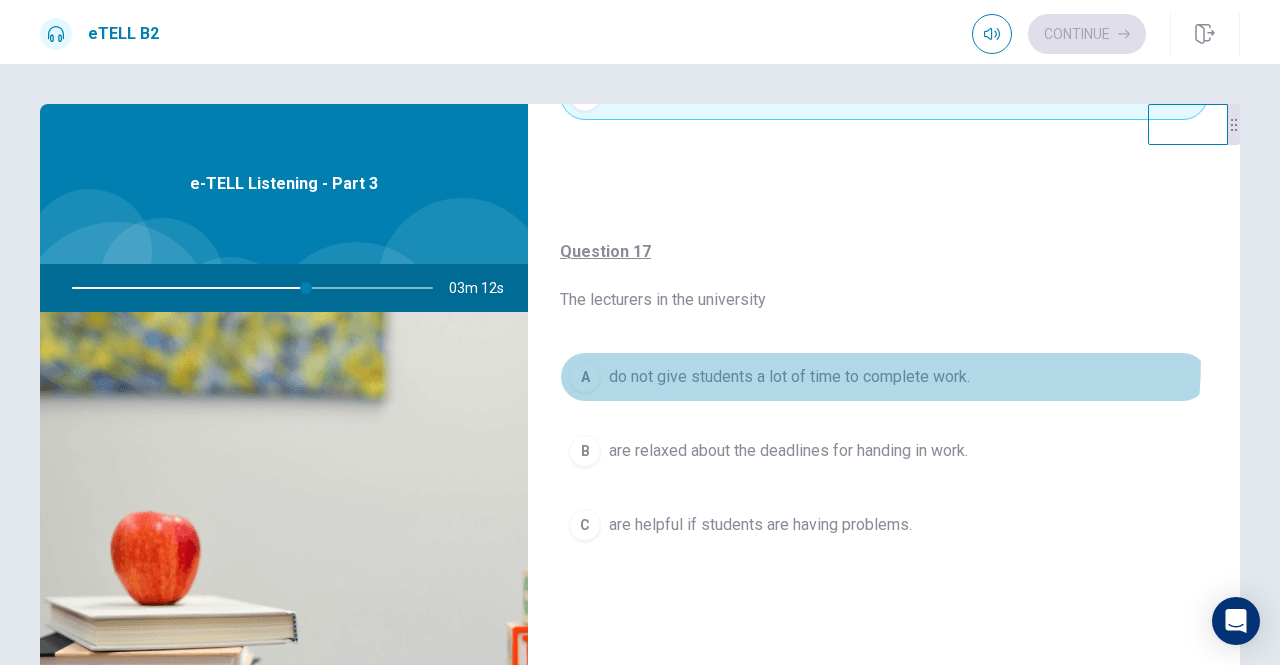 click on "A do not give students a lot of time to complete work." at bounding box center (884, 377) 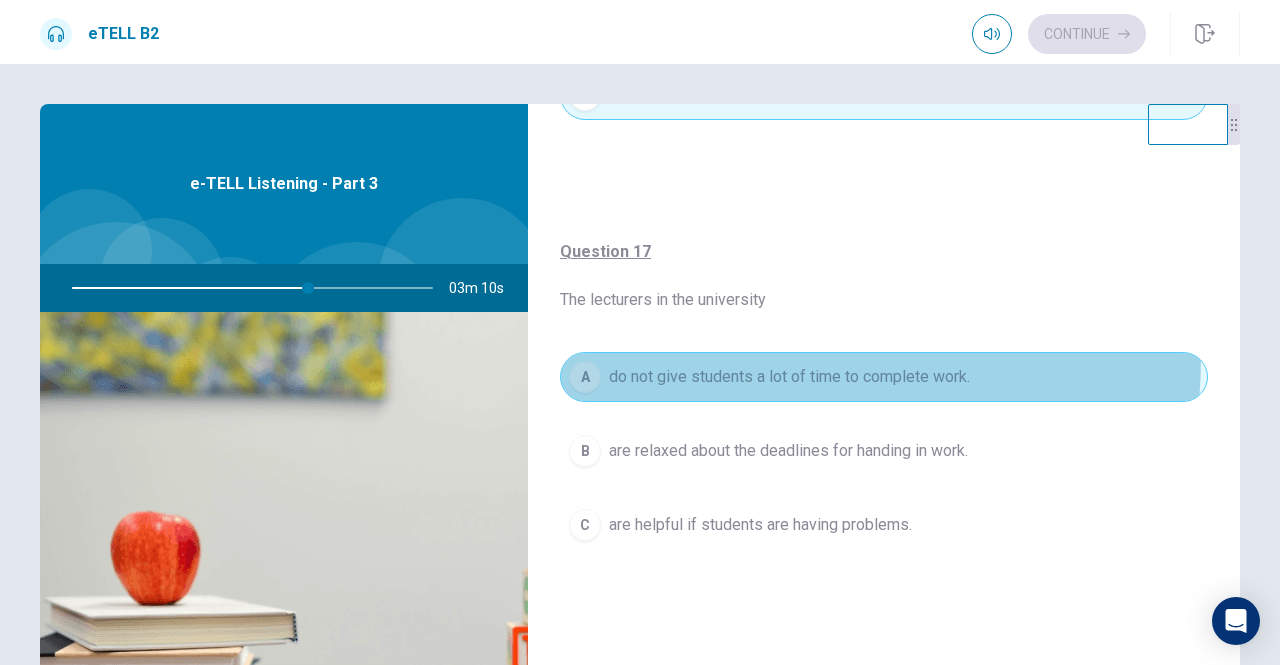 click on "A do not give students a lot of time to complete work." at bounding box center (884, 377) 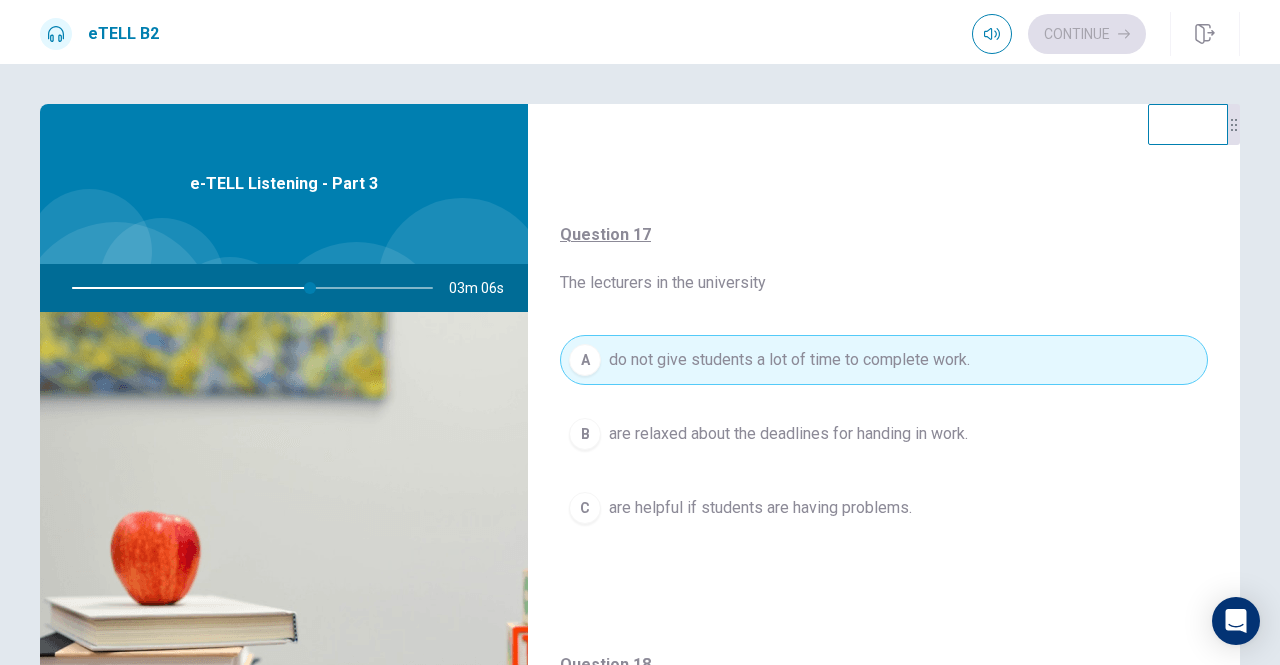 scroll, scrollTop: 424, scrollLeft: 0, axis: vertical 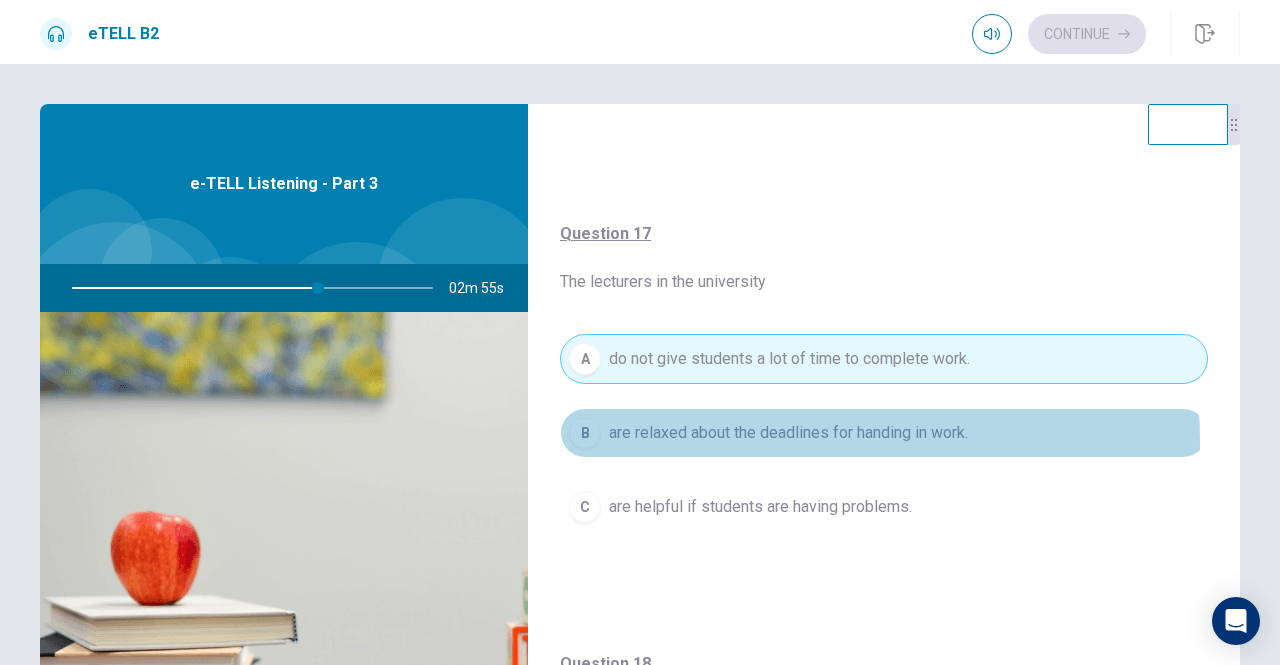click on "are relaxed about the deadlines for handing in work." at bounding box center (788, 433) 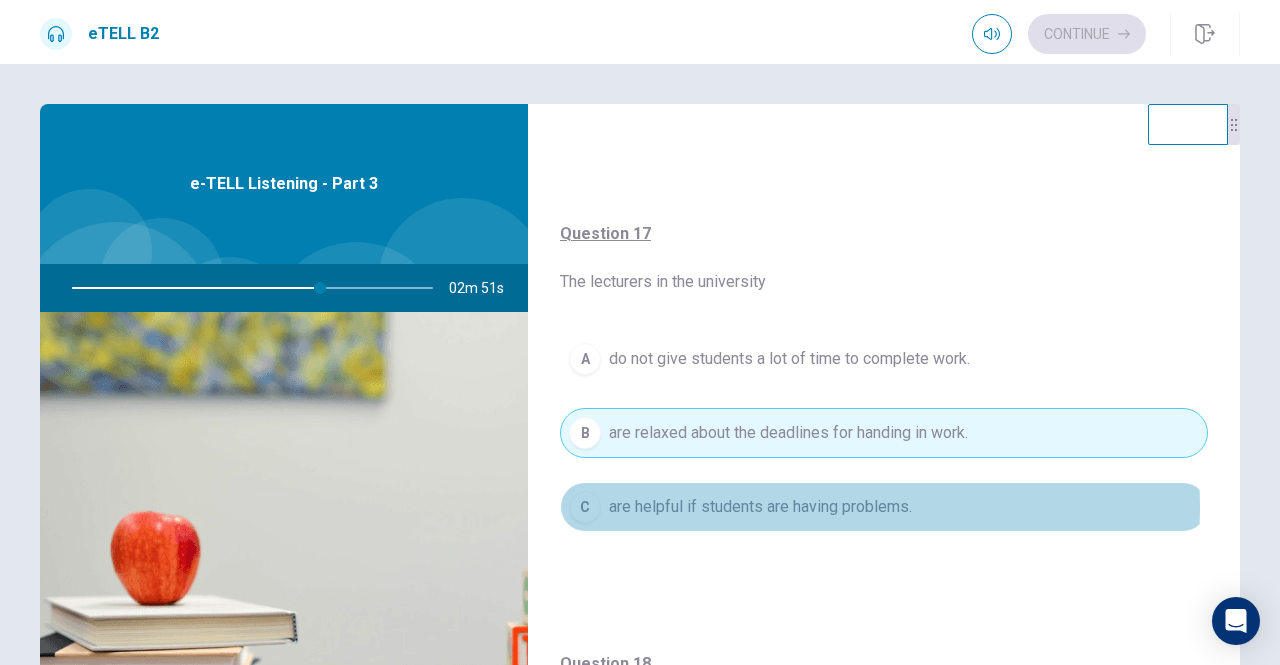 click on "are helpful if students are having problems." at bounding box center [760, 507] 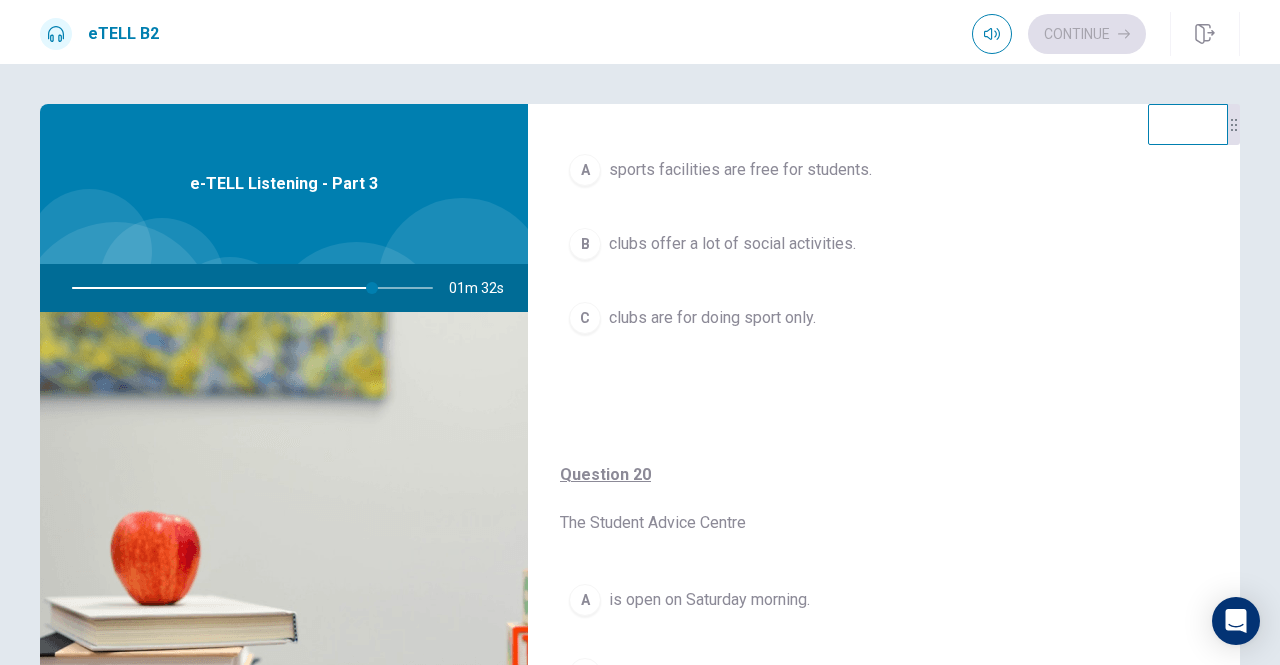 scroll, scrollTop: 1478, scrollLeft: 0, axis: vertical 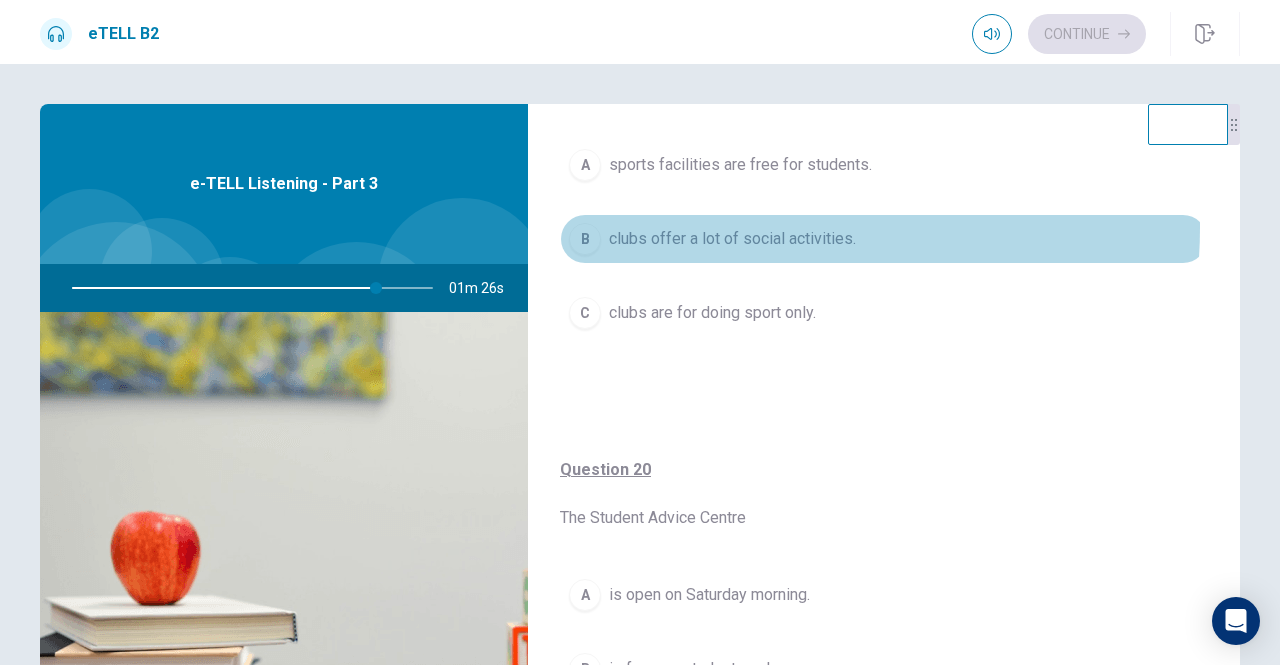 click on "clubs offer a lot of social activities." at bounding box center (732, 239) 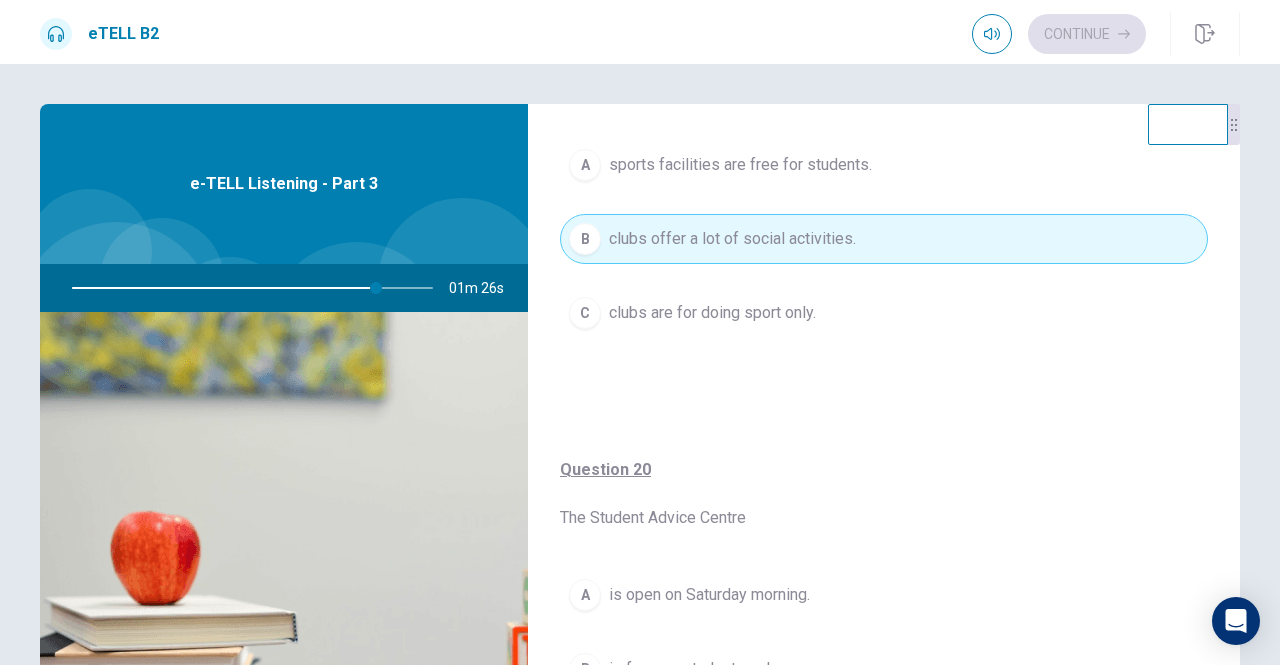 scroll, scrollTop: 1516, scrollLeft: 0, axis: vertical 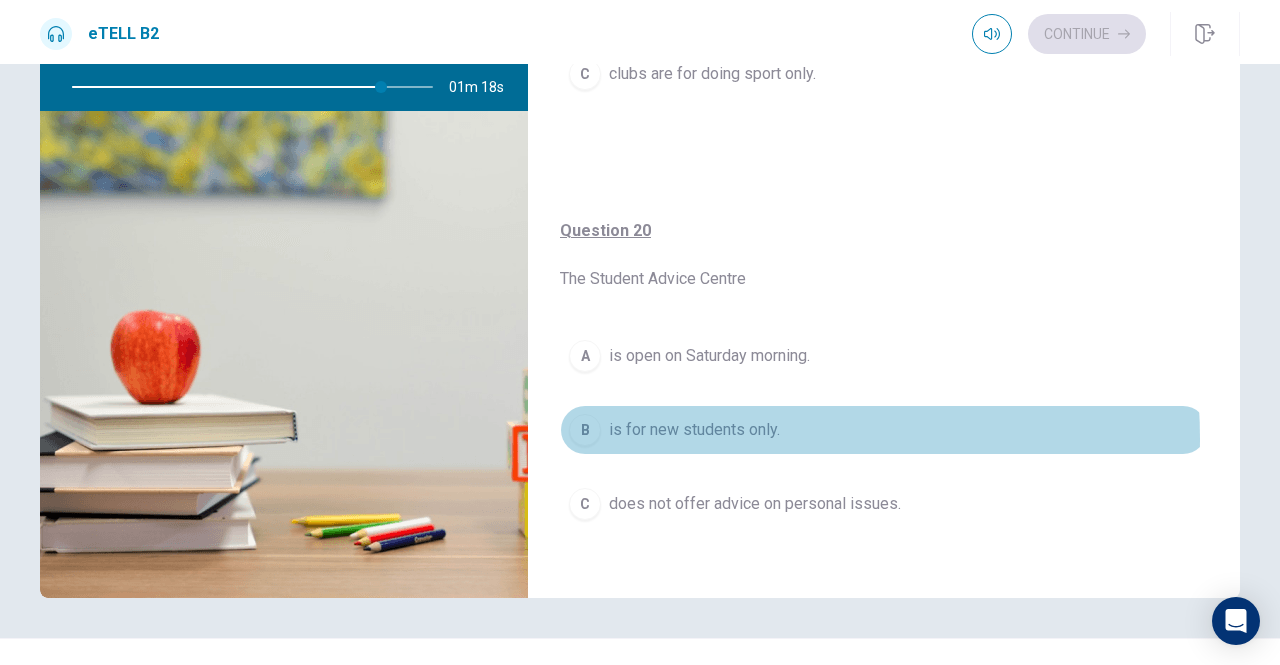 click on "is for new students only." at bounding box center (694, 430) 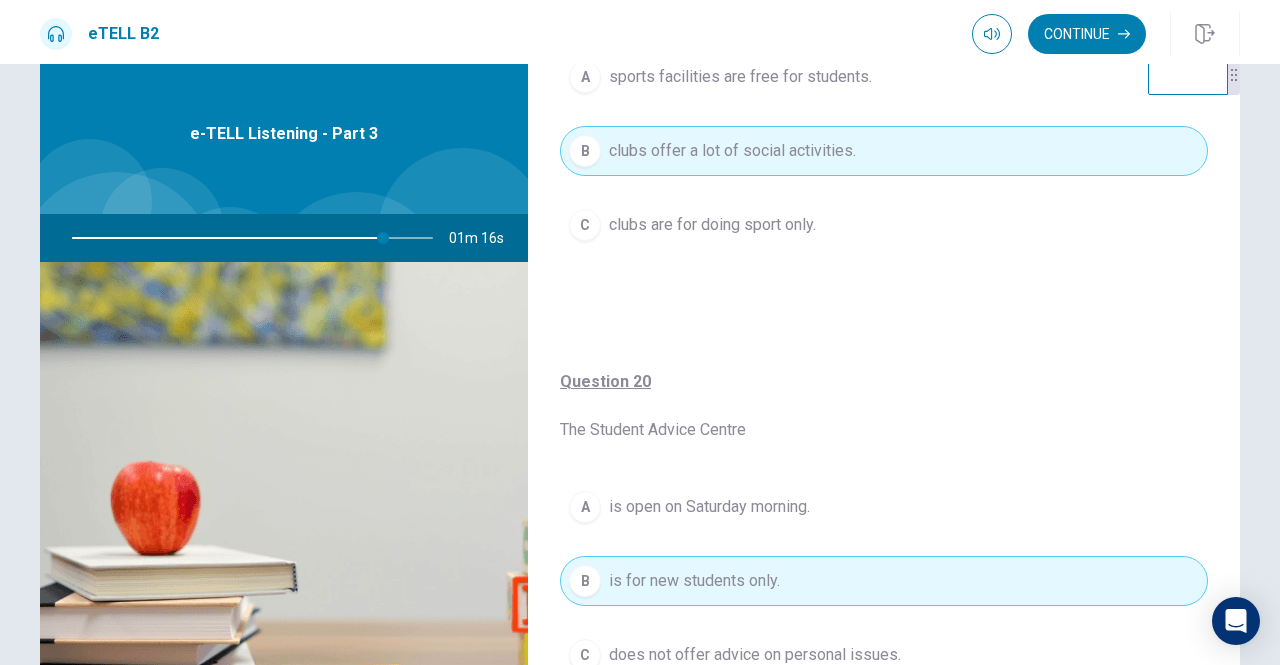 scroll, scrollTop: 46, scrollLeft: 0, axis: vertical 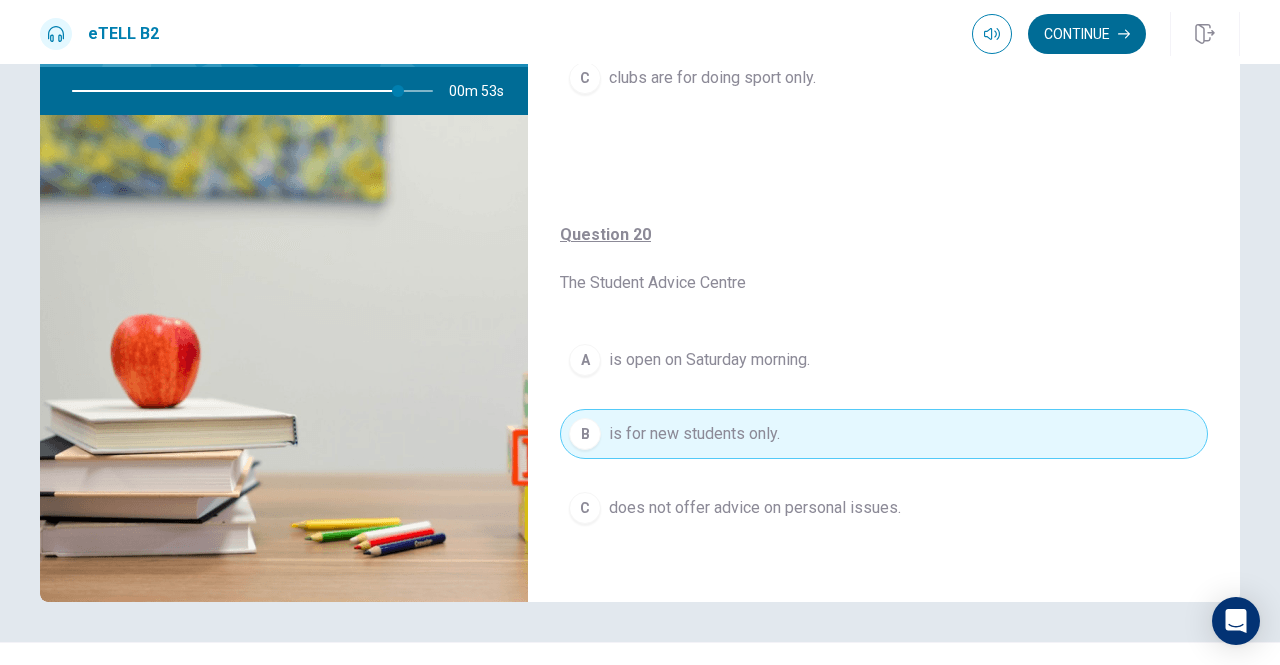 click on "Continue" at bounding box center [1087, 34] 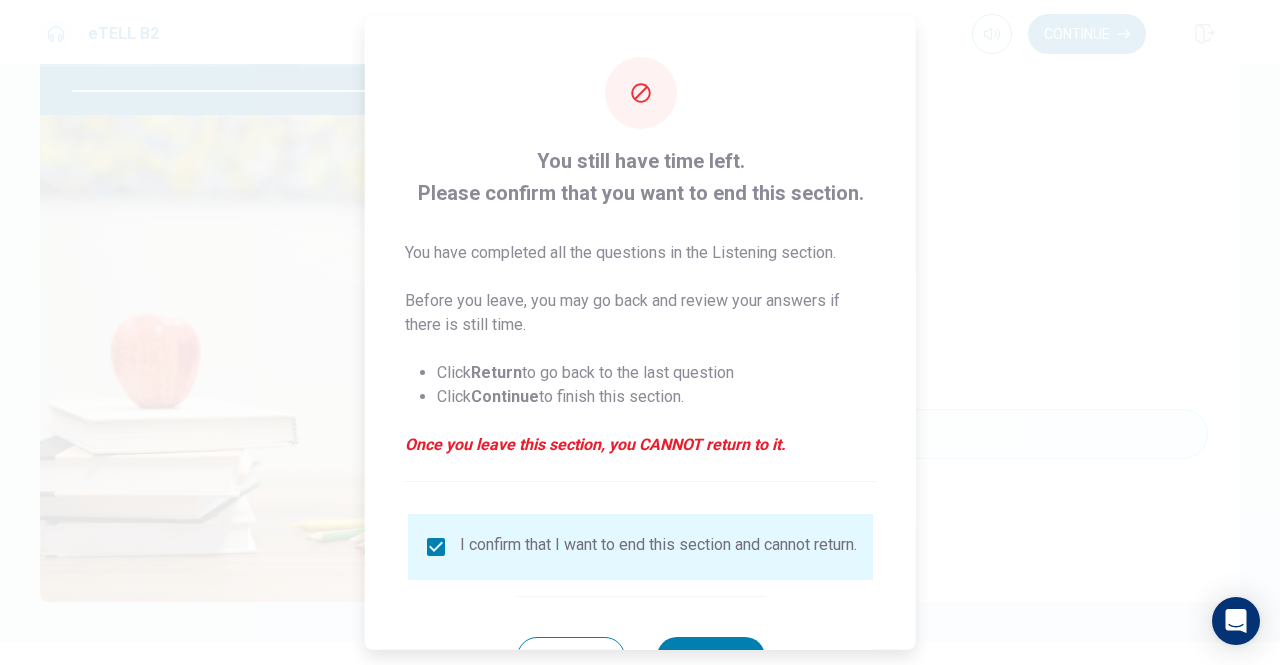scroll, scrollTop: 80, scrollLeft: 0, axis: vertical 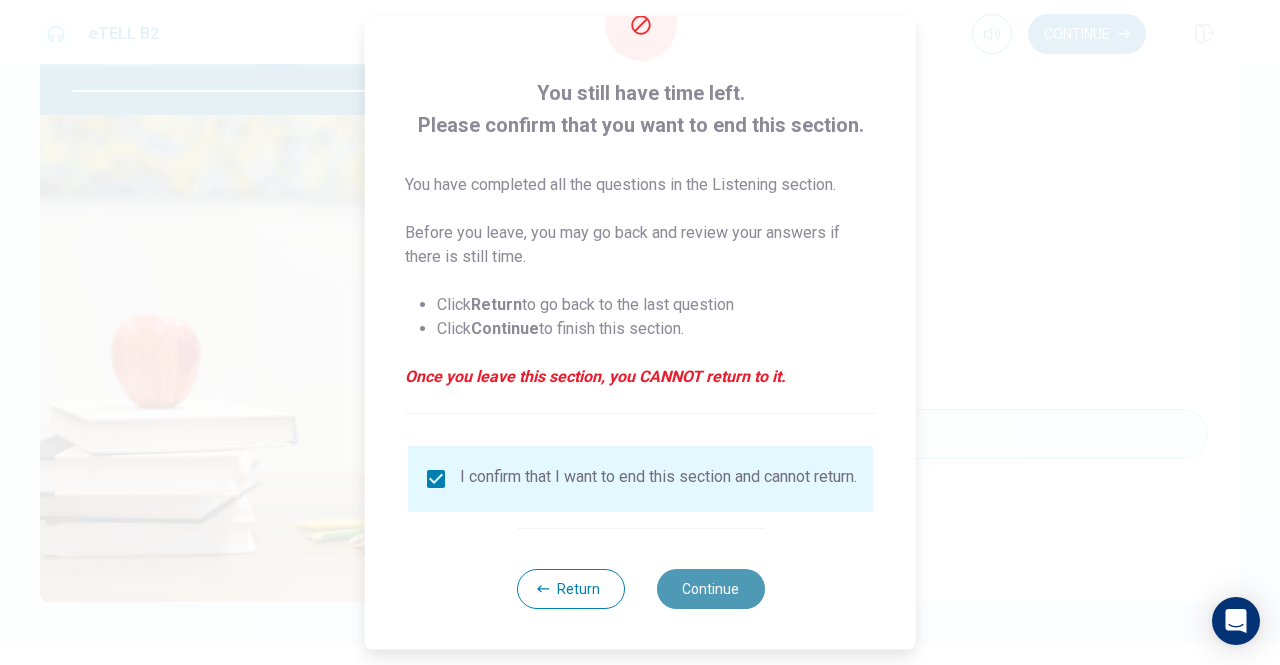 click on "Continue" at bounding box center (710, 589) 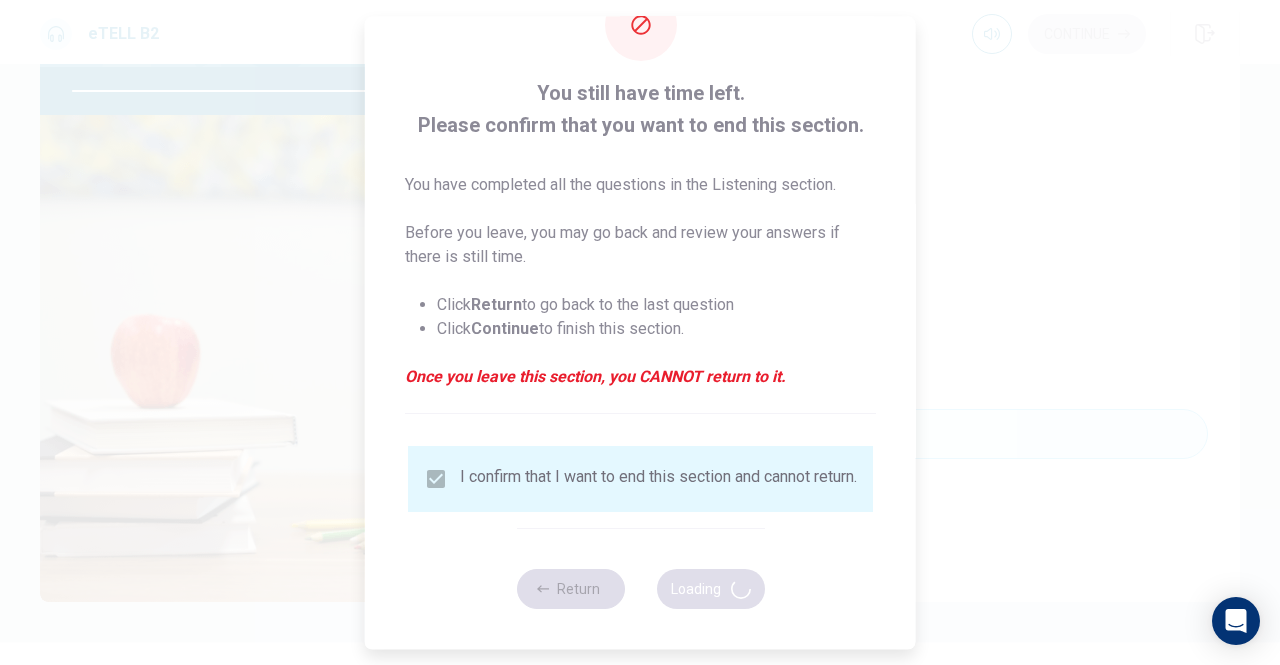 type on "**" 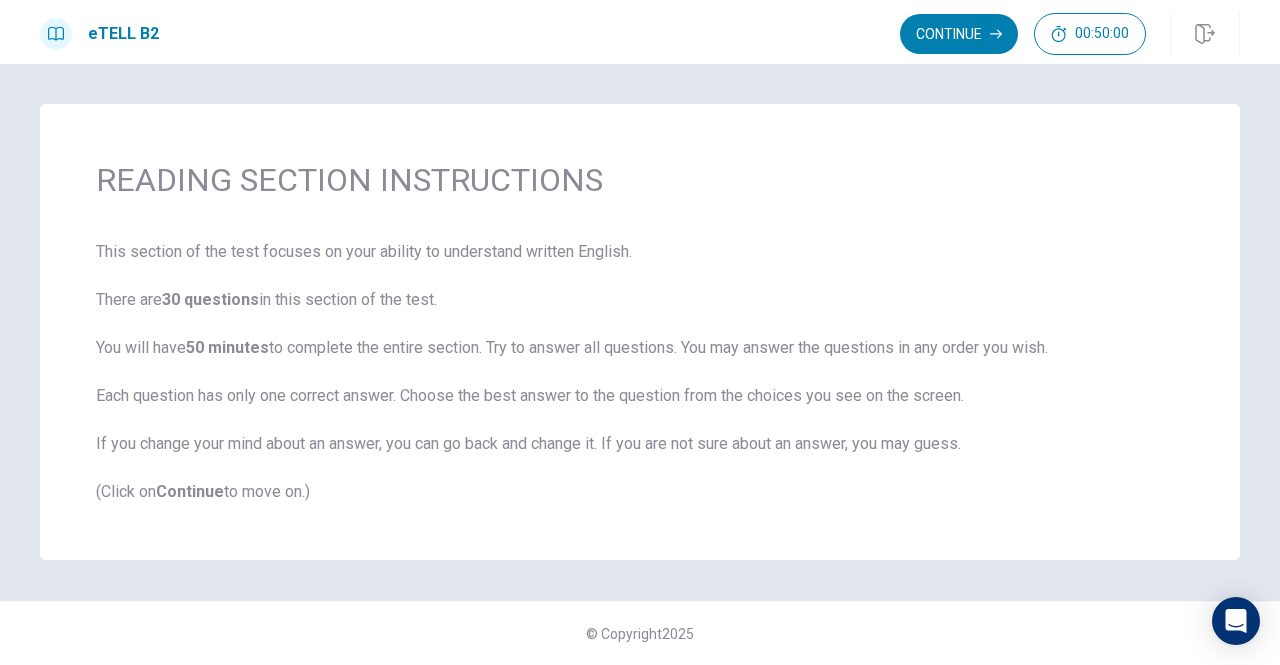 scroll, scrollTop: 0, scrollLeft: 0, axis: both 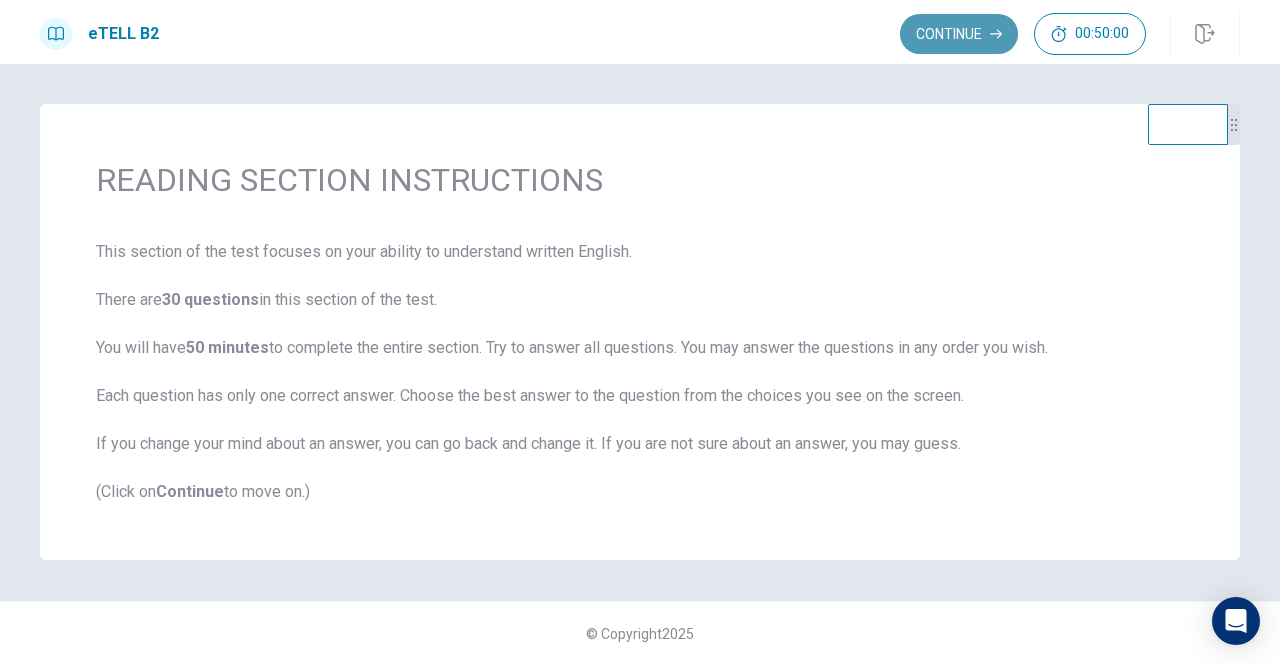 click on "Continue" at bounding box center (959, 34) 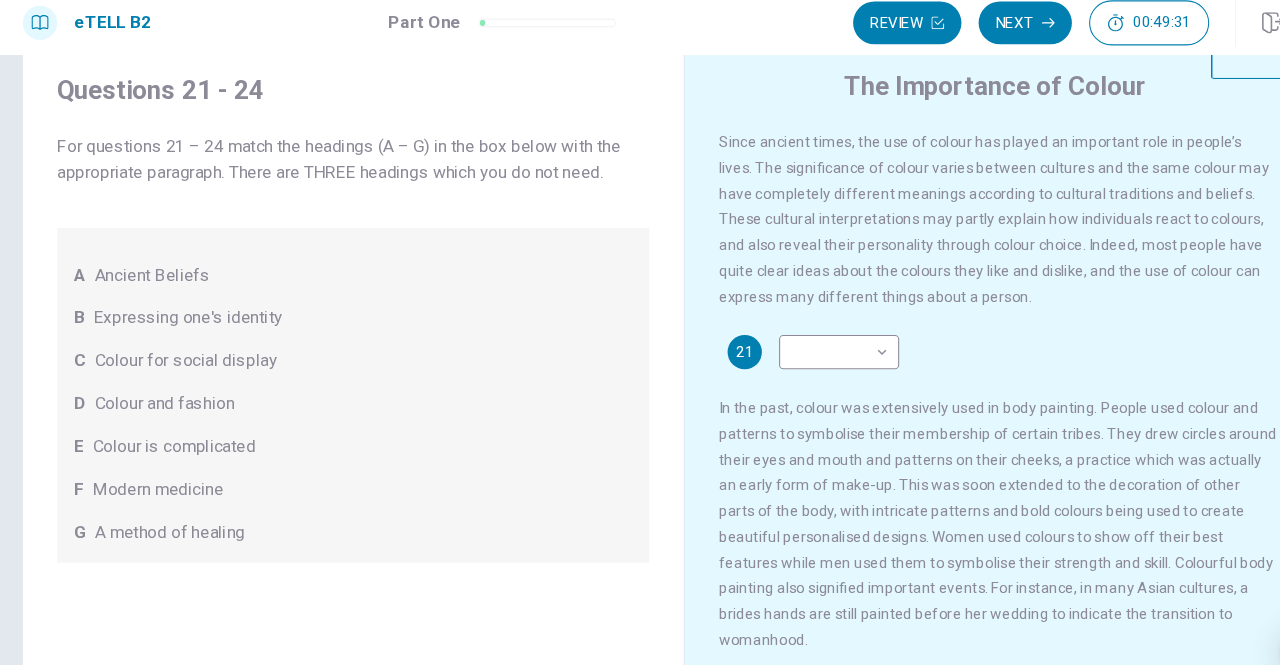 scroll, scrollTop: 65, scrollLeft: 0, axis: vertical 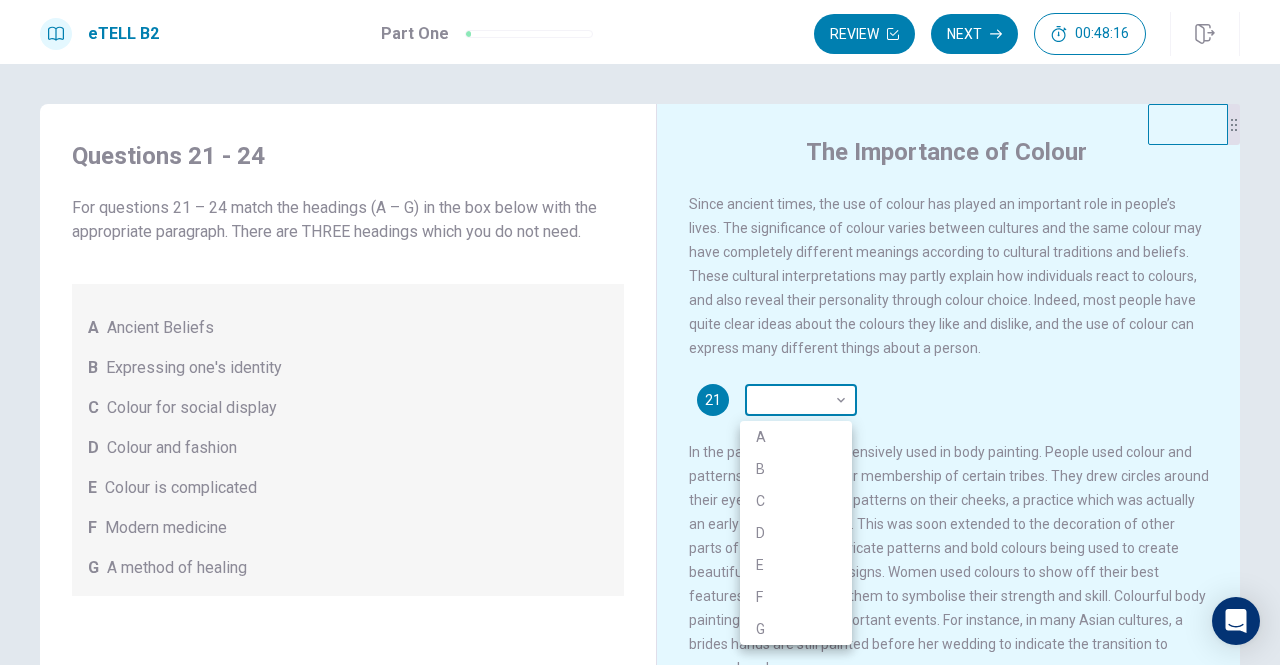 click on "This site uses cookies, as explained in our  Privacy Policy . If you agree to the use of cookies, please click the Accept button and continue to browse our site.   Privacy Policy Accept   eTELL B2 Part One Review Next 00:48:16 Question 1 - 4 of 30 00:48:16 Review Next Questions 21 - 24 For questions 21 – 24 match the headings (A – G) in the box below with the appropriate paragraph. There are THREE headings which you do not need. A Ancient Beliefs B Expressing one's identity C Colour for social display D Colour and fashion E Colour is complicated F Modern medicine G A method of healing The Importance of Colour 21 ​ ​ 22 ​ ​ 23 ​ ​ 24 ​ ​ © Copyright  2025 Going somewhere? You are not allowed to open other tabs/pages or switch windows during a test. Doing this will be reported as cheating to the Administrators. Are you sure you want to leave this page? Please continue until you finish your test. It looks like there is a problem with your internet connection. 00:00 Click to reconnect" at bounding box center (640, 332) 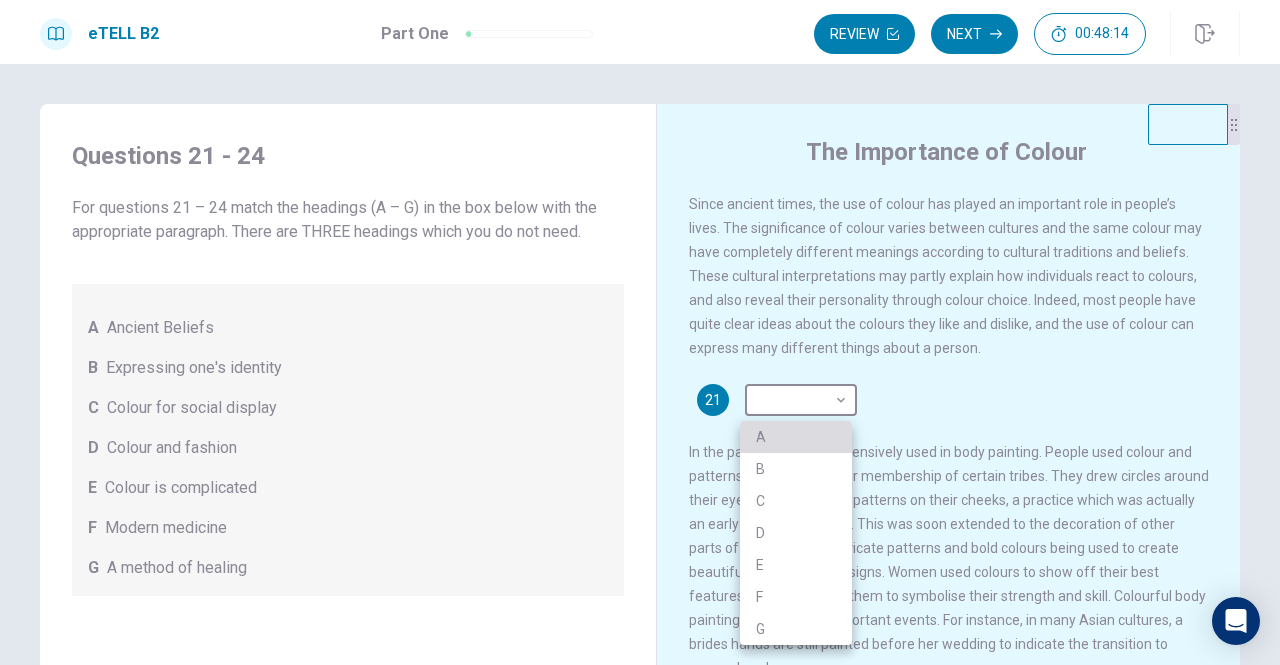 click on "A" at bounding box center [796, 437] 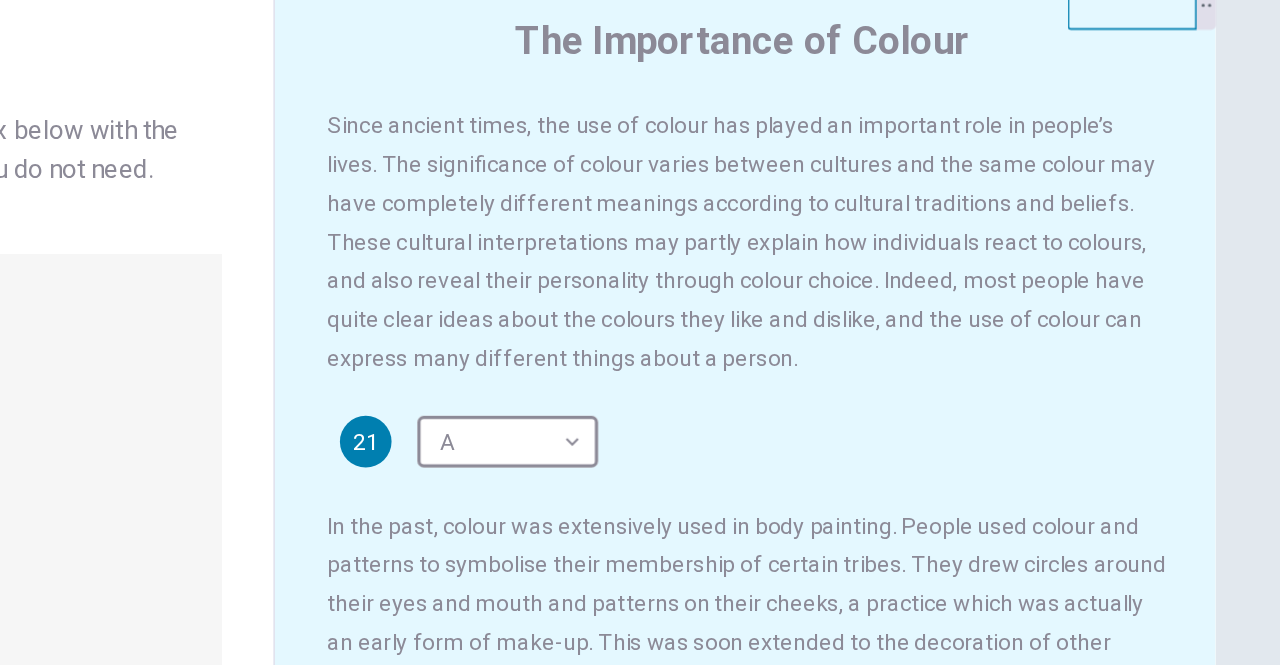 scroll, scrollTop: 0, scrollLeft: 0, axis: both 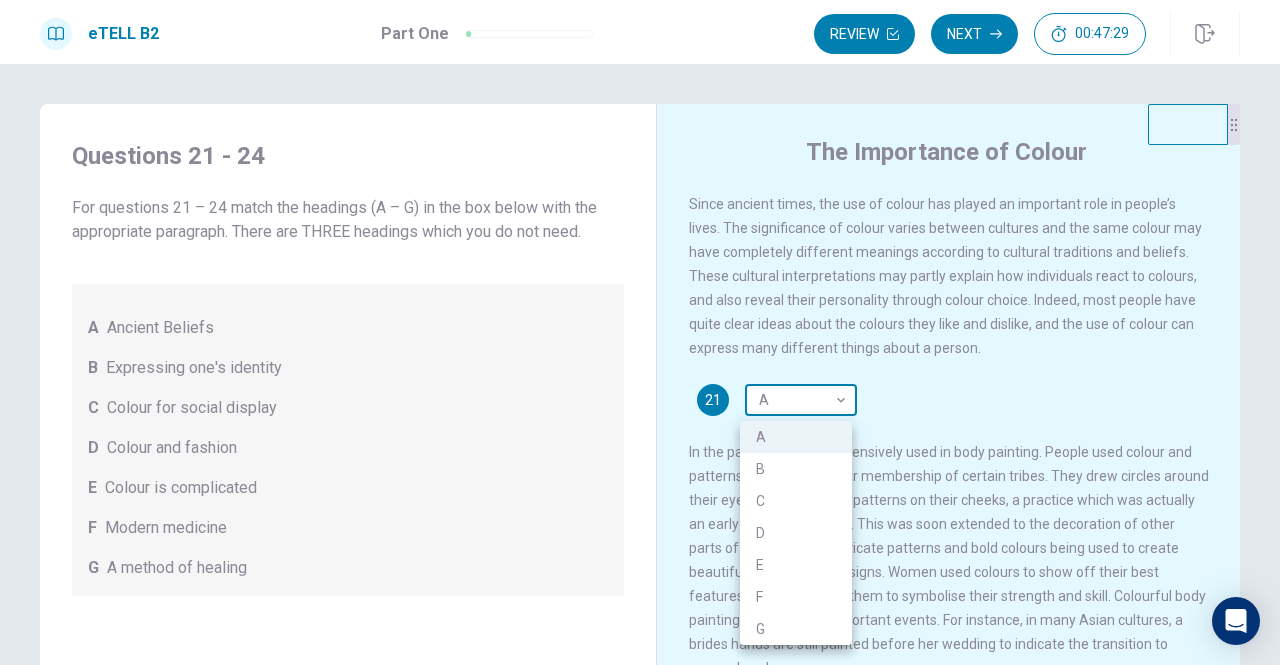 click on "This site uses cookies, as explained in our  Privacy Policy . If you agree to the use of cookies, please click the Accept button and continue to browse our site.   Privacy Policy Accept   eTELL B2 Part One Review Next 00:47:29 Question 1 - 4 of 30 00:47:29 Review Next Questions 21 - 24 For questions 21 – 24 match the headings (A – G) in the box below with the appropriate paragraph. There are THREE headings which you do not need. A Ancient Beliefs B Expressing one's identity C Colour for social display D Colour and fashion E Colour is complicated F Modern medicine G A method of healing The Importance of Colour 21 A * ​ 22 ​ ​ 23 ​ ​ 24 ​ ​ © Copyright  2025 Going somewhere? You are not allowed to open other tabs/pages or switch windows during a test. Doing this will be reported as cheating to the Administrators. Are you sure you want to leave this page? Please continue until you finish your test. It looks like there is a problem with your internet connection. 00:00 Click to reconnect" at bounding box center (640, 332) 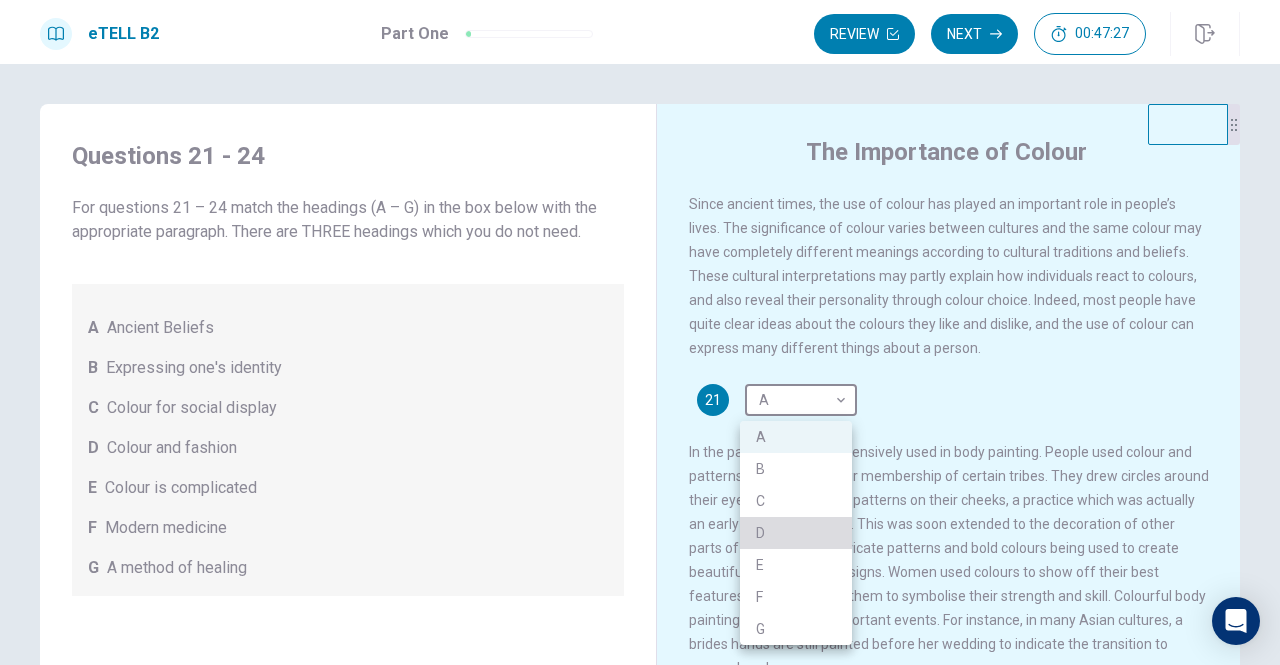 click on "D" at bounding box center [796, 533] 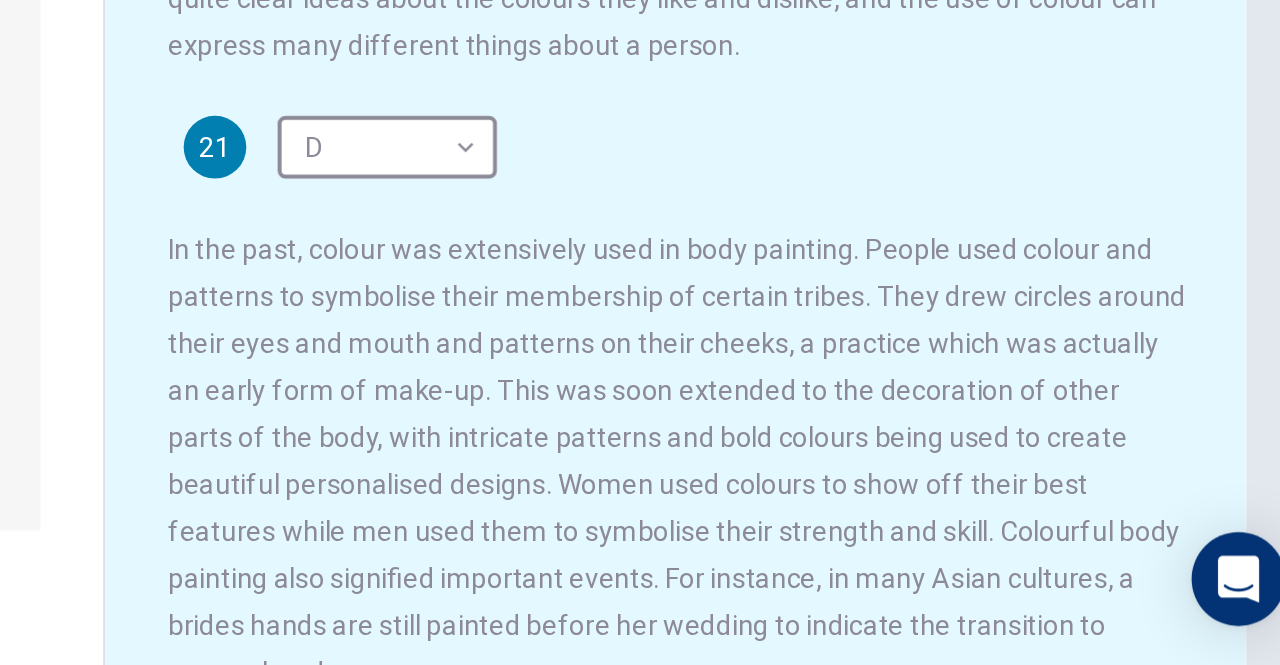 scroll, scrollTop: 0, scrollLeft: 0, axis: both 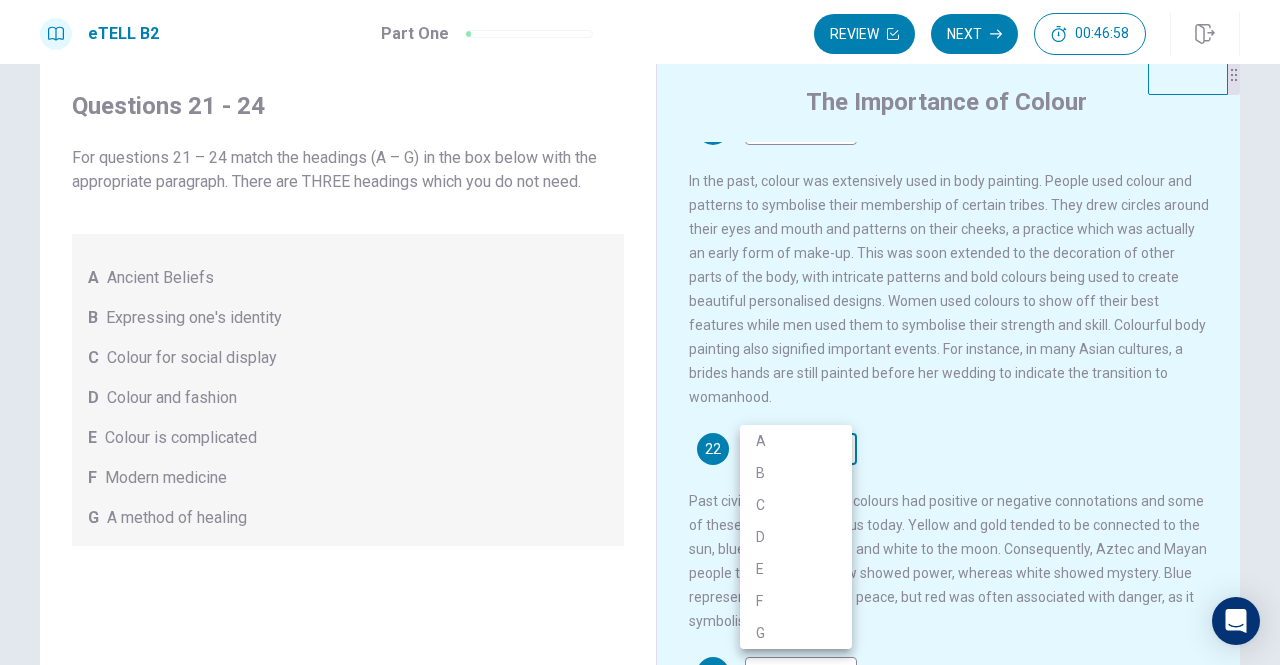 click on "This site uses cookies, as explained in our  Privacy Policy . If you agree to the use of cookies, please click the Accept button and continue to browse our site.   Privacy Policy Accept   eTELL B2 Part One Review Next 00:46:58 Question 1 - 4 of 30 00:46:58 Review Next Questions 21 - 24 For questions 21 – 24 match the headings (A – G) in the box below with the appropriate paragraph. There are THREE headings which you do not need. A Ancient Beliefs B Expressing one's identity C Colour for social display D Colour and fashion E Colour is complicated F Modern medicine G A method of healing The Importance of Colour 21 D * ​ 22 ​ ​ 23 ​ ​ 24 ​ ​ © Copyright  2025 Going somewhere? You are not allowed to open other tabs/pages or switch windows during a test. Doing this will be reported as cheating to the Administrators. Are you sure you want to leave this page? Please continue until you finish your test. It looks like there is a problem with your internet connection. 00:00 Click to reconnect" at bounding box center [640, 332] 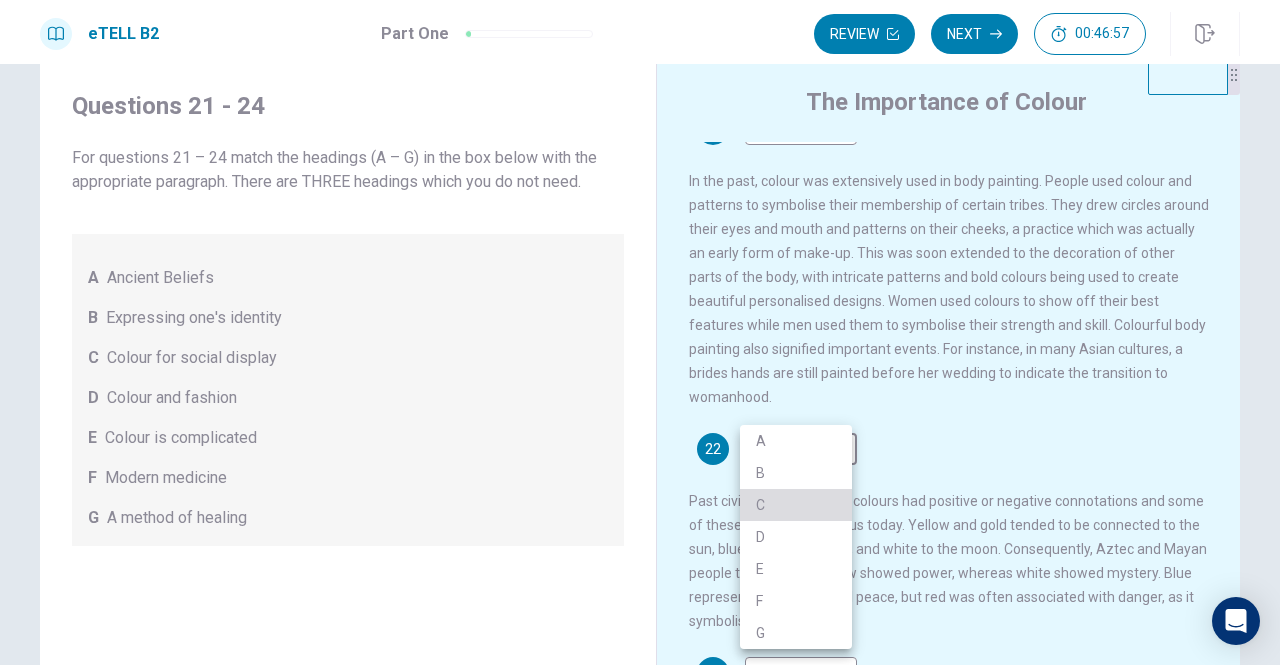 click on "C" at bounding box center (796, 505) 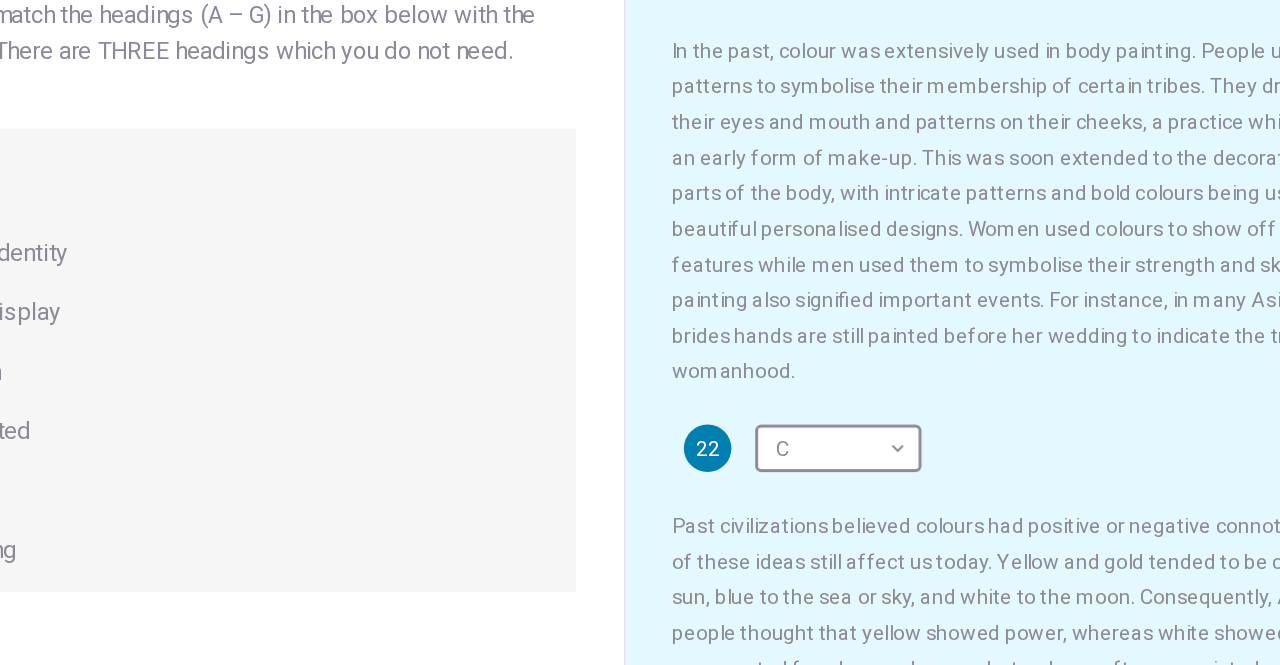 scroll, scrollTop: 0, scrollLeft: 0, axis: both 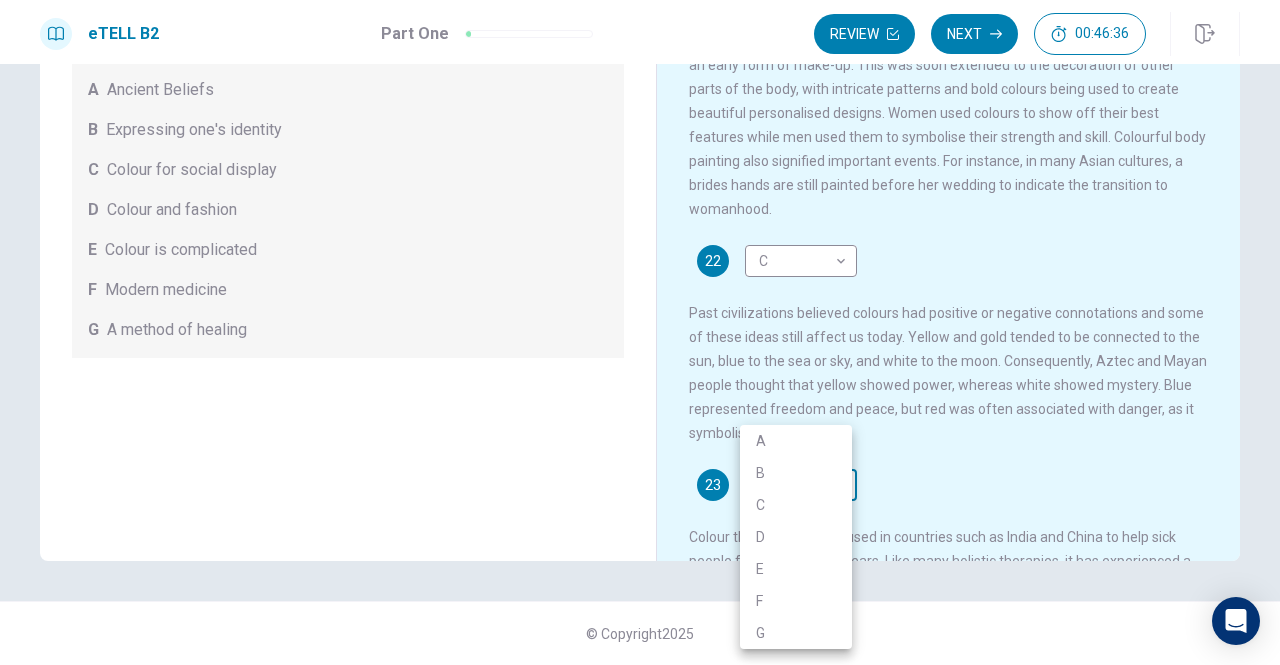 click on "This site uses cookies, as explained in our  Privacy Policy . If you agree to the use of cookies, please click the Accept button and continue to browse our site.   Privacy Policy Accept   eTELL B2 Part One Review Next 00:46:36 Question 1 - 4 of 30 00:46:36 Review Next Questions 21 - 24 For questions 21 – 24 match the headings (A – G) in the box below with the appropriate paragraph. There are THREE headings which you do not need. A Ancient Beliefs B Expressing one's identity C Colour for social display D Colour and fashion E Colour is complicated F Modern medicine G A method of healing The Importance of Colour 21 D * ​ 22 C * ​ 23 ​ ​ 24 ​ ​ © Copyright  2025 Going somewhere? You are not allowed to open other tabs/pages or switch windows during a test. Doing this will be reported as cheating to the Administrators. Are you sure you want to leave this page? Please continue until you finish your test. It looks like there is a problem with your internet connection. 00:00 Click to reconnect" at bounding box center [640, 332] 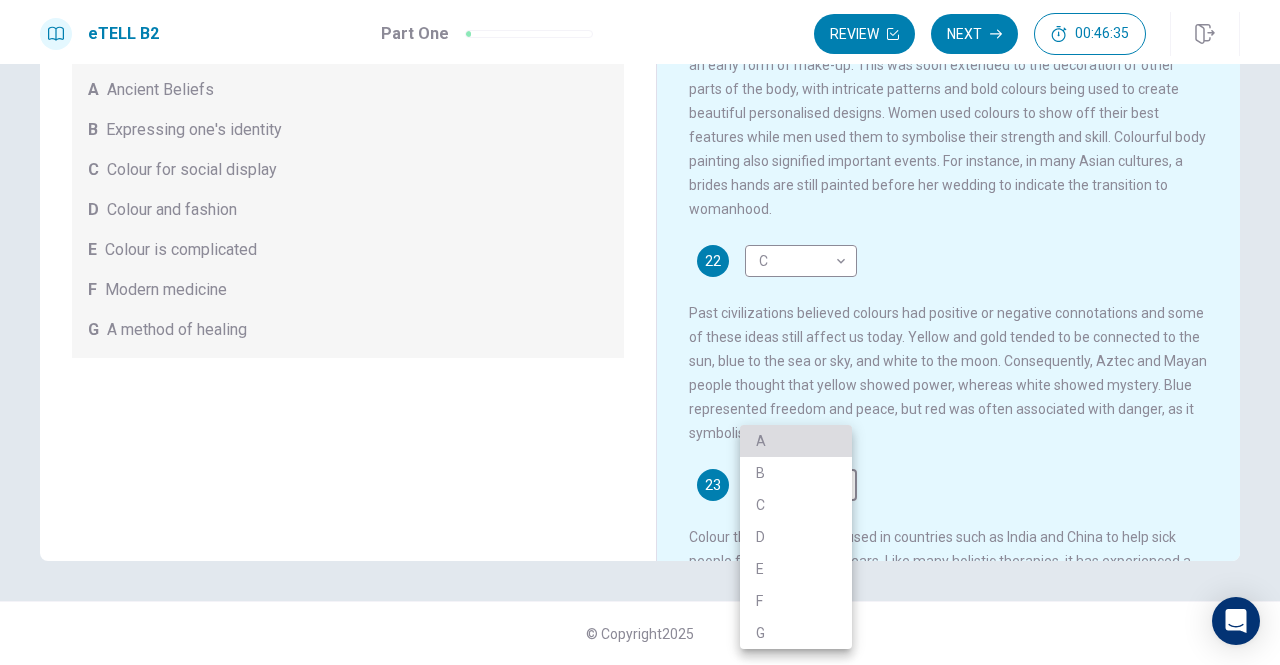 click on "A" at bounding box center [796, 441] 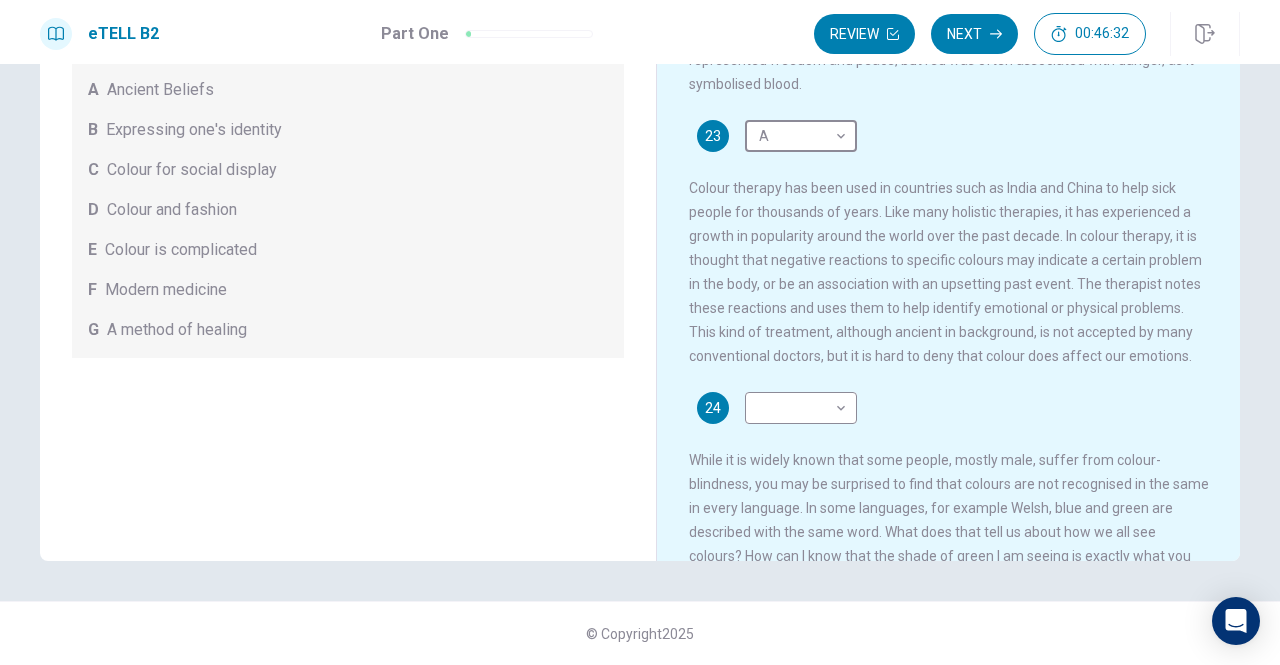 scroll, scrollTop: 572, scrollLeft: 0, axis: vertical 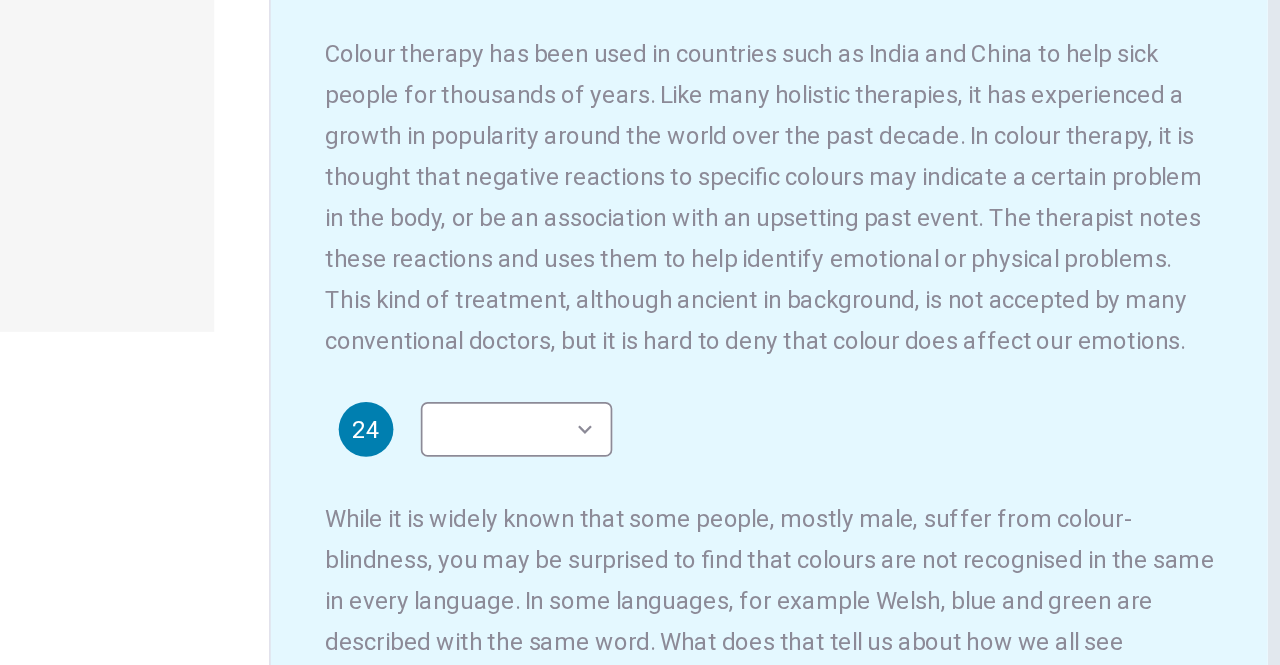 drag, startPoint x: 771, startPoint y: 213, endPoint x: 745, endPoint y: 213, distance: 26 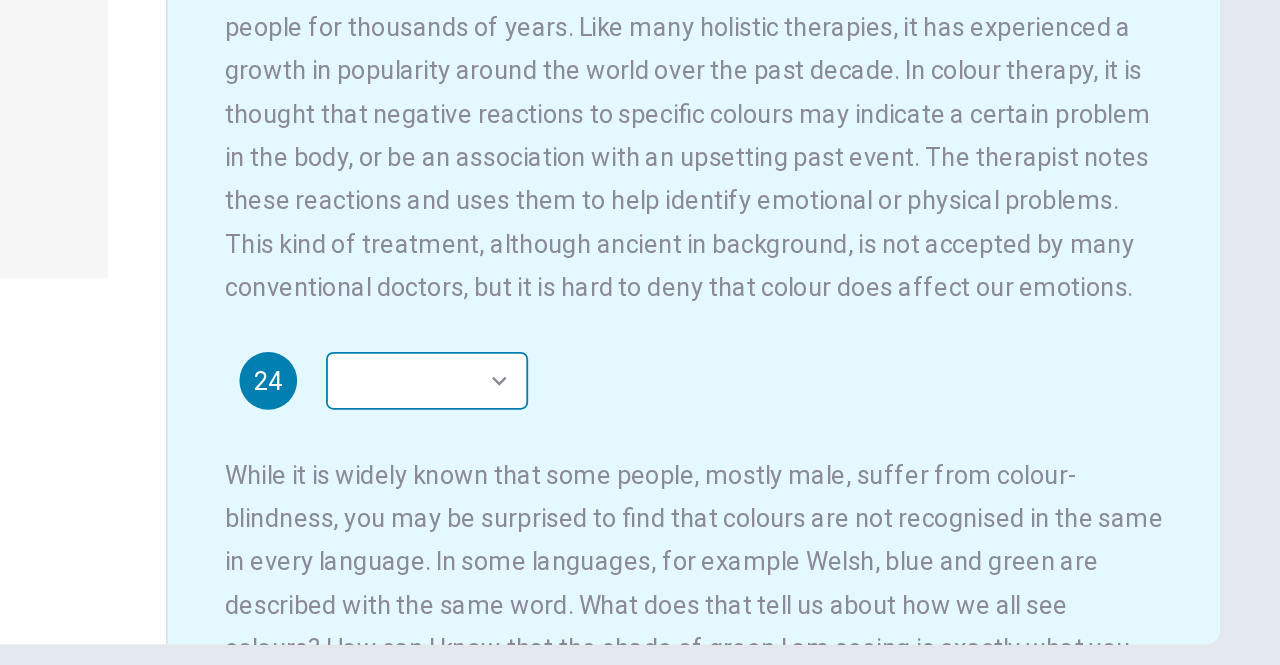 scroll, scrollTop: 0, scrollLeft: 0, axis: both 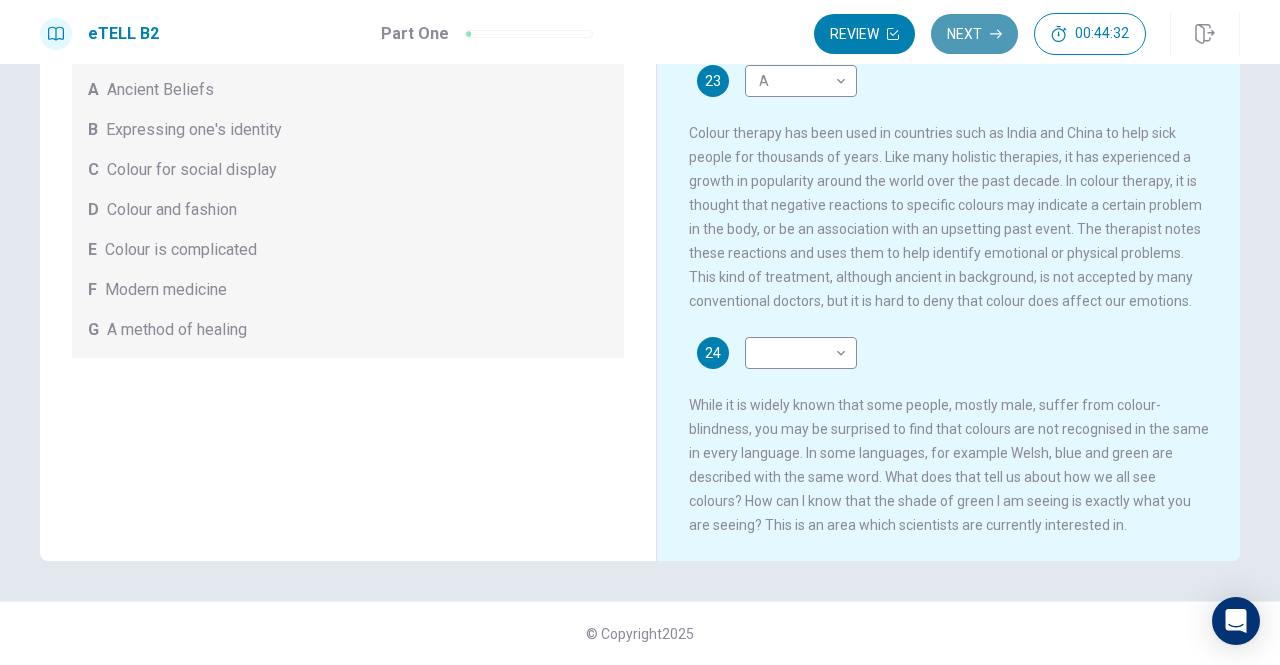 click on "Next" at bounding box center (974, 34) 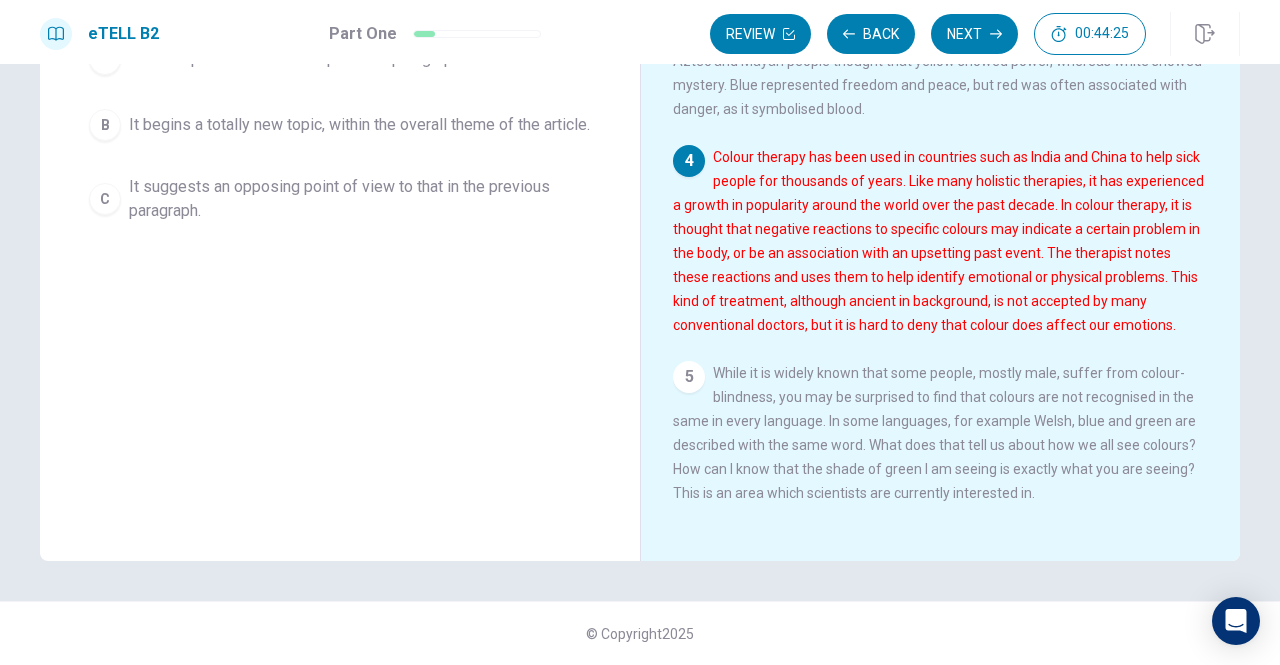 scroll, scrollTop: 0, scrollLeft: 0, axis: both 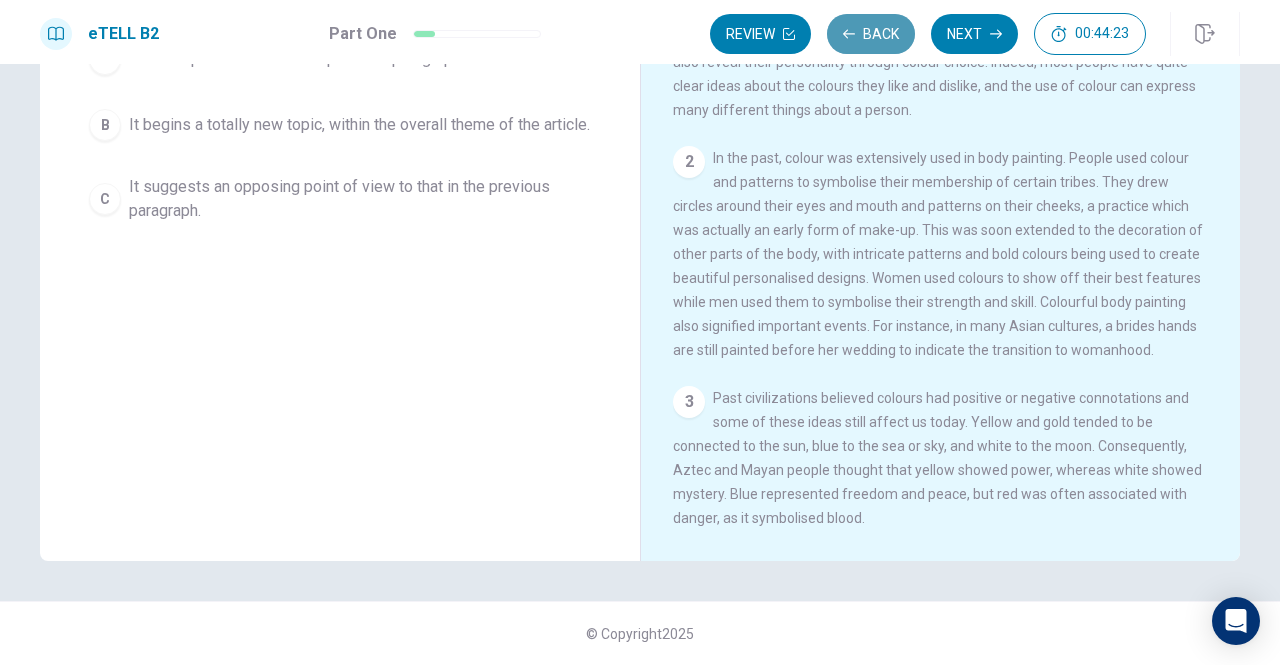 click 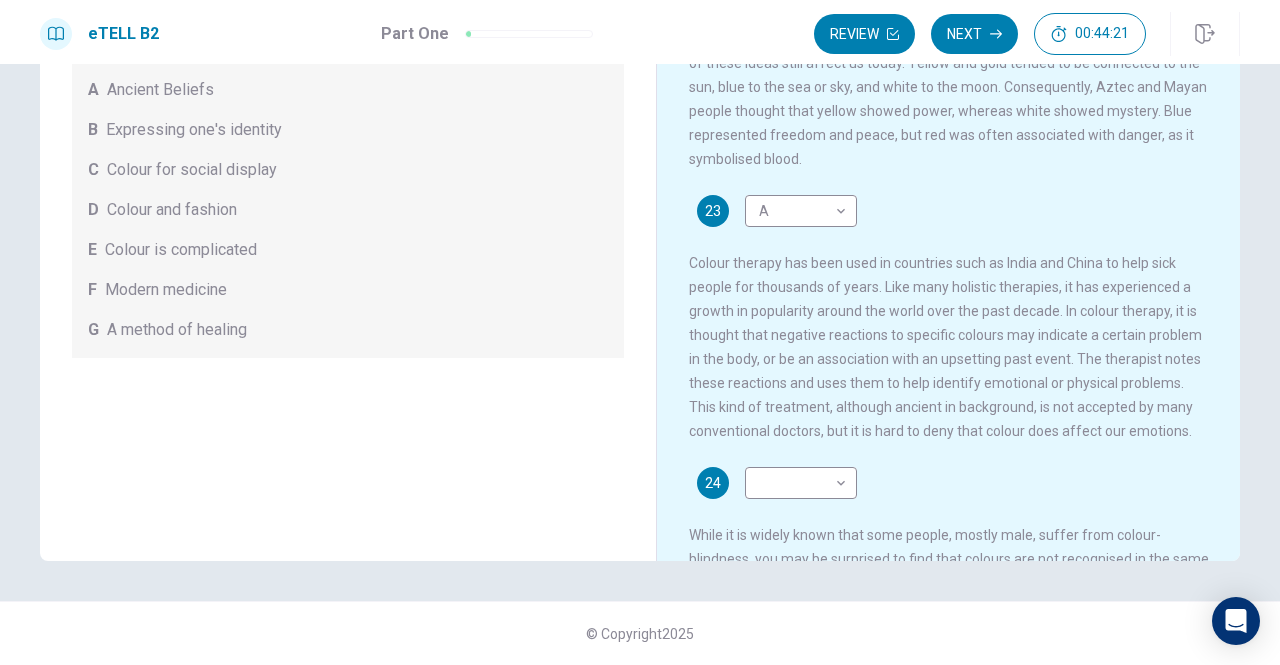 scroll, scrollTop: 652, scrollLeft: 0, axis: vertical 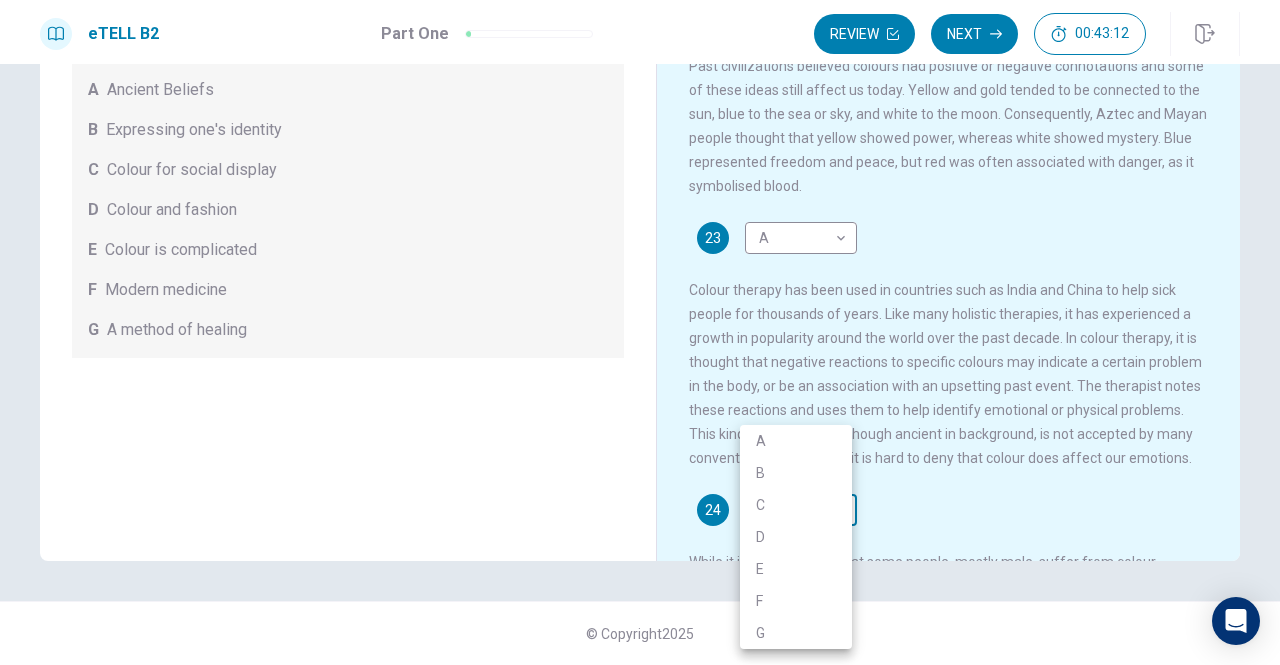 click on "This site uses cookies, as explained in our  Privacy Policy . If you agree to the use of cookies, please click the Accept button and continue to browse our site.   Privacy Policy Accept   eTELL B2 Part One Review Next 00:43:12 Question 1 - 4 of 30 00:43:12 Review Next Questions 21 - 24 For questions 21 – 24 match the headings (A – G) in the box below with the appropriate paragraph. There are THREE headings which you do not need. A Ancient Beliefs B Expressing one's identity C Colour for social display D Colour and fashion E Colour is complicated F Modern medicine G A method of healing The Importance of Colour 21 D * ​ 22 C * ​ 23 A * ​ 24 ​ ​ © Copyright  2025 Going somewhere? You are not allowed to open other tabs/pages or switch windows during a test. Doing this will be reported as cheating to the Administrators. Are you sure you want to leave this page? Please continue until you finish your test. It looks like there is a problem with your internet connection. 00:00 Click to reconnect" at bounding box center [640, 332] 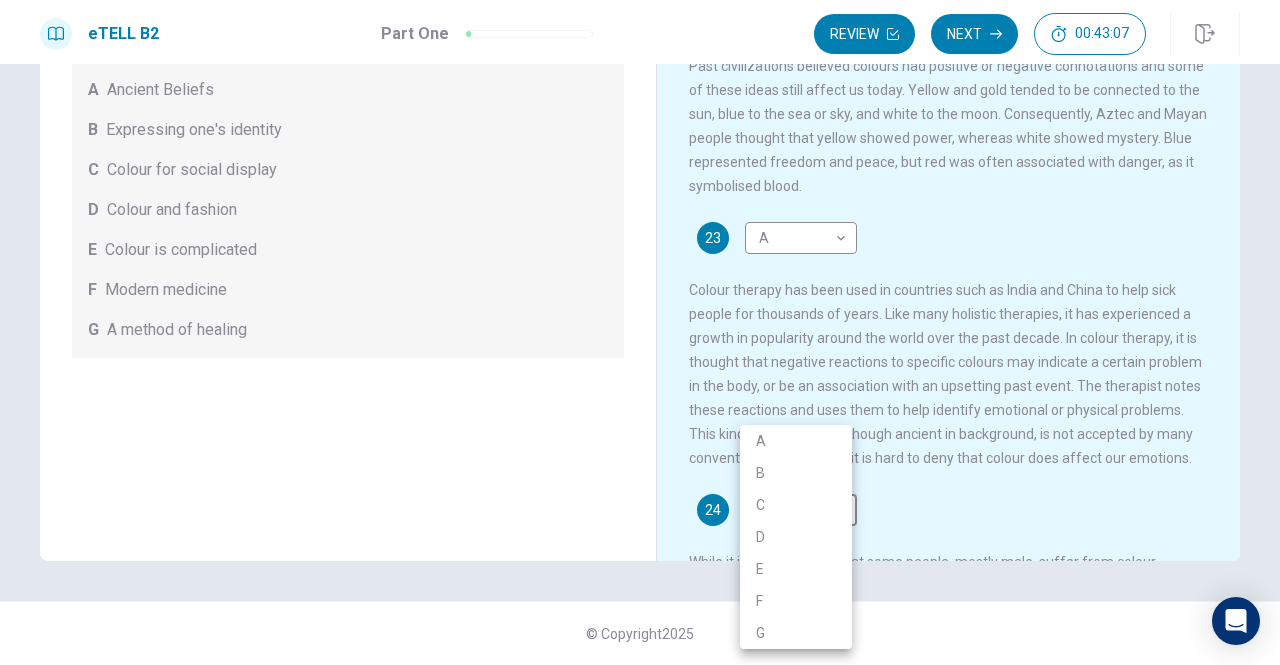 drag, startPoint x: 954, startPoint y: 529, endPoint x: 694, endPoint y: 519, distance: 260.19223 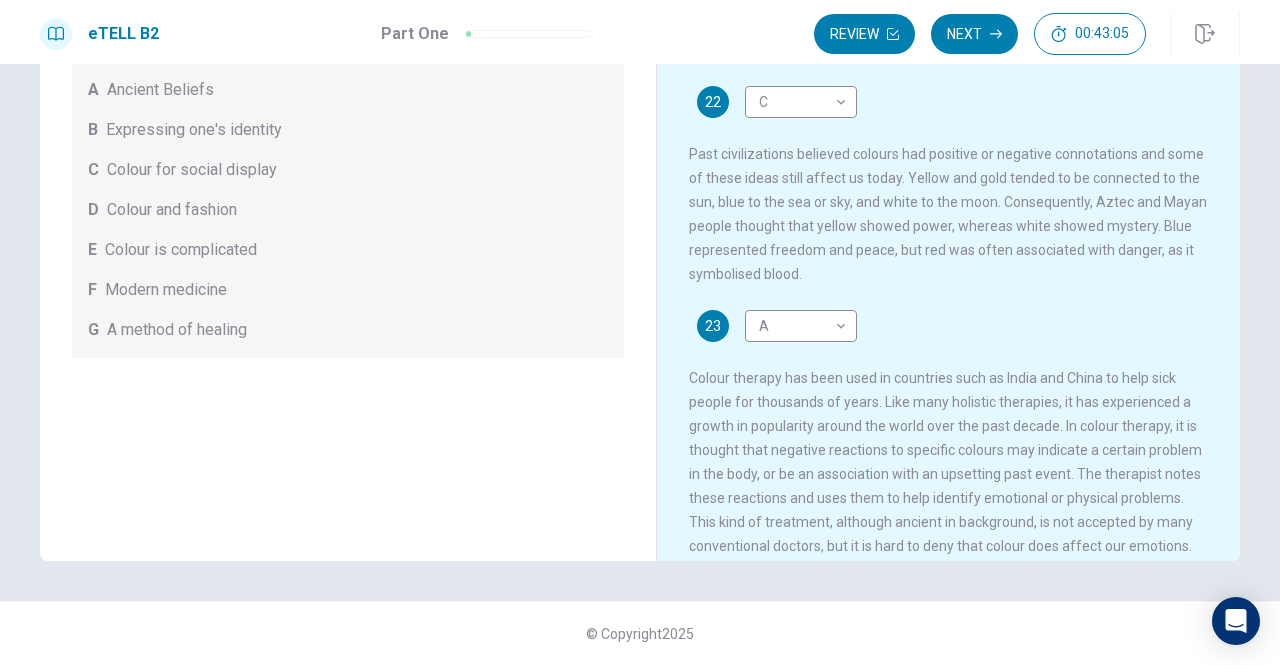 scroll, scrollTop: 652, scrollLeft: 0, axis: vertical 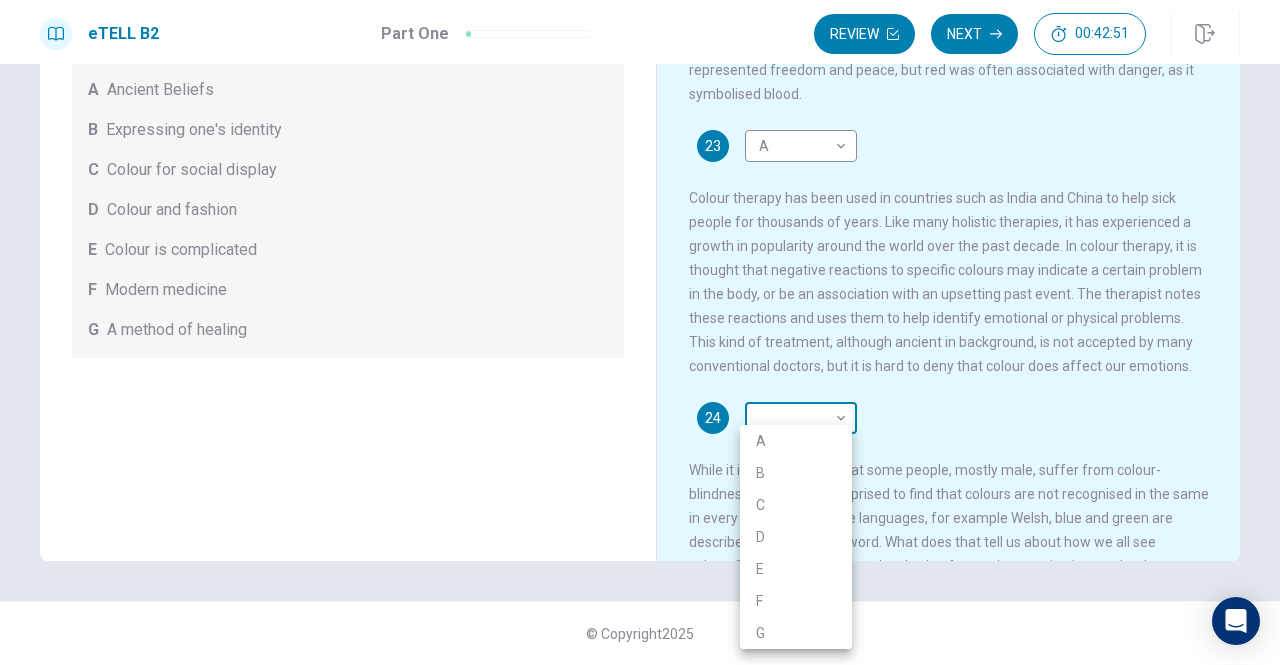 click on "This site uses cookies, as explained in our  Privacy Policy . If you agree to the use of cookies, please click the Accept button and continue to browse our site.   Privacy Policy Accept   eTELL B2 Part One Review Next 00:42:51 Question 1 - 4 of 30 00:42:51 Review Next Questions 21 - 24 For questions 21 – 24 match the headings (A – G) in the box below with the appropriate paragraph. There are THREE headings which you do not need. A Ancient Beliefs B Expressing one's identity C Colour for social display D Colour and fashion E Colour is complicated F Modern medicine G A method of healing The Importance of Colour 21 D * ​ 22 C * ​ 23 A * ​ 24 ​ ​ © Copyright  2025 Going somewhere? You are not allowed to open other tabs/pages or switch windows during a test. Doing this will be reported as cheating to the Administrators. Are you sure you want to leave this page? Please continue until you finish your test. It looks like there is a problem with your internet connection. 00:00 Click to reconnect" at bounding box center (640, 332) 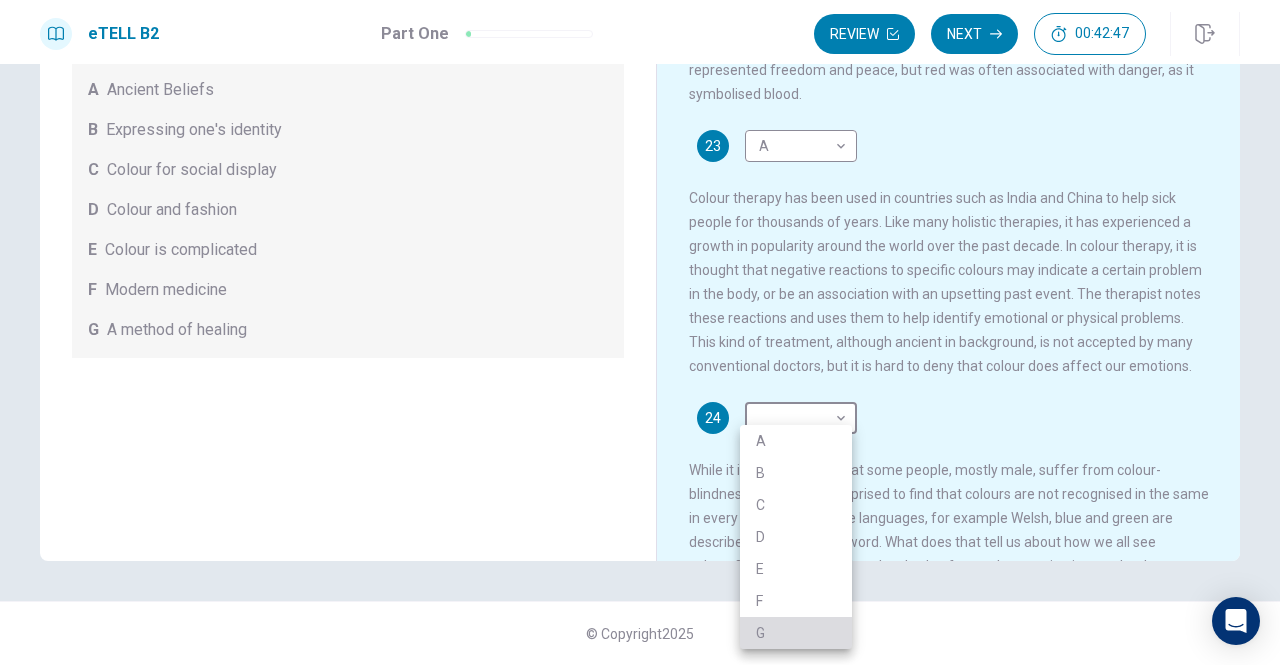 click on "G" at bounding box center [796, 633] 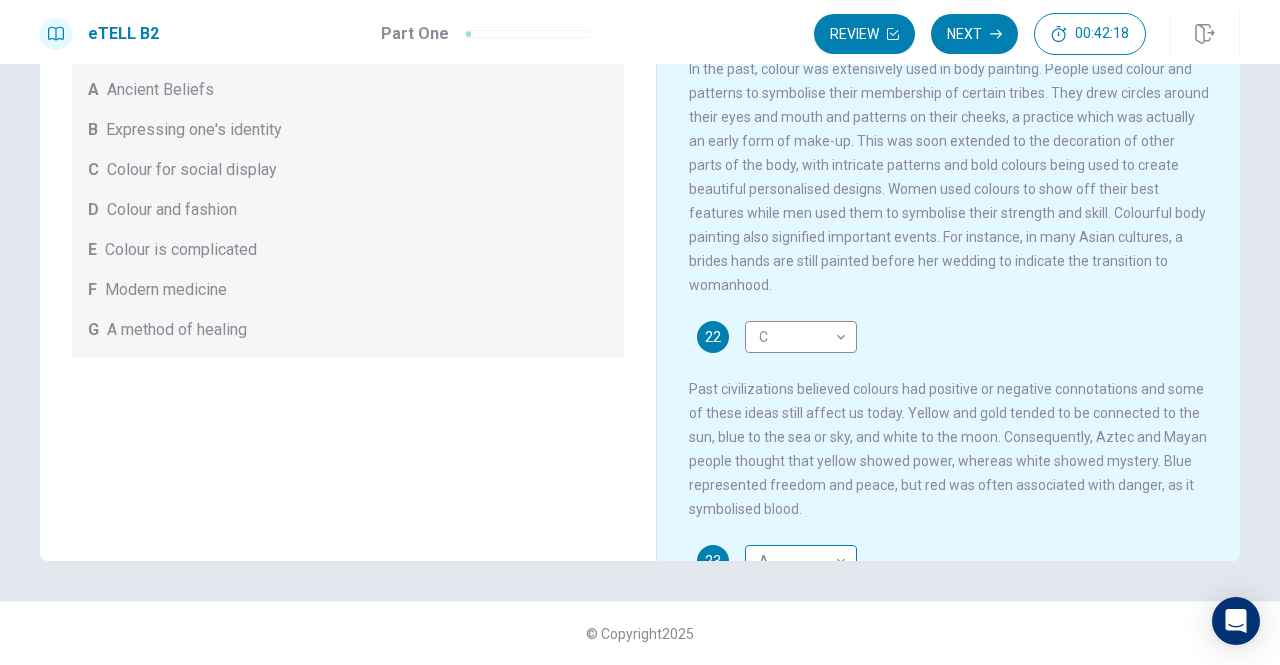 scroll, scrollTop: 0, scrollLeft: 0, axis: both 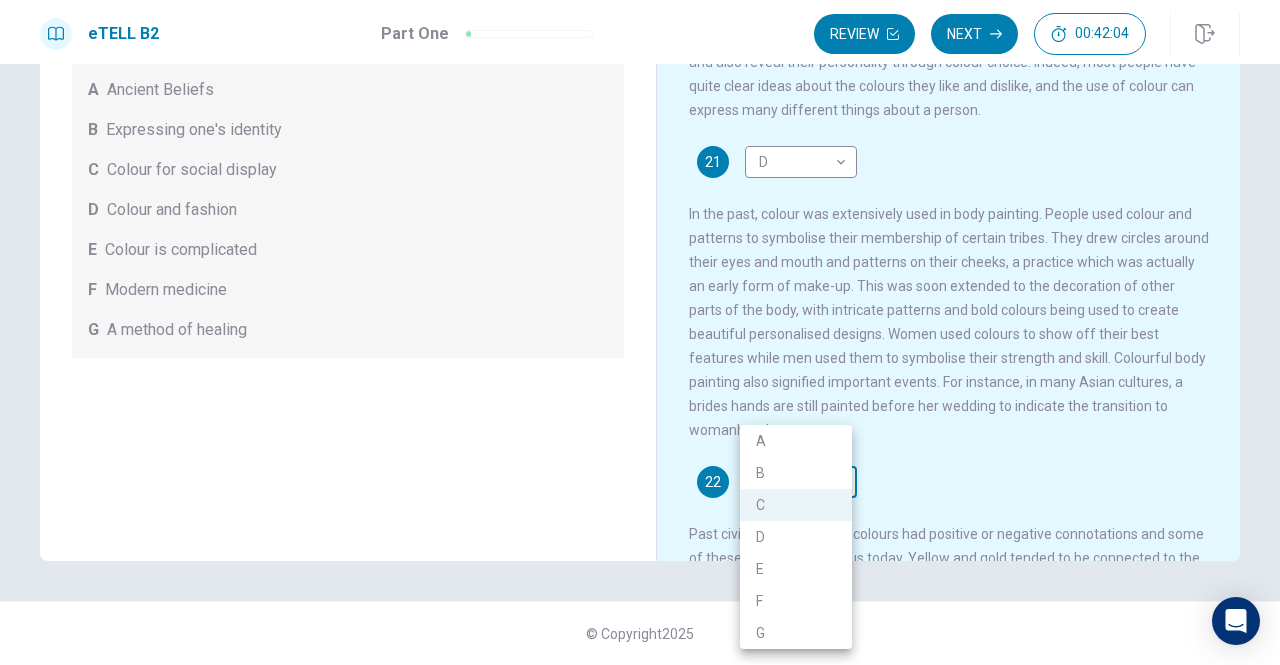 click on "This site uses cookies, as explained in our  Privacy Policy . If you agree to the use of cookies, please click the Accept button and continue to browse our site.   Privacy Policy Accept   eTELL B2 Part One Review Next 00:42:04 Question 1 - 4 of 30 00:42:04 Review Next Questions 21 - 24 For questions 21 – 24 match the headings (A – G) in the box below with the appropriate paragraph. There are THREE headings which you do not need. A Ancient Beliefs B Expressing one's identity C Colour for social display D Colour and fashion E Colour is complicated F Modern medicine G A method of healing The Importance of Colour 21 D * ​ 22 C * ​ 23 A * ​ 24 G * ​ © Copyright  2025 Going somewhere? You are not allowed to open other tabs/pages or switch windows during a test. Doing this will be reported as cheating to the Administrators. Are you sure you want to leave this page? Please continue until you finish your test. It looks like there is a problem with your internet connection. 00:00 Click to reconnect" at bounding box center [640, 332] 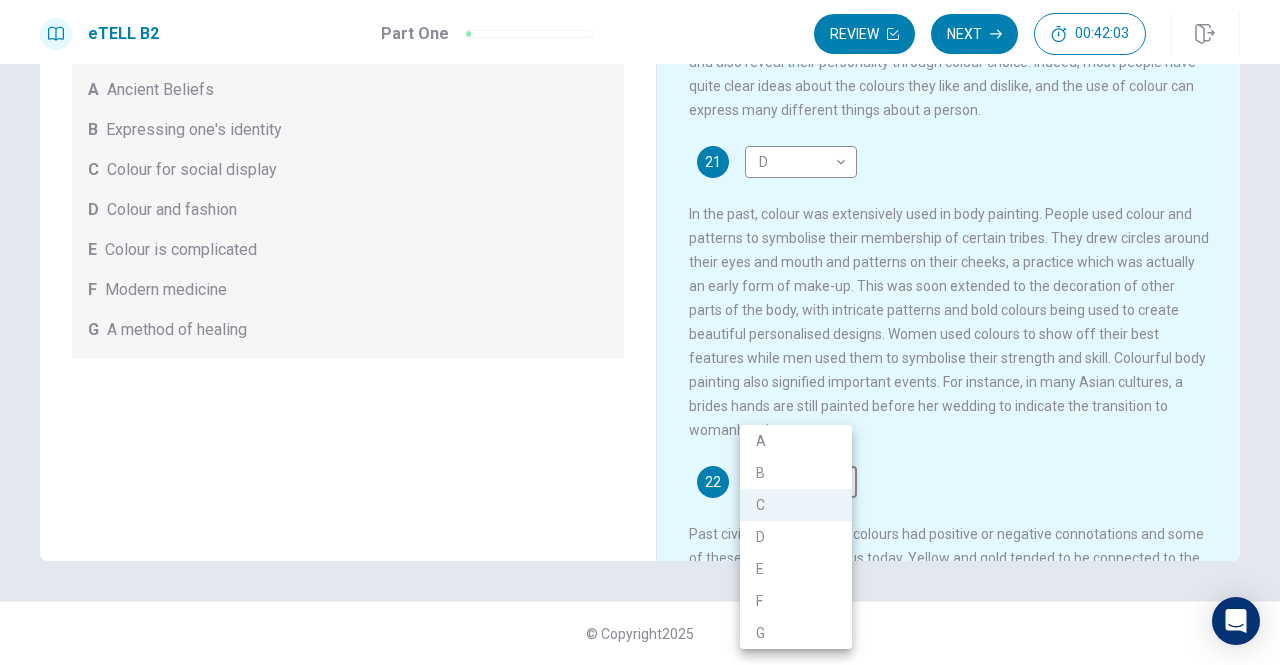 click on "B" at bounding box center (796, 473) 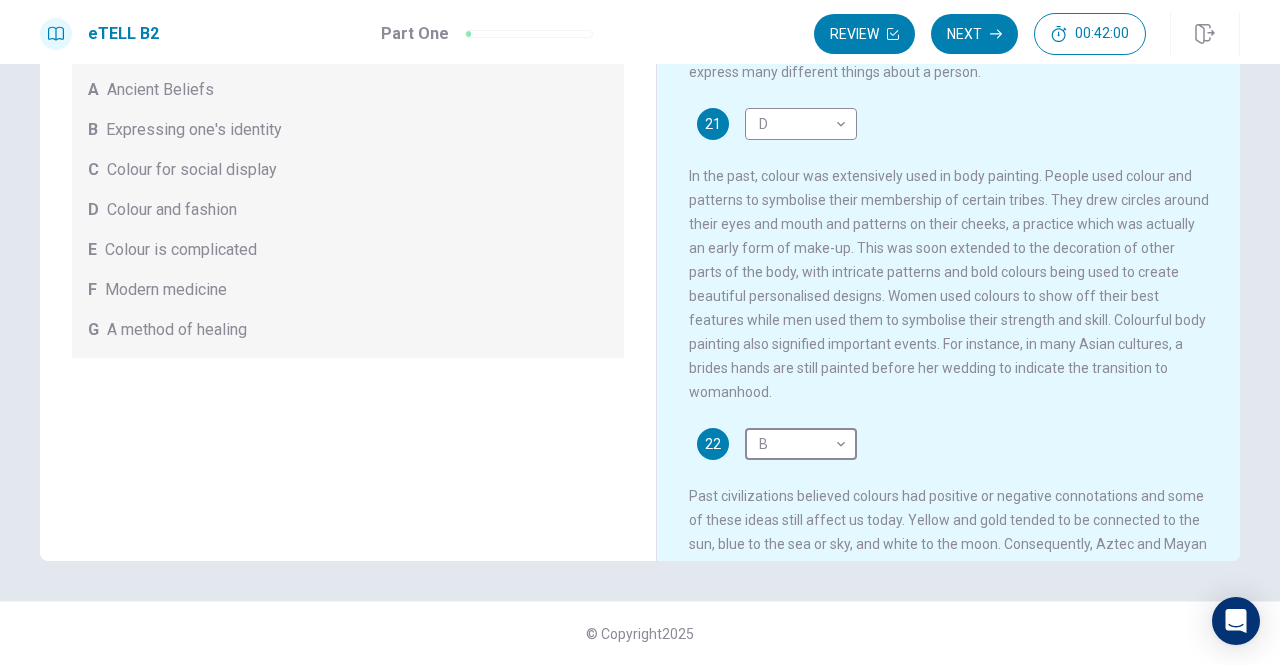 scroll, scrollTop: 36, scrollLeft: 0, axis: vertical 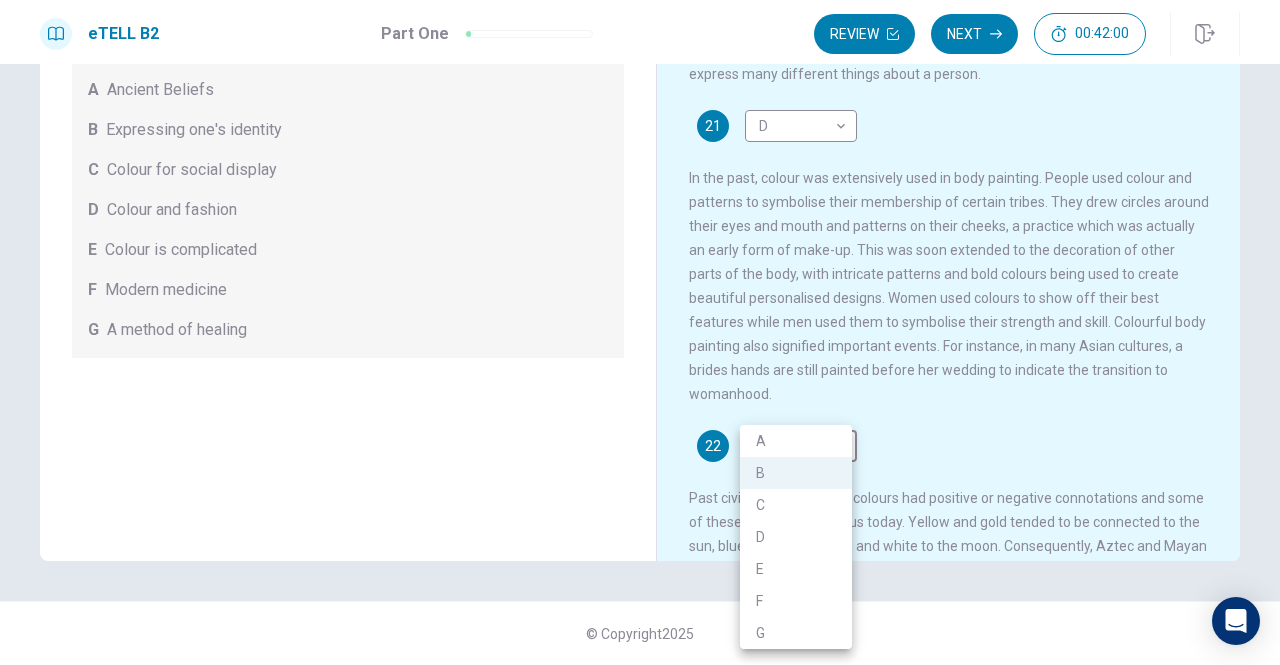 click on "This site uses cookies, as explained in our  Privacy Policy . If you agree to the use of cookies, please click the Accept button and continue to browse our site.   Privacy Policy Accept   eTELL B2 Part One Review Next 00:42:00 Question 1 - 4 of 30 00:42:00 Review Next Questions 21 - 24 For questions 21 – 24 match the headings (A – G) in the box below with the appropriate paragraph. There are THREE headings which you do not need. A Ancient Beliefs B Expressing one's identity C Colour for social display D Colour and fashion E Colour is complicated F Modern medicine G A method of healing The Importance of Colour 21 D * ​ 22 B * ​ 23 A * ​ 24 G * ​ © Copyright  2025 Going somewhere? You are not allowed to open other tabs/pages or switch windows during a test. Doing this will be reported as cheating to the Administrators. Are you sure you want to leave this page? Please continue until you finish your test. It looks like there is a problem with your internet connection. 00:00 Click to reconnect" at bounding box center (640, 332) 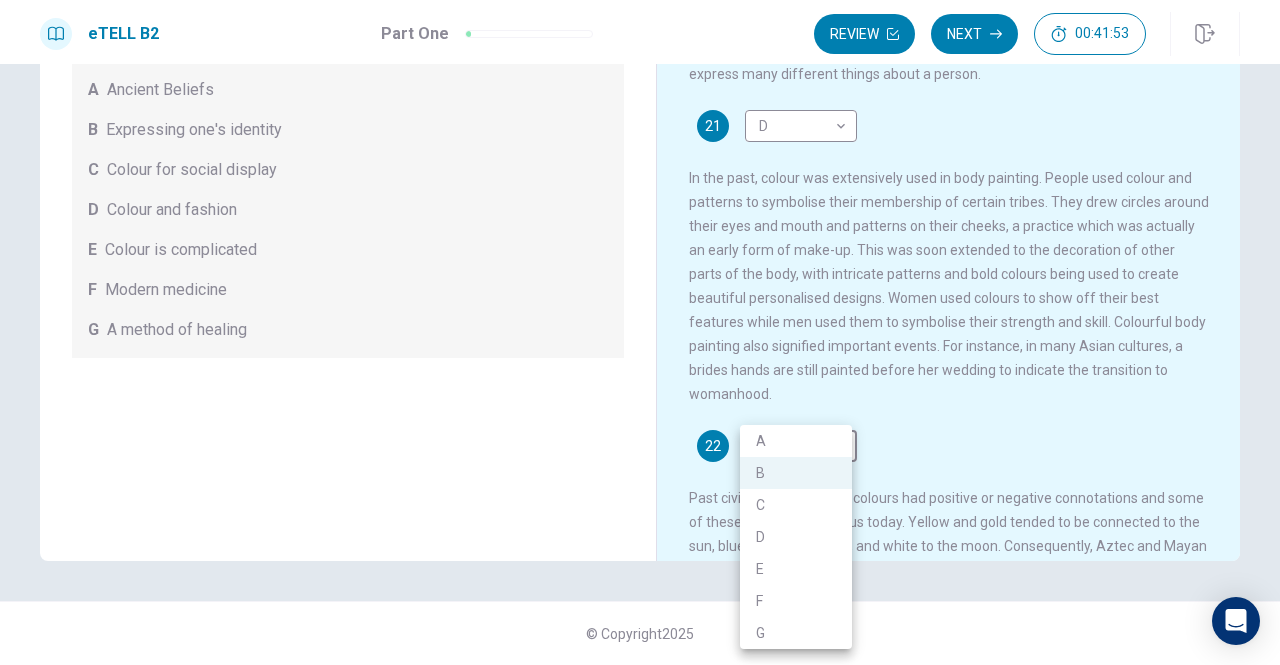 click at bounding box center (640, 332) 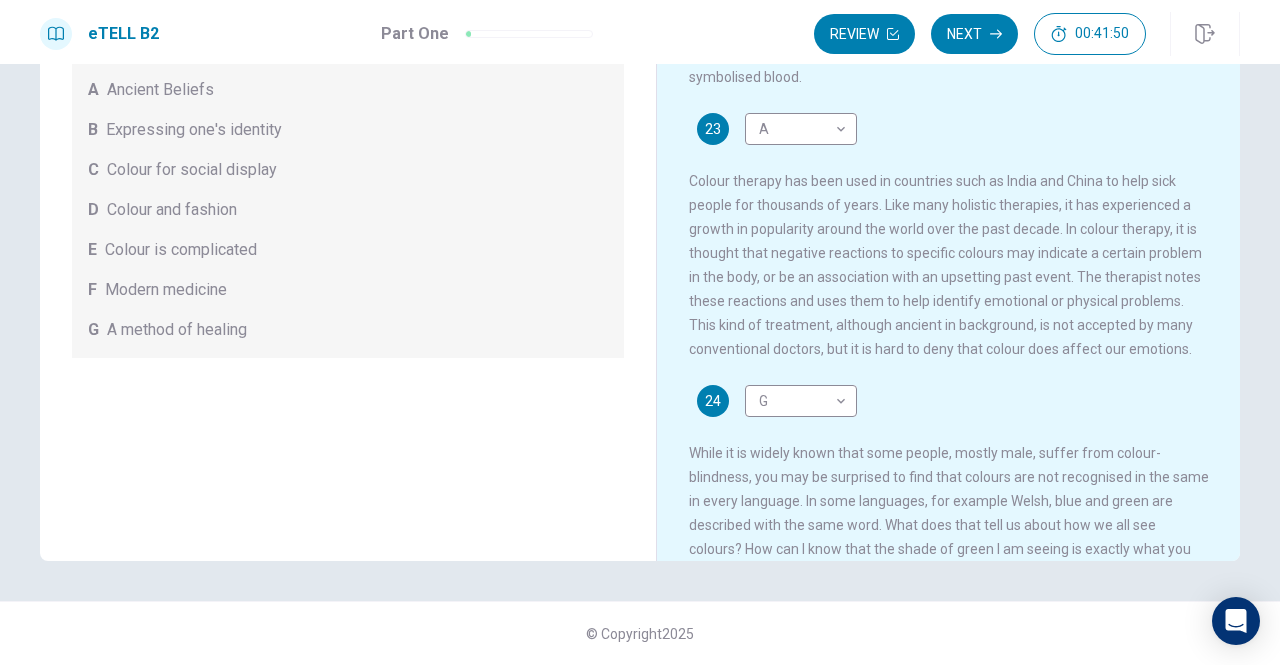 scroll, scrollTop: 652, scrollLeft: 0, axis: vertical 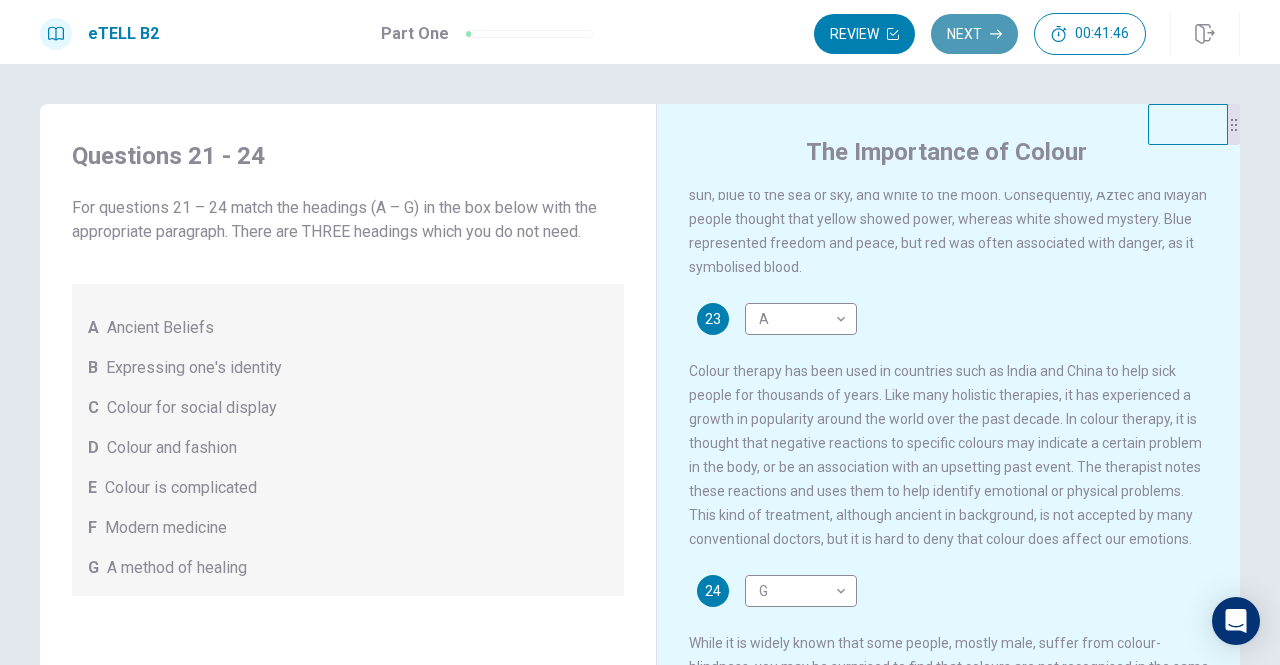 click on "Next" at bounding box center (974, 34) 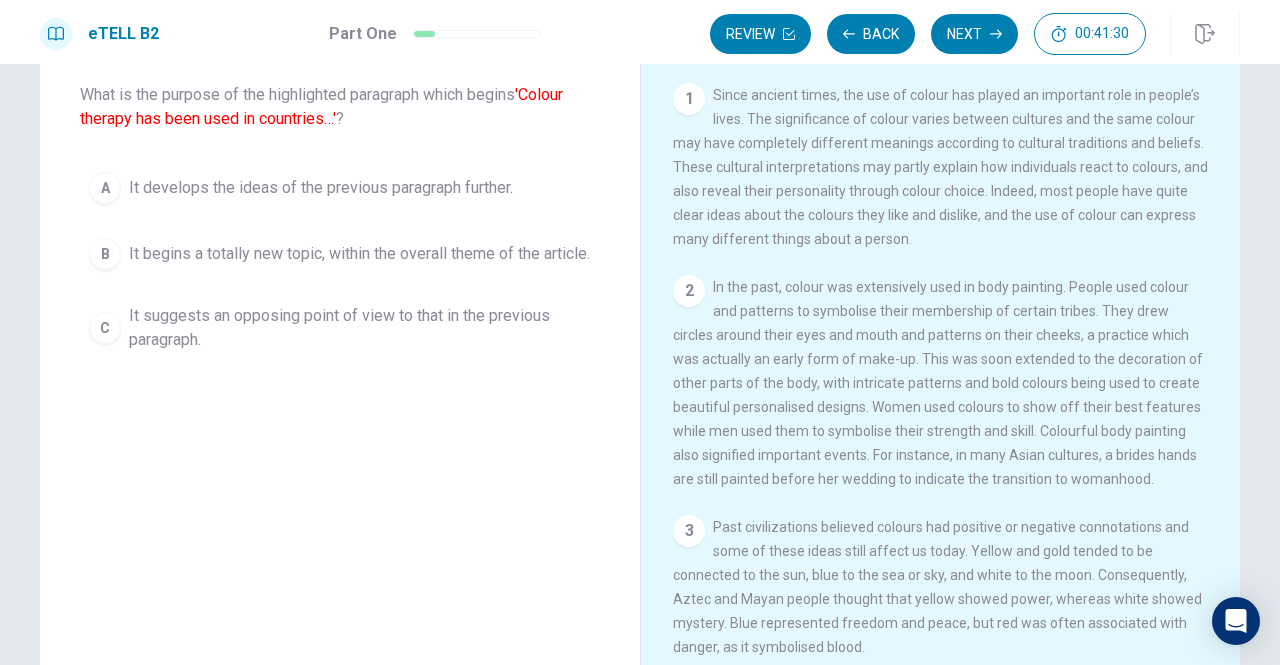 scroll, scrollTop: 120, scrollLeft: 0, axis: vertical 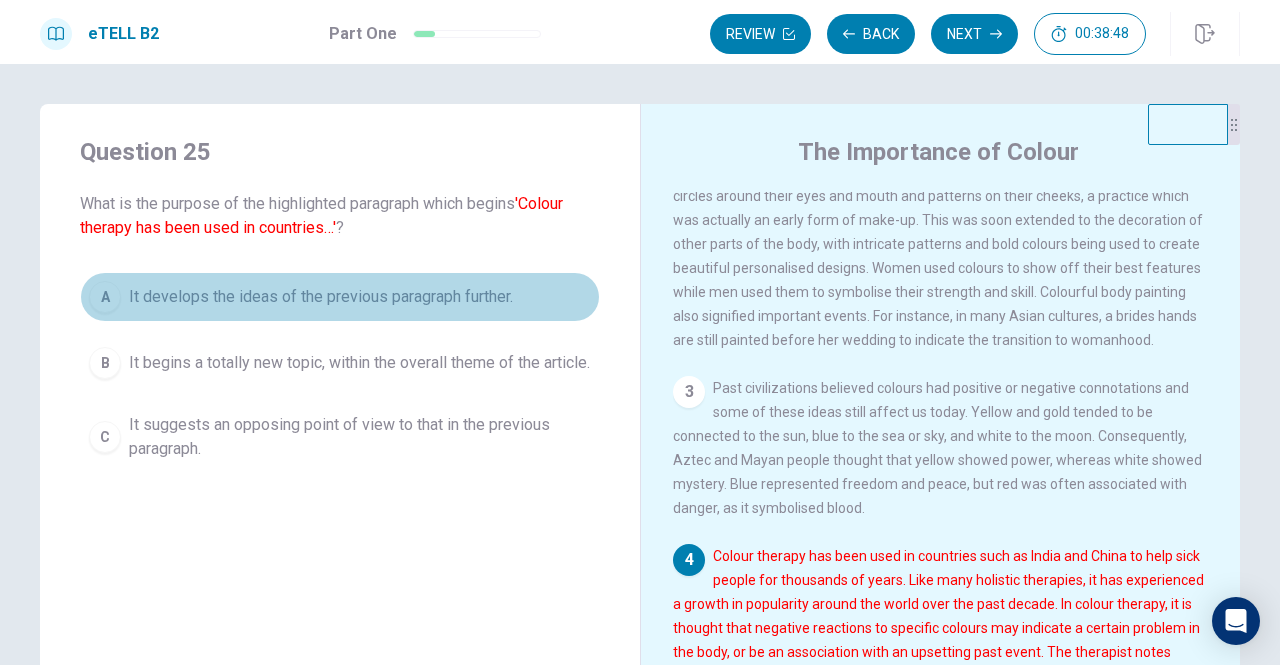 click on "A" at bounding box center (105, 297) 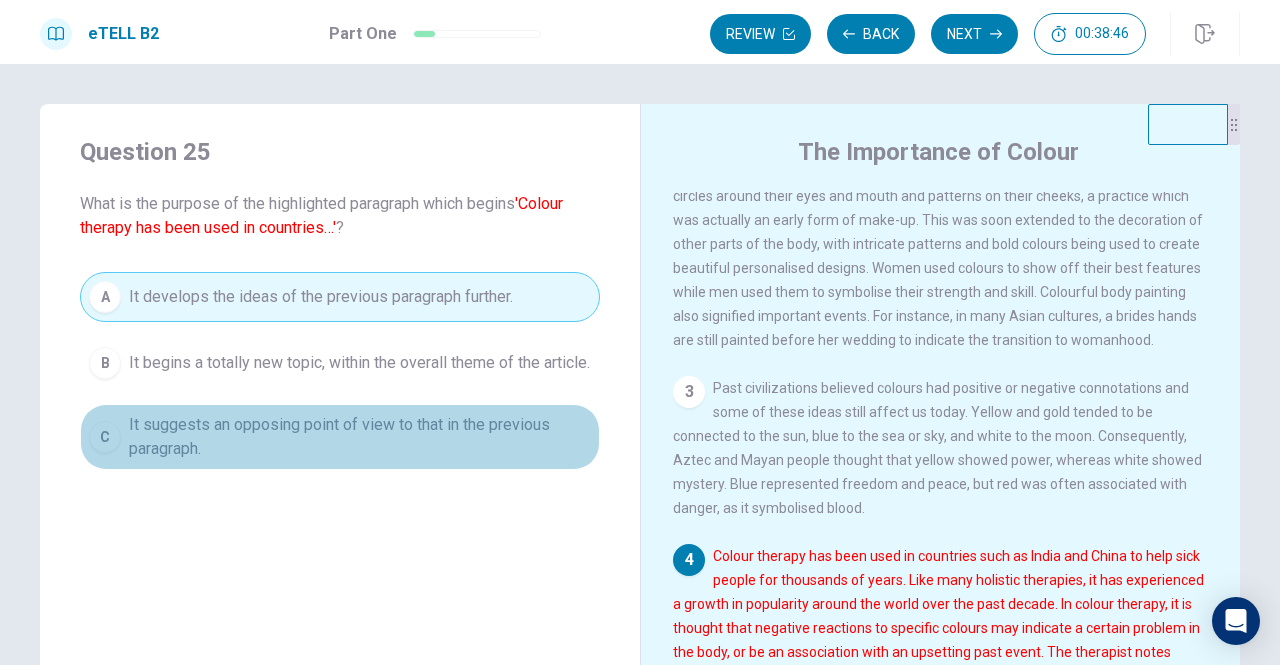 click on "C" at bounding box center (105, 437) 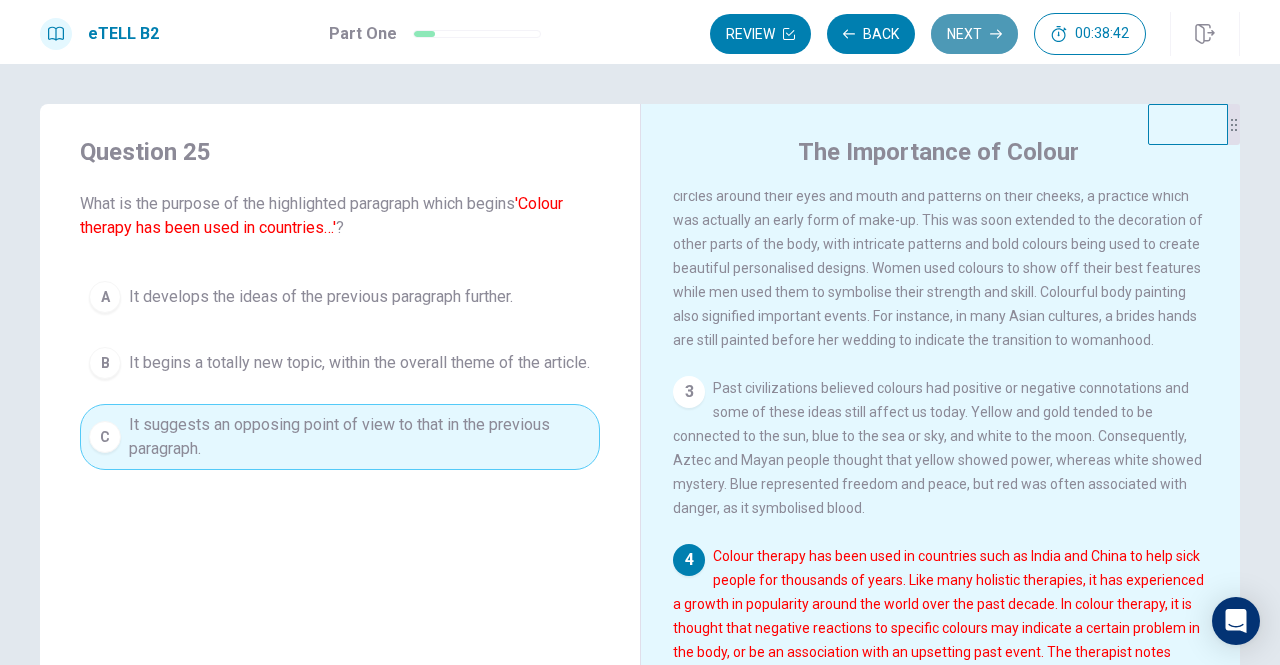 click on "Next" at bounding box center (974, 34) 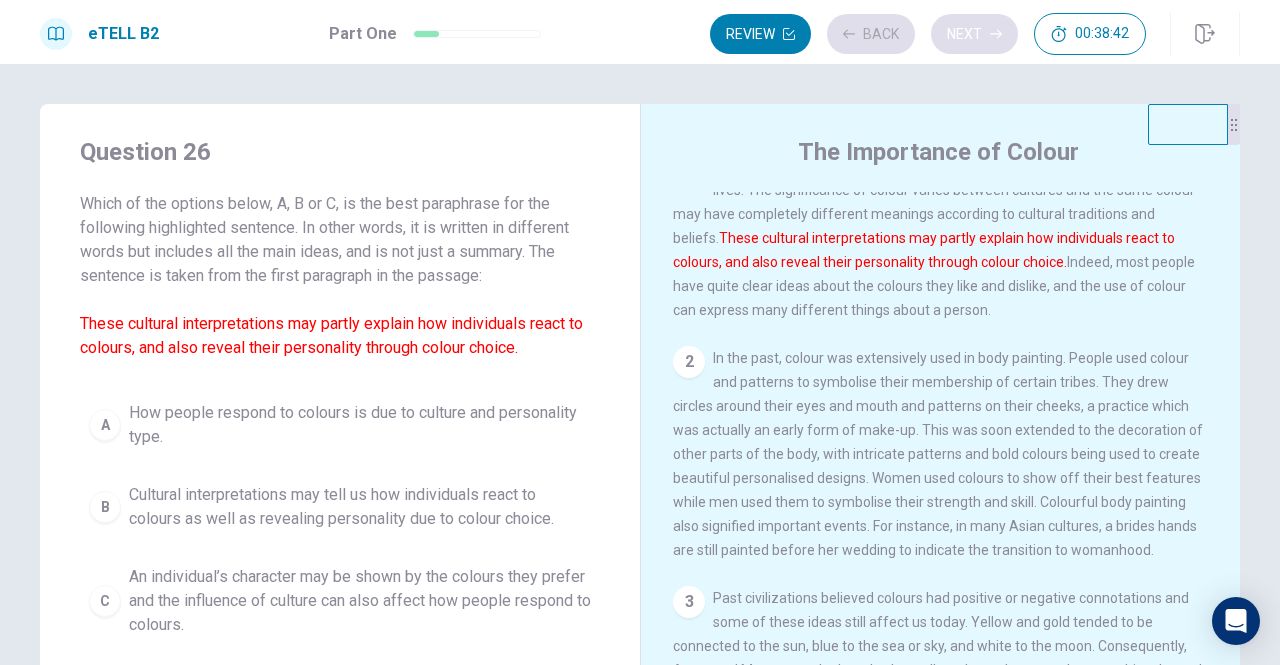 scroll, scrollTop: 0, scrollLeft: 0, axis: both 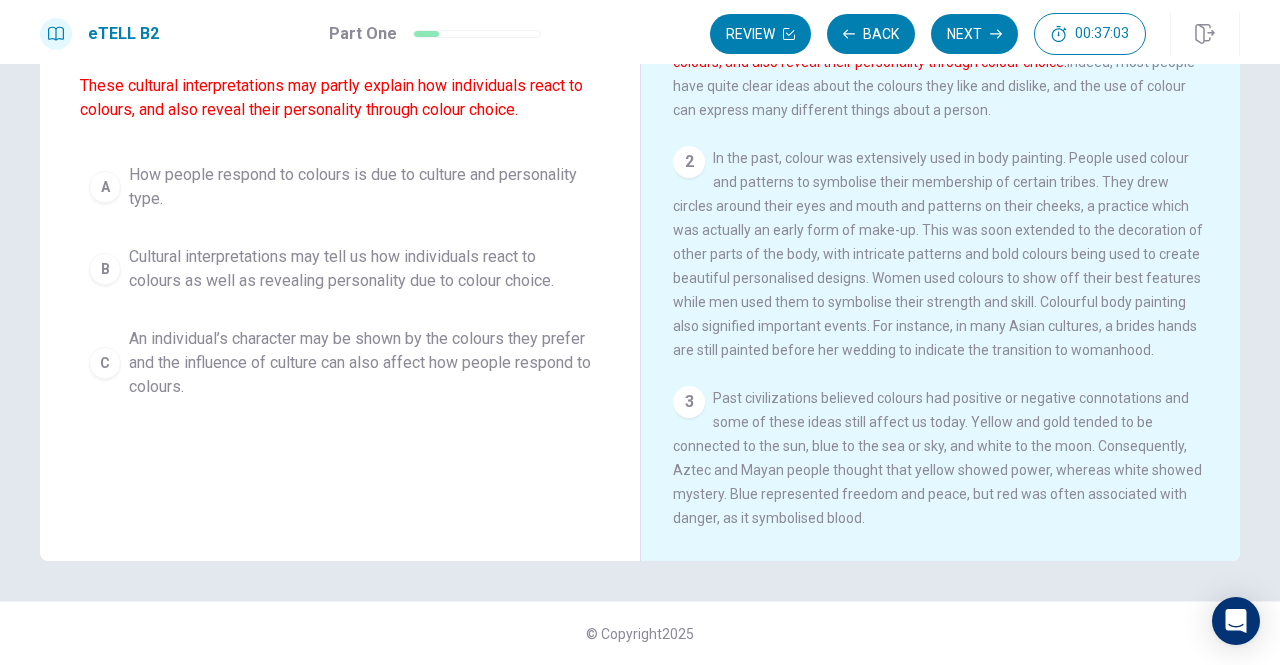 click on "B" at bounding box center (105, 269) 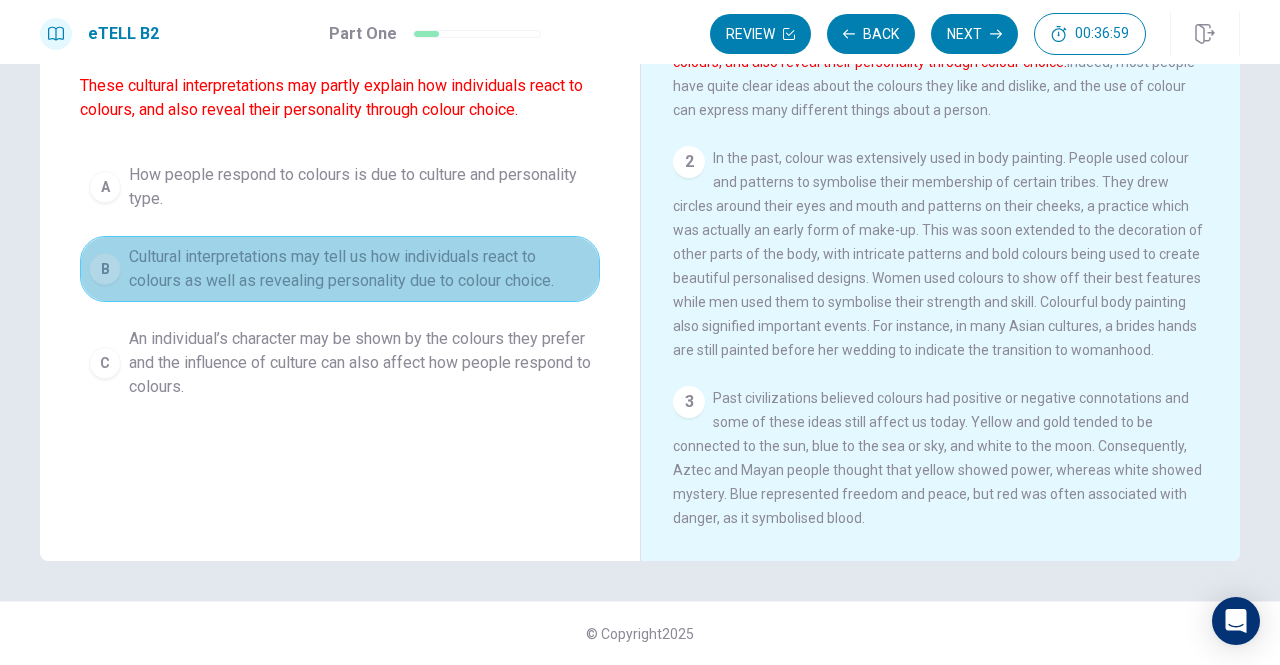 click on "Cultural interpretations may tell us how individuals react to colours as well as revealing personality due to colour choice." at bounding box center [360, 269] 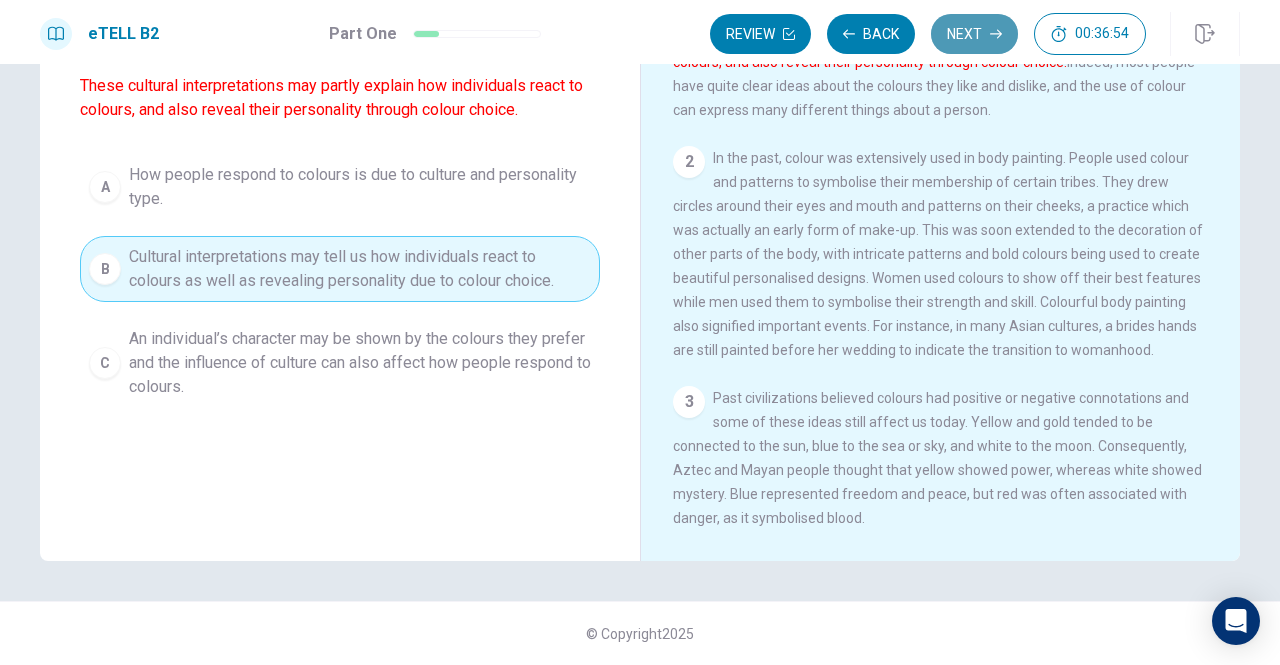 click on "Next" at bounding box center (974, 34) 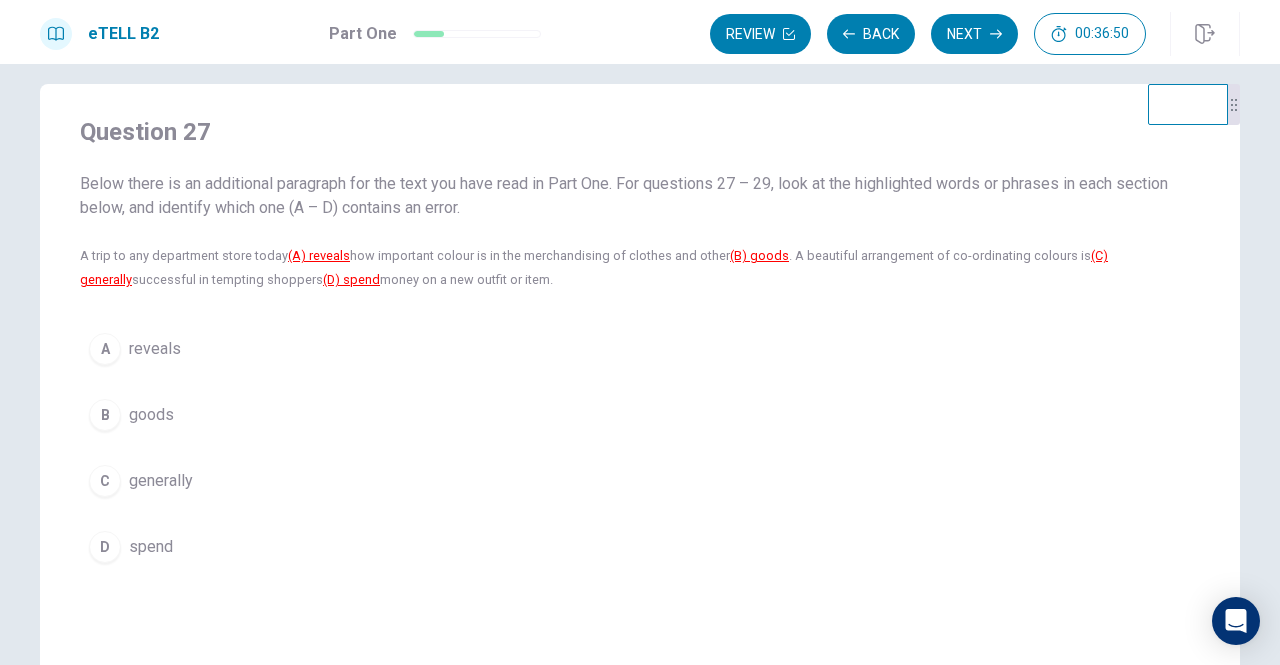 scroll, scrollTop: 12, scrollLeft: 0, axis: vertical 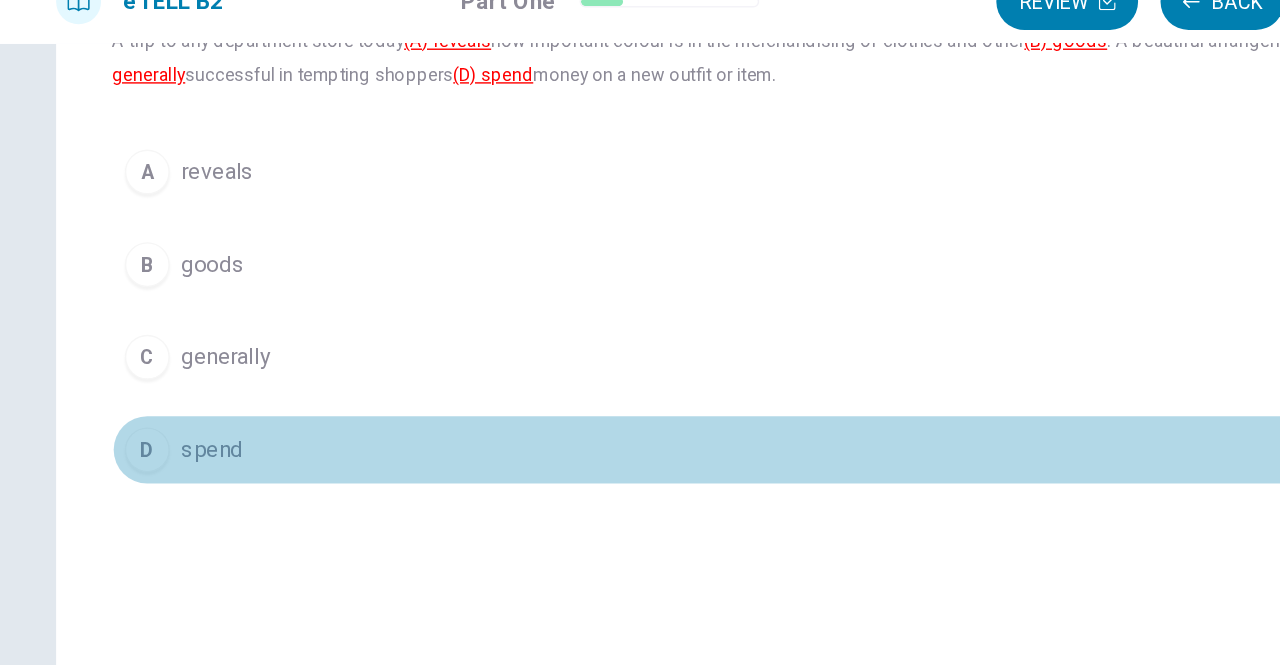 click on "D" at bounding box center (105, 353) 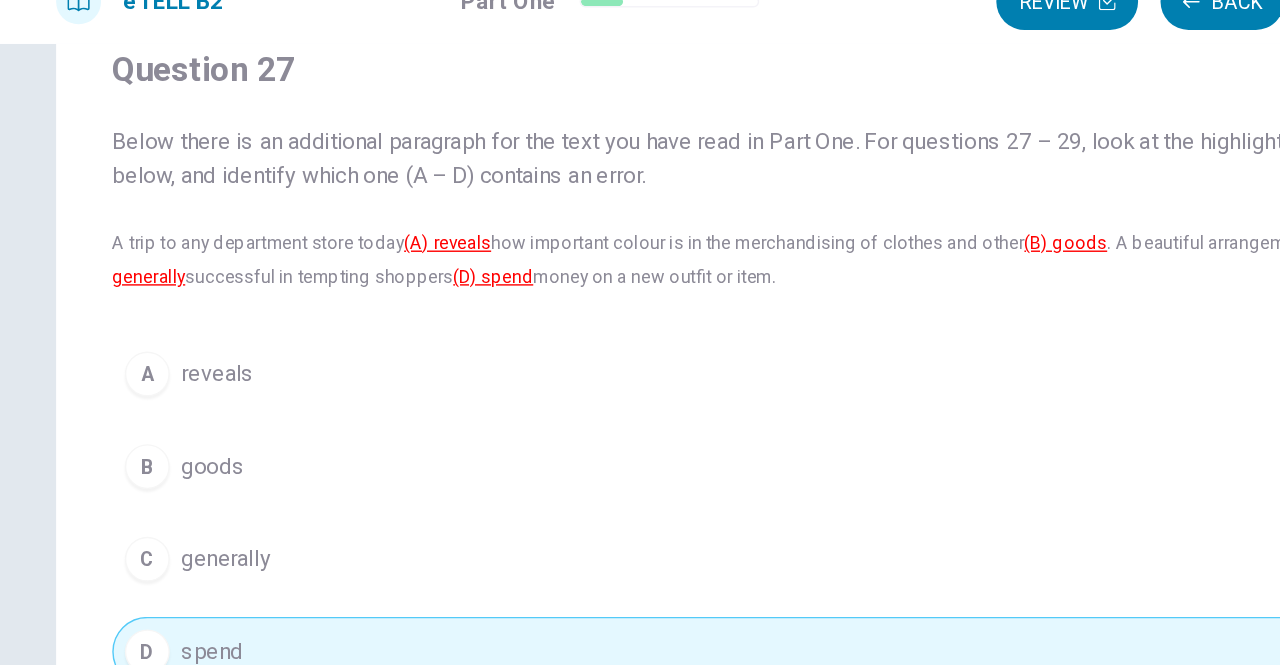 scroll, scrollTop: 62, scrollLeft: 0, axis: vertical 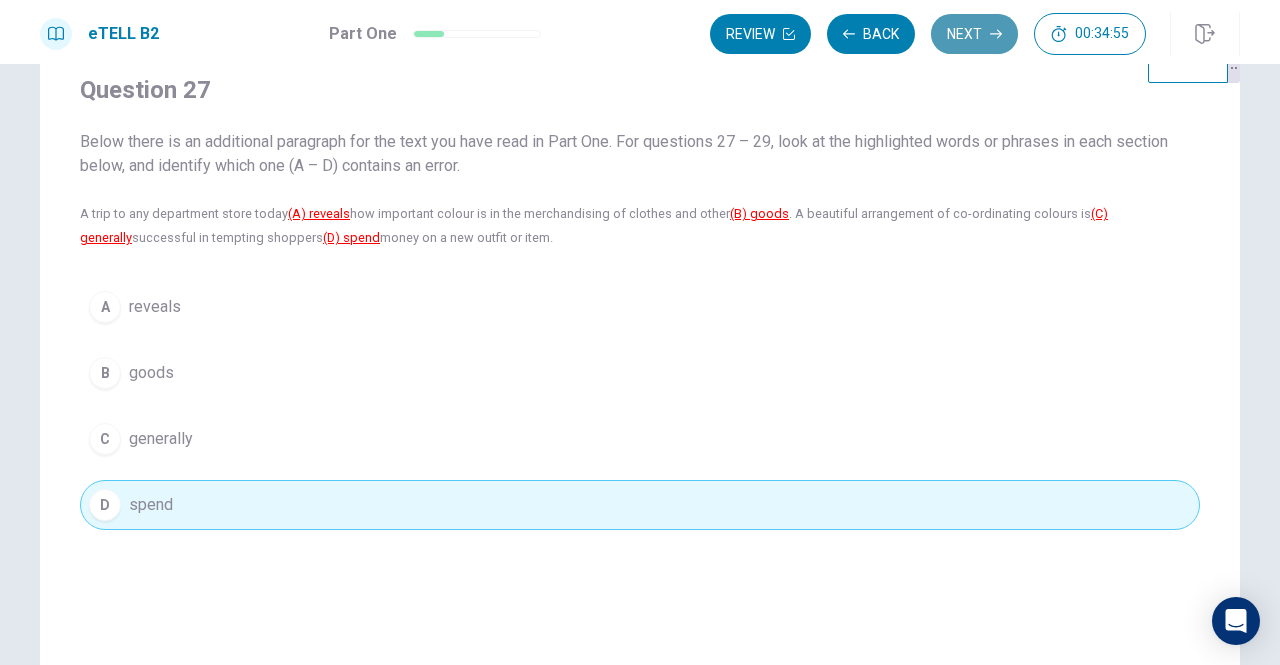 click on "Next" at bounding box center (974, 34) 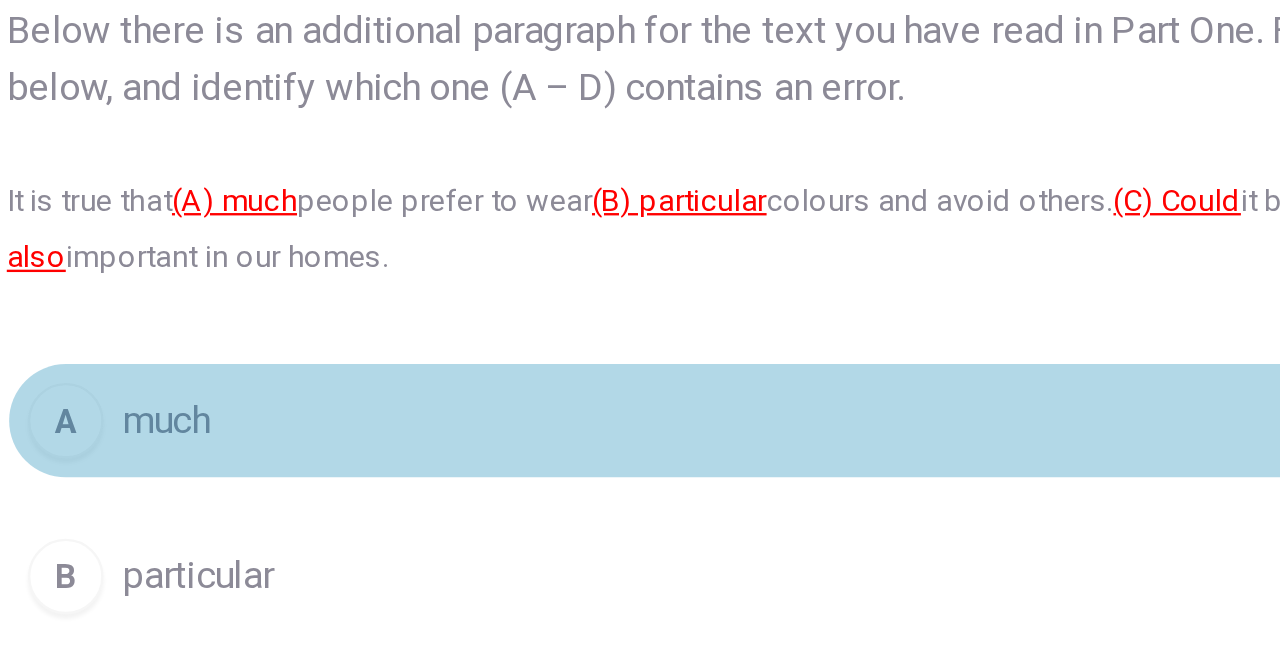 click on "A" at bounding box center [105, 307] 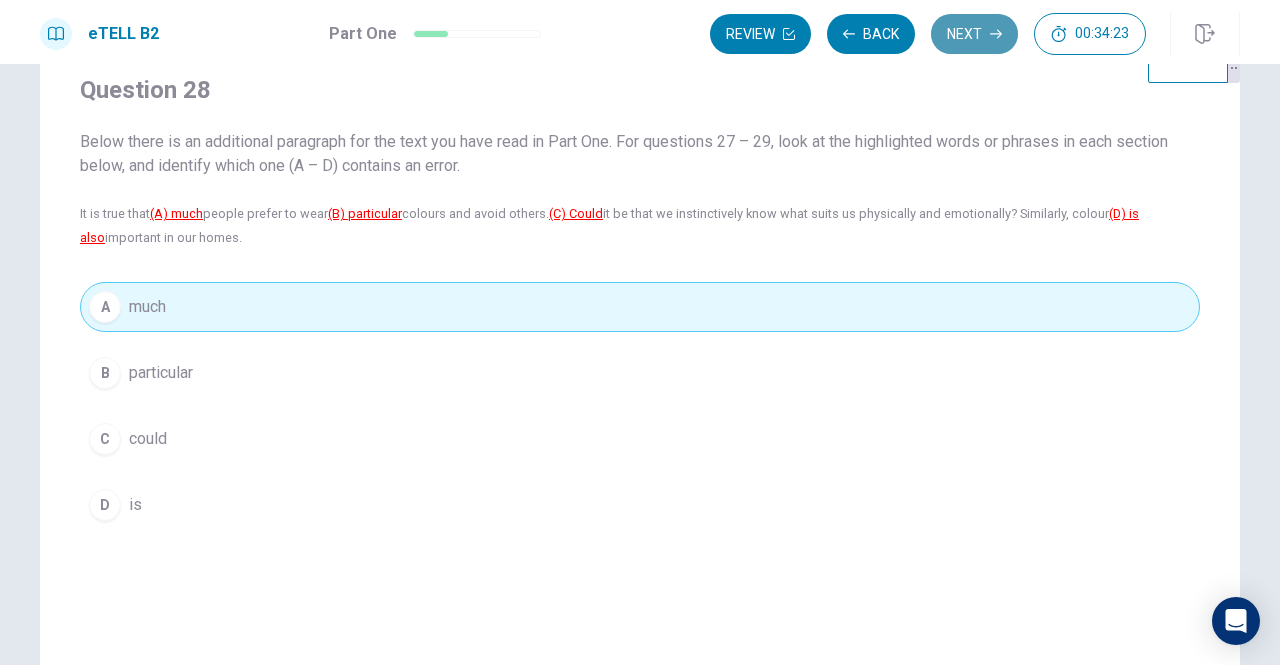 click on "Next" at bounding box center (974, 34) 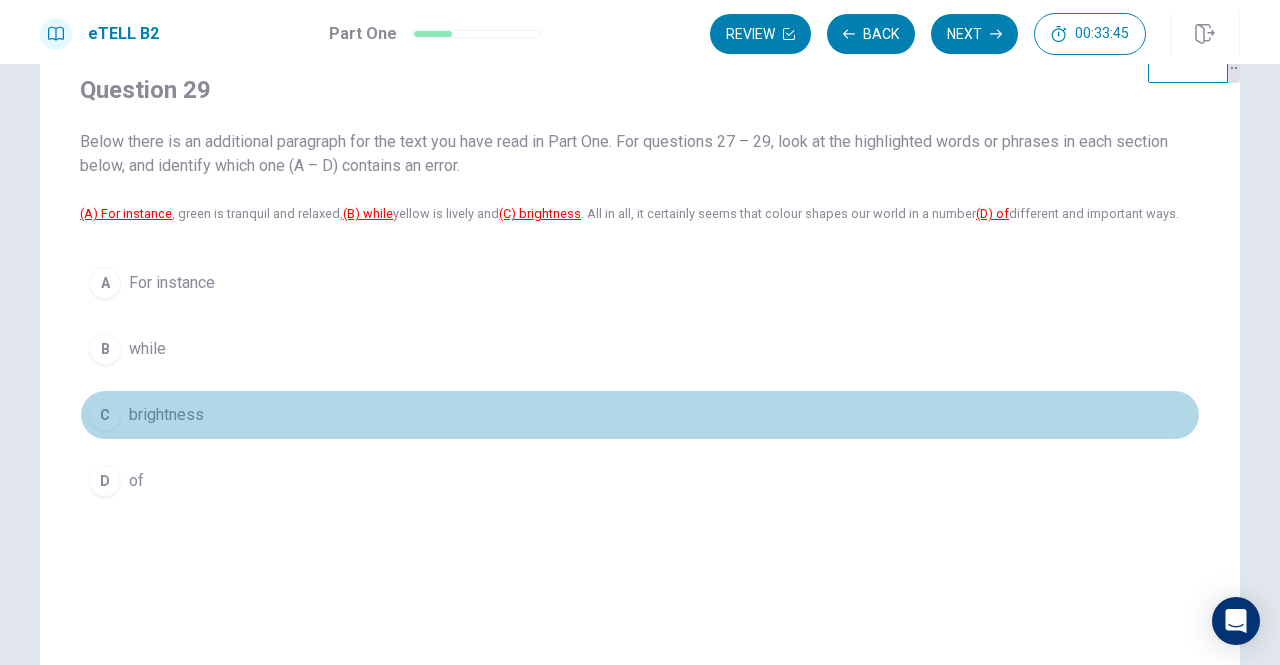 click on "C" at bounding box center (105, 415) 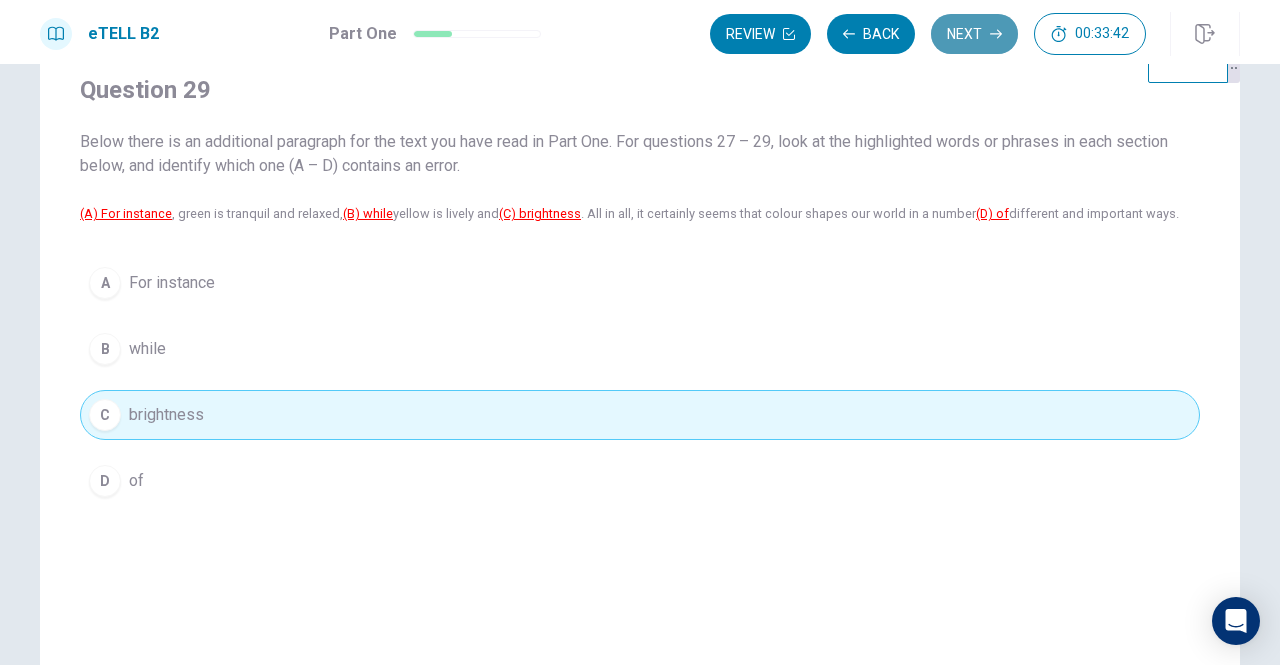 click on "Next" at bounding box center [974, 34] 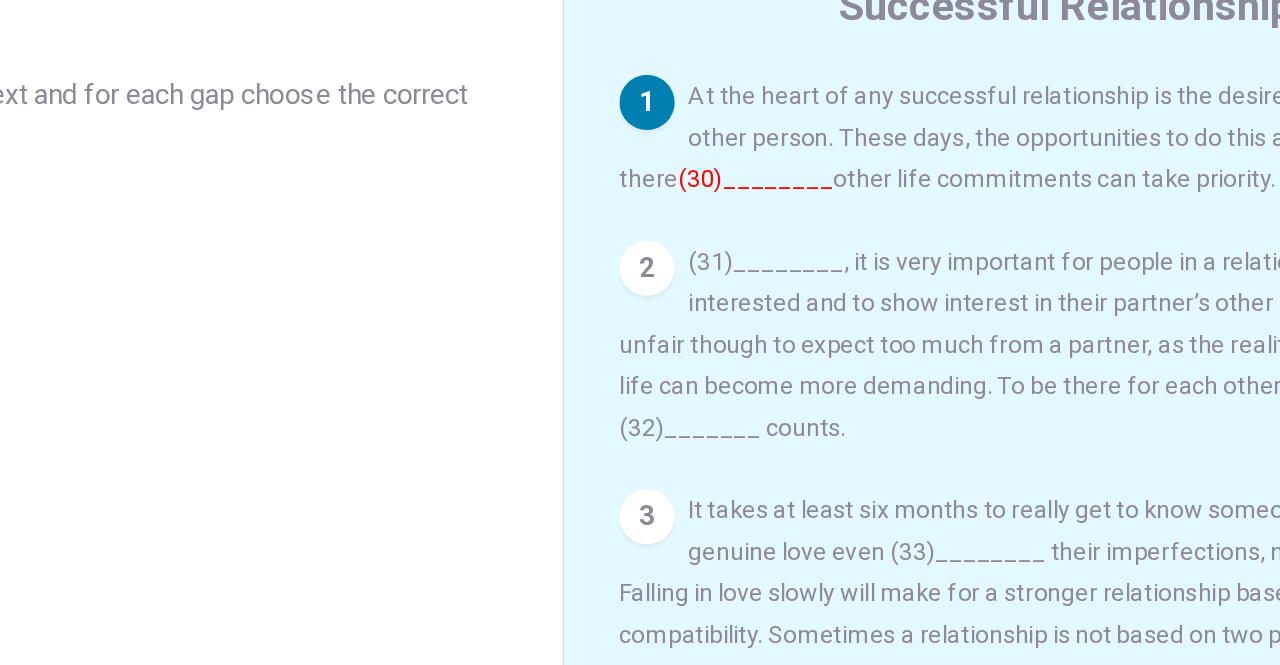 scroll, scrollTop: 0, scrollLeft: 0, axis: both 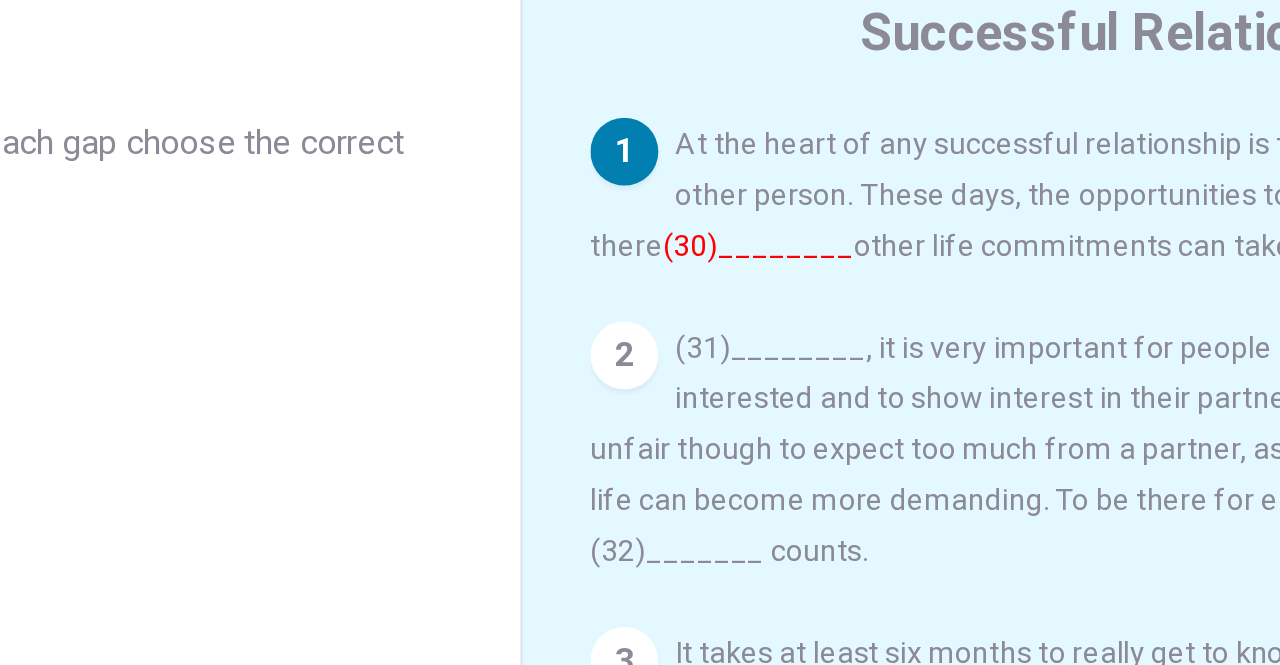 click on "At the heart of any successful relationship is the desire to spend time with the other person. These days, the opportunities to do this are not always there  (30)________  other life commitments can take priority." at bounding box center [938, 228] 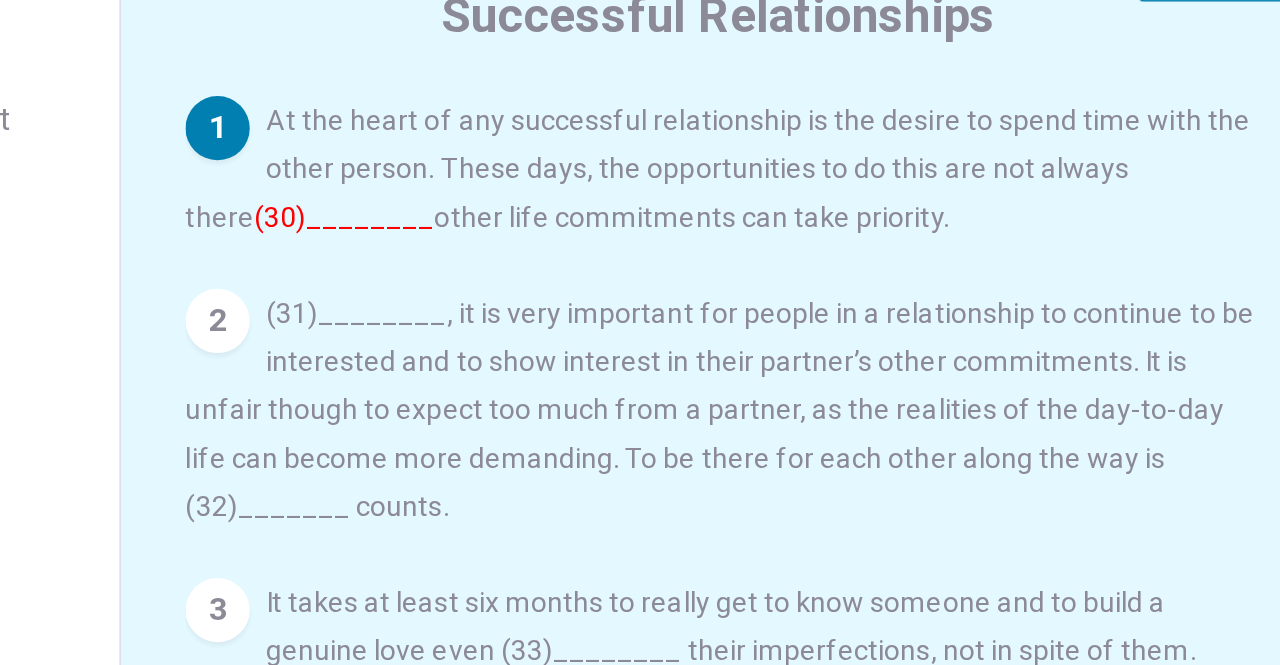 drag, startPoint x: 880, startPoint y: 350, endPoint x: 722, endPoint y: 353, distance: 158.02847 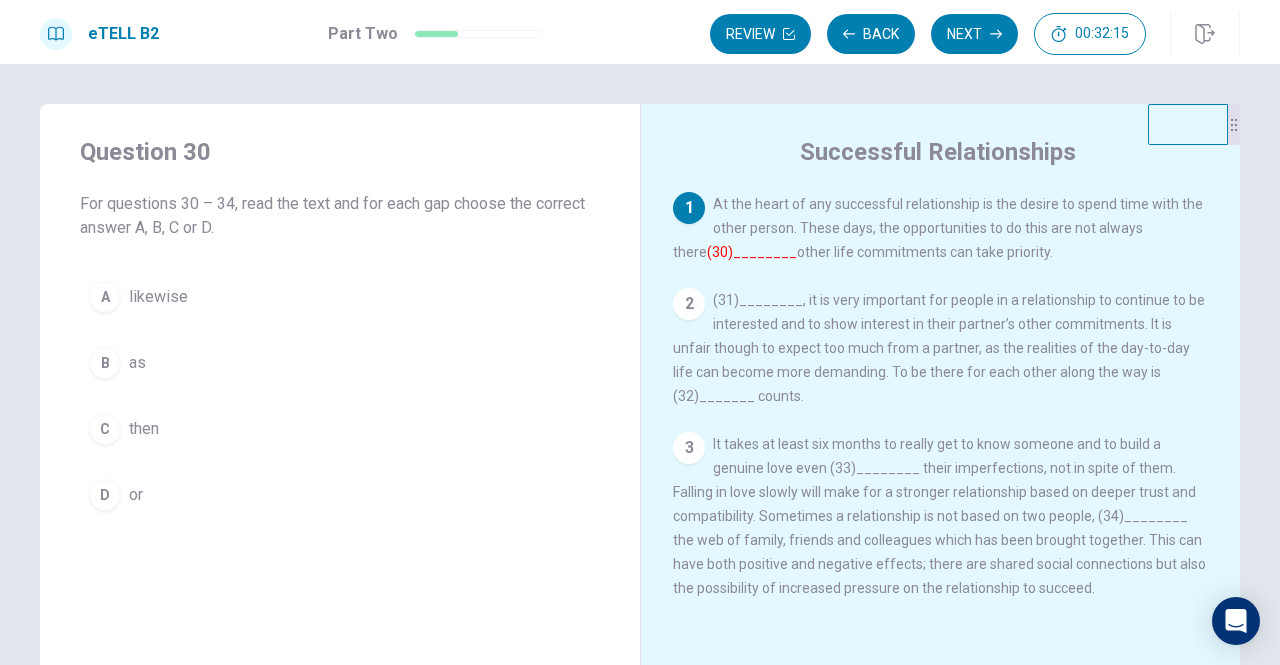 click on "(31)________, it is very important for people in a relationship to continue to be interested and to show interest in their partner’s other commitments. It is unfair though to expect too much from a partner, as the realities of the day-to-day life can become more demanding. To be there for each other along the way is (32)_______ counts." at bounding box center (939, 348) 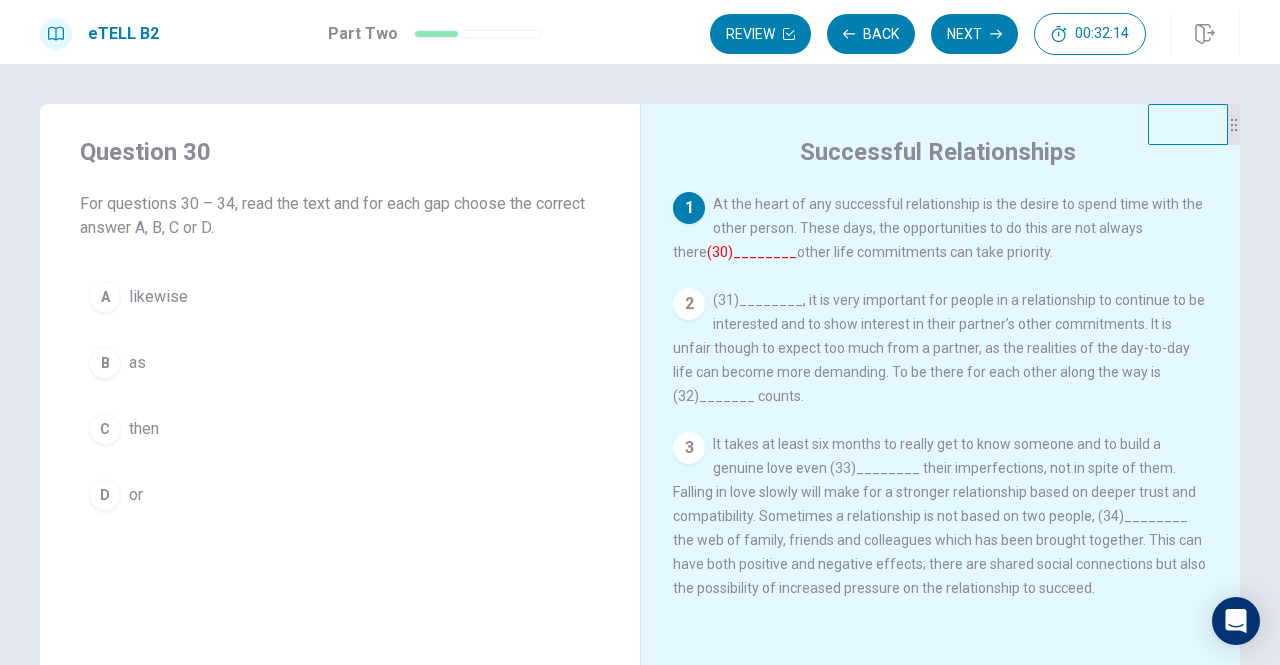 click on "(31)________, it is very important for people in a relationship to continue to be interested and to show interest in their partner’s other commitments. It is unfair though to expect too much from a partner, as the realities of the day-to-day life can become more demanding. To be there for each other along the way is (32)_______ counts." at bounding box center (939, 348) 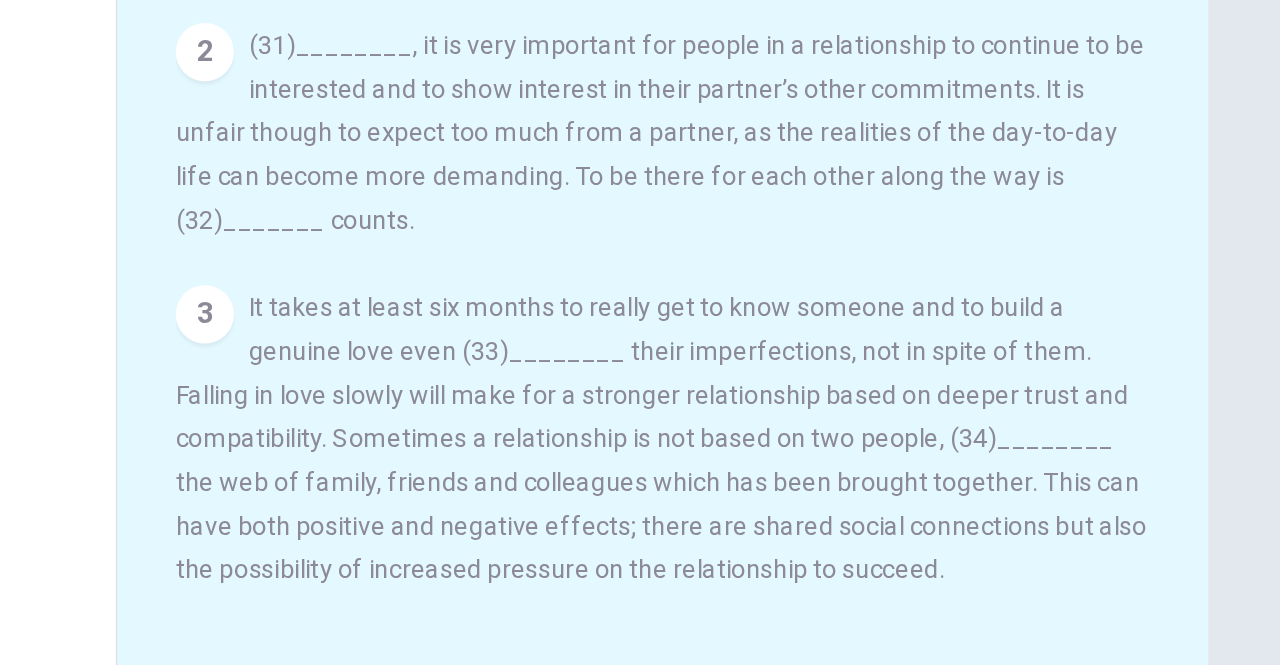 scroll, scrollTop: 99, scrollLeft: 0, axis: vertical 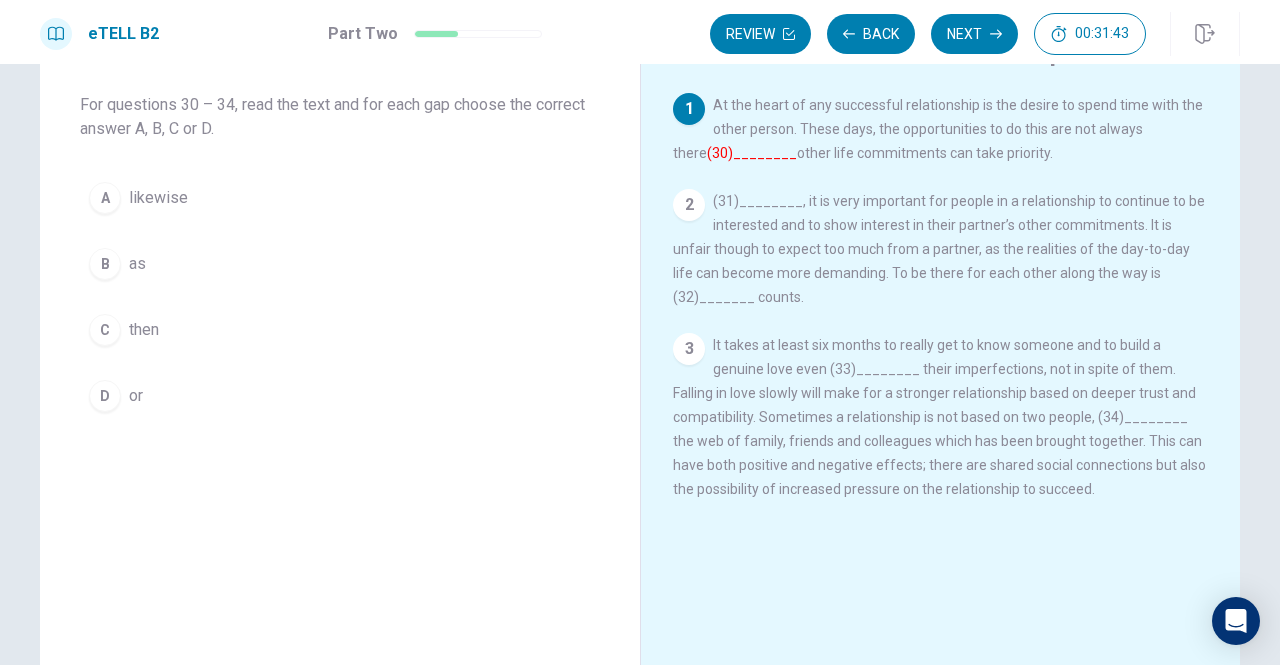 click on "(30)________" at bounding box center (752, 153) 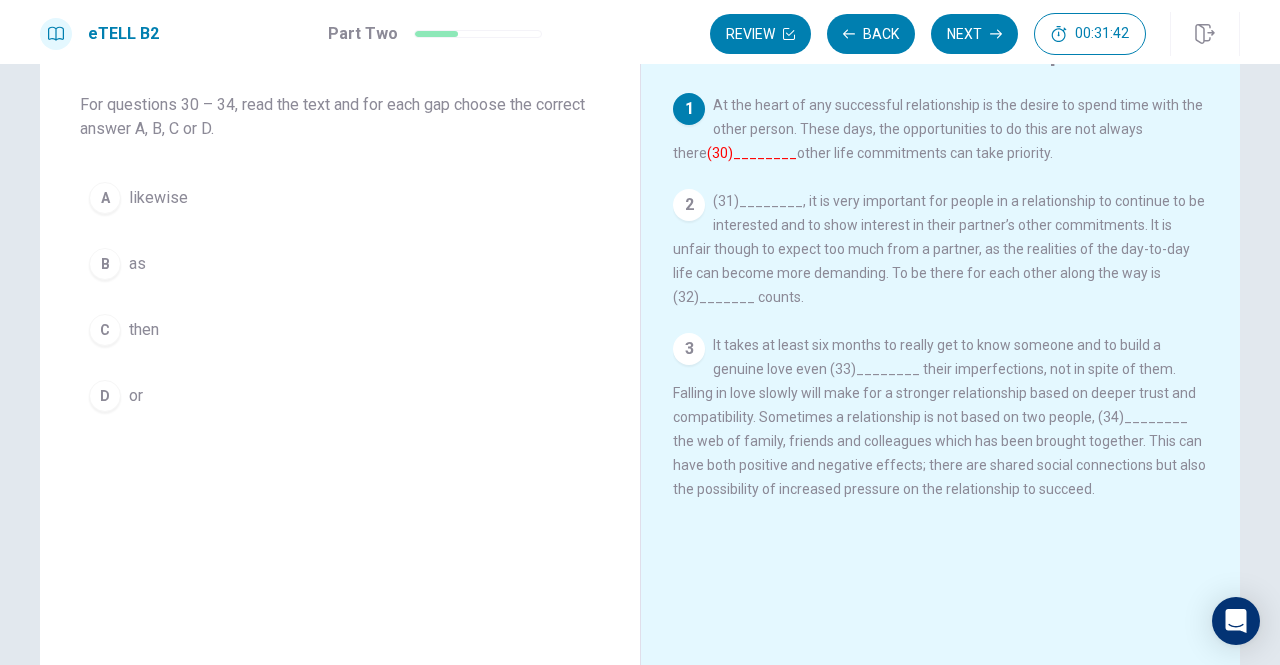 click on "(30)________" at bounding box center (752, 153) 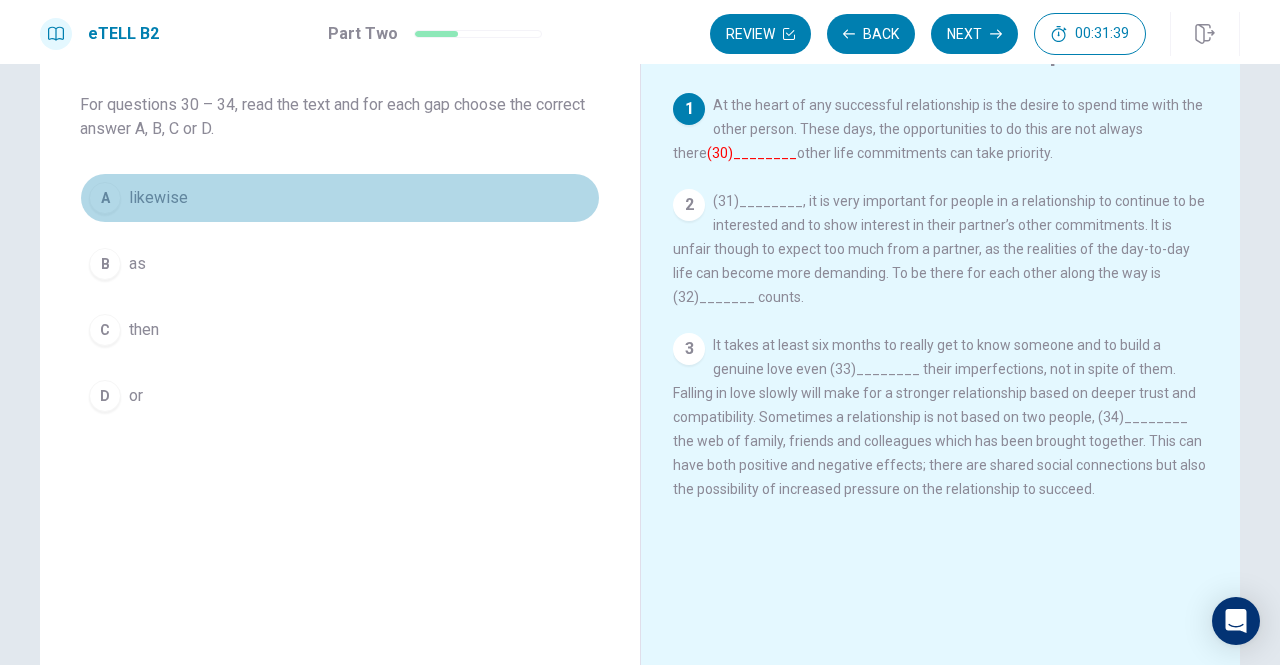 click on "A" at bounding box center (105, 198) 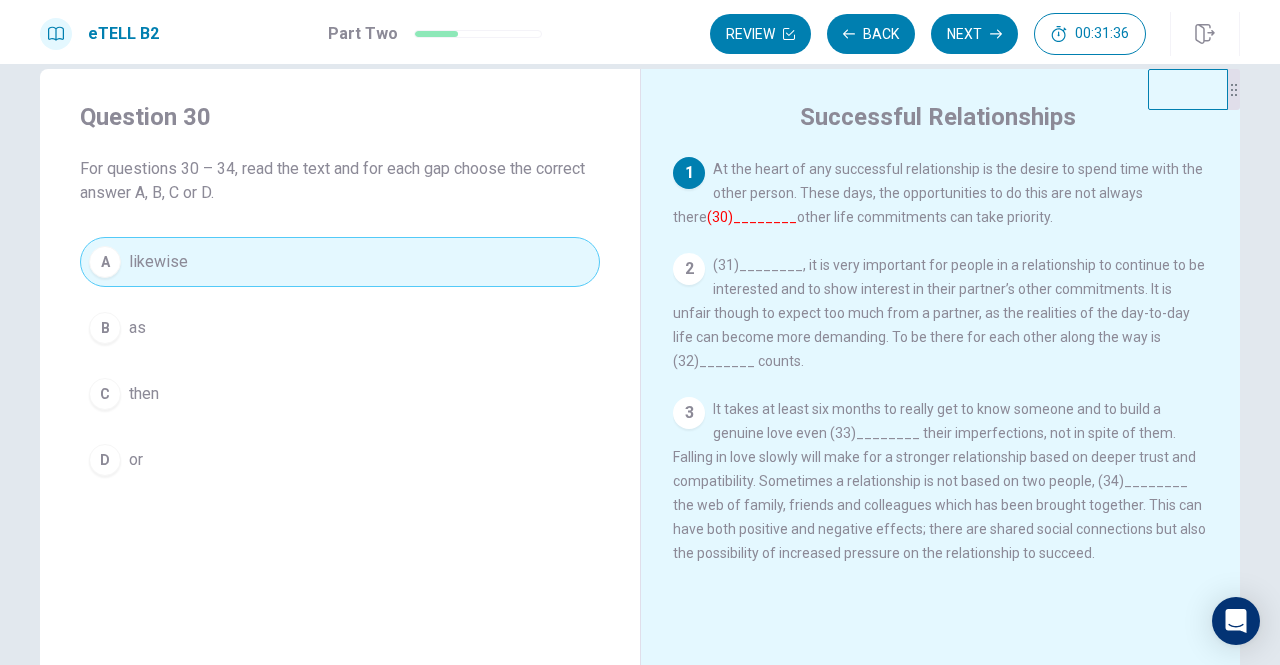 scroll, scrollTop: 33, scrollLeft: 0, axis: vertical 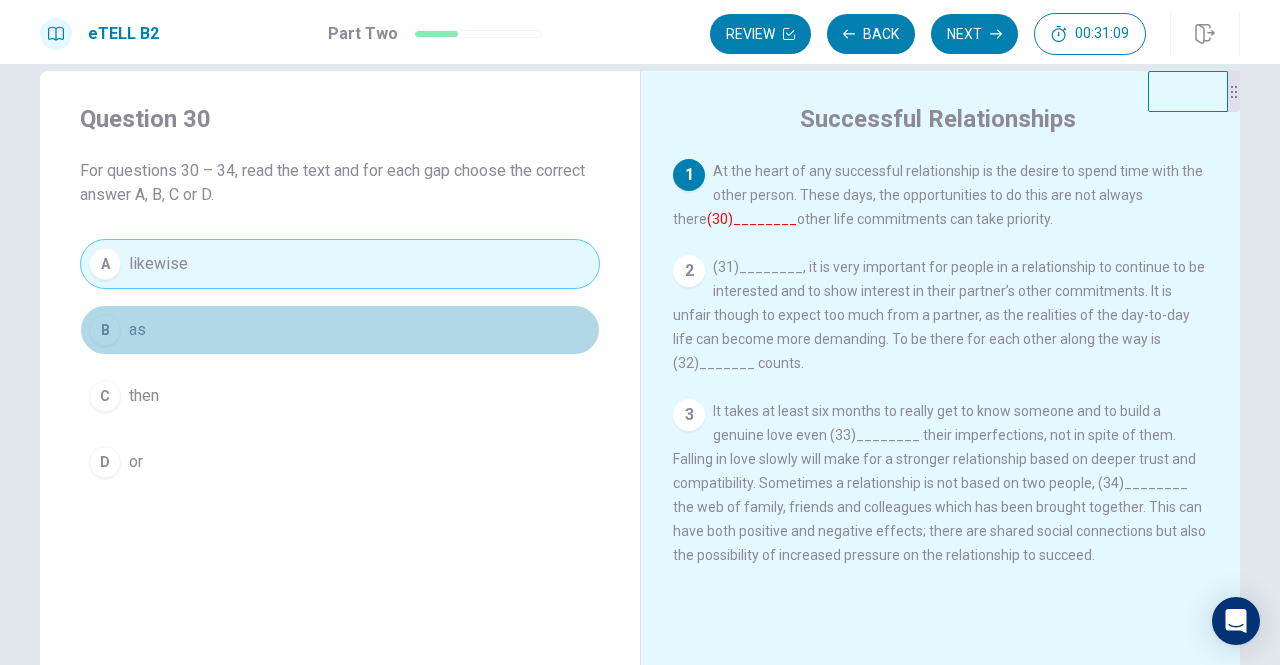 click on "B as" at bounding box center [340, 330] 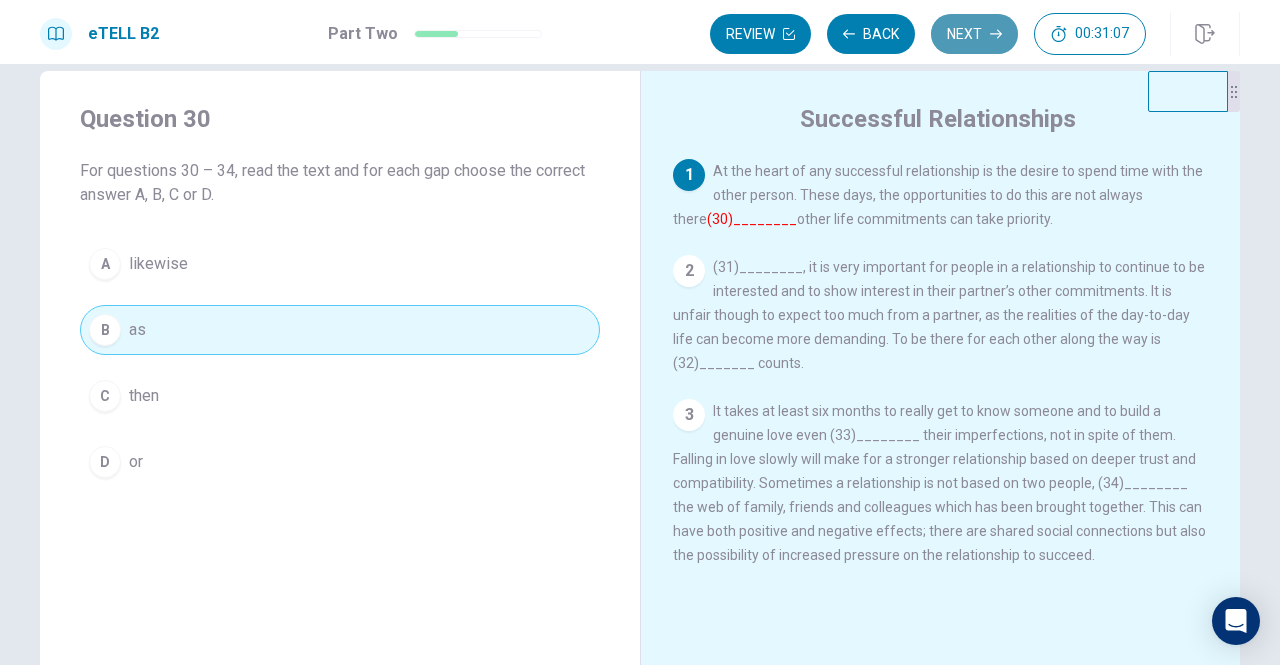 click 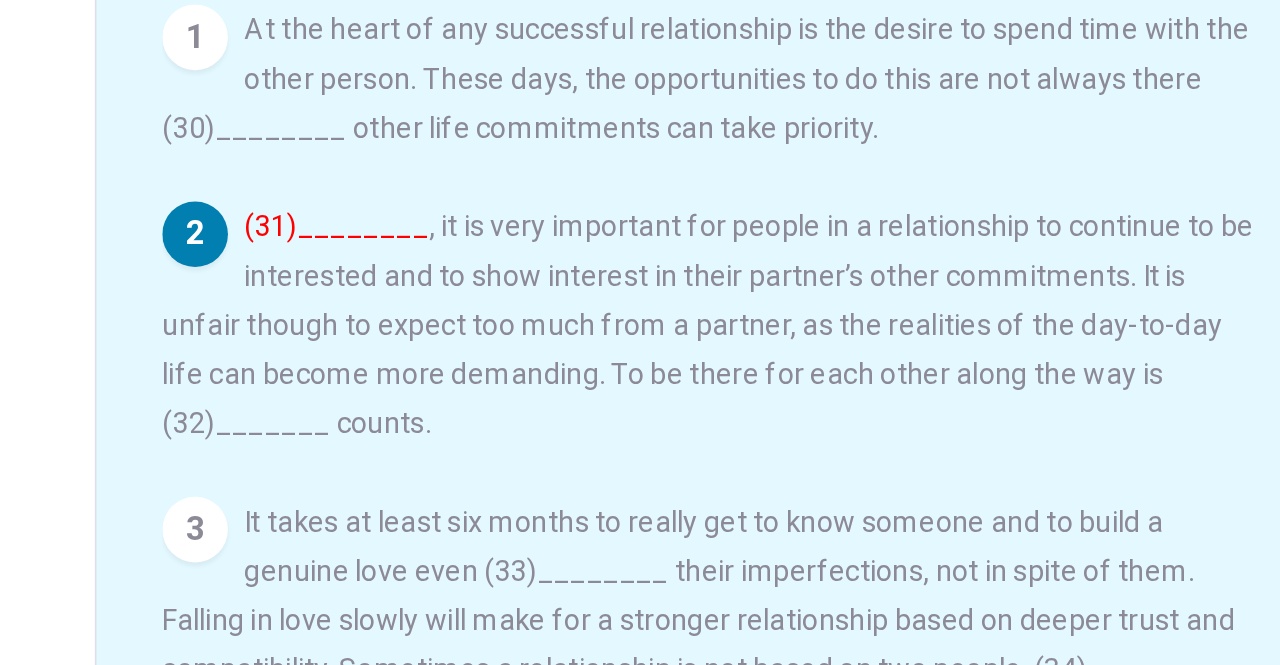 scroll, scrollTop: 6, scrollLeft: 0, axis: vertical 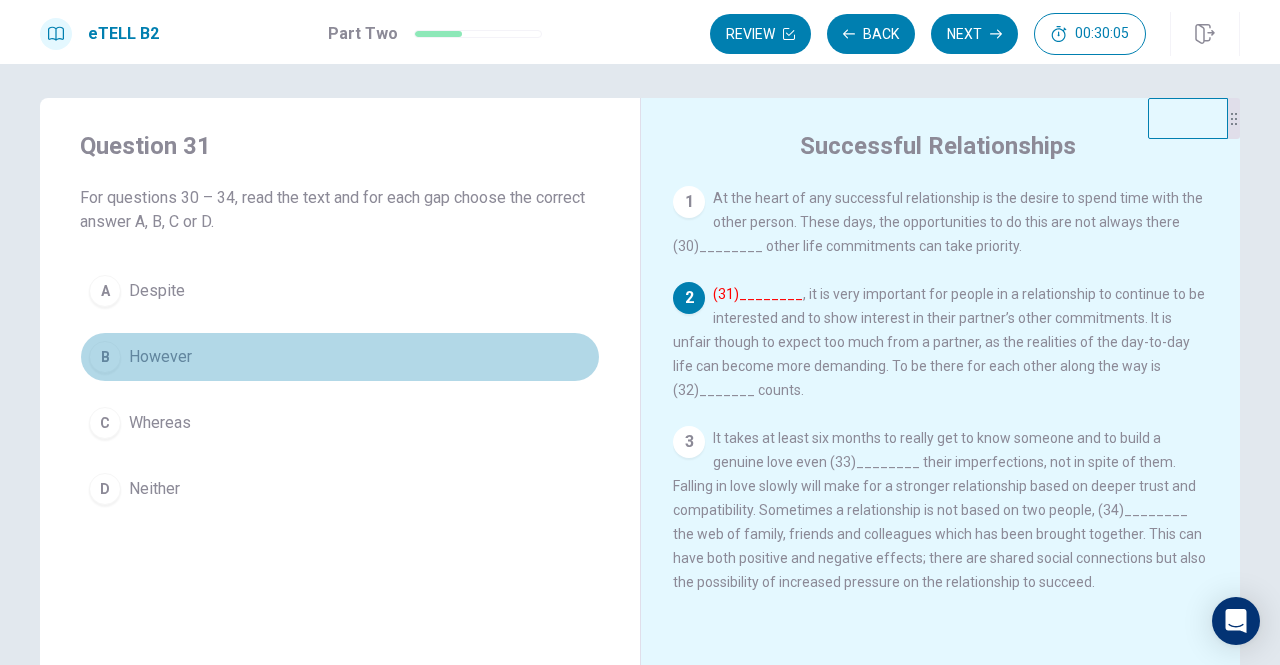 click on "B However" at bounding box center [340, 357] 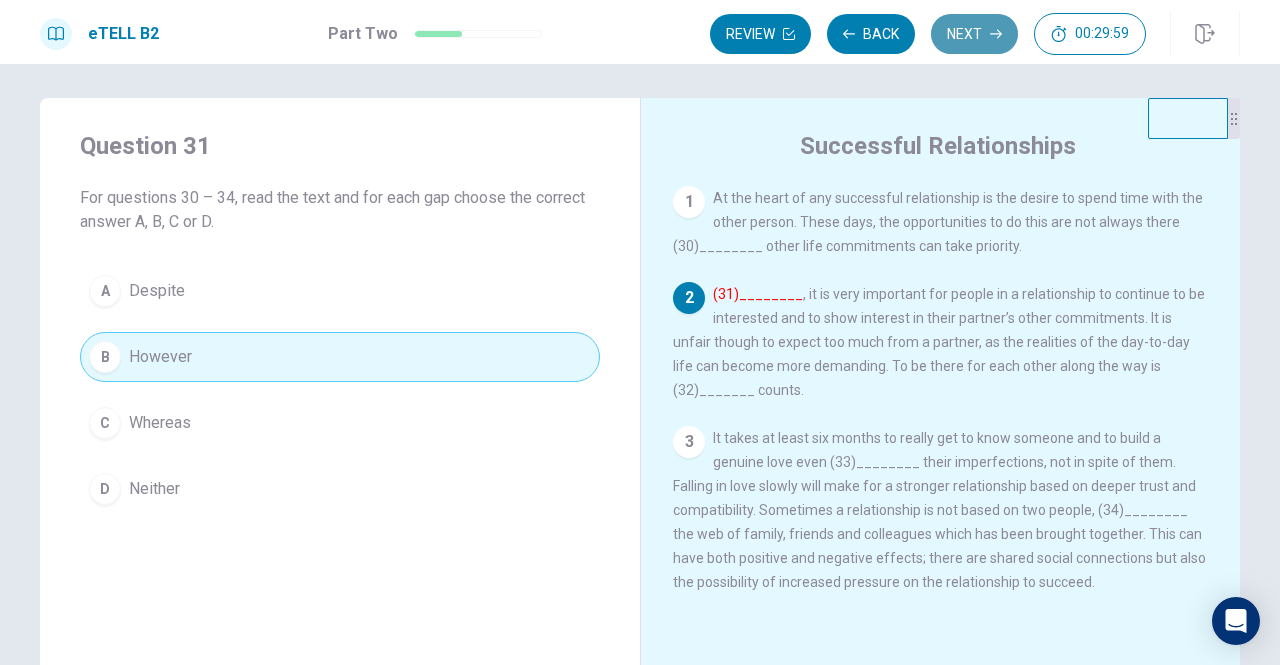 click on "Next" at bounding box center (974, 34) 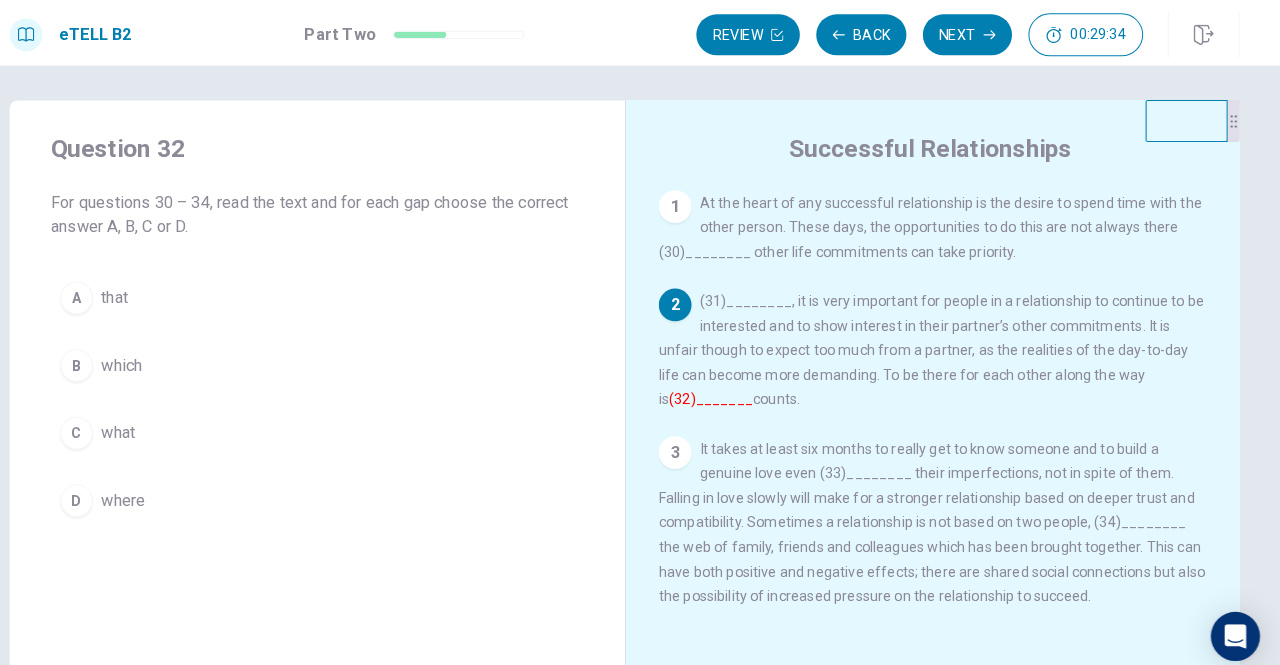 scroll, scrollTop: 0, scrollLeft: 0, axis: both 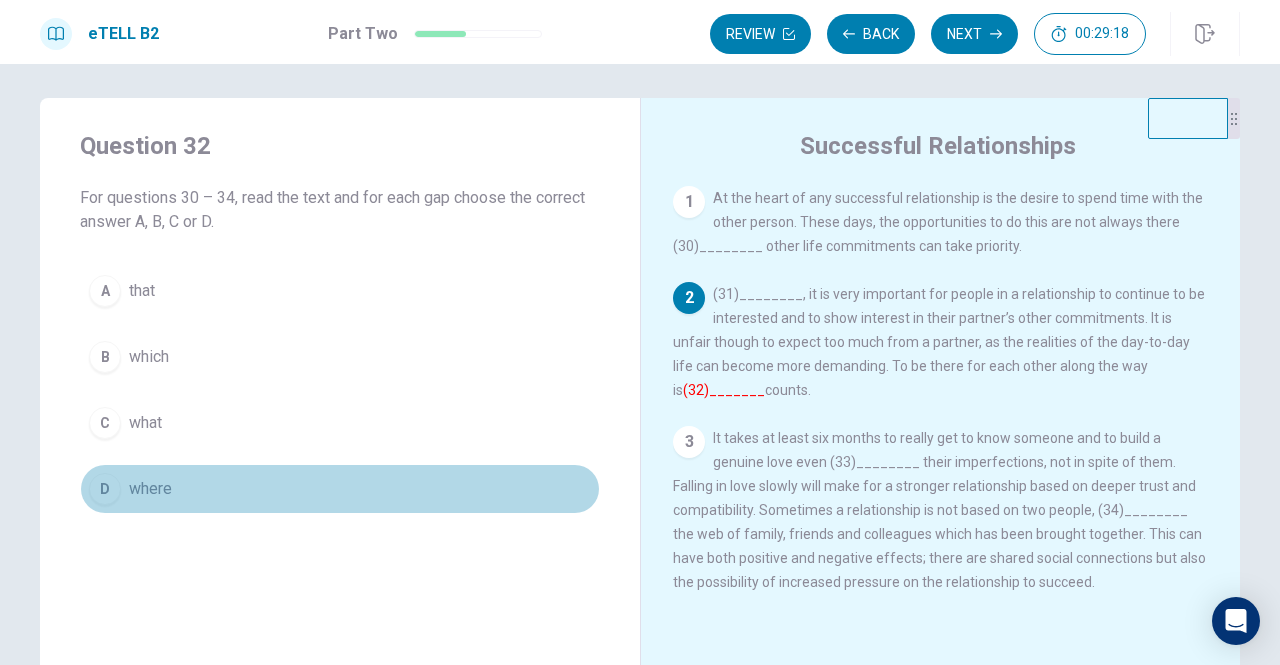 click on "where" at bounding box center (150, 489) 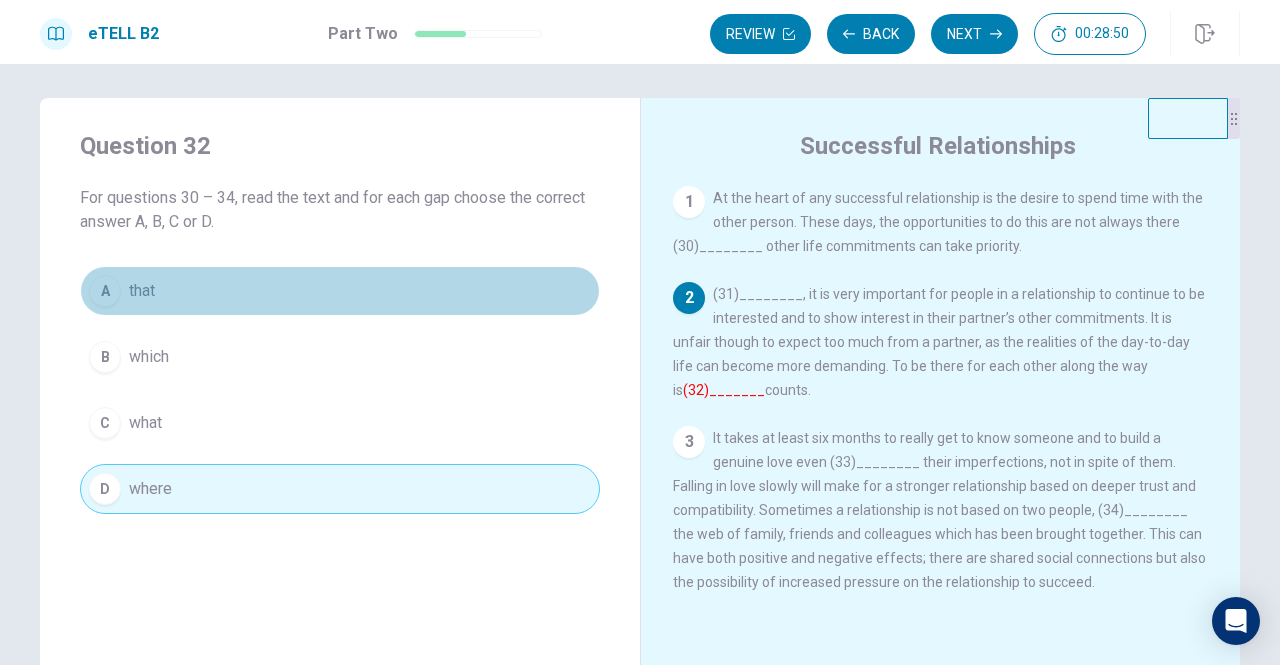 click on "A that" at bounding box center [340, 291] 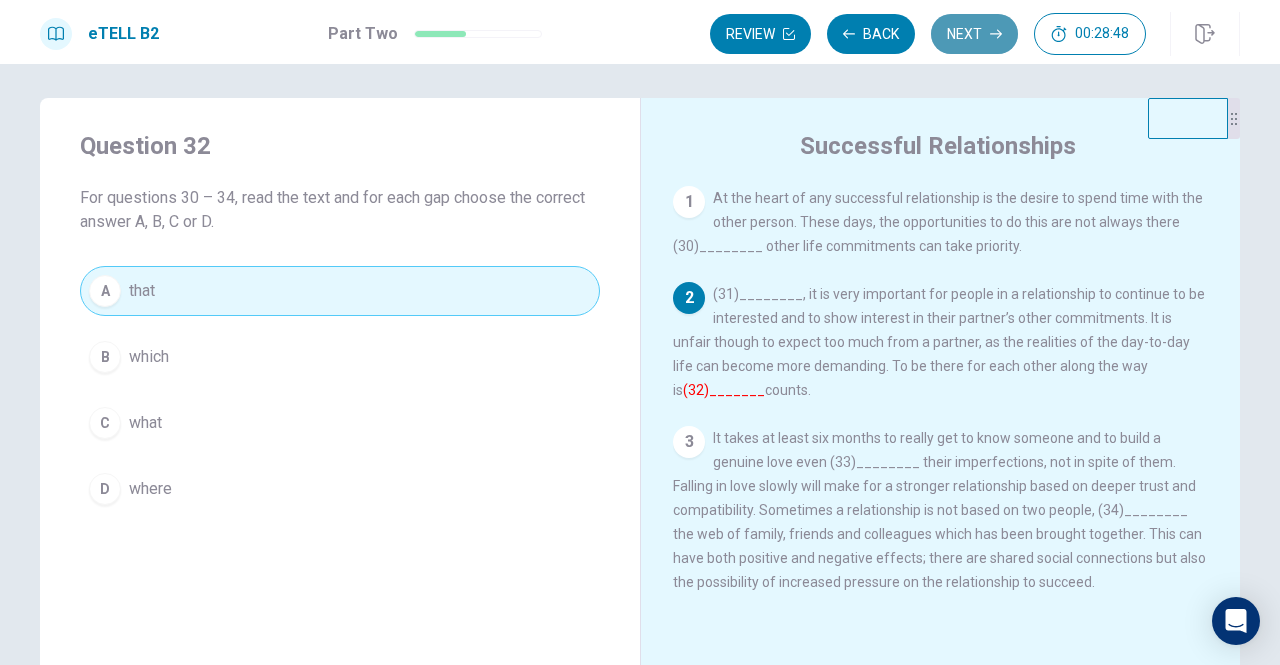 click on "Next" at bounding box center (974, 34) 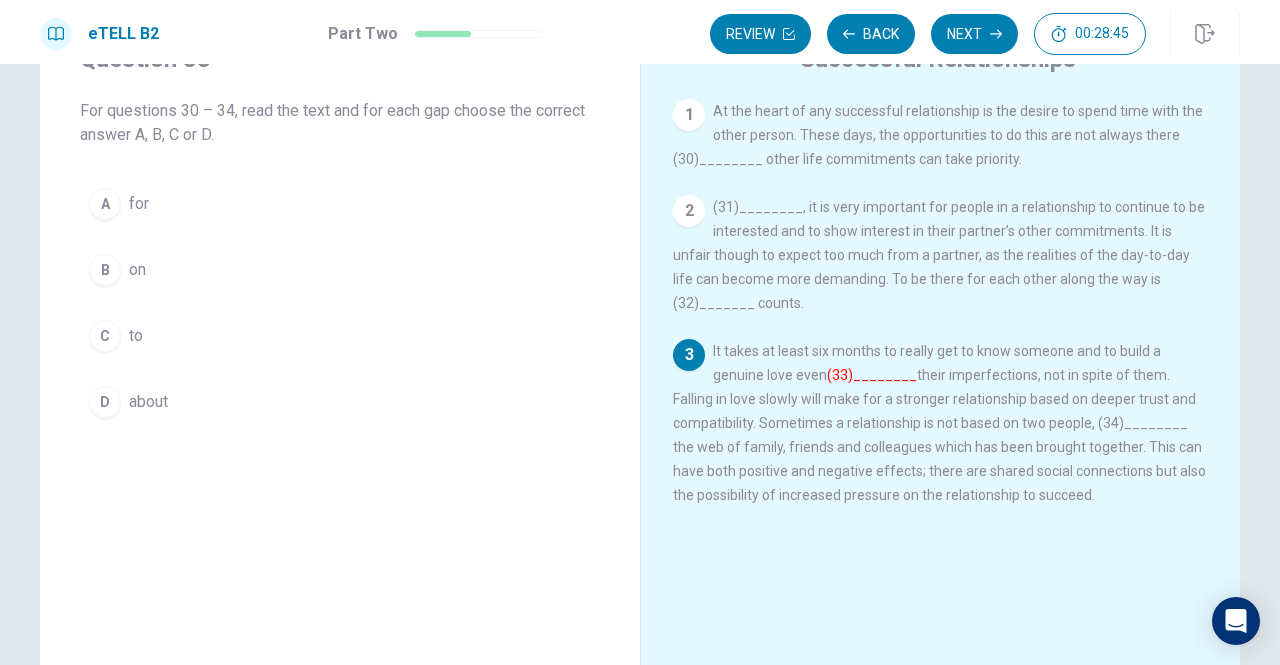 scroll, scrollTop: 90, scrollLeft: 0, axis: vertical 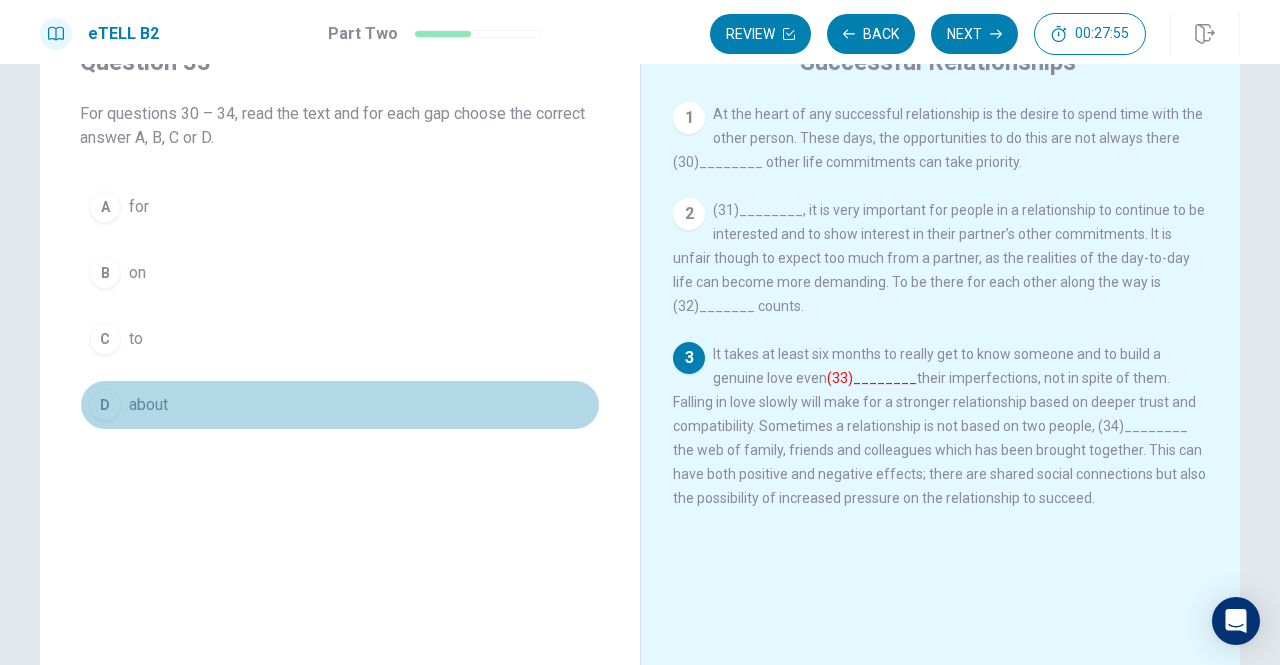 click on "about" at bounding box center (148, 405) 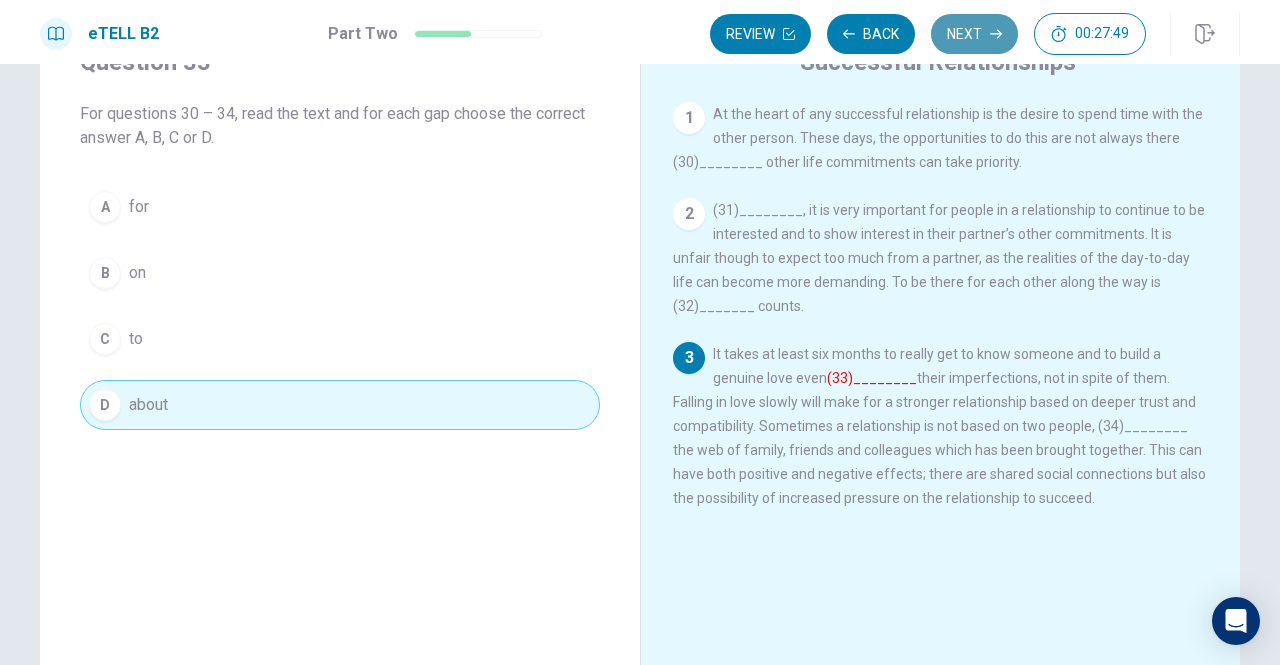 click on "Next" at bounding box center [974, 34] 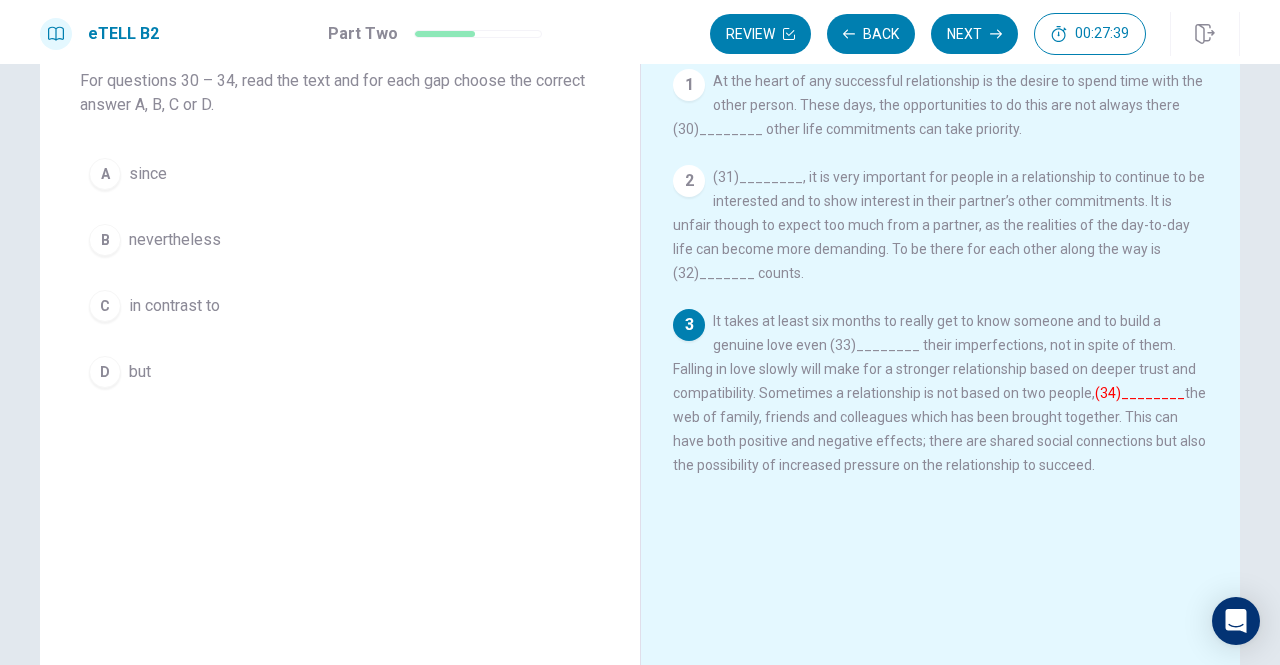 scroll, scrollTop: 124, scrollLeft: 0, axis: vertical 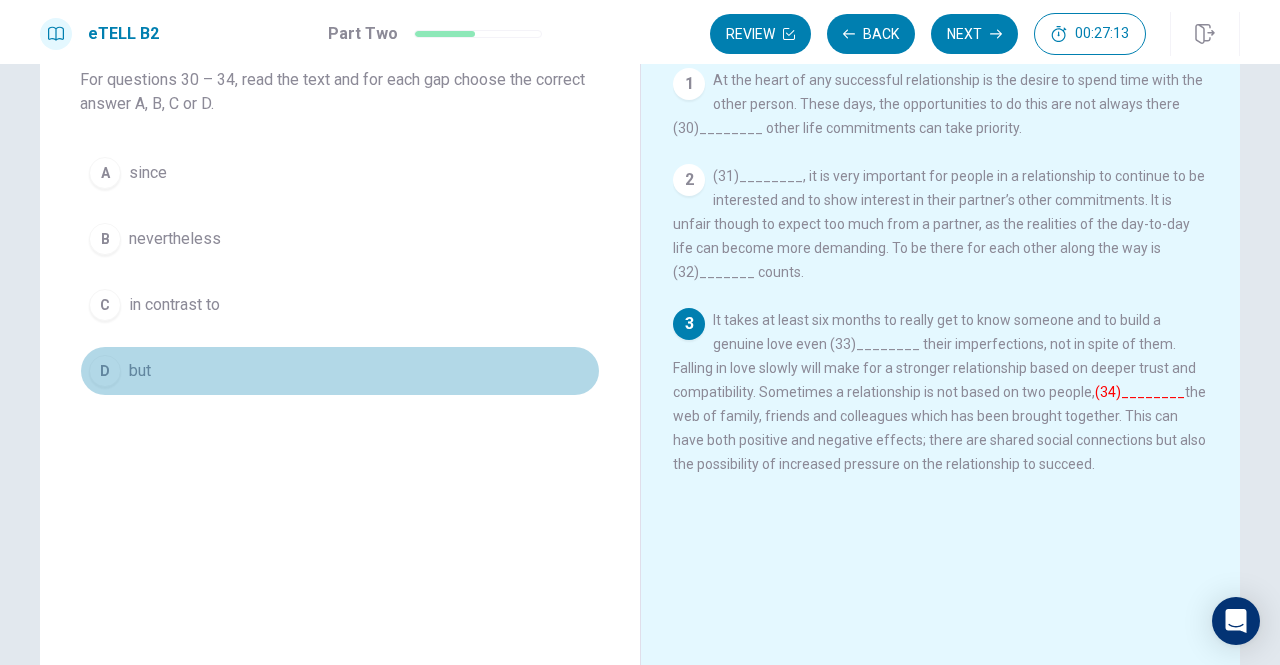 click on "D but" at bounding box center [340, 371] 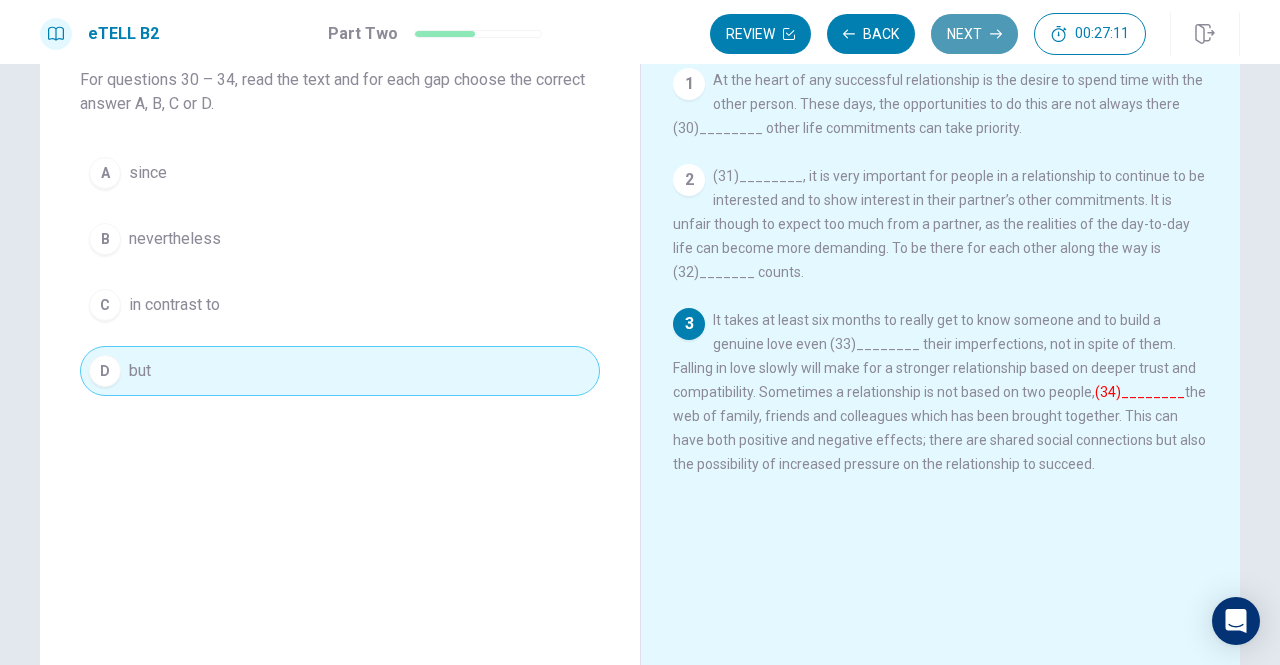 click on "Next" at bounding box center (974, 34) 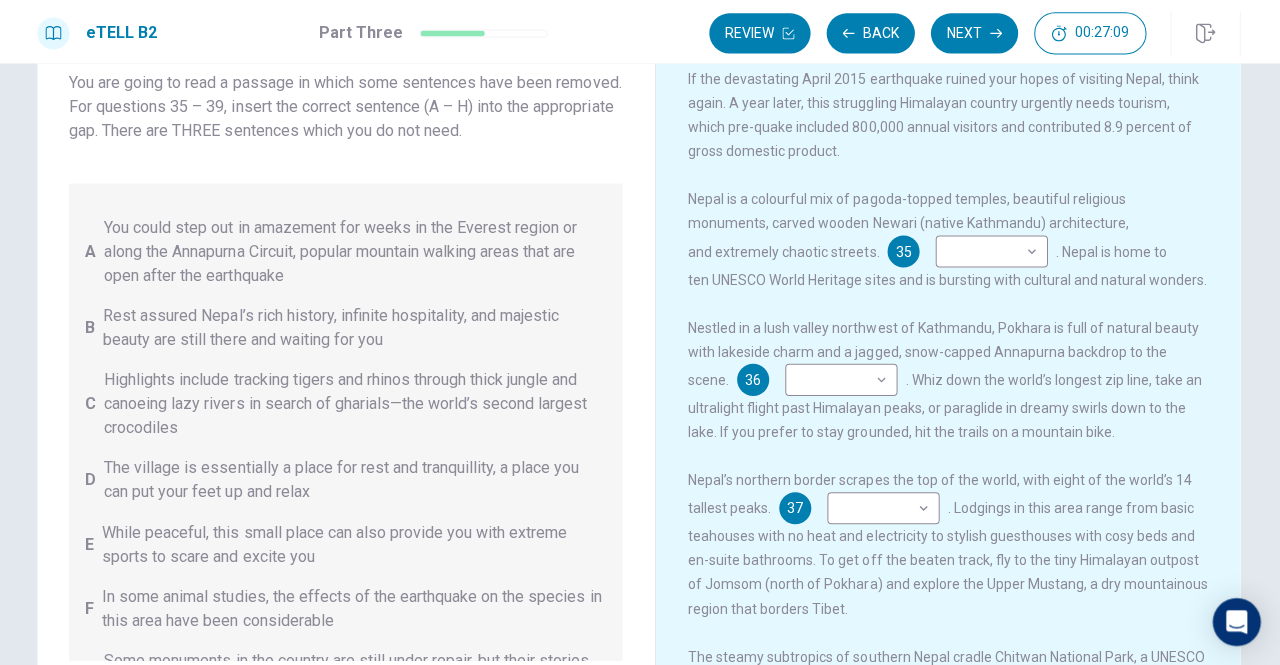 scroll, scrollTop: 0, scrollLeft: 0, axis: both 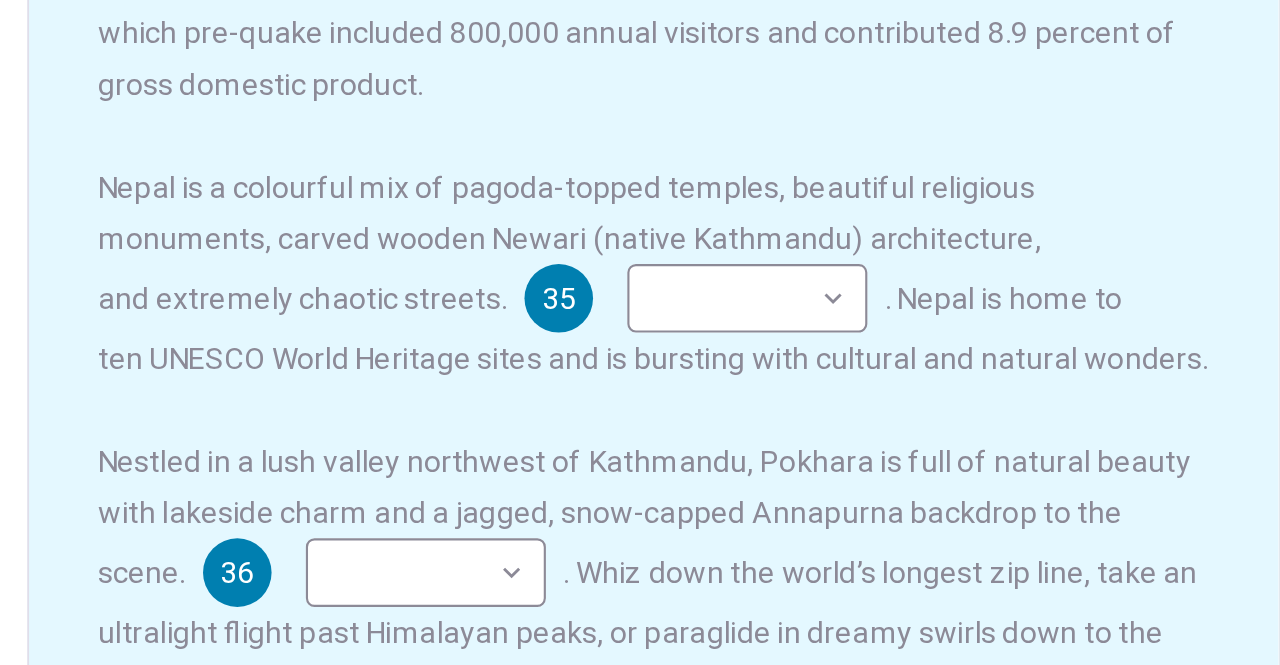 click on "If the devastating April 2015 earthquake ruined your hopes of visiting Nepal, think again. A year later, this struggling Himalayan country urgently needs tourism, which pre-quake included 800,000 annual visitors and contributed 8.9 percent of gross domestic product. Nepal is a colourful mix of pagoda-topped temples, beautiful religious monuments, carved wooden Newari (native Kathmandu) architecture, and extremely chaotic streets.  35 B * ​ . Nepal is home to ten UNESCO World Heritage sites and is bursting with cultural and natural wonders. Nestled in a lush valley northwest of Kathmandu, Pokhara is full of natural beauty with lakeside charm and a jagged, snow-capped Annapurna backdrop to the scene.  36 A * ​ . Whiz down the world’s longest zip line, take an ultralight flight past Himalayan peaks, or paraglide in dreamy swirls down to the lake. If you prefer to stay grounded, hit the trails on a mountain bike. 37 C * ​ 38 D * ​ . You will see lots of wildlife and no evidence of the earthquake." at bounding box center [962, 371] 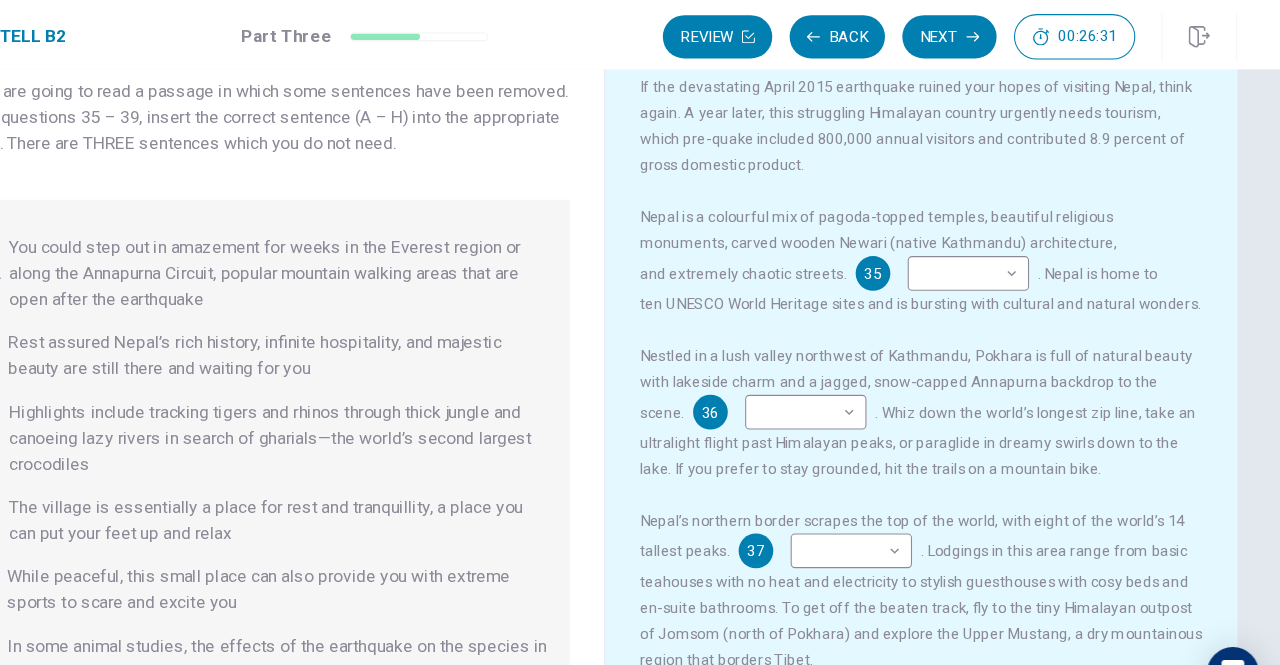 scroll, scrollTop: 0, scrollLeft: 0, axis: both 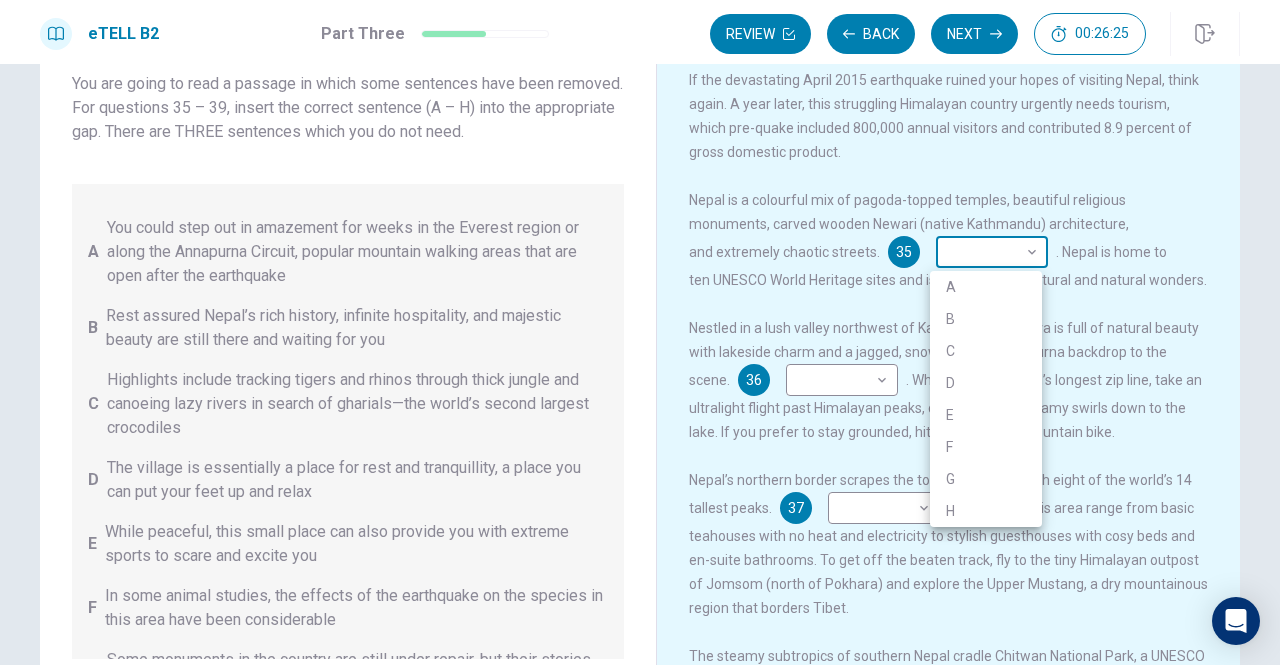 click on "This site uses cookies, as explained in our  Privacy Policy . If you agree to the use of cookies, please click the Accept button and continue to browse our site.   Privacy Policy Accept   eTELL B2 Part Three Review Back Next 00:26:25 Question 15 - 19 of 30 00:26:25 Review Back Next Questions 35 - 39 You are going to read a passage in which some sentences have been  removed. For questions 35 – 39, insert the correct sentence (A – H) into the  appropriate gap. There are THREE sentences which you do not need. A You could step out in amazement for weeks in the Everest region or along the Annapurna Circuit, popular mountain walking areas that are open after the earthquake B Rest assured Nepal’s rich history, infinite hospitality, and majestic beauty are still there and waiting for you C Highlights include tracking tigers and rhinos through thick jungle and canoeing lazy rivers in search of gharials—the world’s second largest crocodiles D E F G H Why Visit Nepal? 35 ​ ​ 36 ​ ​ 37 ​ ​ 38 ​" at bounding box center [640, 332] 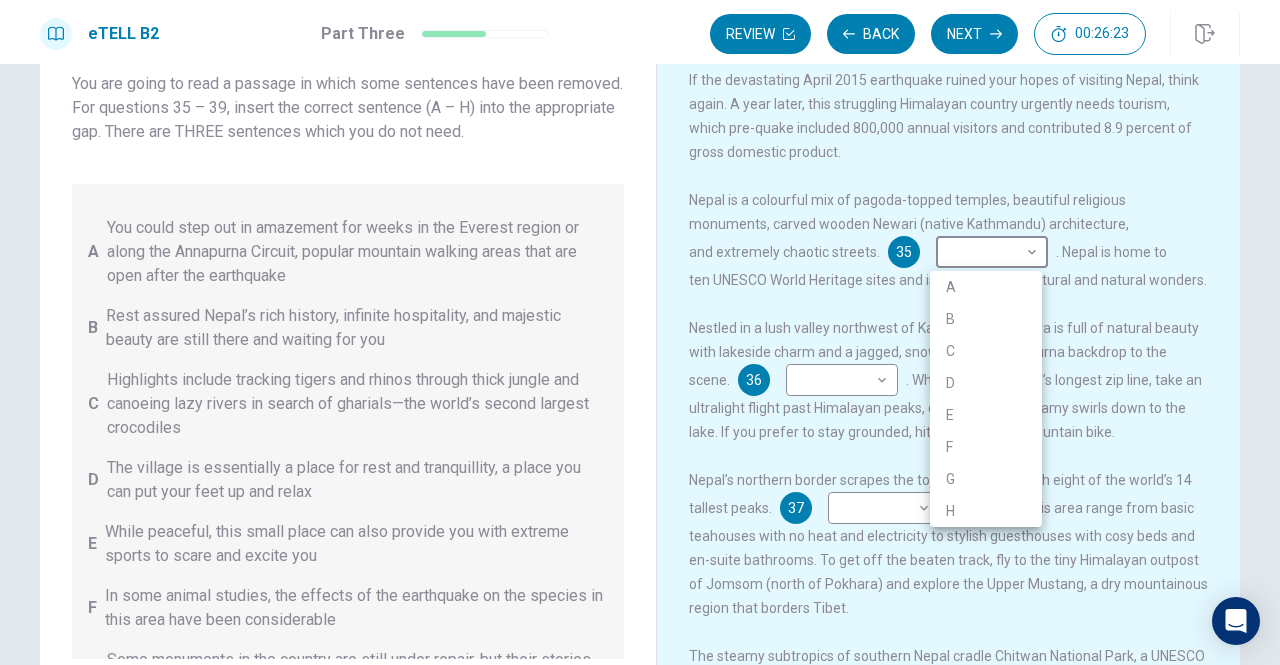 click at bounding box center (640, 332) 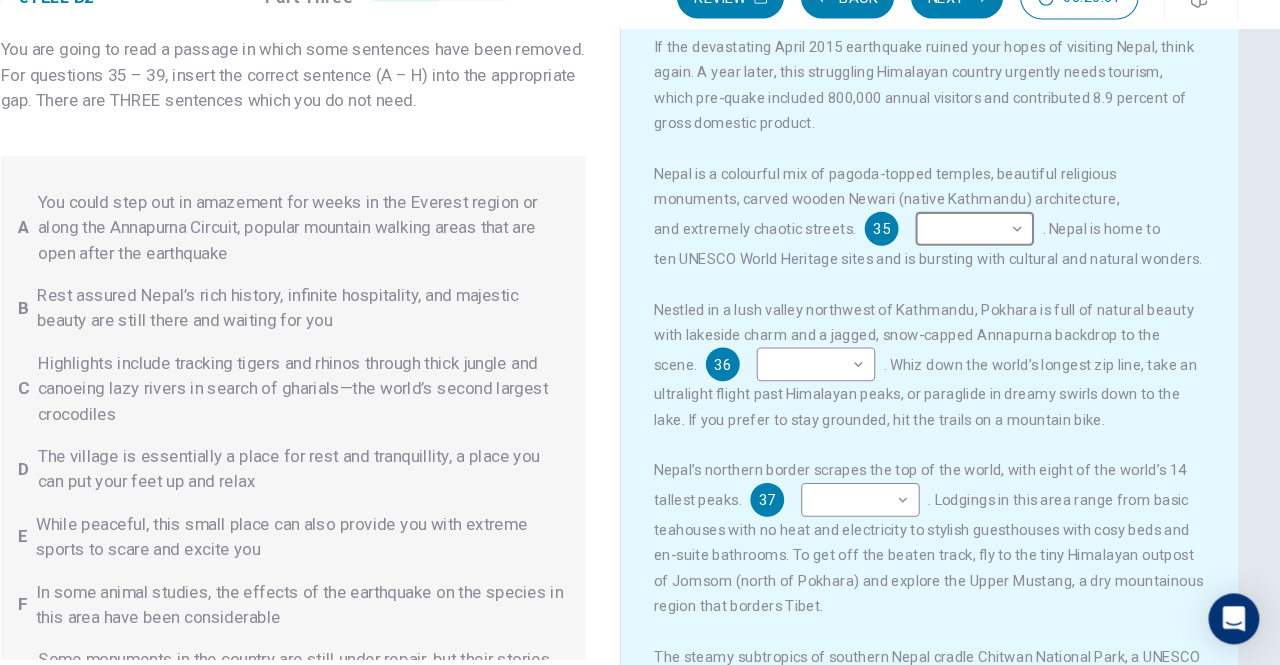 scroll, scrollTop: 0, scrollLeft: 0, axis: both 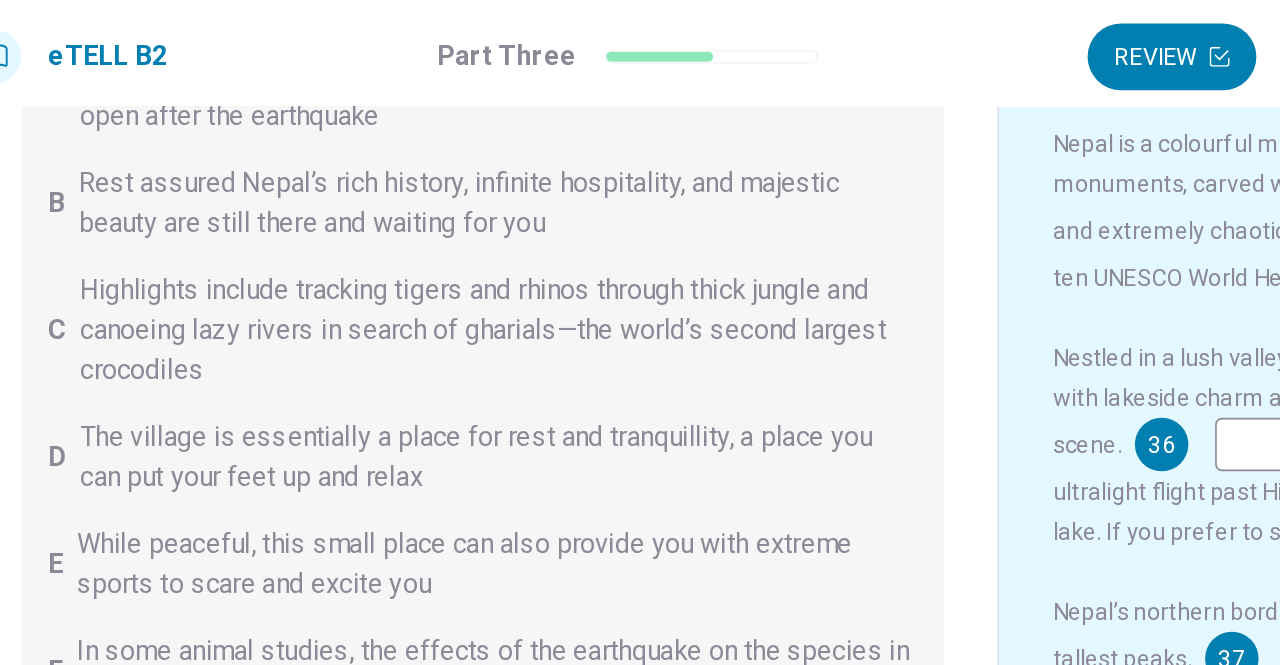 click on "B" at bounding box center [93, 122] 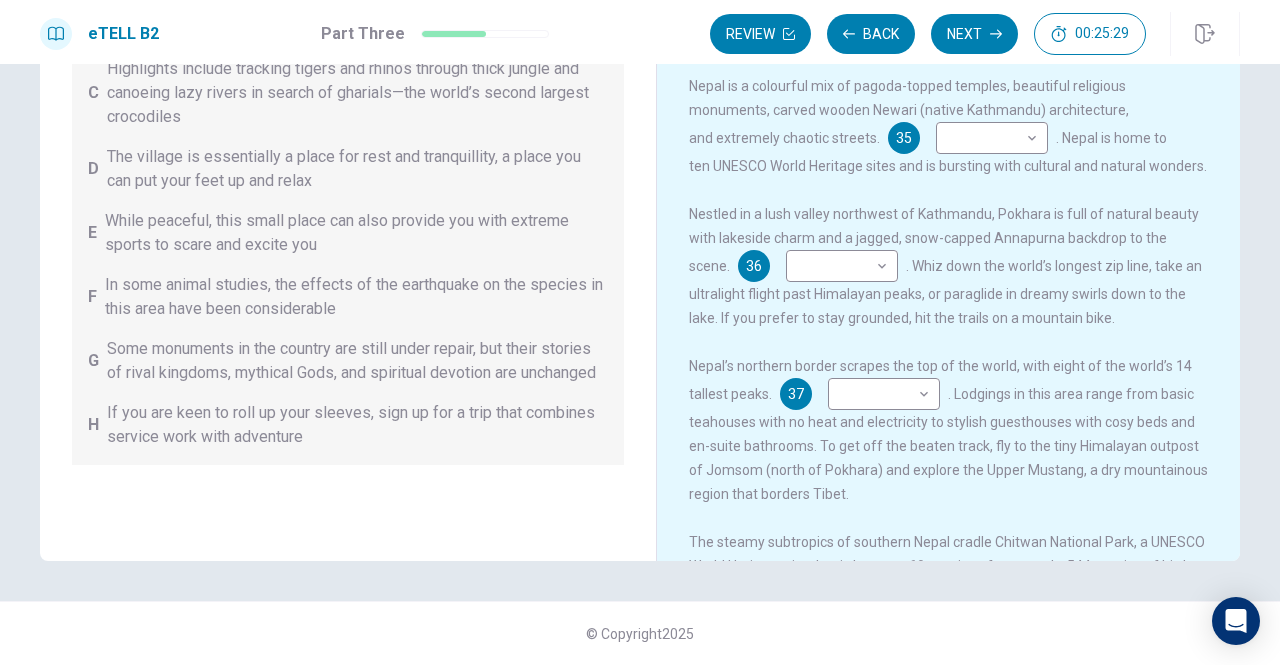 scroll, scrollTop: 0, scrollLeft: 0, axis: both 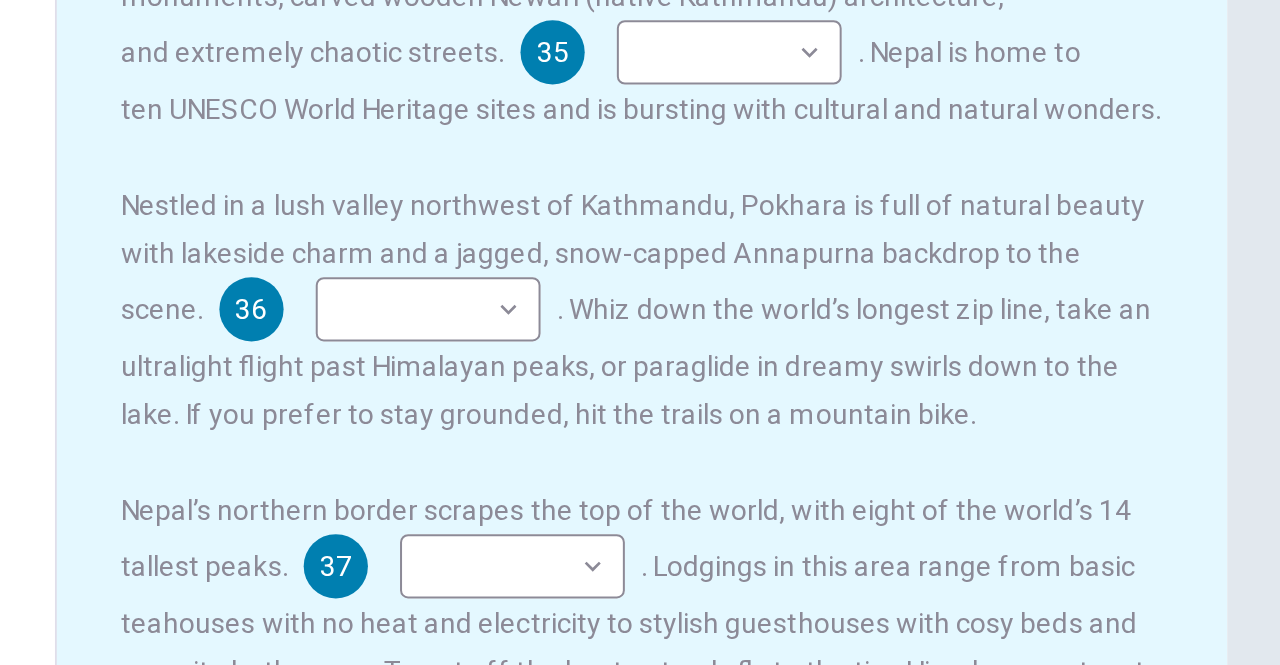 click on "Nepal is a colourful mix of pagoda-topped temples, beautiful religious monuments, carved wooden Newari (native Kathmandu) architecture, and extremely chaotic streets.  35 B * ​ . Nepal is home to ten UNESCO World Heritage sites and is bursting with cultural and natural wonders." at bounding box center (949, 126) 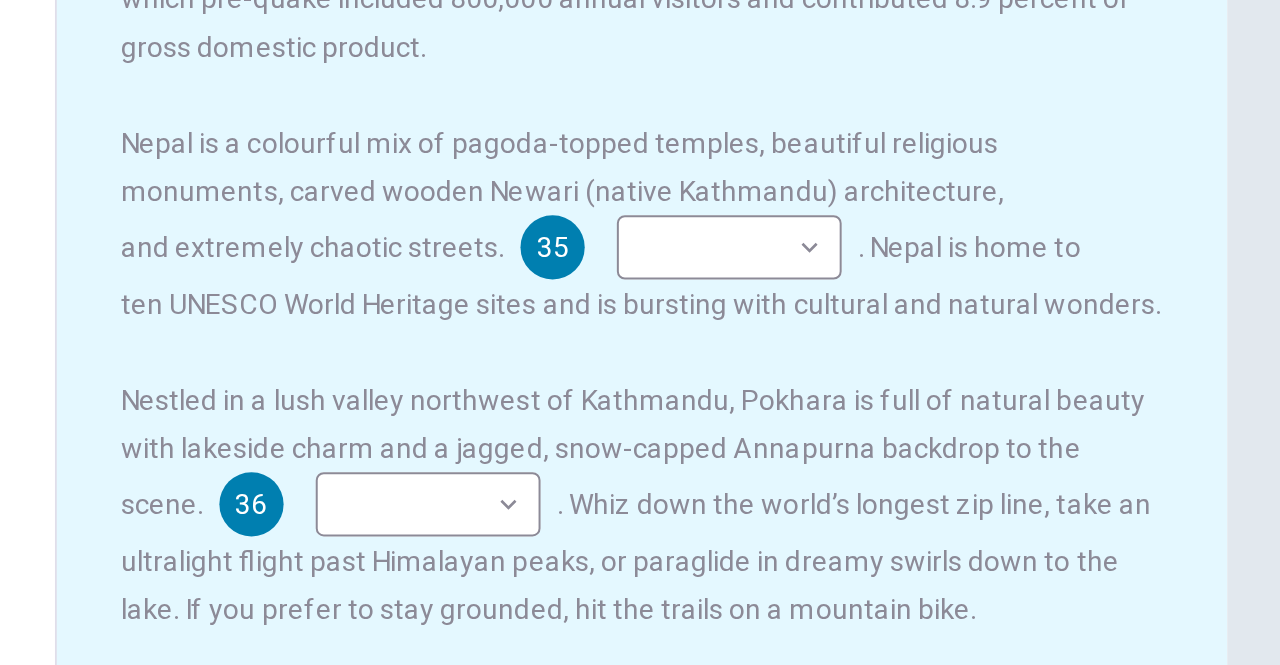 scroll, scrollTop: 136, scrollLeft: 0, axis: vertical 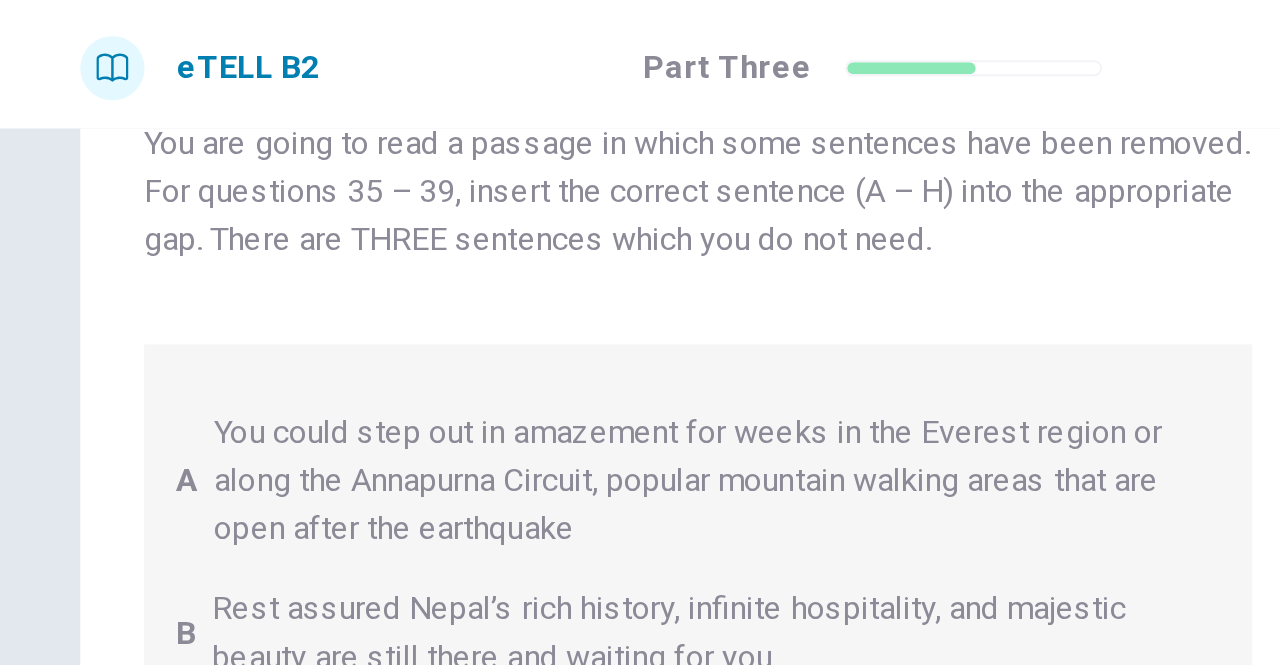 click on "This site uses cookies, as explained in our  Privacy Policy . If you agree to the use of cookies, please click the Accept button and continue to browse our site.   Privacy Policy Accept   eTELL B2 Part Three Review Back Next 00:25:09 Question 15 - 19 of 30 00:25:09 Review Back Next Questions 35 - 39 You are going to read a passage in which some sentences have been  removed. For questions 35 – 39, insert the correct sentence (A – H) into the  appropriate gap. There are THREE sentences which you do not need. A You could step out in amazement for weeks in the Everest region or along the Annapurna Circuit, popular mountain walking areas that are open after the earthquake B Rest assured Nepal’s rich history, infinite hospitality, and majestic beauty are still there and waiting for you C Highlights include tracking tigers and rhinos through thick jungle and canoeing lazy rivers in search of gharials—the world’s second largest crocodiles D E F G H Why Visit Nepal? 35 ​ ​ 36 ​ ​ 37 ​ ​ 38 ​" at bounding box center (640, 332) 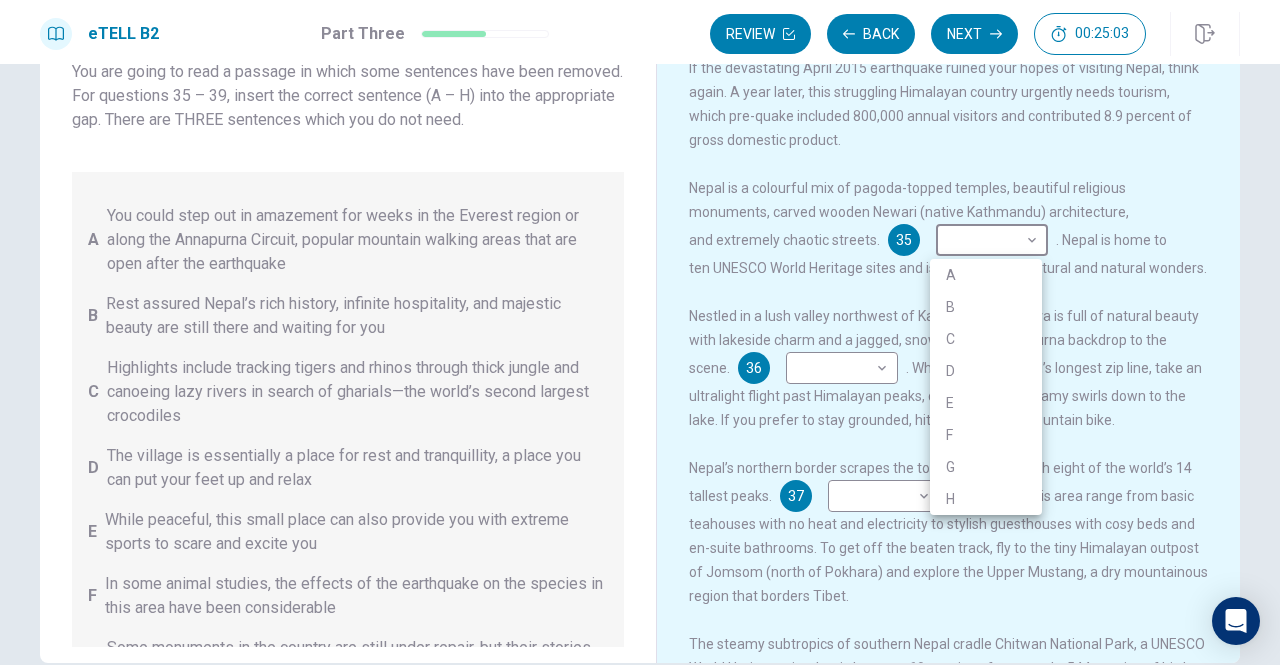 click at bounding box center (640, 332) 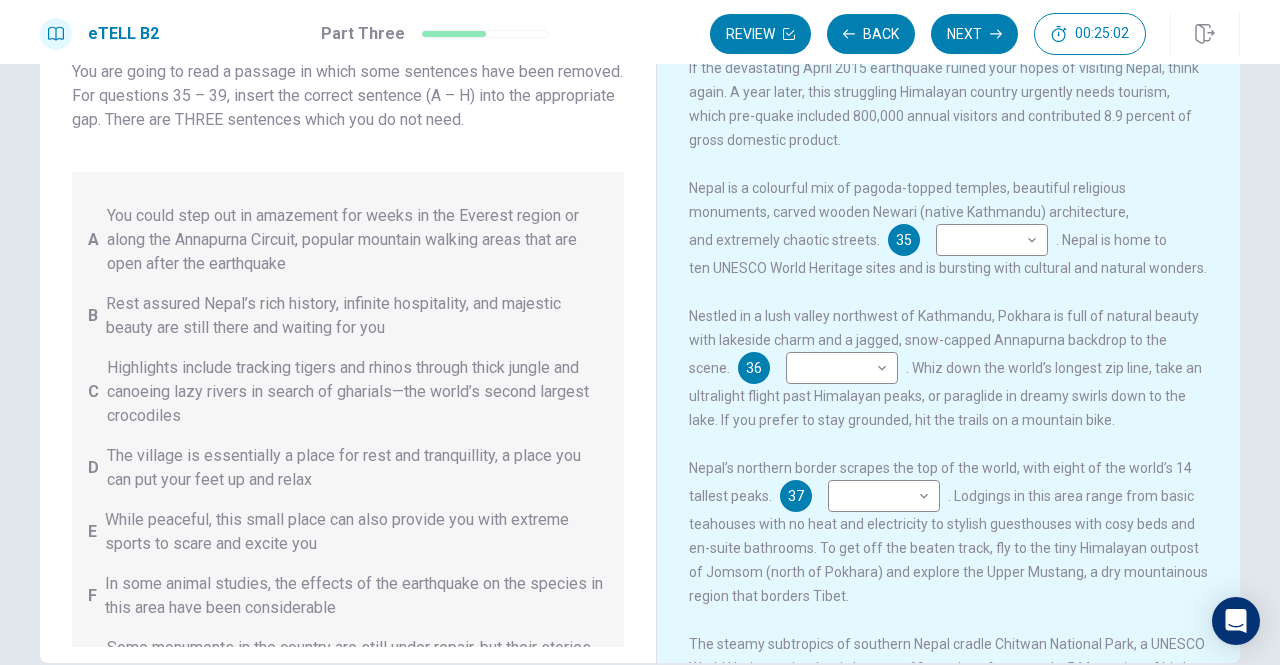 click on "If the devastating April 2015 earthquake ruined your hopes of visiting Nepal, think again. A year later, this struggling Himalayan country urgently needs tourism, which pre-quake included 800,000 annual visitors and contributed 8.9 percent of gross domestic product. Nepal is a colourful mix of pagoda-topped temples, beautiful religious monuments, carved wooden Newari (native Kathmandu) architecture, and extremely chaotic streets.  35 B * ​ . Nepal is home to ten UNESCO World Heritage sites and is bursting with cultural and natural wonders. Nestled in a lush valley northwest of Kathmandu, Pokhara is full of natural beauty with lakeside charm and a jagged, snow-capped Annapurna backdrop to the scene.  36 A * ​ . Whiz down the world’s longest zip line, take an ultralight flight past Himalayan peaks, or paraglide in dreamy swirls down to the lake. If you prefer to stay grounded, hit the trails on a mountain bike. 37 C * ​ 38 D * ​ . You will see lots of wildlife and no evidence of the earthquake." at bounding box center [962, 359] 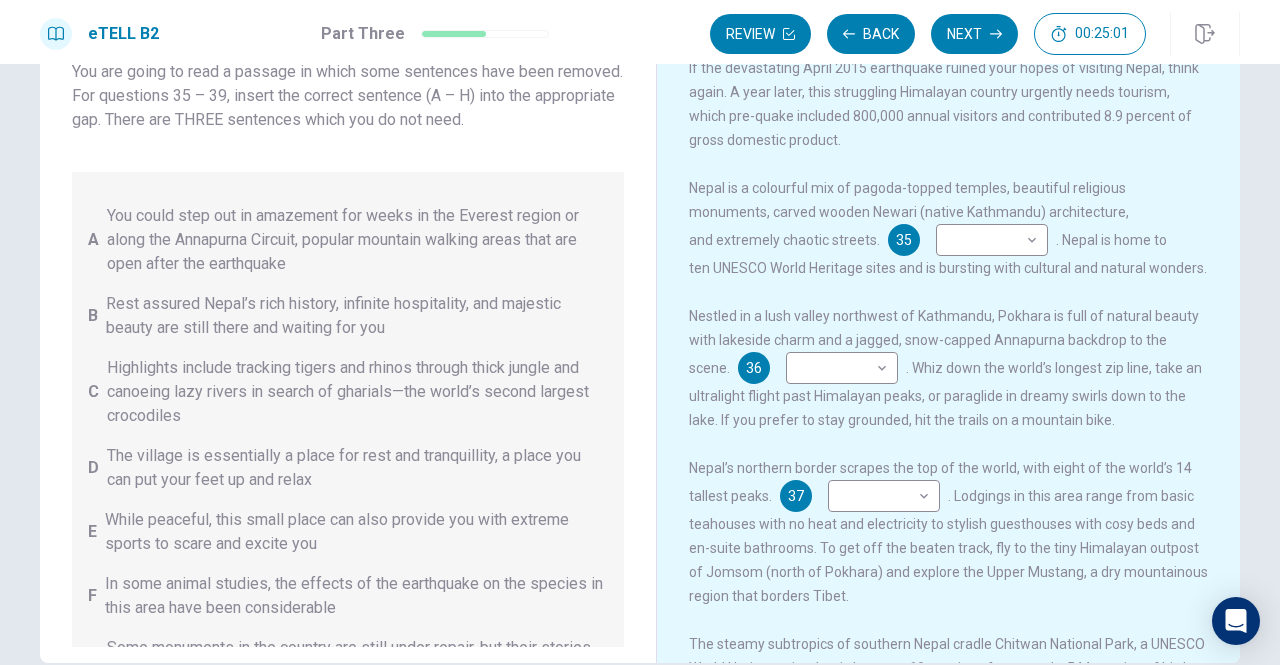 click on "Nepal is a colourful mix of pagoda-topped temples, beautiful religious monuments, carved wooden Newari (native Kathmandu) architecture, and extremely chaotic streets.  35 B * ​ . Nepal is home to ten UNESCO World Heritage sites and is bursting with cultural and natural wonders." at bounding box center (949, 228) 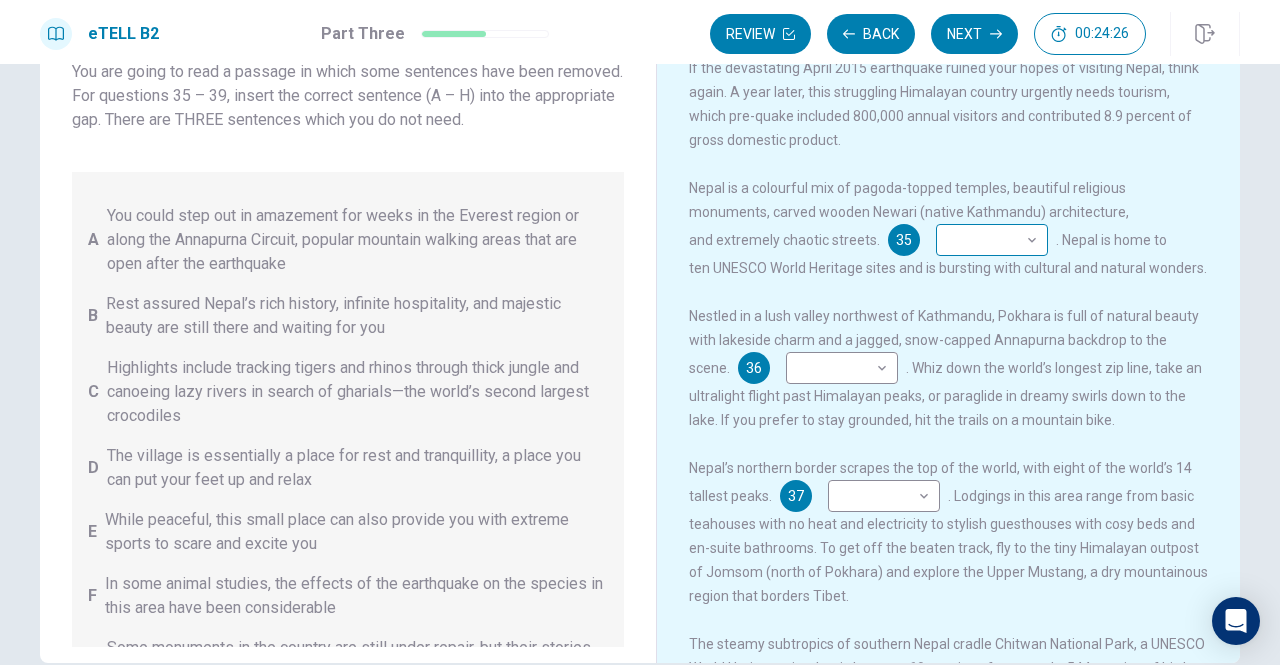 click on "​ ​" at bounding box center (992, 240) 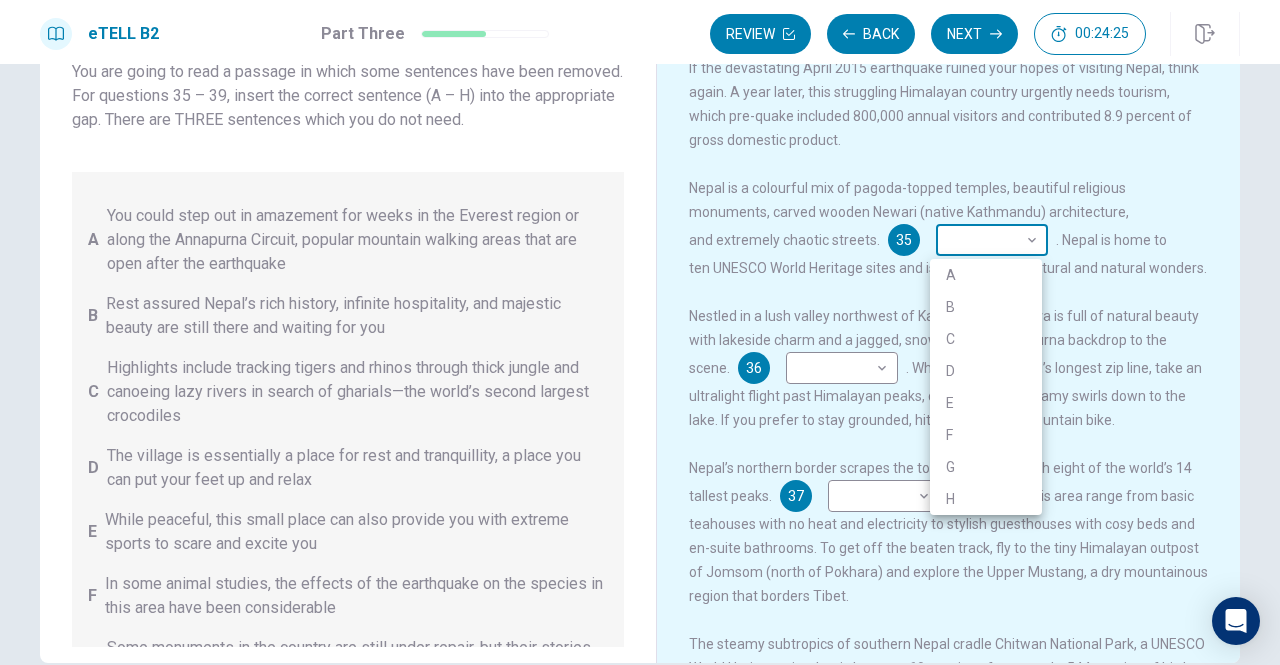 click on "This site uses cookies, as explained in our  Privacy Policy . If you agree to the use of cookies, please click the Accept button and continue to browse our site.   Privacy Policy Accept   eTELL B2 Part Three Review Back Next 00:24:25 Question 15 - 19 of 30 00:24:25 Review Back Next Questions 35 - 39 You are going to read a passage in which some sentences have been  removed. For questions 35 – 39, insert the correct sentence (A – H) into the  appropriate gap. There are THREE sentences which you do not need. A You could step out in amazement for weeks in the Everest region or along the Annapurna Circuit, popular mountain walking areas that are open after the earthquake B Rest assured Nepal’s rich history, infinite hospitality, and majestic beauty are still there and waiting for you C Highlights include tracking tigers and rhinos through thick jungle and canoeing lazy rivers in search of gharials—the world’s second largest crocodiles D E F G H Why Visit Nepal? 35 ​ ​ 36 ​ ​ 37 ​ ​ 38 ​" at bounding box center (640, 332) 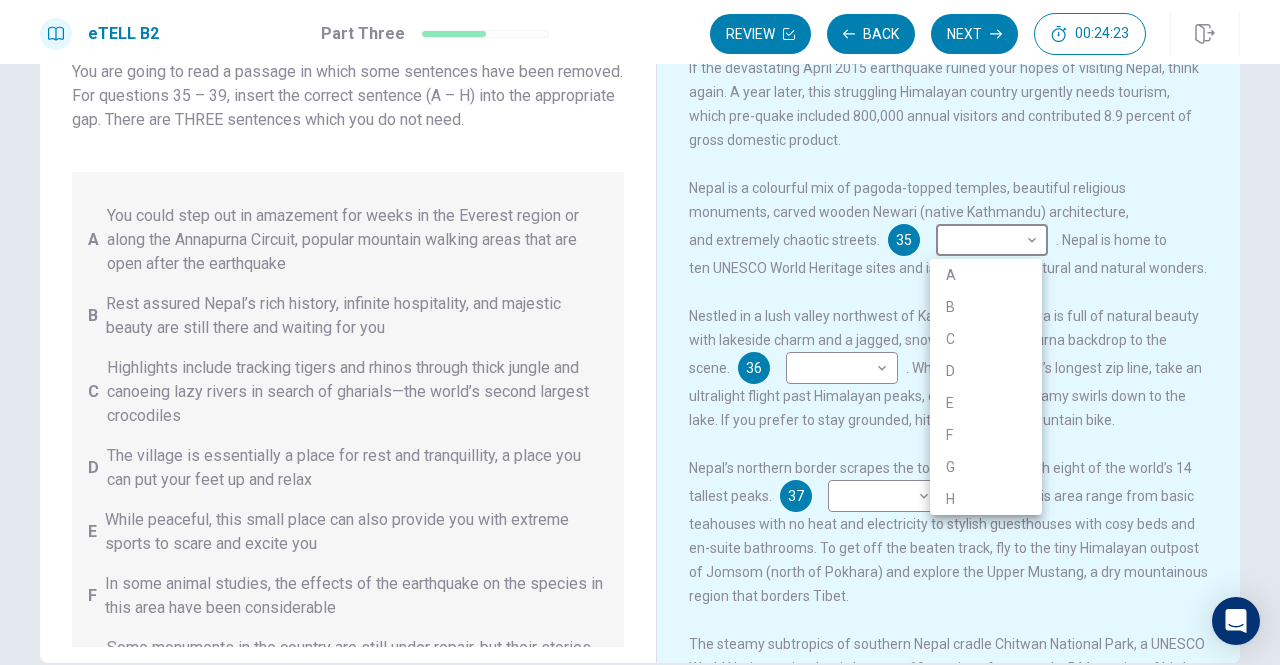 click at bounding box center [640, 332] 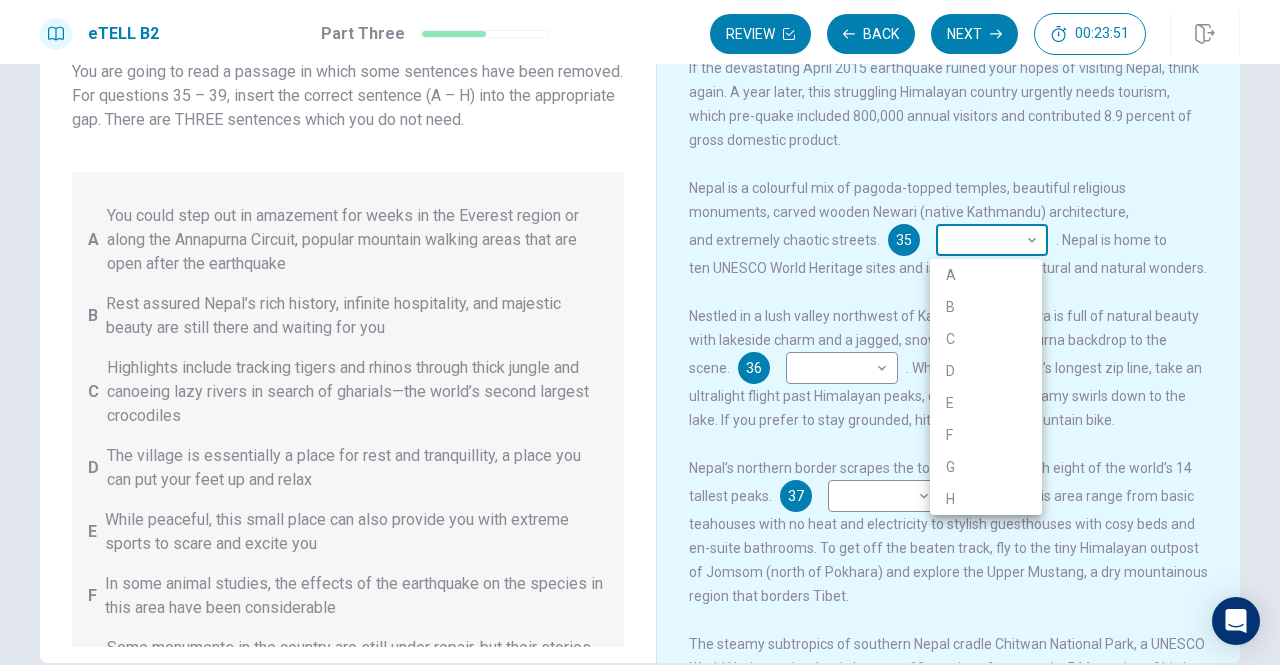 click on "This site uses cookies, as explained in our  Privacy Policy . If you agree to the use of cookies, please click the Accept button and continue to browse our site.   Privacy Policy Accept   eTELL B2 Part Three Review Back Next 00:23:51 Question 15 - 19 of 30 00:23:51 Review Back Next Questions 35 - 39 You are going to read a passage in which some sentences have been  removed. For questions 35 – 39, insert the correct sentence (A – H) into the  appropriate gap. There are THREE sentences which you do not need. A You could step out in amazement for weeks in the Everest region or along the Annapurna Circuit, popular mountain walking areas that are open after the earthquake B Rest assured Nepal’s rich history, infinite hospitality, and majestic beauty are still there and waiting for you C Highlights include tracking tigers and rhinos through thick jungle and canoeing lazy rivers in search of gharials—the world’s second largest crocodiles D E F G H Why Visit Nepal? 35 ​ ​ 36 ​ ​ 37 ​ ​ 38 ​" at bounding box center (640, 332) 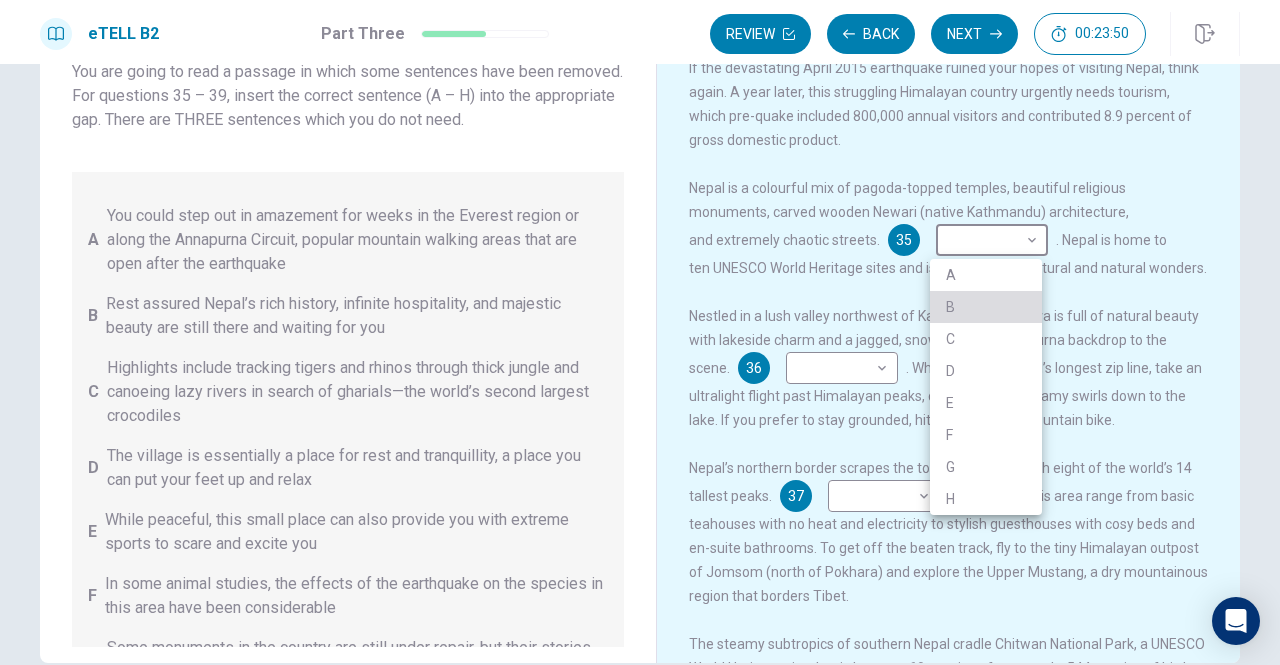 click on "B" at bounding box center [986, 307] 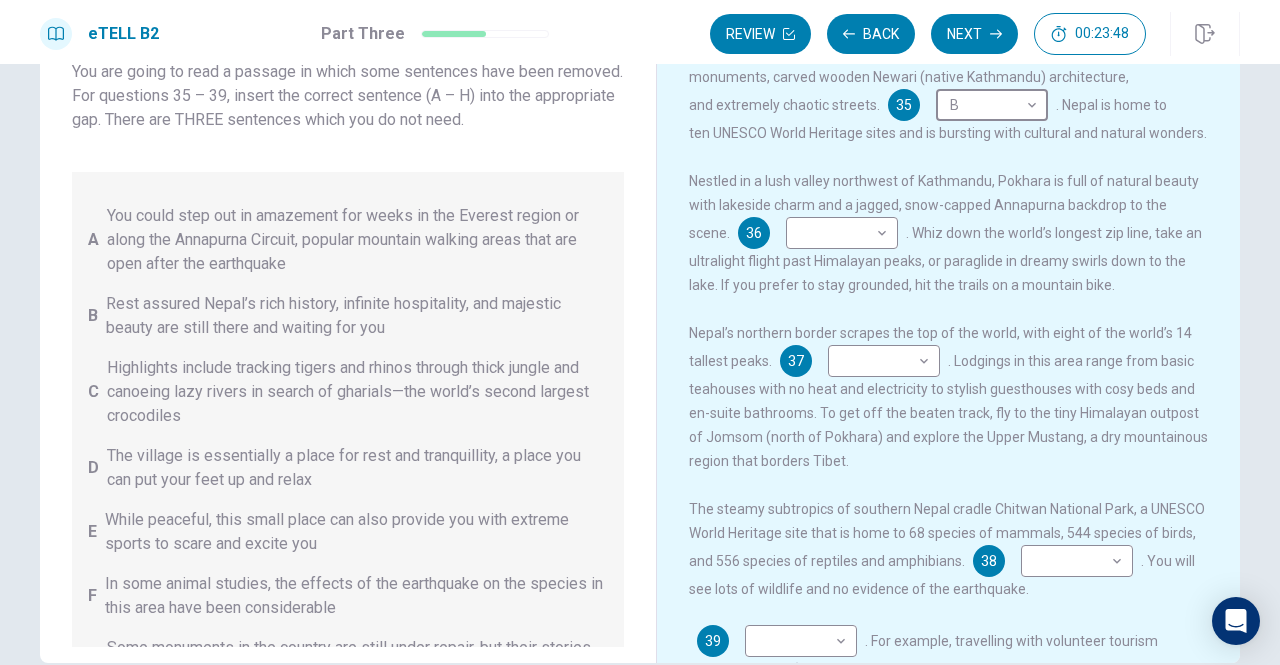 scroll, scrollTop: 136, scrollLeft: 0, axis: vertical 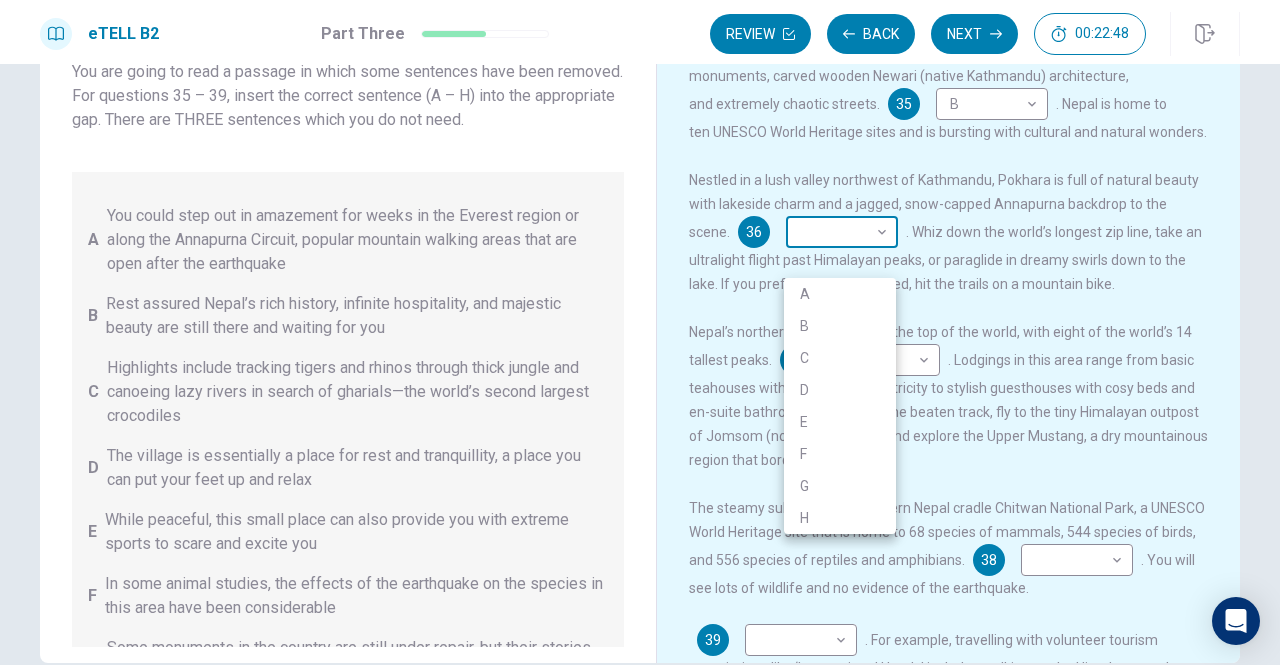 click on "This site uses cookies, as explained in our  Privacy Policy . If you agree to the use of cookies, please click the Accept button and continue to browse our site.   Privacy Policy Accept   eTELL B2 Part Three Review Back Next 00:22:48 Question 15 - 19 of 30 00:22:48 Review Back Next Questions 35 - 39 You are going to read a passage in which some sentences have been  removed. For questions 35 – 39, insert the correct sentence (A – H) into the  appropriate gap. There are THREE sentences which you do not need. A You could step out in amazement for weeks in the Everest region or along the Annapurna Circuit, popular mountain walking areas that are open after the earthquake B Rest assured Nepal’s rich history, infinite hospitality, and majestic beauty are still there and waiting for you C Highlights include tracking tigers and rhinos through thick jungle and canoeing lazy rivers in search of gharials—the world’s second largest crocodiles D E F G H Why Visit Nepal? 35 B * ​ 36 ​ ​ 37 ​ ​ 38 ​" at bounding box center (640, 332) 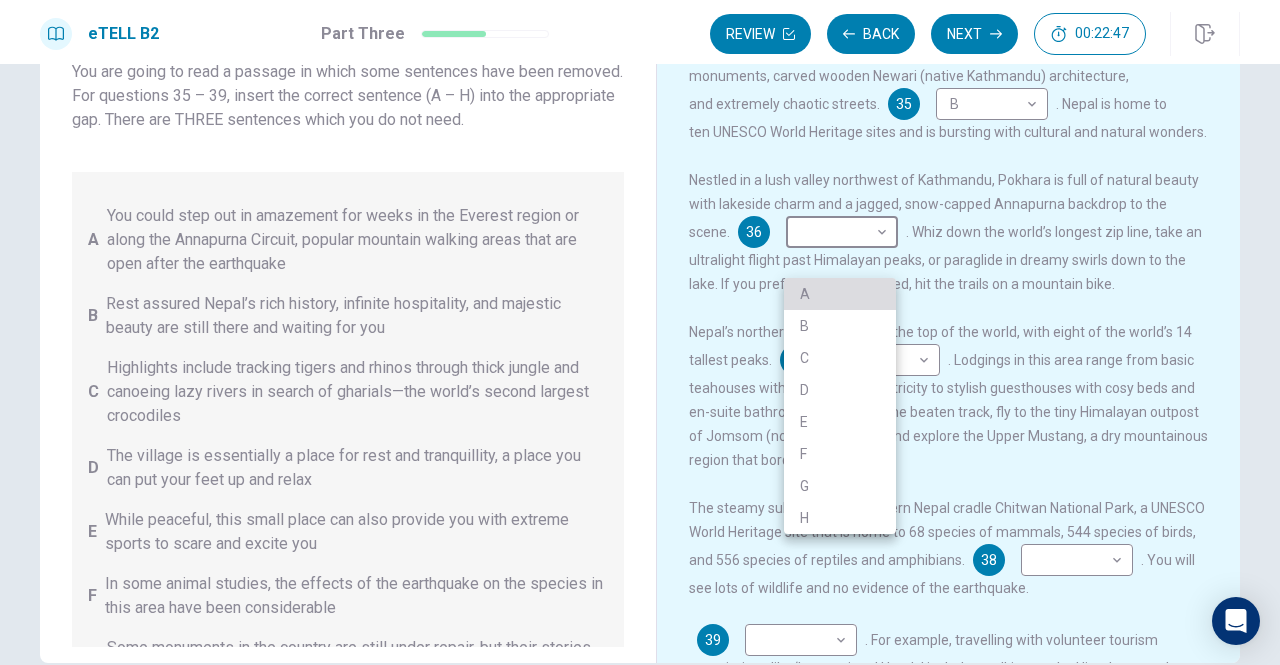 click on "A" at bounding box center (840, 294) 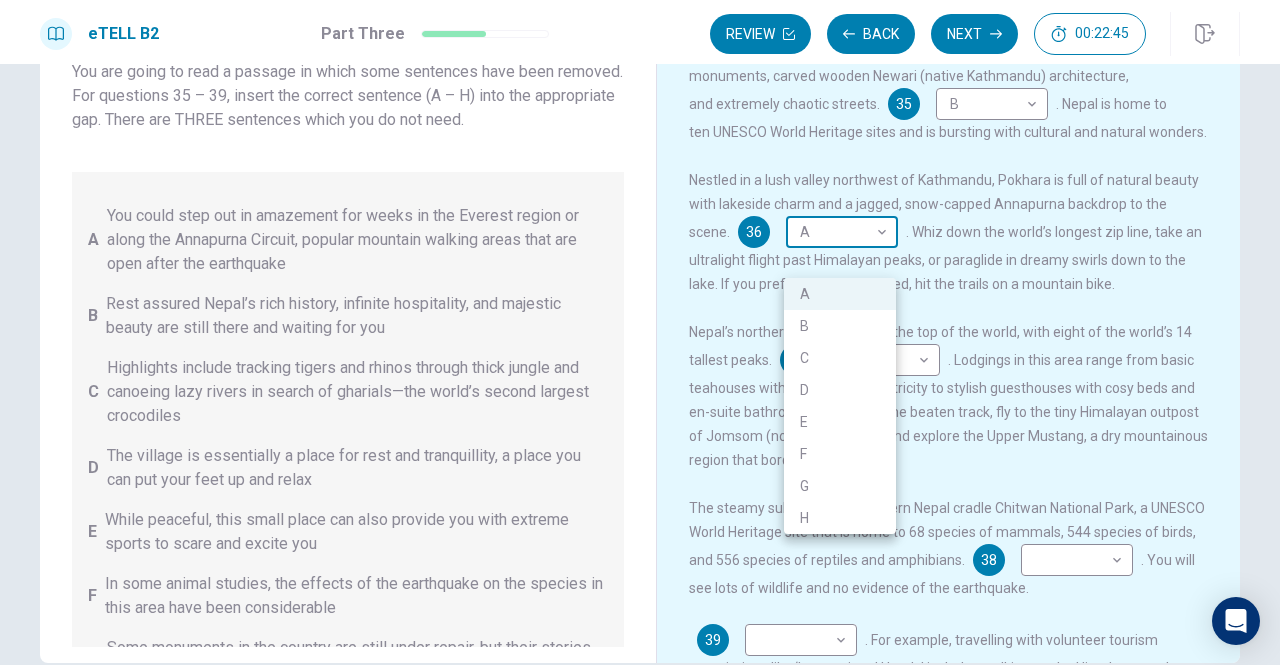 click on "This site uses cookies, as explained in our  Privacy Policy . If you agree to the use of cookies, please click the Accept button and continue to browse our site.   Privacy Policy Accept   eTELL B2 Part Three Review Back Next 00:22:45 Question 15 - 19 of 30 00:22:45 Review Back Next Questions 35 - 39 You are going to read a passage in which some sentences have been  removed. For questions 35 – 39, insert the correct sentence (A – H) into the  appropriate gap. There are THREE sentences which you do not need. A You could step out in amazement for weeks in the Everest region or along the Annapurna Circuit, popular mountain walking areas that are open after the earthquake B Rest assured Nepal’s rich history, infinite hospitality, and majestic beauty are still there and waiting for you C Highlights include tracking tigers and rhinos through thick jungle and canoeing lazy rivers in search of gharials—the world’s second largest crocodiles D E F G H Why Visit Nepal? 35 B * ​ 36 A * ​ 37 ​ ​ 38 ​" at bounding box center [640, 332] 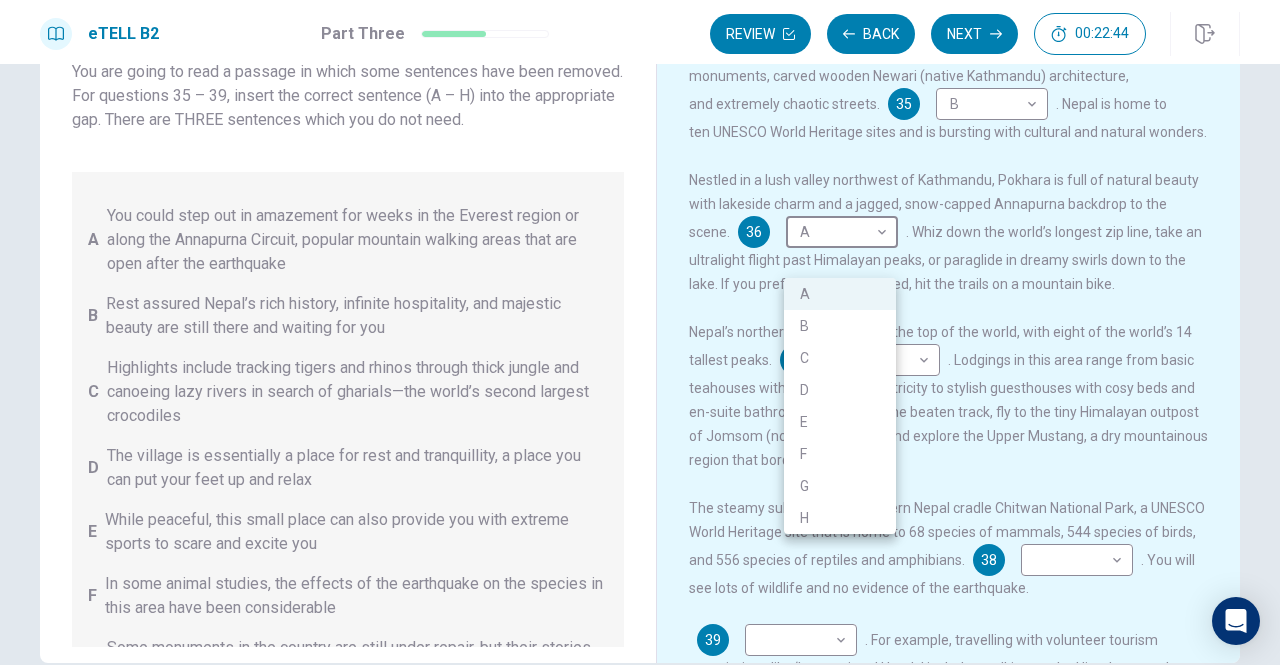 click at bounding box center (640, 332) 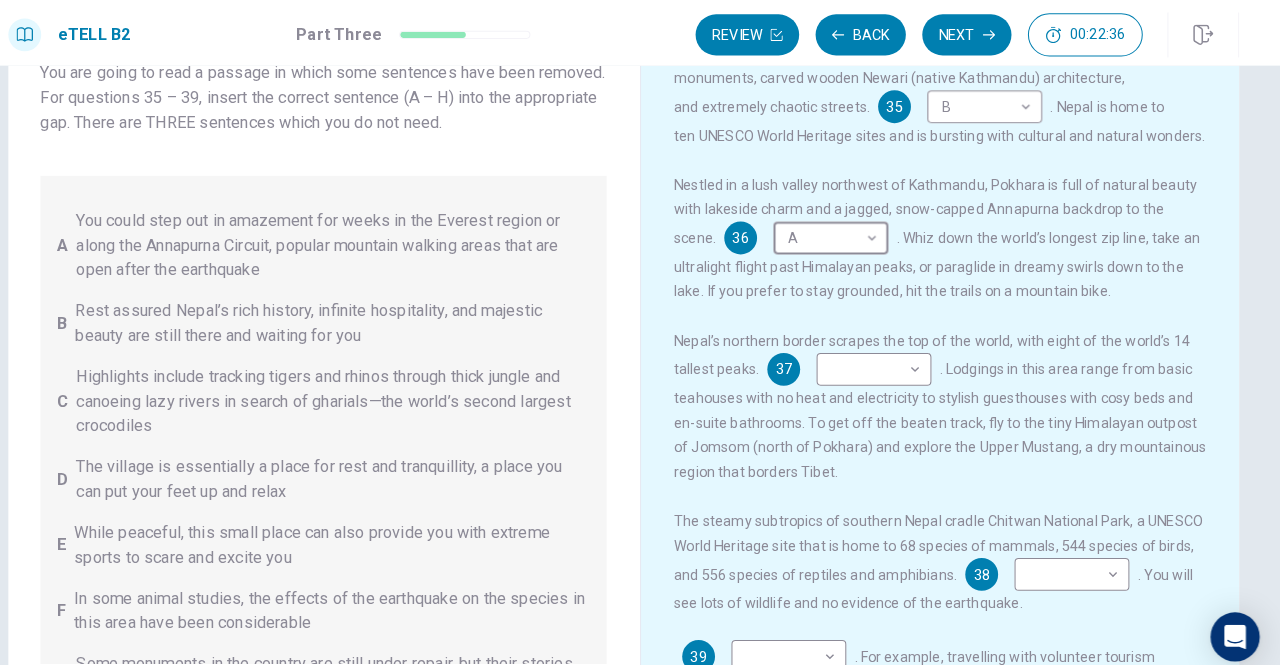 scroll, scrollTop: 0, scrollLeft: 0, axis: both 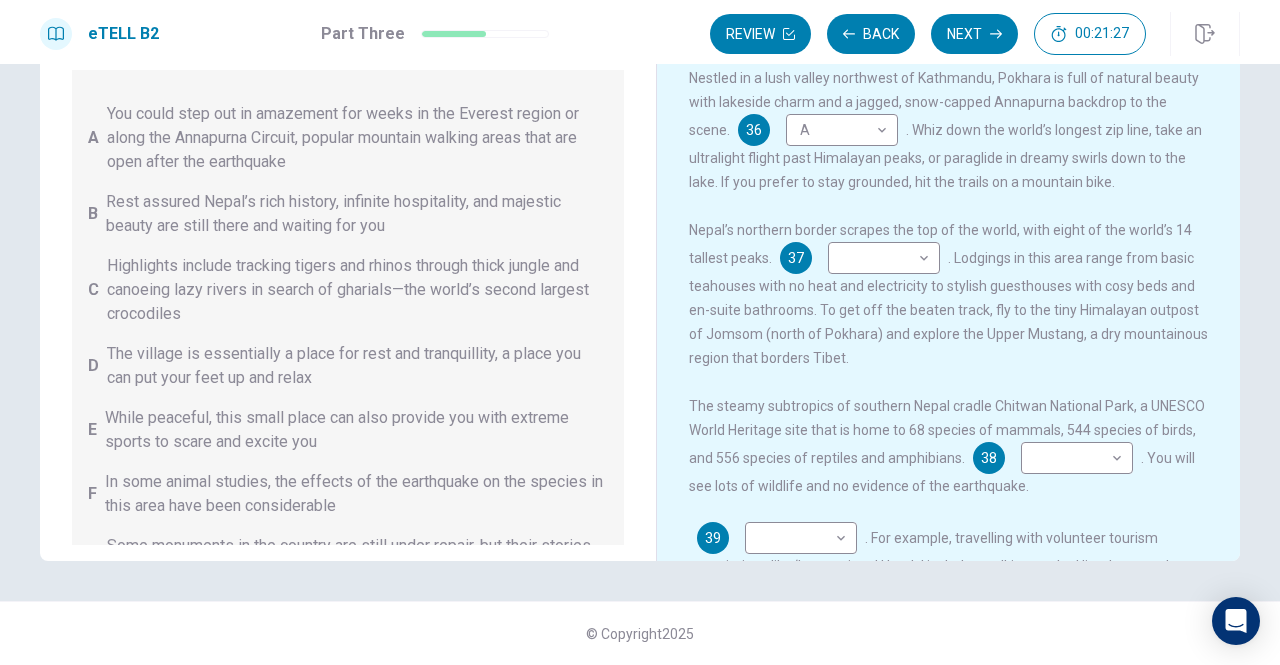 drag, startPoint x: 232, startPoint y: 281, endPoint x: 504, endPoint y: 313, distance: 273.8759 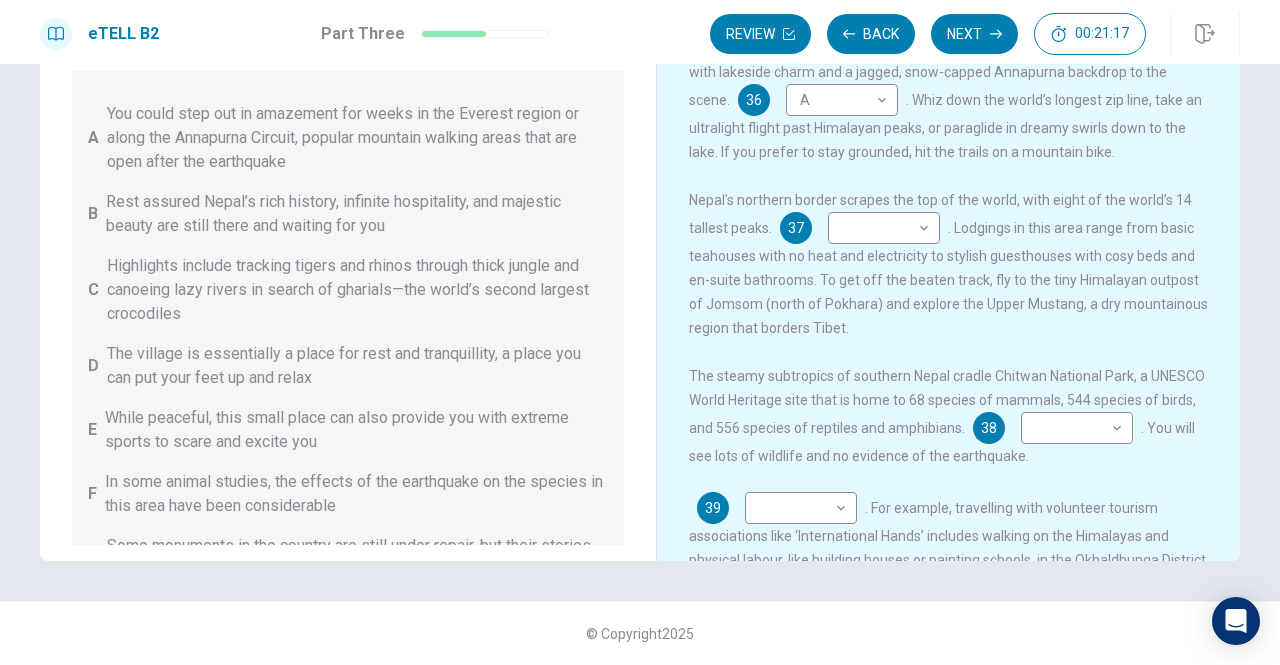 scroll, scrollTop: 166, scrollLeft: 0, axis: vertical 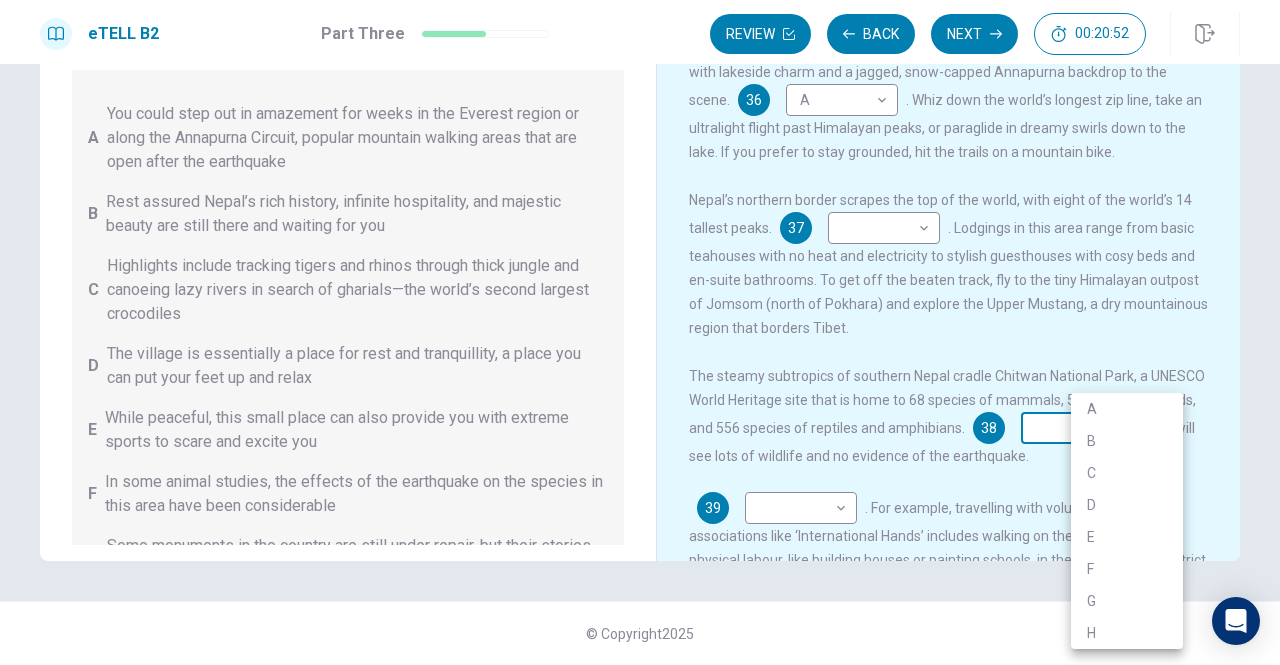 click on "This site uses cookies, as explained in our  Privacy Policy . If you agree to the use of cookies, please click the Accept button and continue to browse our site.   Privacy Policy Accept   eTELL B2 Part Three Review Back Next 00:20:52 Question 15 - 19 of 30 00:20:52 Review Back Next Questions 35 - 39 You are going to read a passage in which some sentences have been  removed. For questions 35 – 39, insert the correct sentence (A – H) into the  appropriate gap. There are THREE sentences which you do not need. A You could step out in amazement for weeks in the Everest region or along the Annapurna Circuit, popular mountain walking areas that are open after the earthquake B Rest assured Nepal’s rich history, infinite hospitality, and majestic beauty are still there and waiting for you C Highlights include tracking tigers and rhinos through thick jungle and canoeing lazy rivers in search of gharials—the world’s second largest crocodiles D E F G H Why Visit Nepal? 35 B * ​ 36 A * ​ 37 ​ ​ 38 ​" at bounding box center [640, 332] 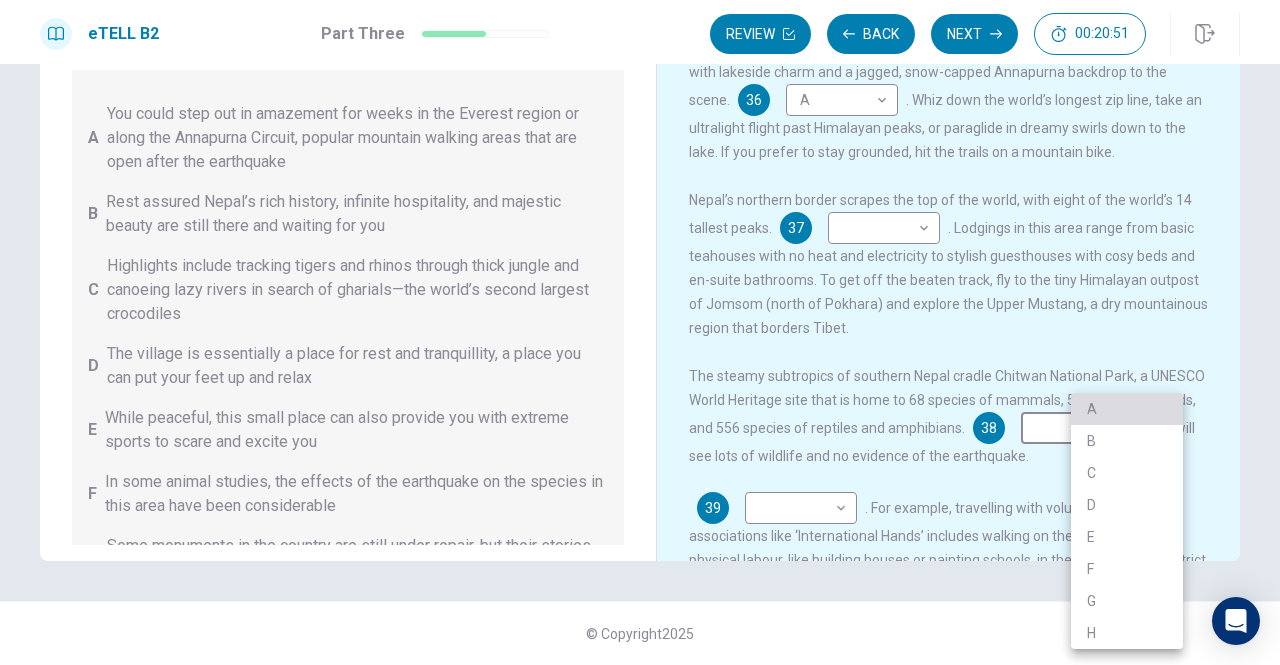 click on "A" at bounding box center [1127, 409] 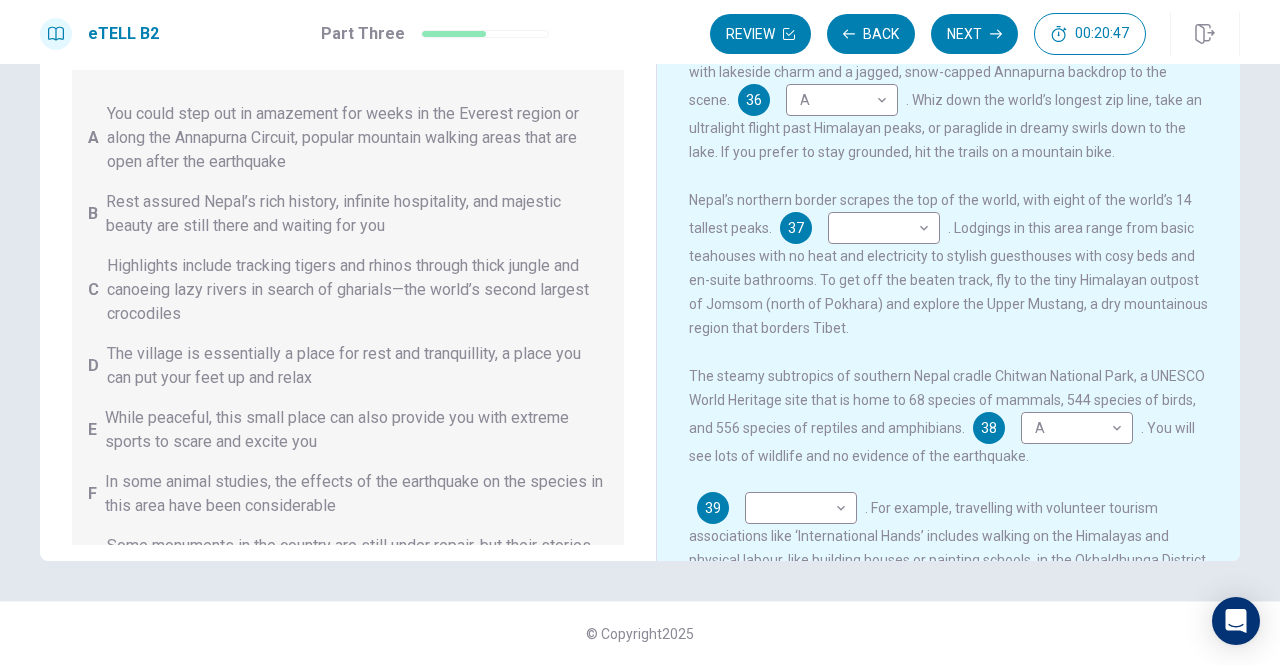 click on ". Lodgings in this area range from basic teahouses with no heat and electricity to stylish guesthouses with cosy beds and en-suite bathrooms.
To get off the beaten track, fly to the tiny Himalayan outpost of Jomsom (north of Pokhara) and explore the Upper Mustang, a dry mountainous region that borders Tibet." at bounding box center (948, 278) 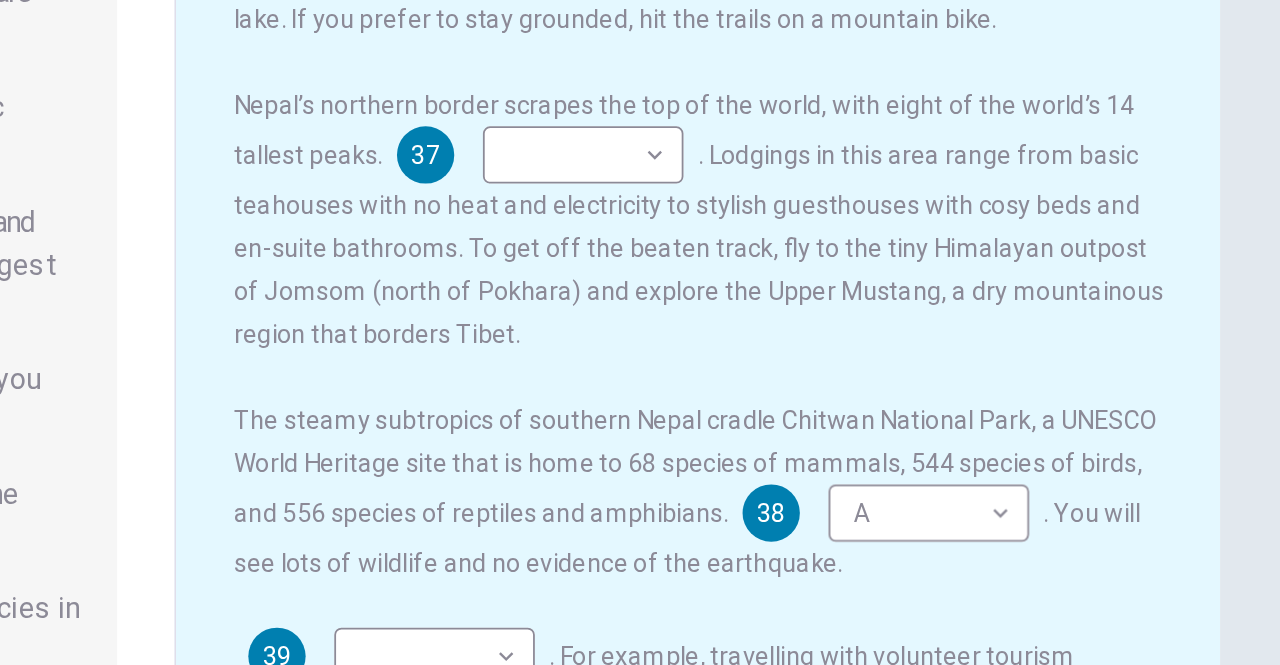 scroll, scrollTop: 0, scrollLeft: 0, axis: both 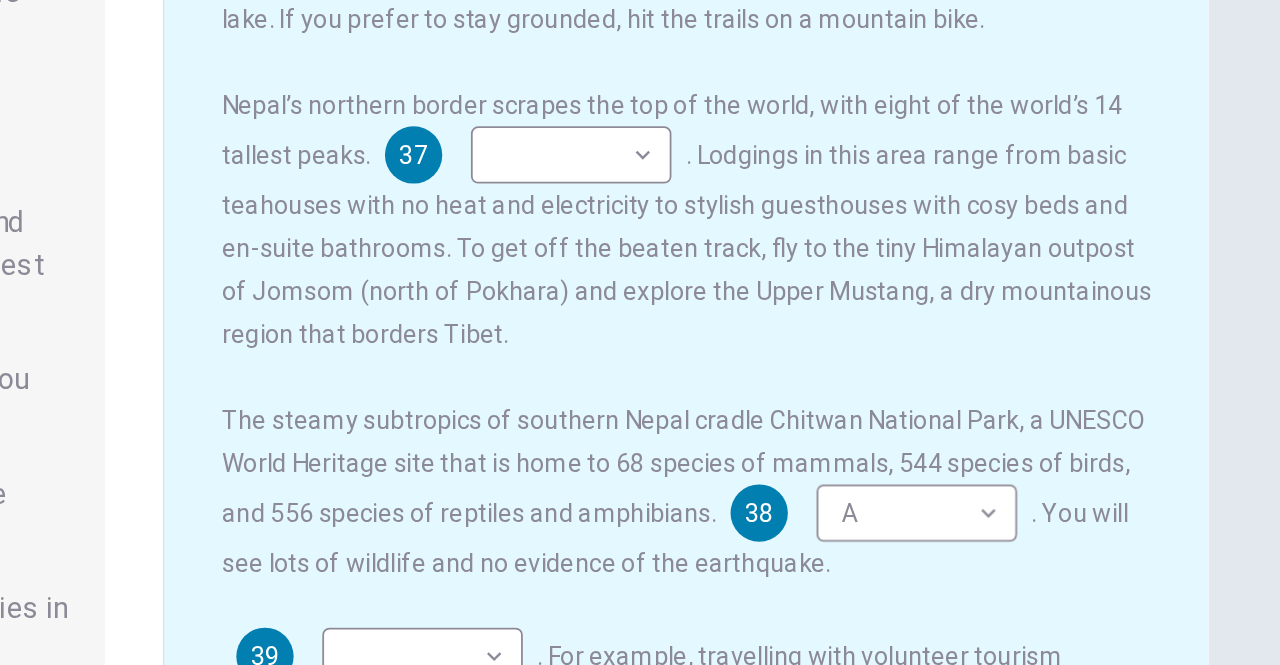 click on ". Lodgings in this area range from basic teahouses with no heat and electricity to stylish guesthouses with cosy beds and en-suite bathrooms.
To get off the beaten track, fly to the tiny Himalayan outpost of Jomsom (north of Pokhara) and explore the Upper Mustang, a dry mountainous region that borders Tibet." at bounding box center (948, 278) 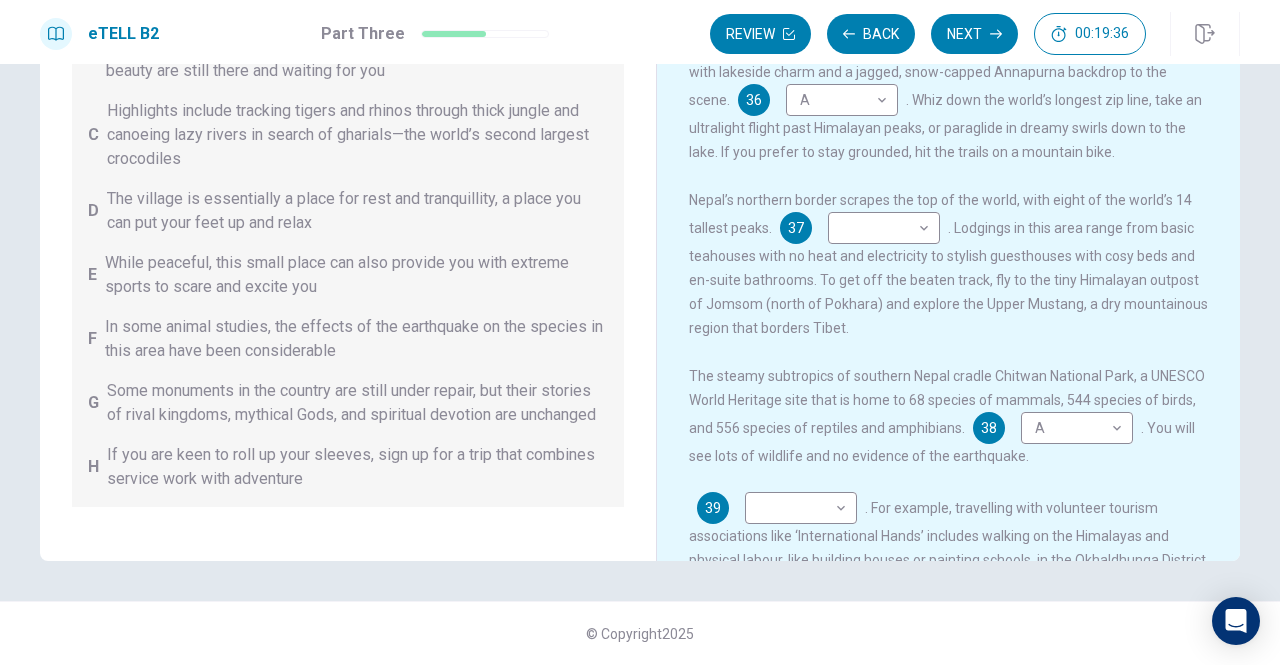 scroll, scrollTop: 157, scrollLeft: 0, axis: vertical 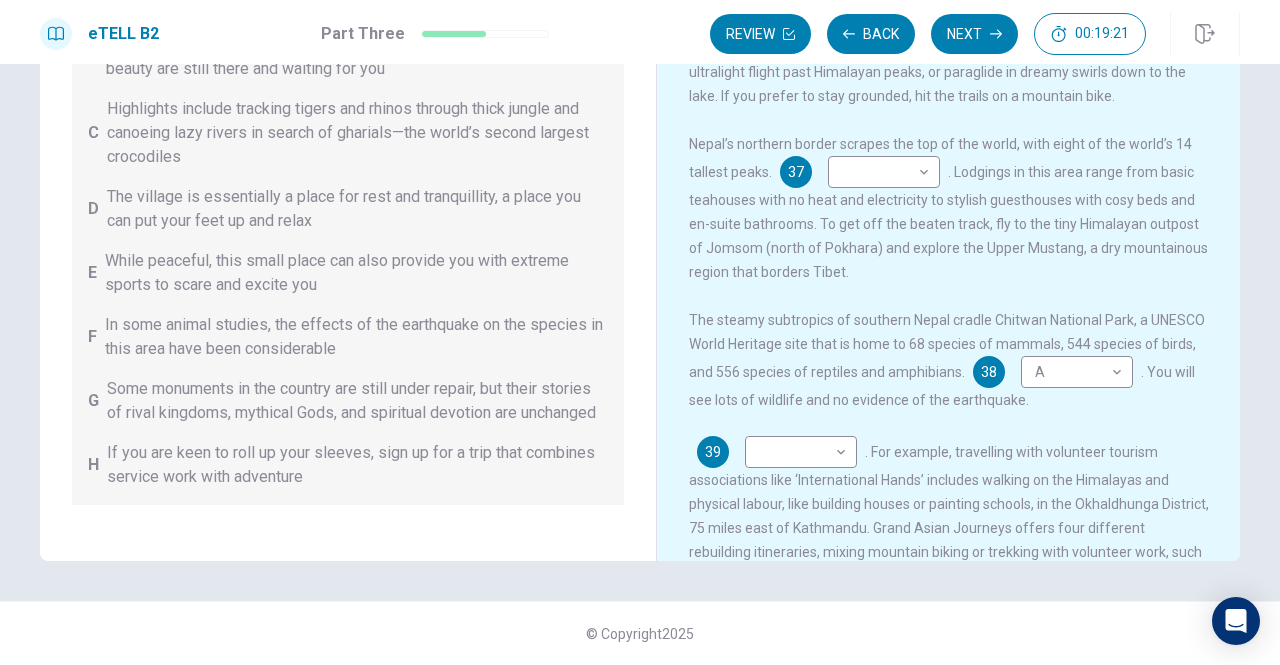 click on "While peaceful, this small place can also provide you with extreme sports to scare and excite you" at bounding box center (356, 273) 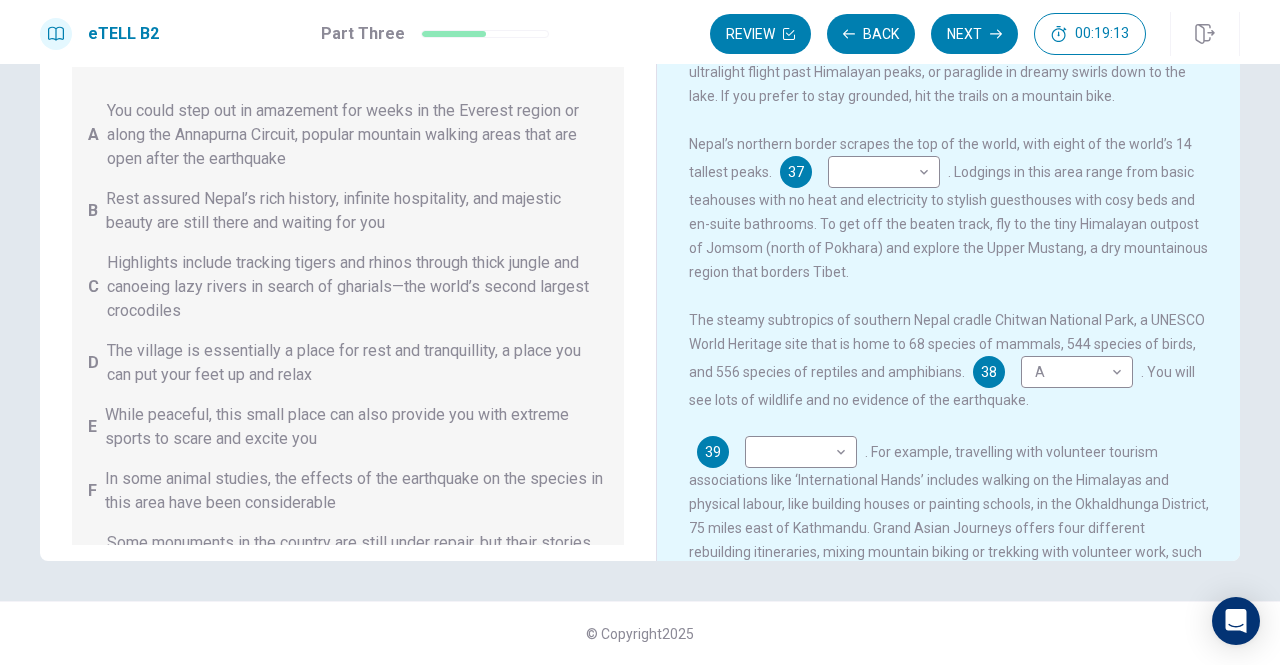 scroll, scrollTop: 0, scrollLeft: 0, axis: both 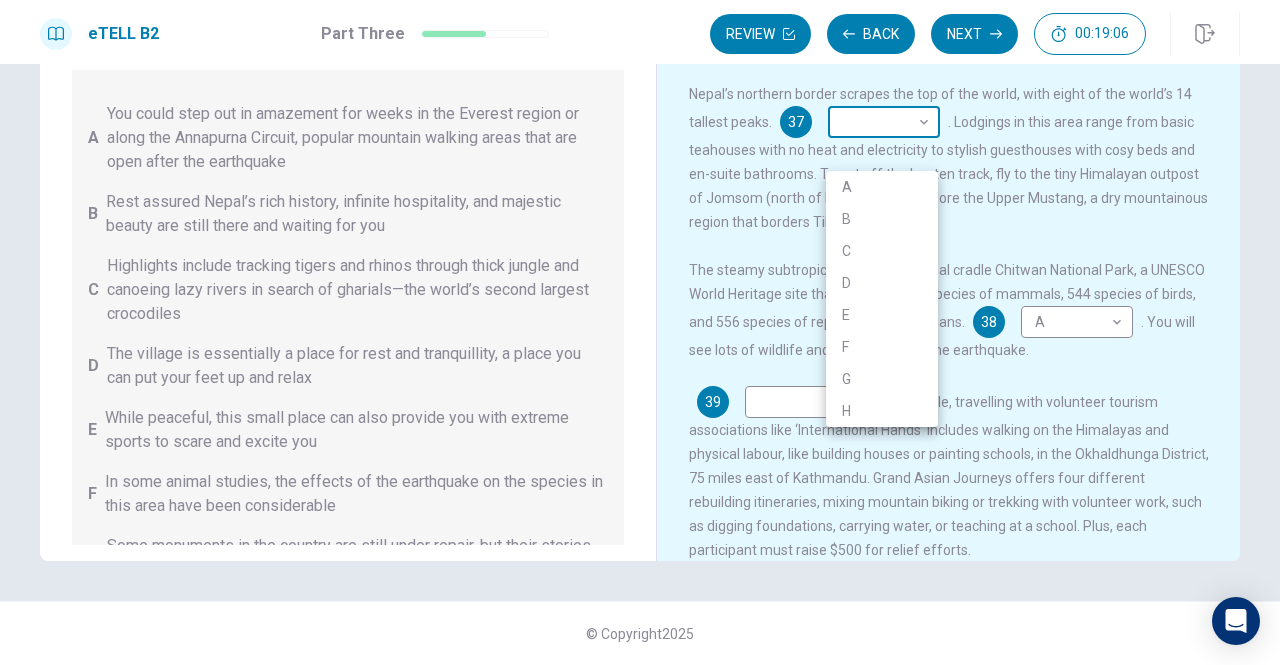 click on "This site uses cookies, as explained in our  Privacy Policy . If you agree to the use of cookies, please click the Accept button and continue to browse our site.   Privacy Policy Accept   eTELL B2 Part Three Review Back Next 00:19:06 Question 15 - 19 of 30 00:19:06 Review Back Next Questions 35 - 39 You are going to read a passage in which some sentences have been  removed. For questions 35 – 39, insert the correct sentence (A – H) into the  appropriate gap. There are THREE sentences which you do not need. A You could step out in amazement for weeks in the Everest region or along the Annapurna Circuit, popular mountain walking areas that are open after the earthquake B Rest assured Nepal’s rich history, infinite hospitality, and majestic beauty are still there and waiting for you C Highlights include tracking tigers and rhinos through thick jungle and canoeing lazy rivers in search of gharials—the world’s second largest crocodiles D E F G H Why Visit Nepal? 35 B * ​ 36 A * ​ 37 ​ ​ 38 A *" at bounding box center [640, 332] 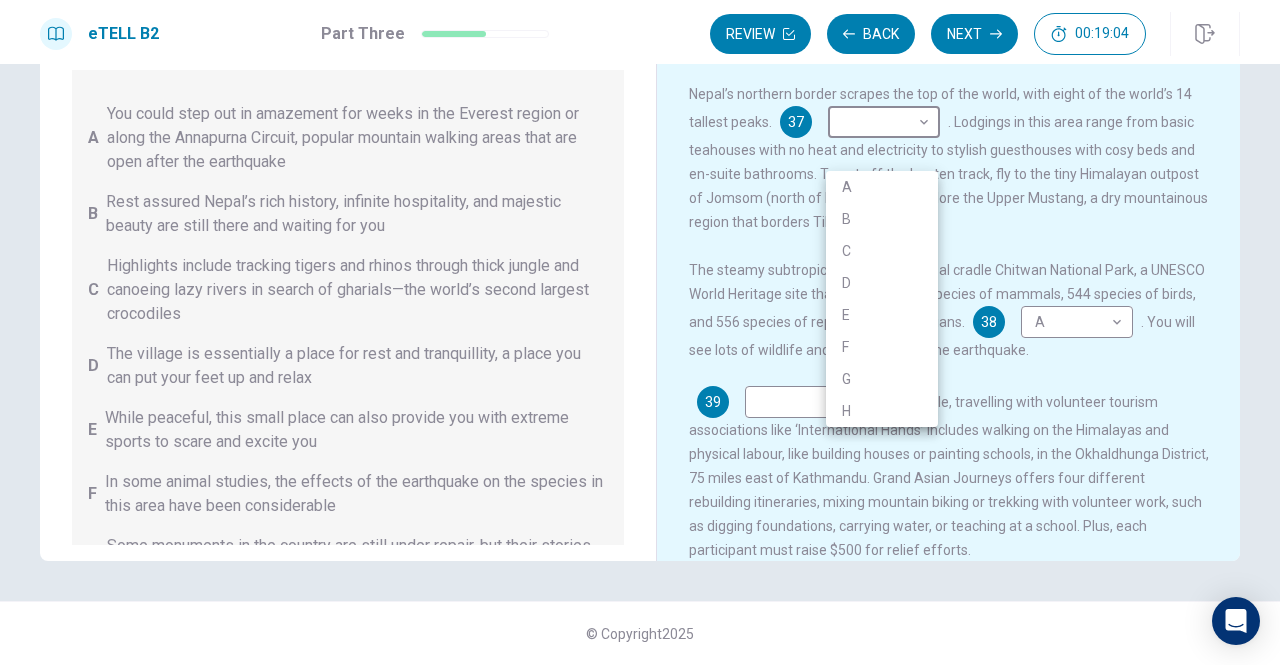 click on "D" at bounding box center (882, 283) 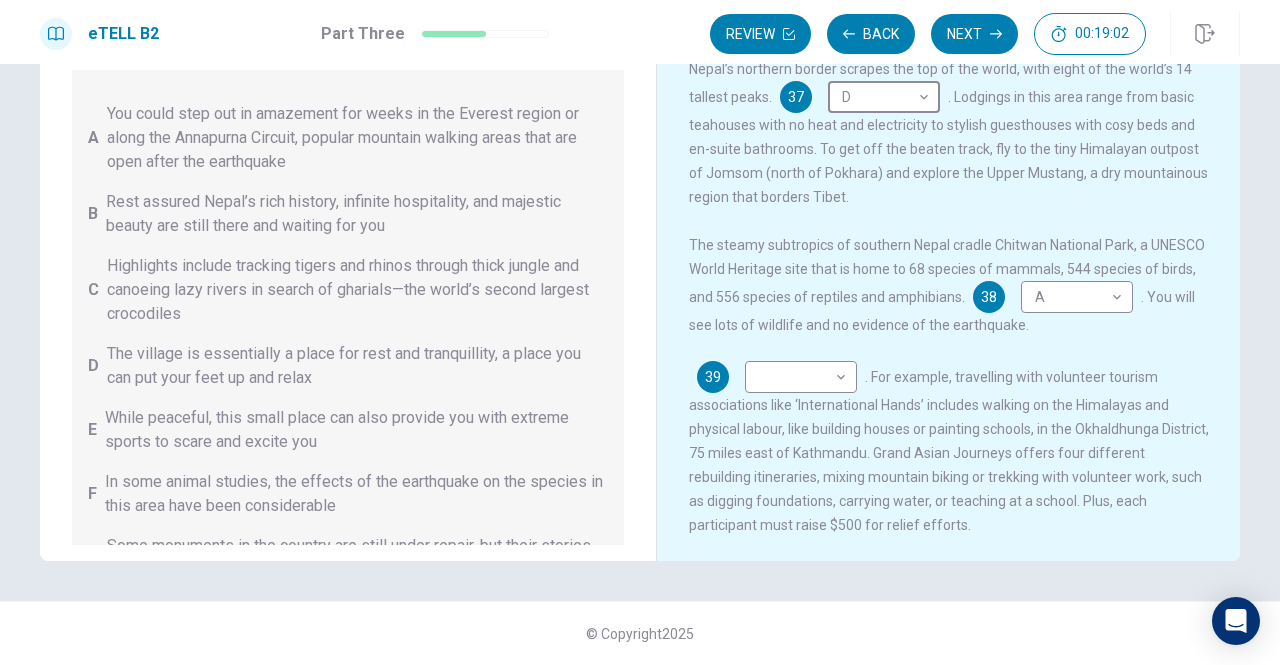 scroll, scrollTop: 338, scrollLeft: 0, axis: vertical 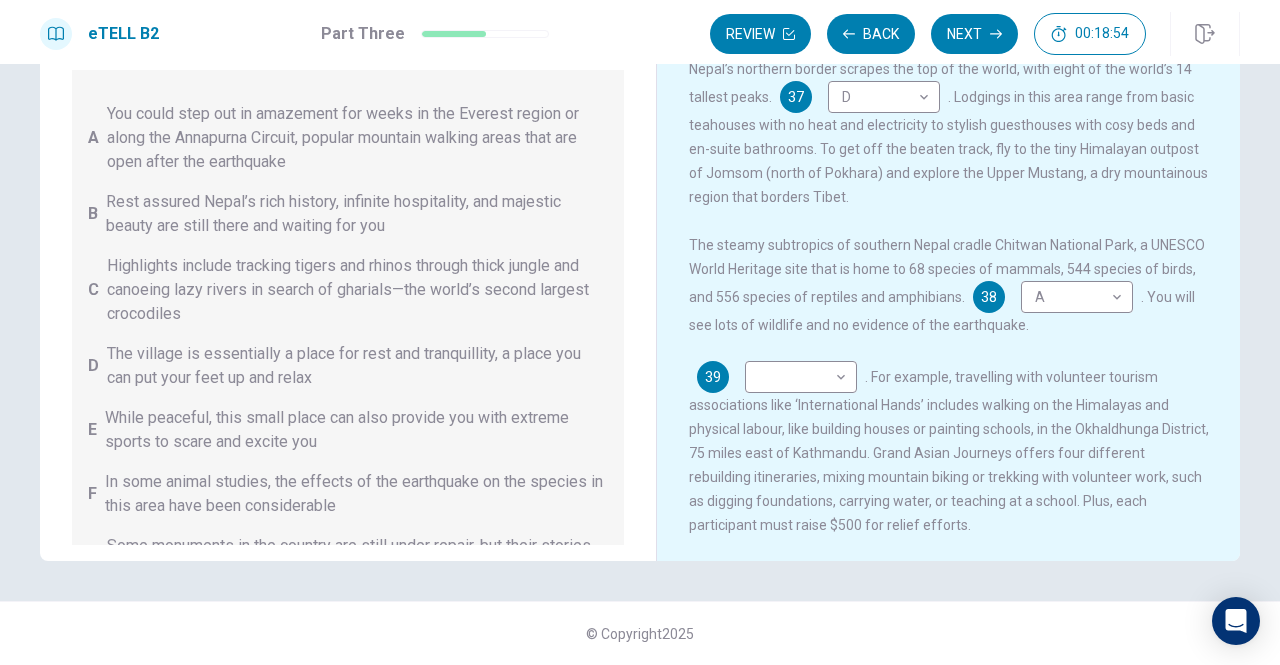 click on "[NUMBER] ​ ​ . For example, travelling with volunteer tourism associations like ‘[ORGANIZATION]’ includes walking on the Himalayas and physical labour, like building houses or painting schools, in the [DISTRICT], [NUMBER] miles east of [CITY]. [ORGANIZATION] offers four different rebuilding itineraries, mixing mountain biking or trekking with volunteer work, such as digging foundations, carrying water, or teaching at a school. Plus, each participant must raise $[NUMBER] for relief efforts." at bounding box center (949, 449) 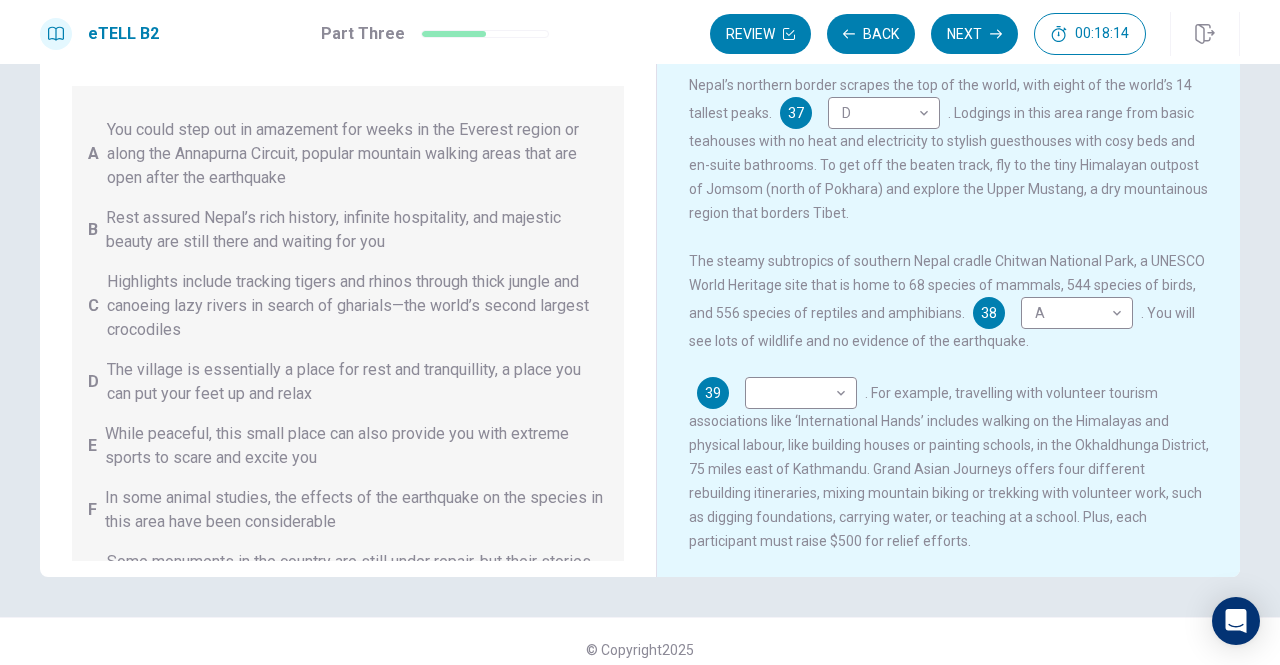 scroll, scrollTop: 238, scrollLeft: 0, axis: vertical 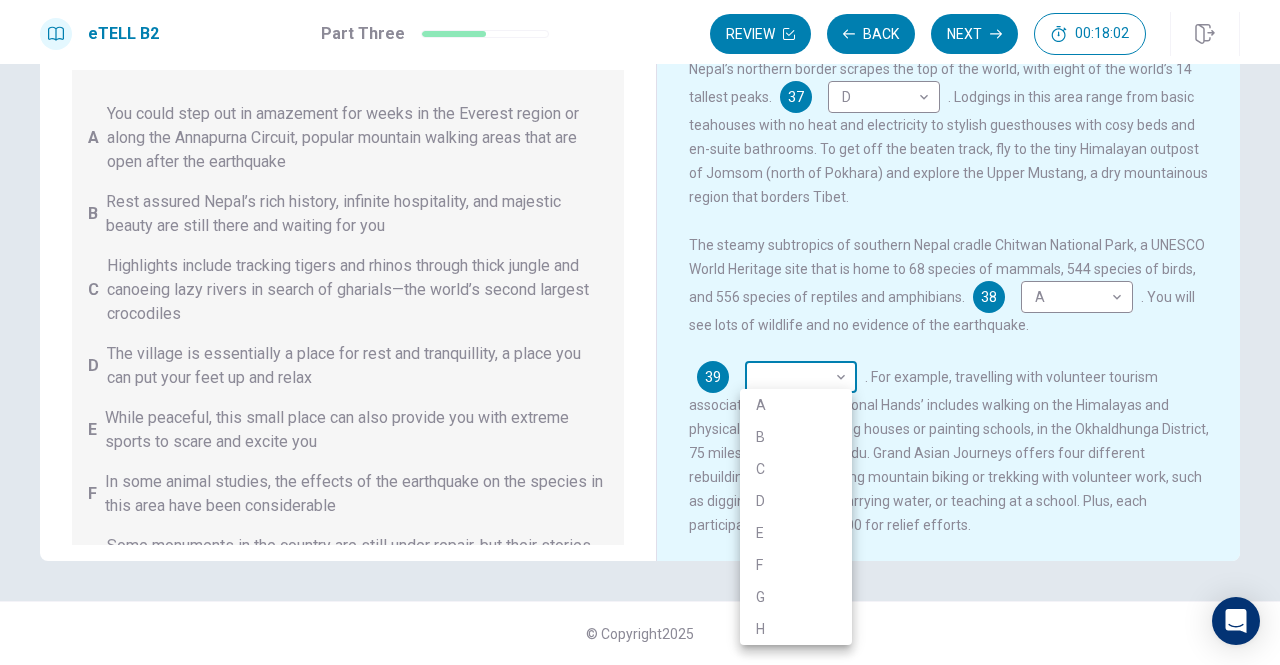 click on "This site uses cookies, as explained in our  Privacy Policy . If you agree to the use of cookies, please click the Accept button and continue to browse our site.   Privacy Policy Accept   eTELL B2 Part Three Review Back Next 00:18:02 Question 15 - 19 of 30 00:18:02 Review Back Next Questions 35 - 39 You are going to read a passage in which some sentences have been  removed. For questions 35 – 39, insert the correct sentence (A – H) into the  appropriate gap. There are THREE sentences which you do not need. A You could step out in amazement for weeks in the Everest region or along the Annapurna Circuit, popular mountain walking areas that are open after the earthquake B Rest assured Nepal’s rich history, infinite hospitality, and majestic beauty are still there and waiting for you C Highlights include tracking tigers and rhinos through thick jungle and canoeing lazy rivers in search of gharials—the world’s second largest crocodiles D E F G H Why Visit Nepal? 35 B * ​ 36 A * ​ 37 D * ​ 38 A *" at bounding box center (640, 332) 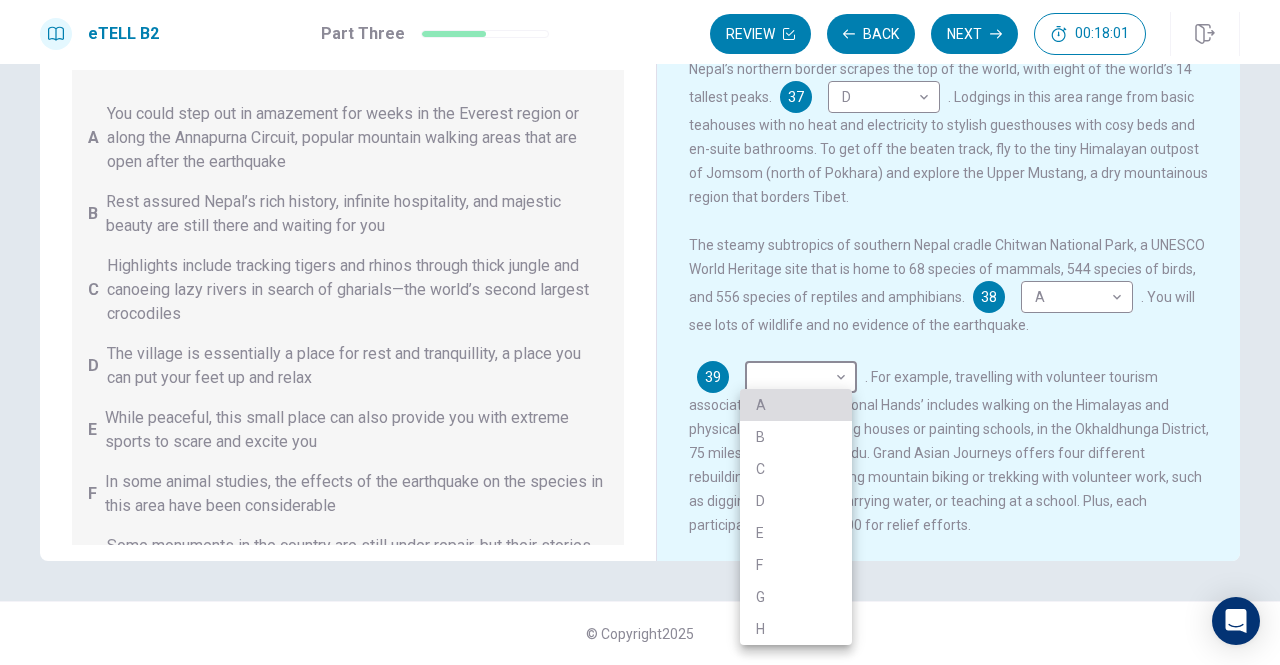 click on "A" at bounding box center [796, 405] 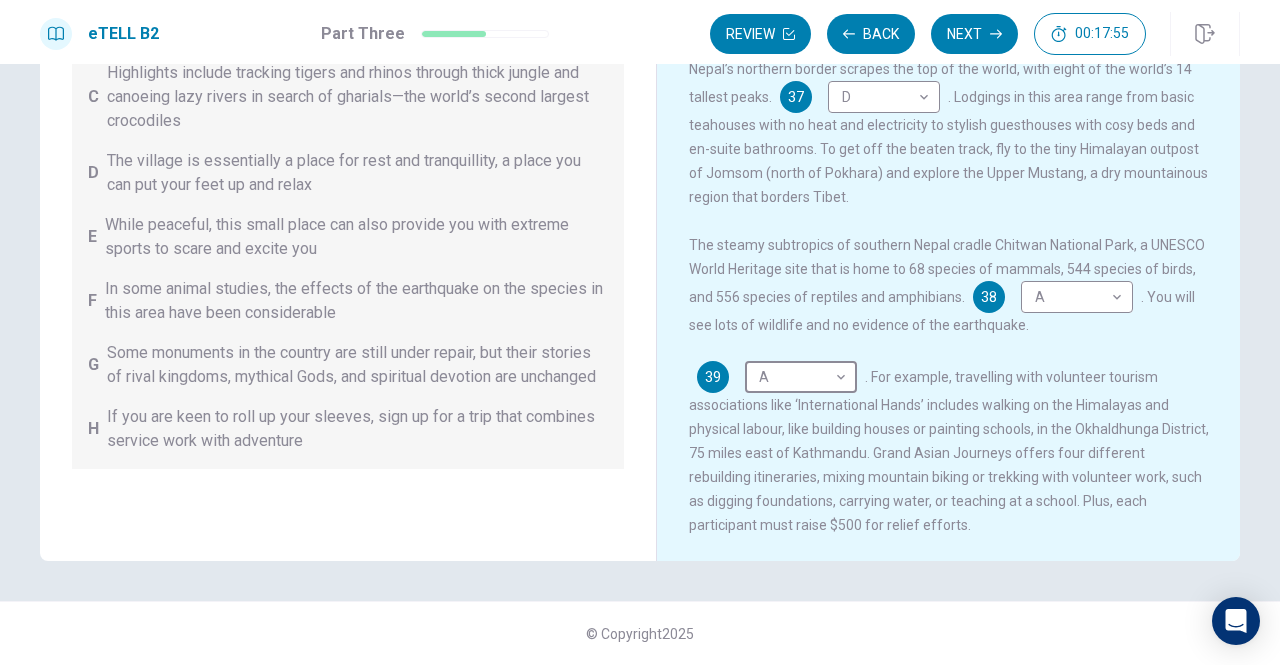 scroll, scrollTop: 194, scrollLeft: 0, axis: vertical 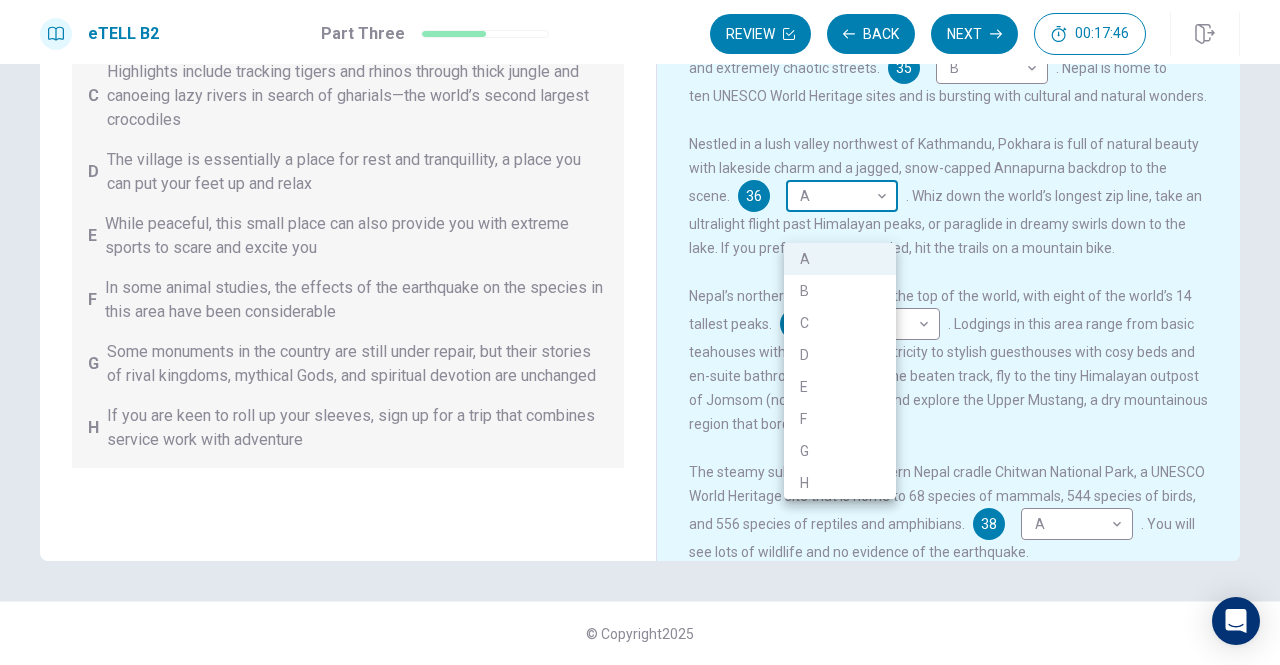 click on "This site uses cookies, as explained in our  Privacy Policy . If you agree to the use of cookies, please click the Accept button and continue to browse our site.   Privacy Policy Accept   eTELL B2 Part Three Review Back Next 00:17:46 Question 15 - 19 of 30 00:17:46 Review Back Next Questions 35 - 39 You are going to read a passage in which some sentences have been  removed. For questions 35 – 39, insert the correct sentence (A – H) into the  appropriate gap. There are THREE sentences which you do not need. A You could step out in amazement for weeks in the Everest region or along the Annapurna Circuit, popular mountain walking areas that are open after the earthquake B Rest assured Nepal’s rich history, infinite hospitality, and majestic beauty are still there and waiting for you C Highlights include tracking tigers and rhinos through thick jungle and canoeing lazy rivers in search of gharials—the world’s second largest crocodiles D E F G H Why Visit Nepal? 35 B * ​ 36 A * ​ 37 D * ​ 38 A * A" at bounding box center (640, 332) 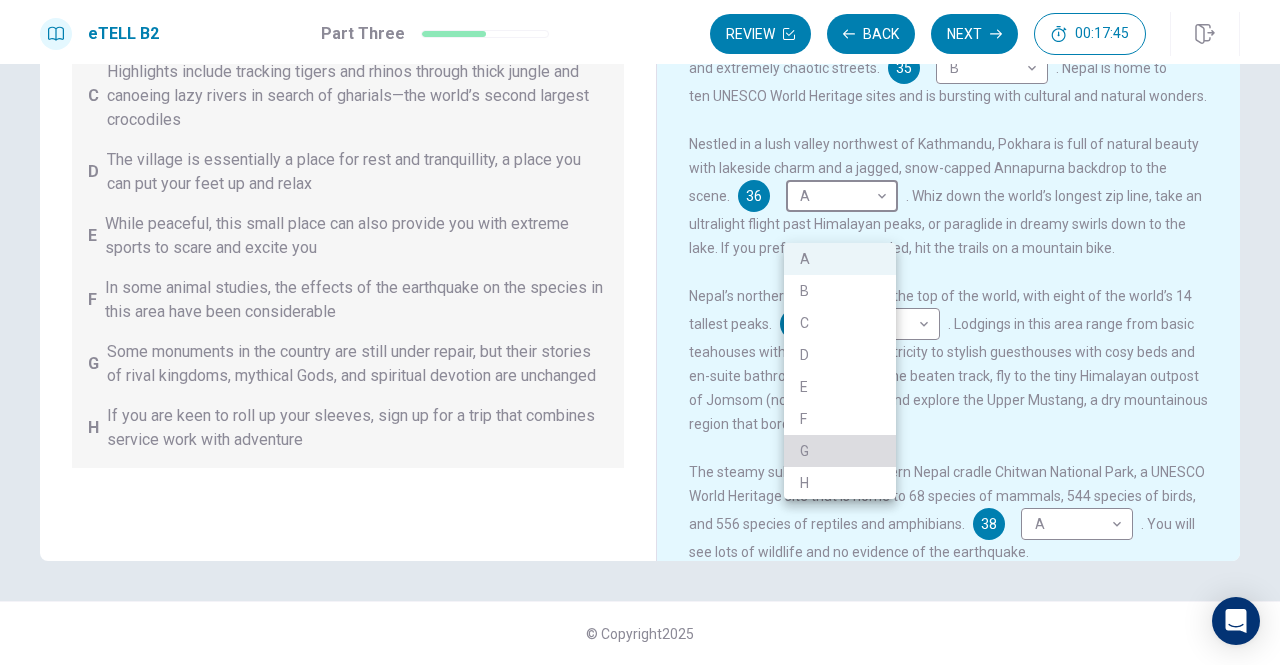 click on "G" at bounding box center (840, 451) 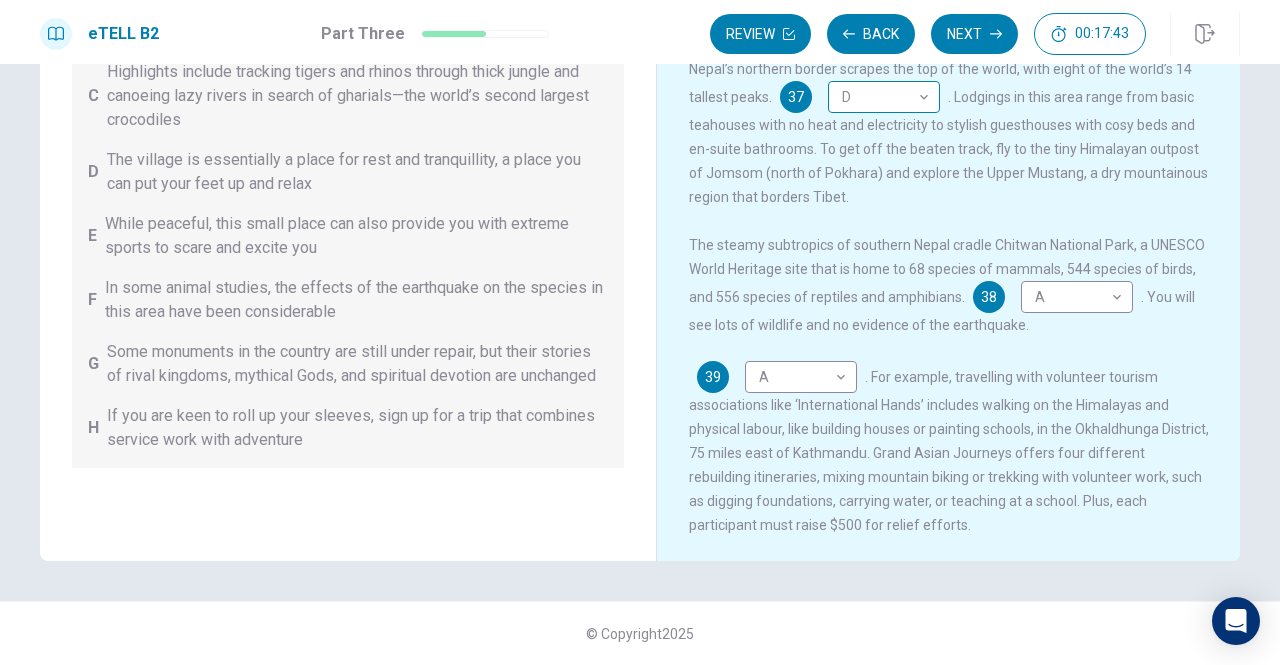 scroll, scrollTop: 316, scrollLeft: 0, axis: vertical 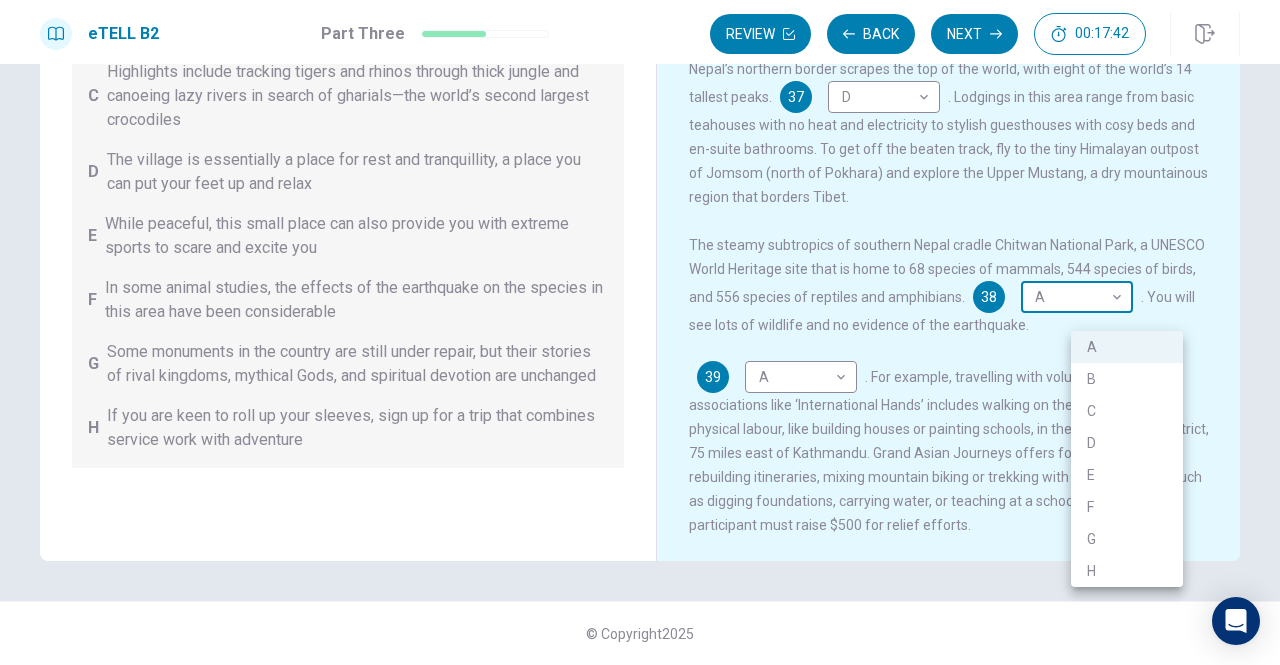 click on "This site uses cookies, as explained in our  Privacy Policy . If you agree to the use of cookies, please click the Accept button and continue to browse our site.   Privacy Policy Accept   eTELL B2 Part Three Review Back Next 00:17:42 Question 15 - 19 of 30 00:17:42 Review Back Next Questions 35 - 39 You are going to read a passage in which some sentences have been  removed. For questions 35 – 39, insert the correct sentence (A – H) into the  appropriate gap. There are THREE sentences which you do not need. A You could step out in amazement for weeks in the Everest region or along the Annapurna Circuit, popular mountain walking areas that are open after the earthquake B Rest assured Nepal’s rich history, infinite hospitality, and majestic beauty are still there and waiting for you C Highlights include tracking tigers and rhinos through thick jungle and canoeing lazy rivers in search of gharials—the world’s second largest crocodiles D E F G H Why Visit Nepal? 35 B * ​ 36 G * ​ 37 D * ​ 38 A * A" at bounding box center [640, 332] 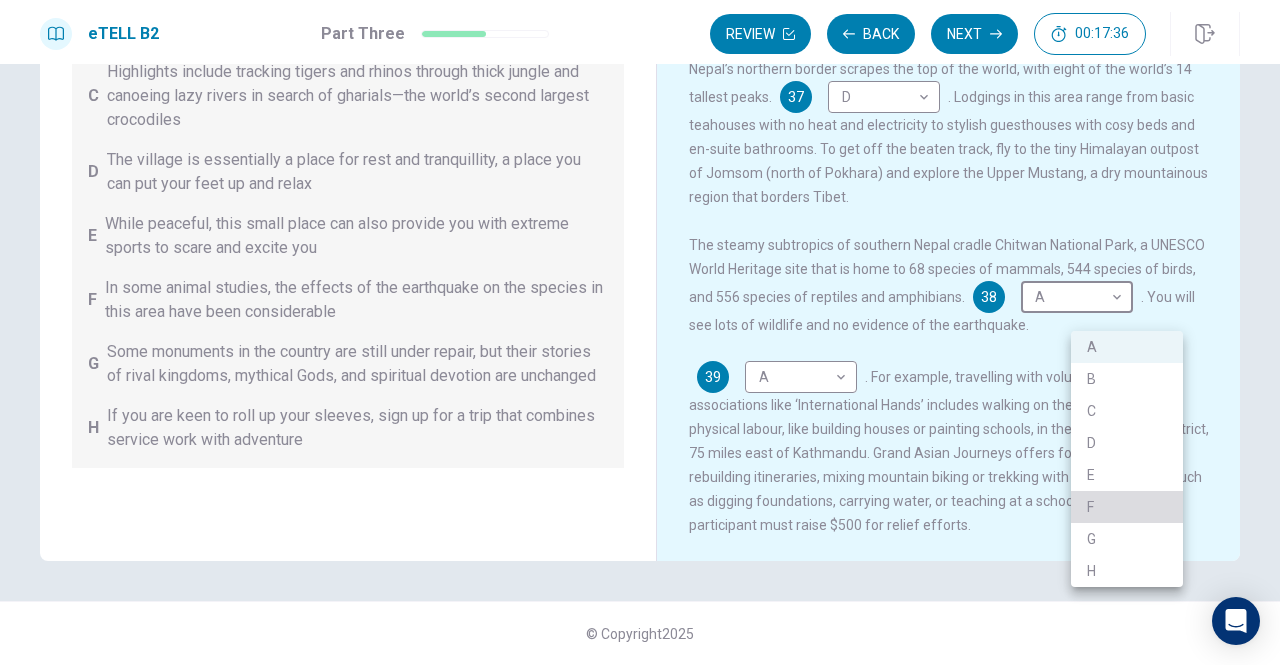click on "F" at bounding box center [1127, 507] 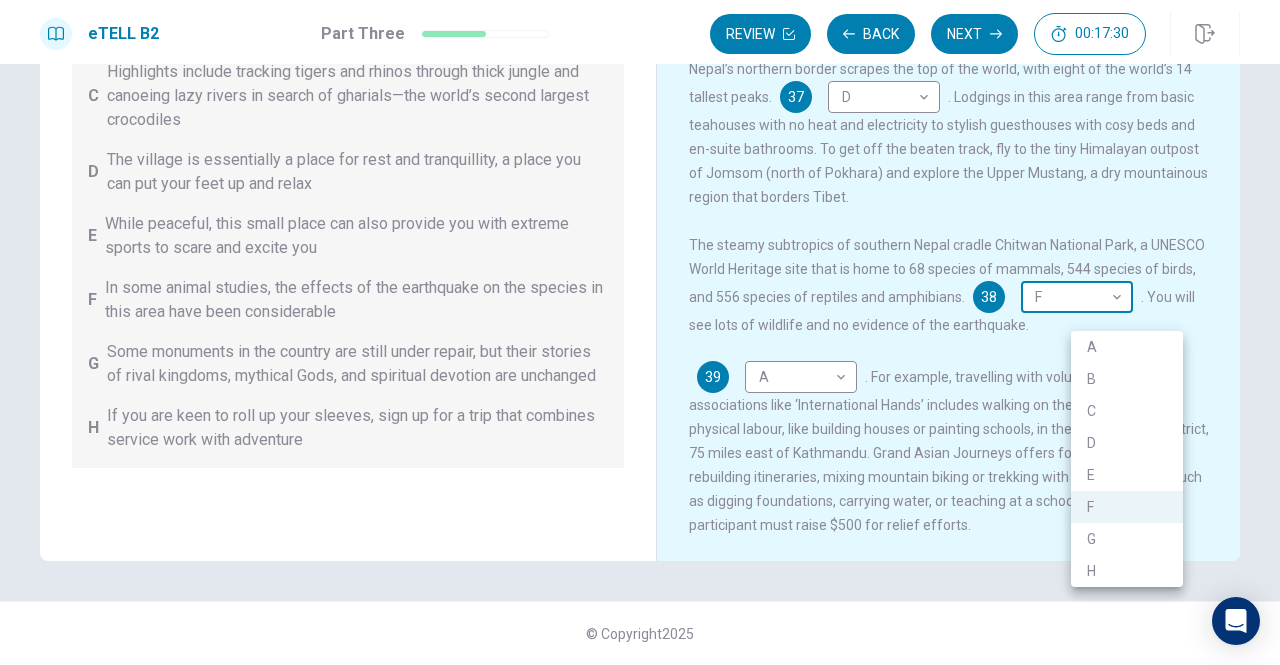 click on "This site uses cookies, as explained in our  Privacy Policy . If you agree to the use of cookies, please click the Accept button and continue to browse our site.   Privacy Policy Accept   eTELL B2 Part Three Review Back Next 00:17:30 Question 15 - 19 of 30 00:17:30 Review Back Next Questions 35 - 39 You are going to read a passage in which some sentences have been  removed. For questions 35 – 39, insert the correct sentence (A – H) into the  appropriate gap. There are THREE sentences which you do not need. A You could step out in amazement for weeks in the Everest region or along the Annapurna Circuit, popular mountain walking areas that are open after the earthquake B Rest assured Nepal’s rich history, infinite hospitality, and majestic beauty are still there and waiting for you C Highlights include tracking tigers and rhinos through thick jungle and canoeing lazy rivers in search of gharials—the world’s second largest crocodiles D E F G H Why Visit Nepal? 35 B * ​ 36 G * ​ 37 D * ​ 38 F * A" at bounding box center [640, 332] 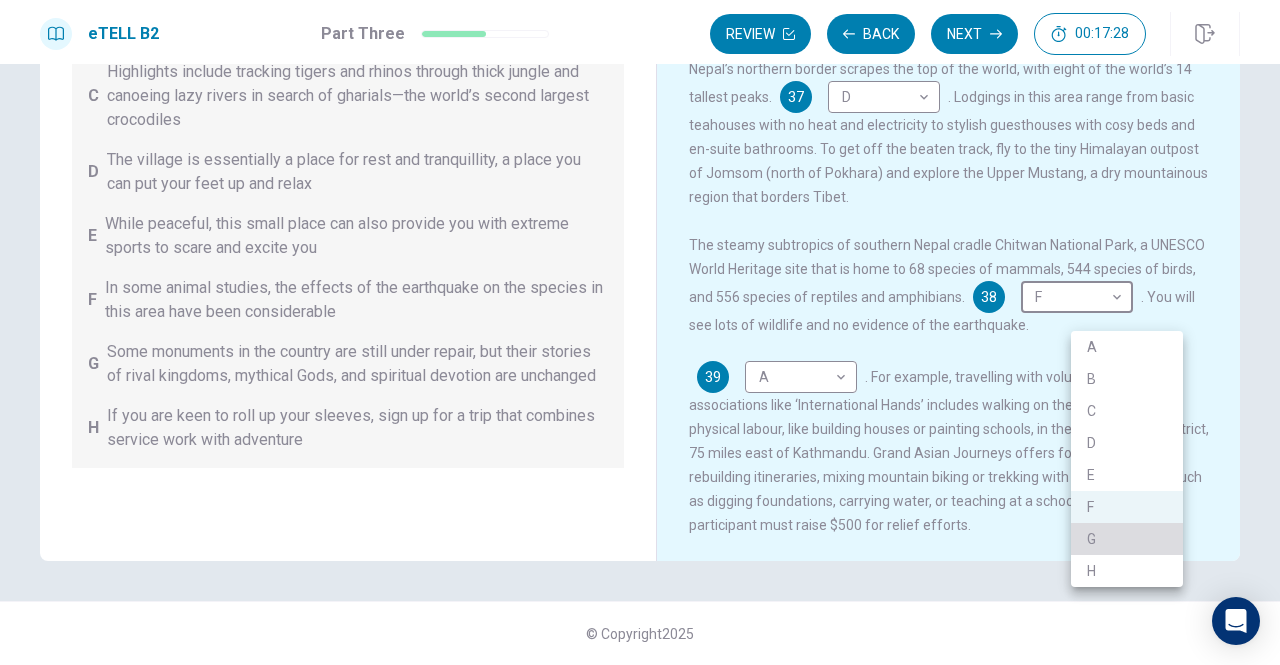 click on "G" at bounding box center [1127, 539] 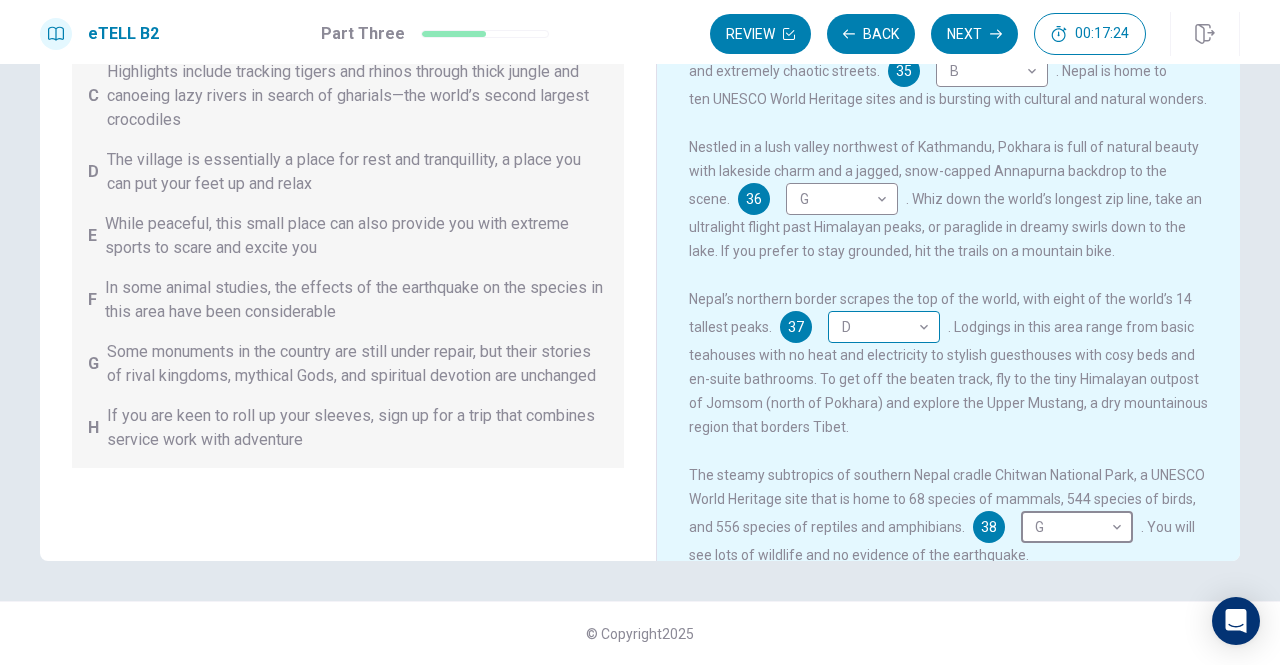 scroll, scrollTop: 64, scrollLeft: 0, axis: vertical 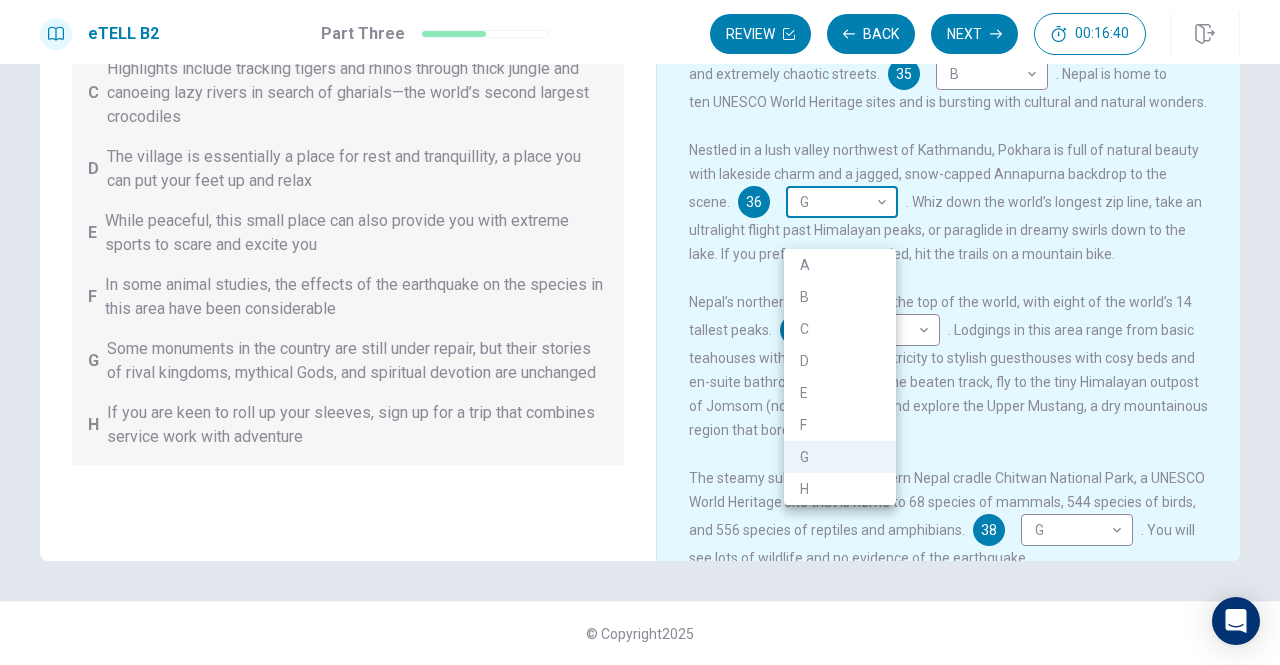 click on "This site uses cookies, as explained in our  Privacy Policy . If you agree to the use of cookies, please click the Accept button and continue to browse our site.   Privacy Policy Accept   eTELL B2 Part Three Review Back Next 00:16:40 Question 15 - 19 of 30 00:16:40 Review Back Next Questions 35 - 39 You are going to read a passage in which some sentences have been  removed. For questions 35 – 39, insert the correct sentence (A – H) into the  appropriate gap. There are THREE sentences which you do not need. A You could step out in amazement for weeks in the Everest region or along the Annapurna Circuit, popular mountain walking areas that are open after the earthquake B Rest assured Nepal’s rich history, infinite hospitality, and majestic beauty are still there and waiting for you C Highlights include tracking tigers and rhinos through thick jungle and canoeing lazy rivers in search of gharials—the world’s second largest crocodiles D E F G H Why Visit Nepal? 35 B * ​ 36 G * ​ 37 D * ​ 38 G * A" at bounding box center [640, 332] 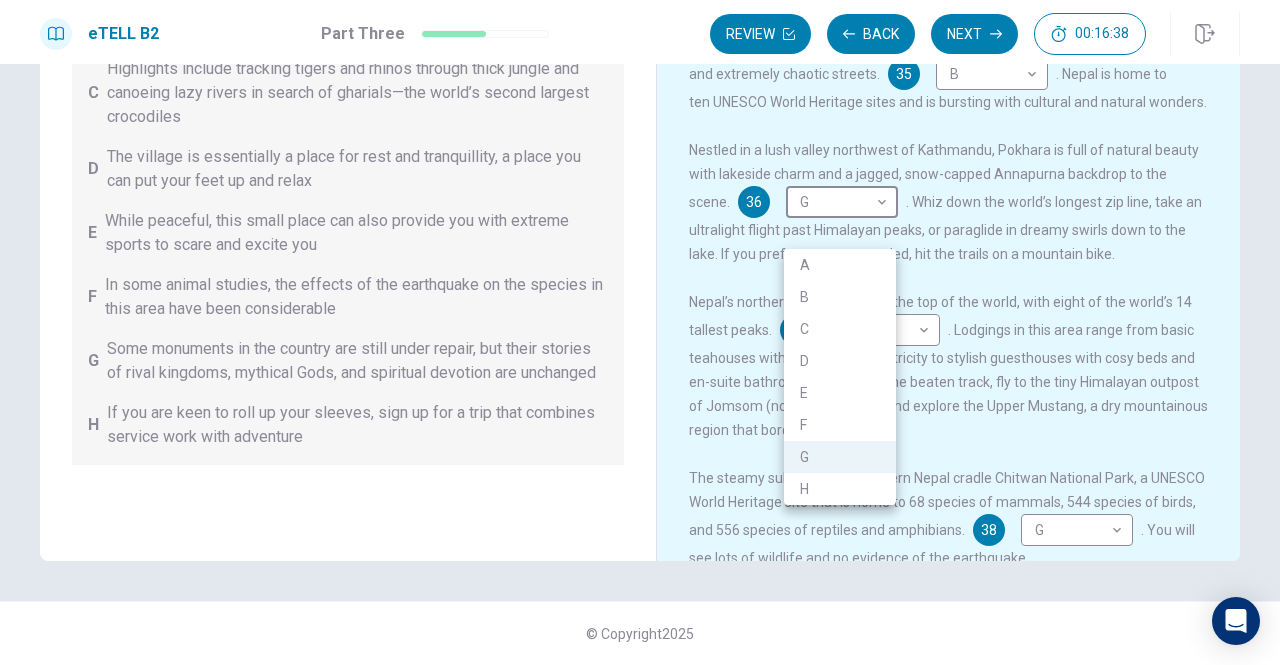 click at bounding box center [640, 332] 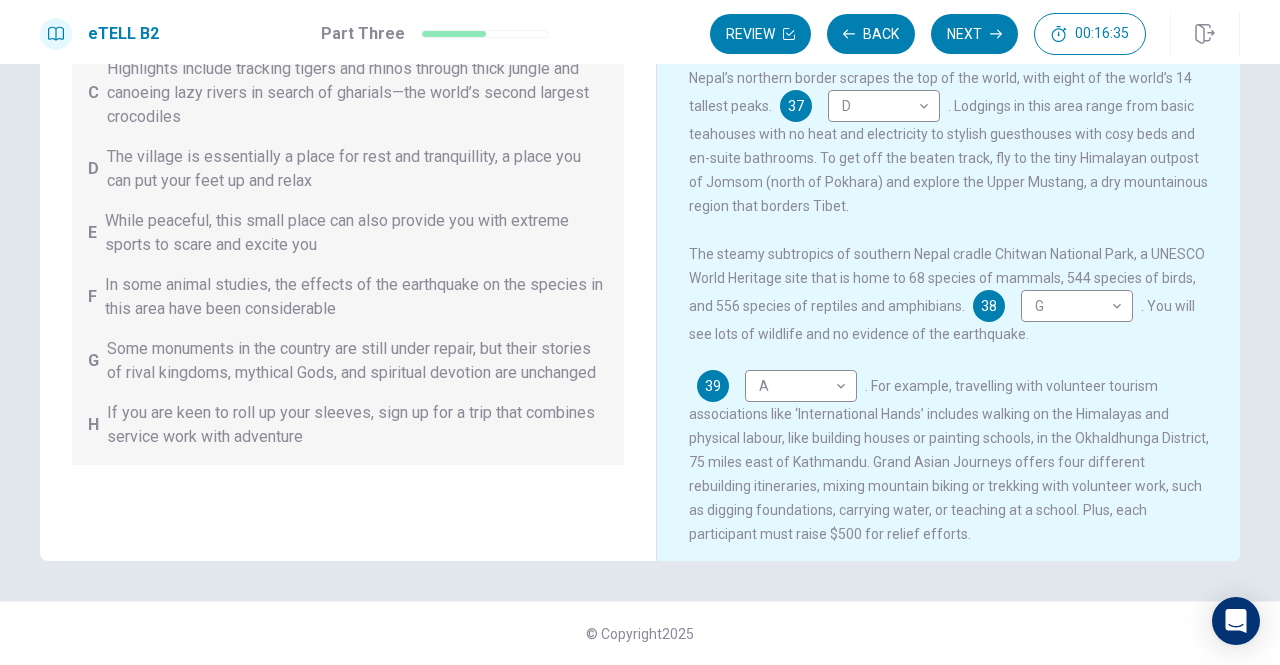 scroll, scrollTop: 289, scrollLeft: 0, axis: vertical 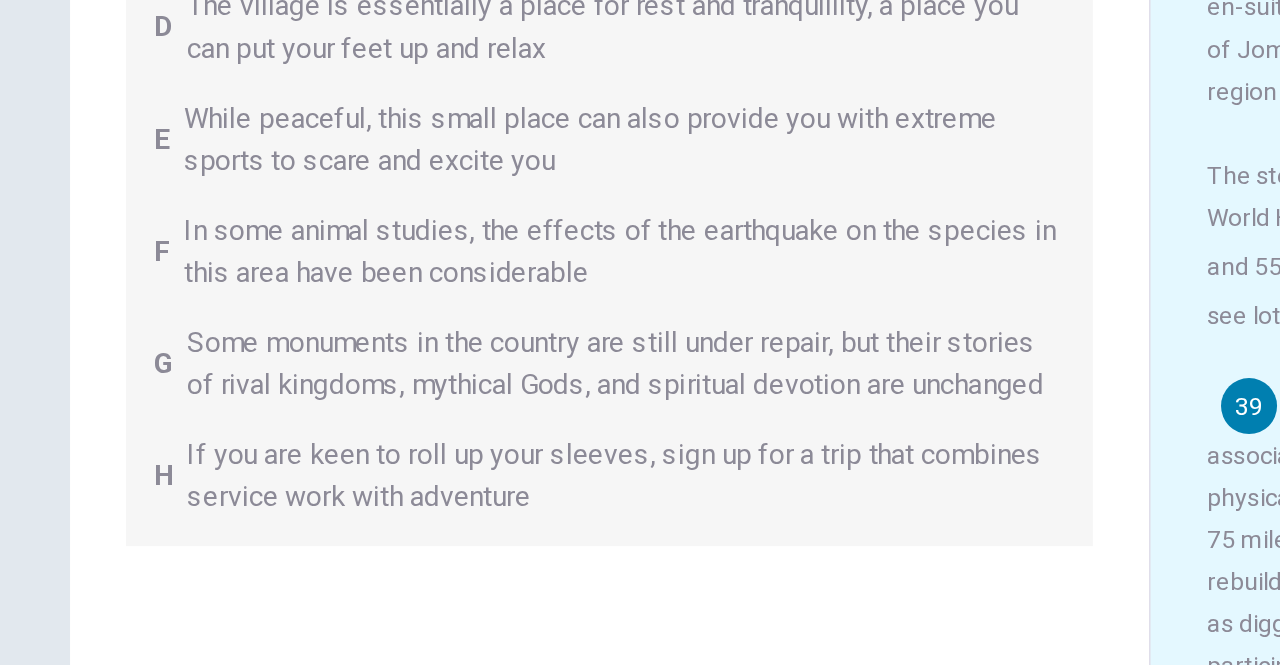 click on "This site uses cookies, as explained in our  Privacy Policy . If you agree to the use of cookies, please click the Accept button and continue to browse our site.   Privacy Policy Accept   eTELL B2 Part Three Review Back Next 00:16:22 Question 15 - 19 of 30 00:16:22 Review Back Next Questions 35 - 39 You are going to read a passage in which some sentences have been  removed. For questions 35 – 39, insert the correct sentence (A – H) into the  appropriate gap. There are THREE sentences which you do not need. A You could step out in amazement for weeks in the Everest region or along the Annapurna Circuit, popular mountain walking areas that are open after the earthquake B Rest assured Nepal’s rich history, infinite hospitality, and majestic beauty are still there and waiting for you C Highlights include tracking tigers and rhinos through thick jungle and canoeing lazy rivers in search of gharials—the world’s second largest crocodiles D E F G H Why Visit Nepal? 35 B * ​ 36 G * ​ 37 D * ​ 38 G * A" at bounding box center [640, 332] 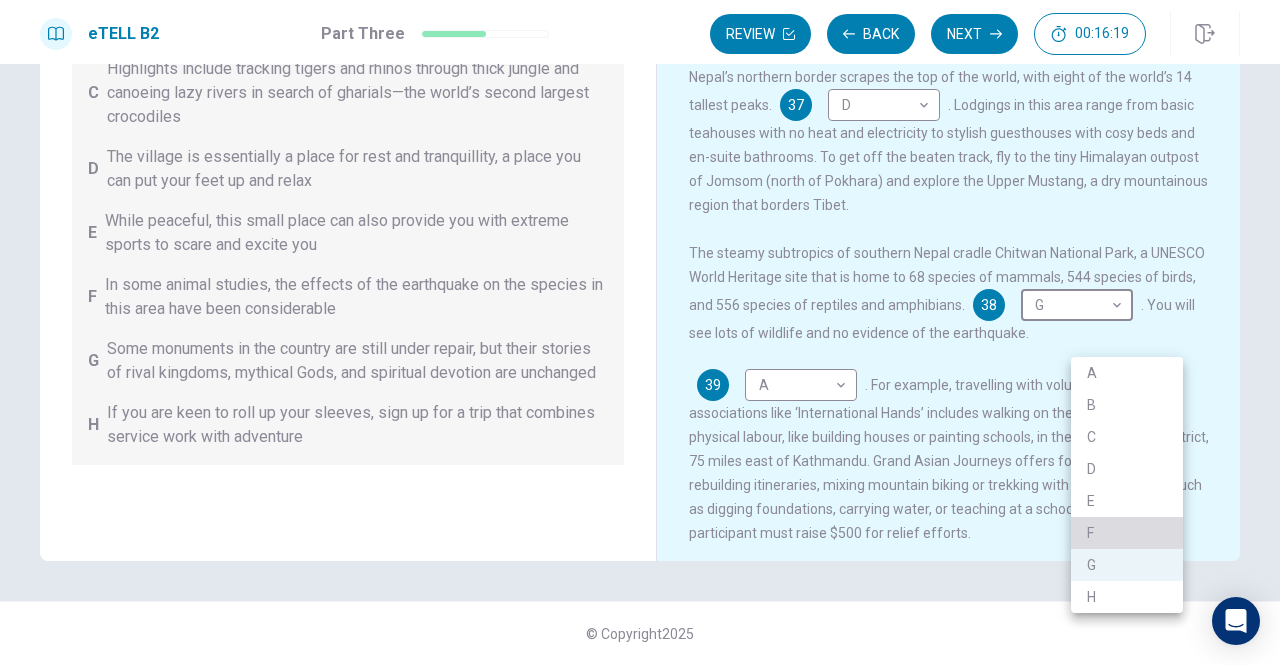 click on "F" at bounding box center (1127, 533) 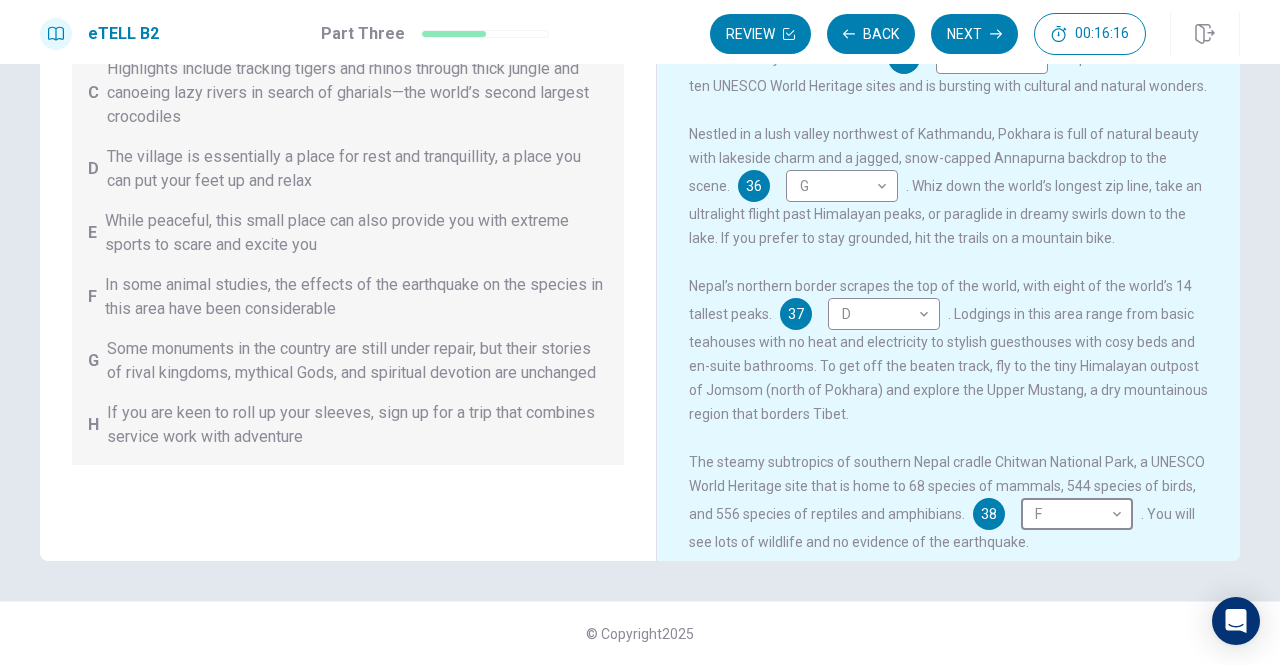 scroll, scrollTop: 0, scrollLeft: 0, axis: both 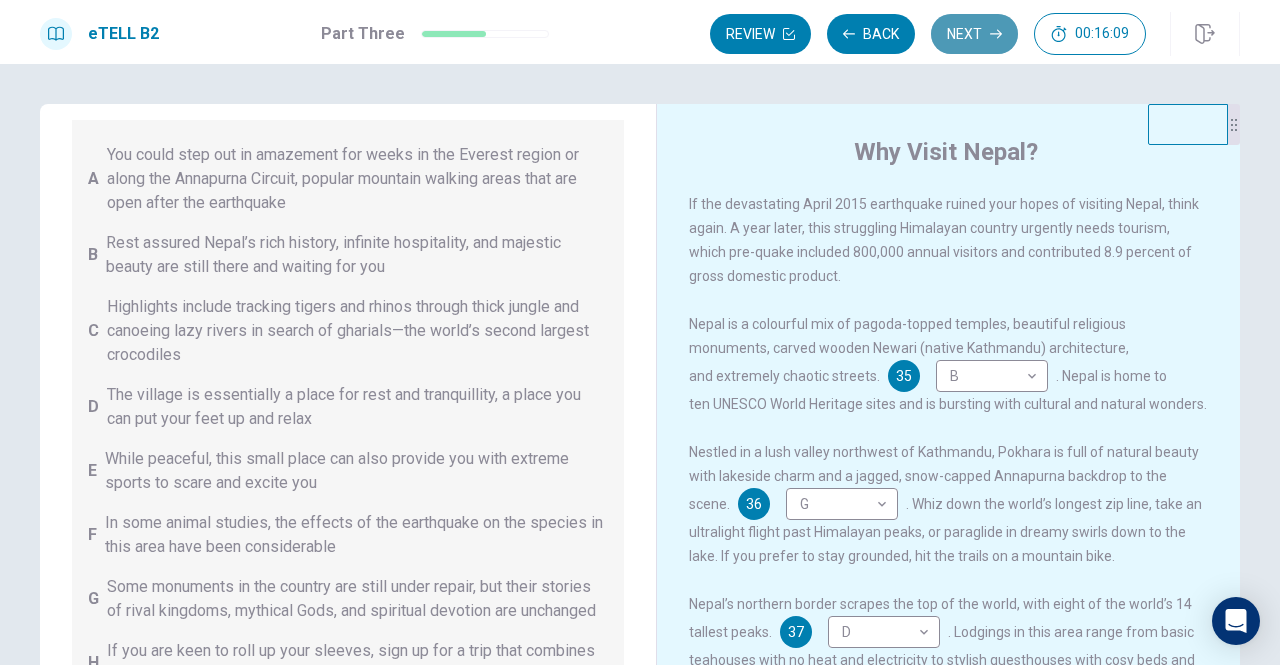 click on "Next" at bounding box center (974, 34) 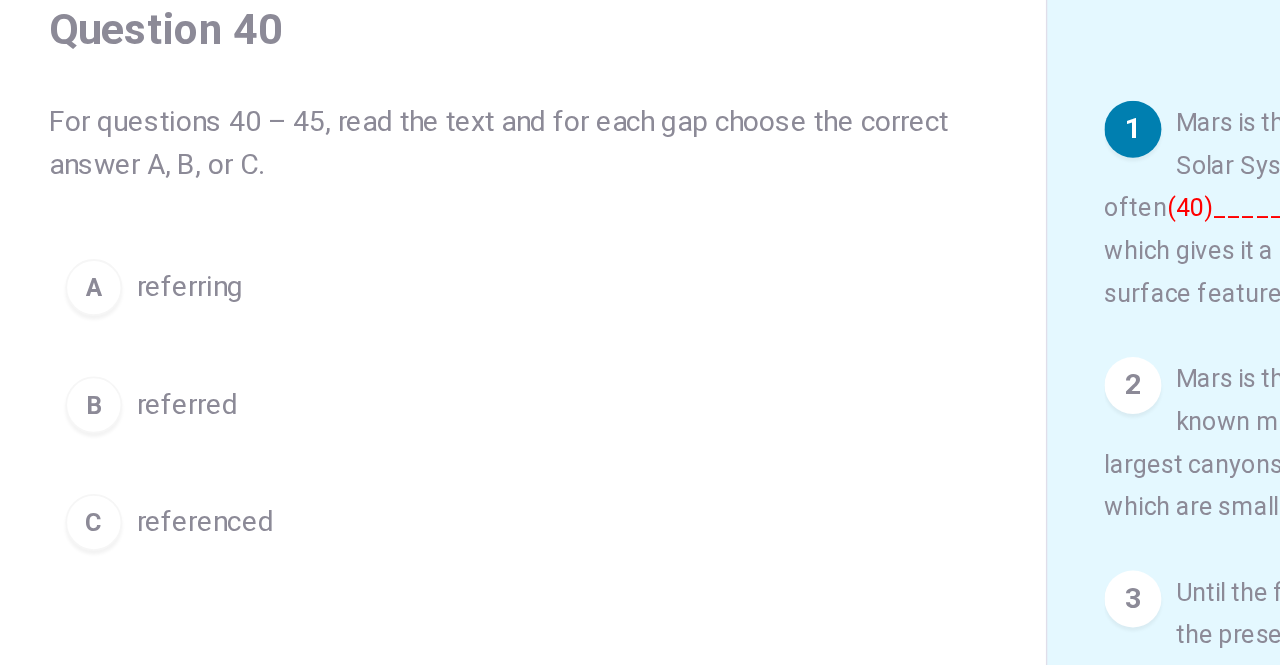 scroll, scrollTop: 0, scrollLeft: 0, axis: both 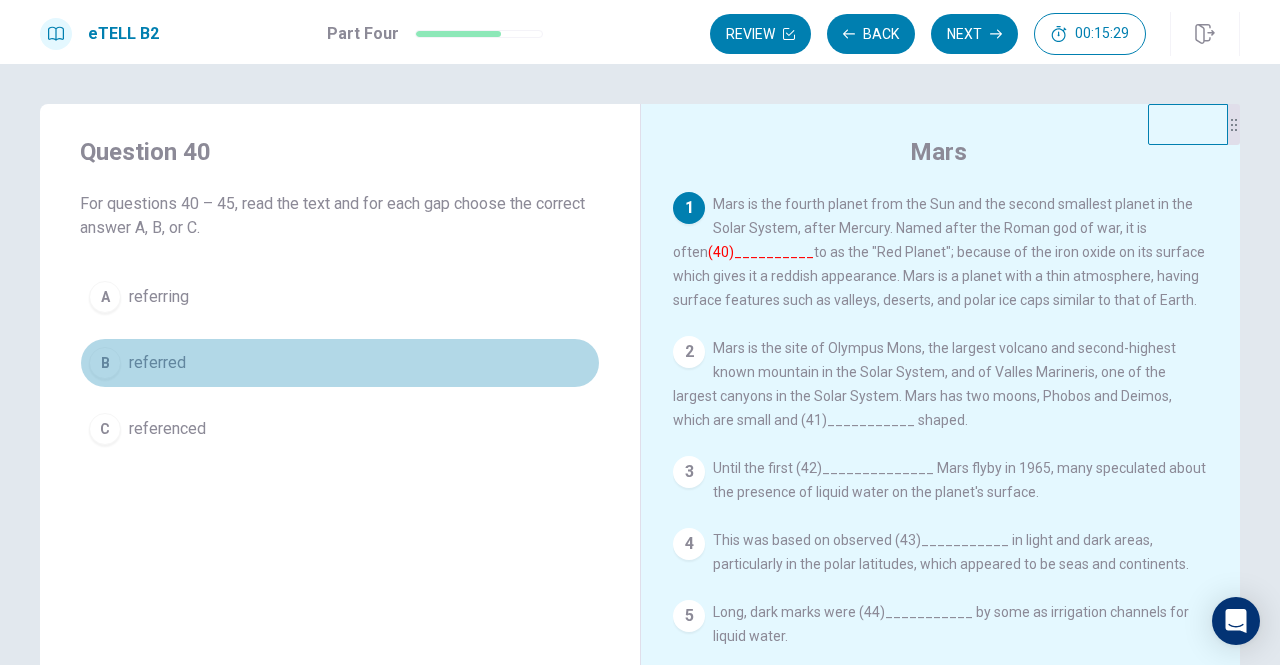 click on "referred" at bounding box center [157, 363] 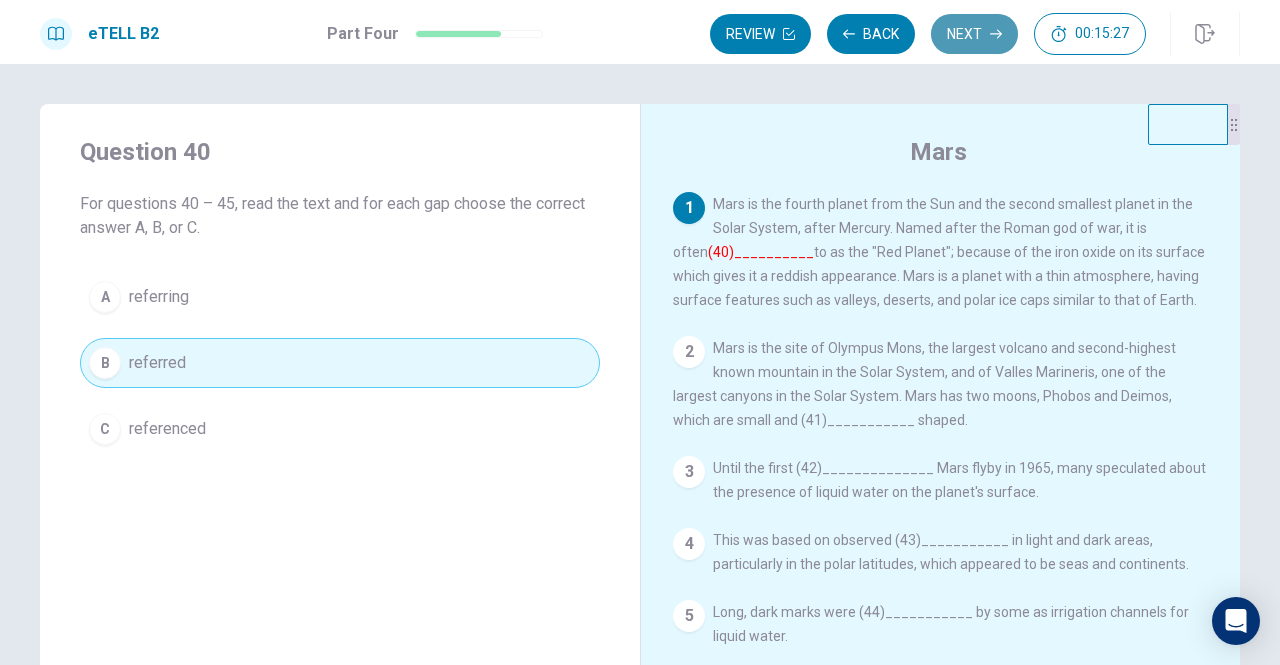 click on "Next" at bounding box center (974, 34) 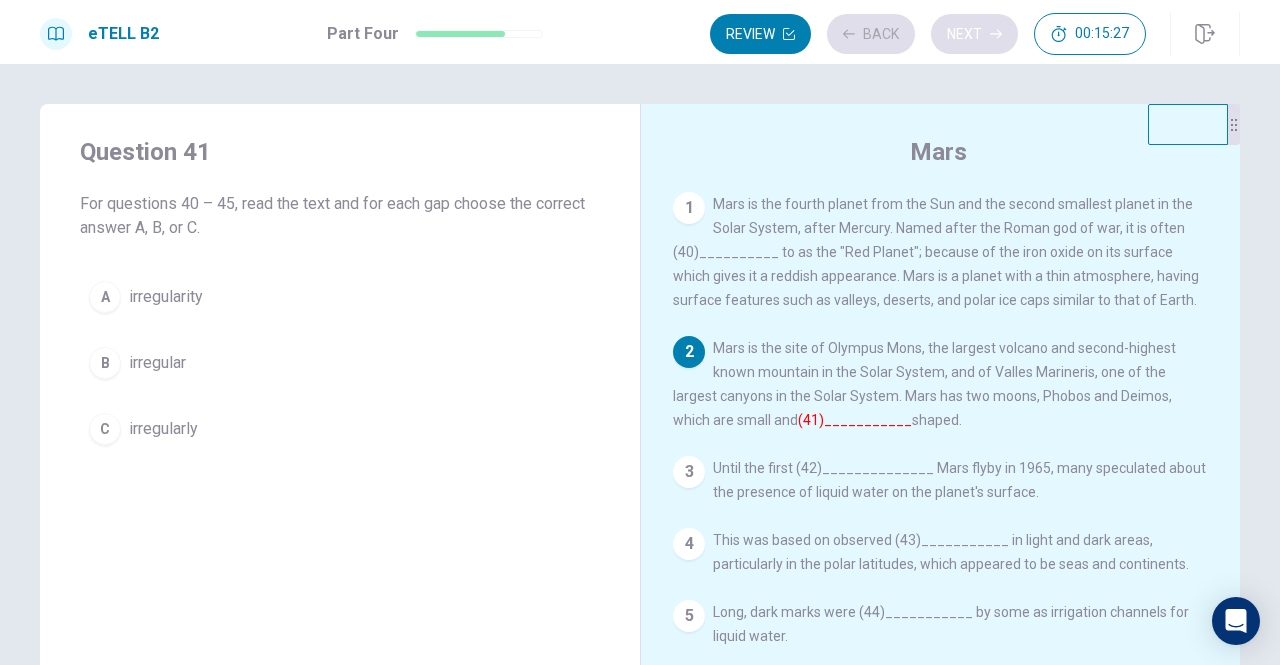 scroll, scrollTop: 86, scrollLeft: 0, axis: vertical 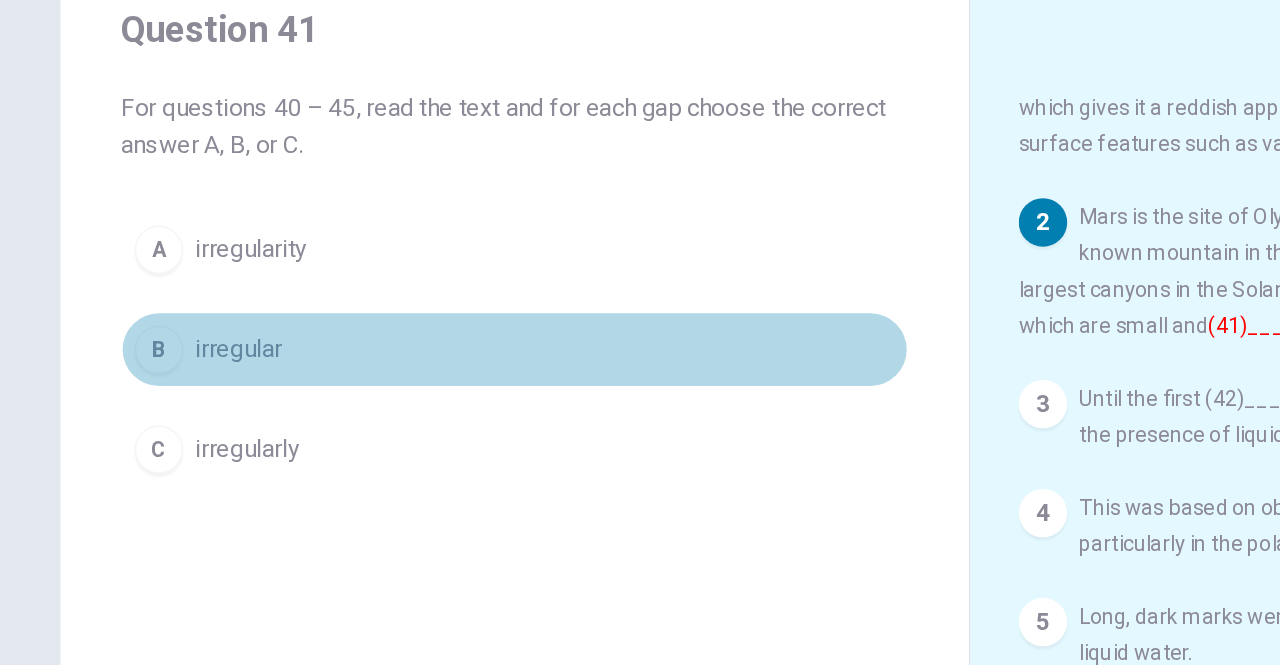 click on "irregular" at bounding box center [157, 361] 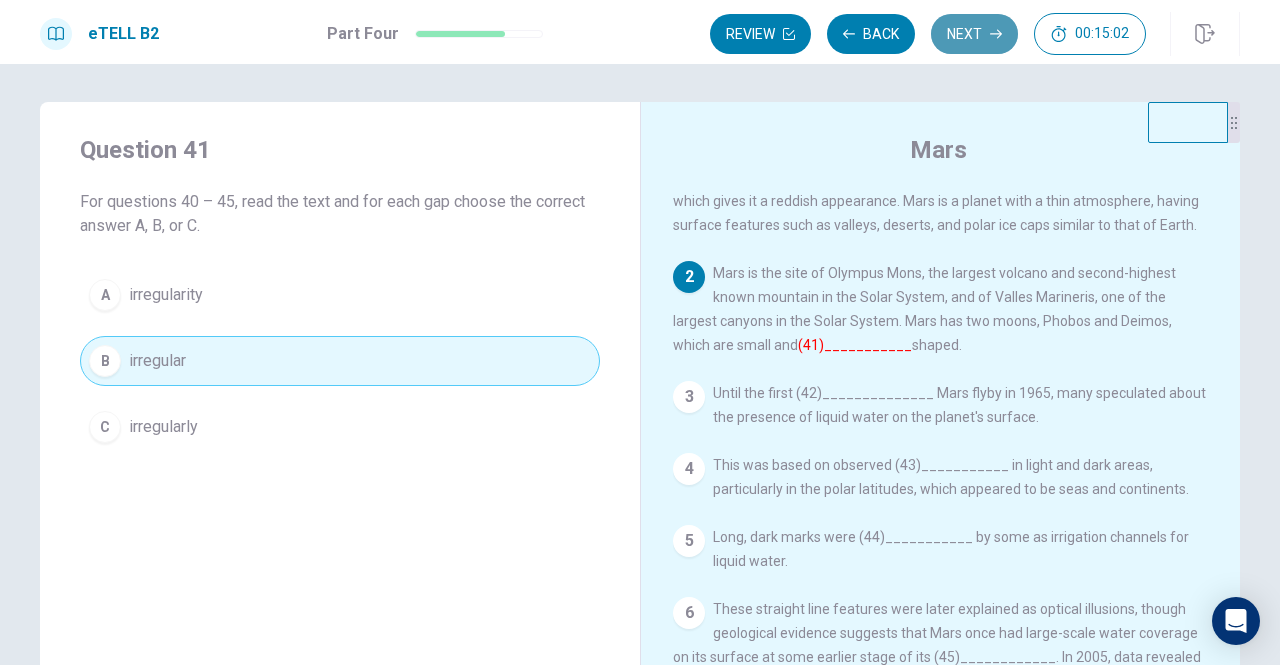 click on "Next" at bounding box center [974, 34] 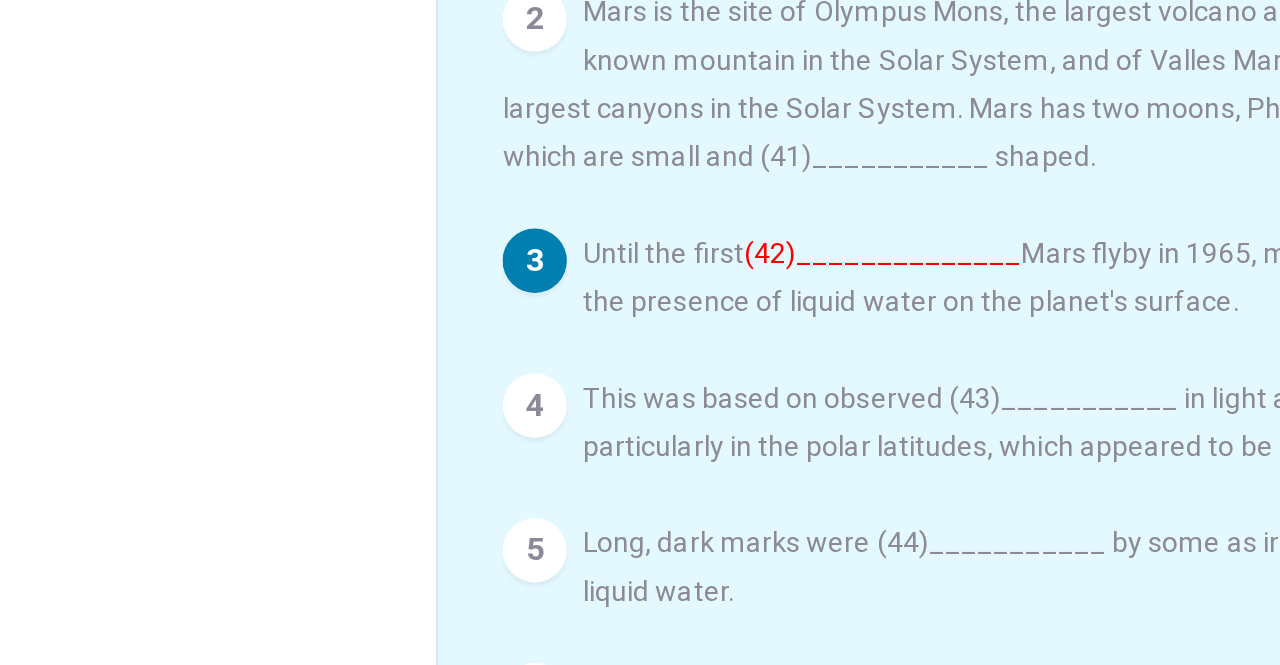 scroll, scrollTop: 139, scrollLeft: 0, axis: vertical 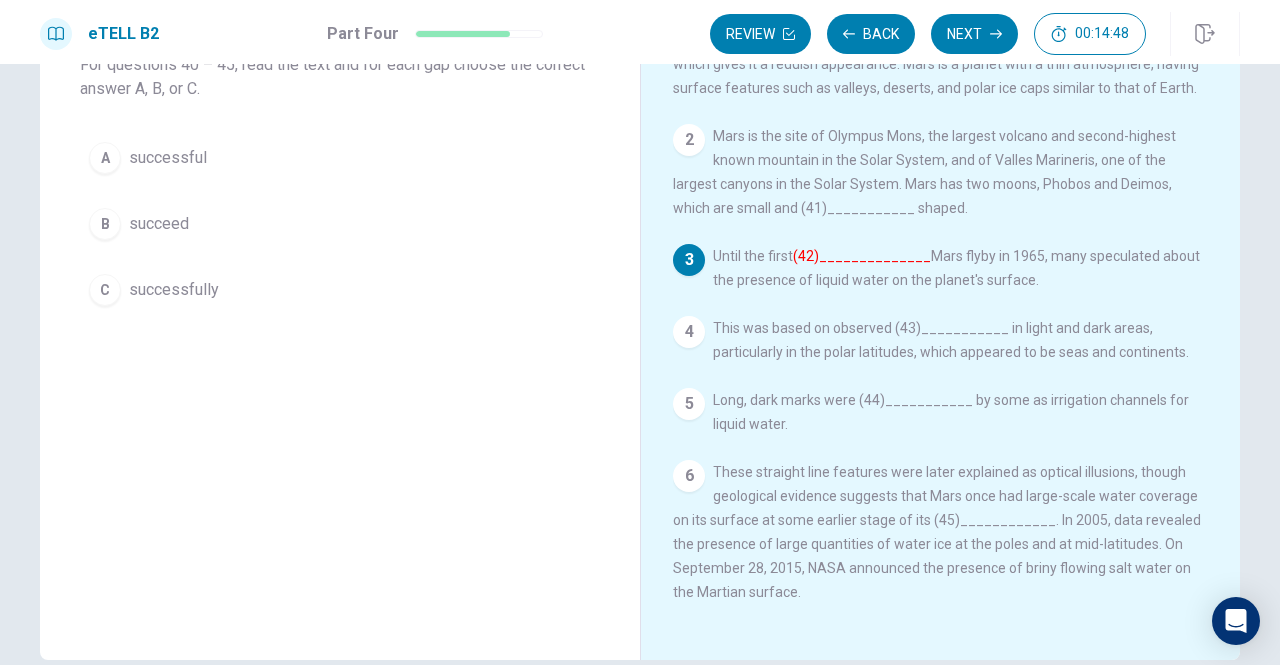 click on "A successful" at bounding box center (340, 158) 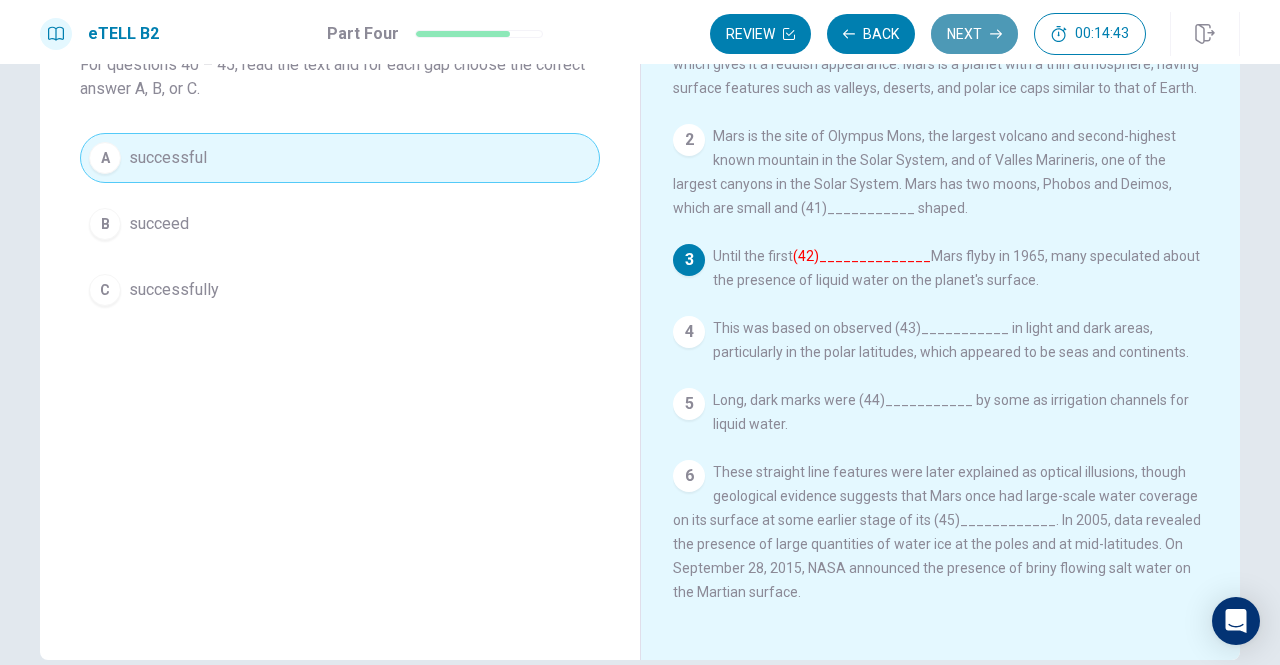 click on "Next" at bounding box center (974, 34) 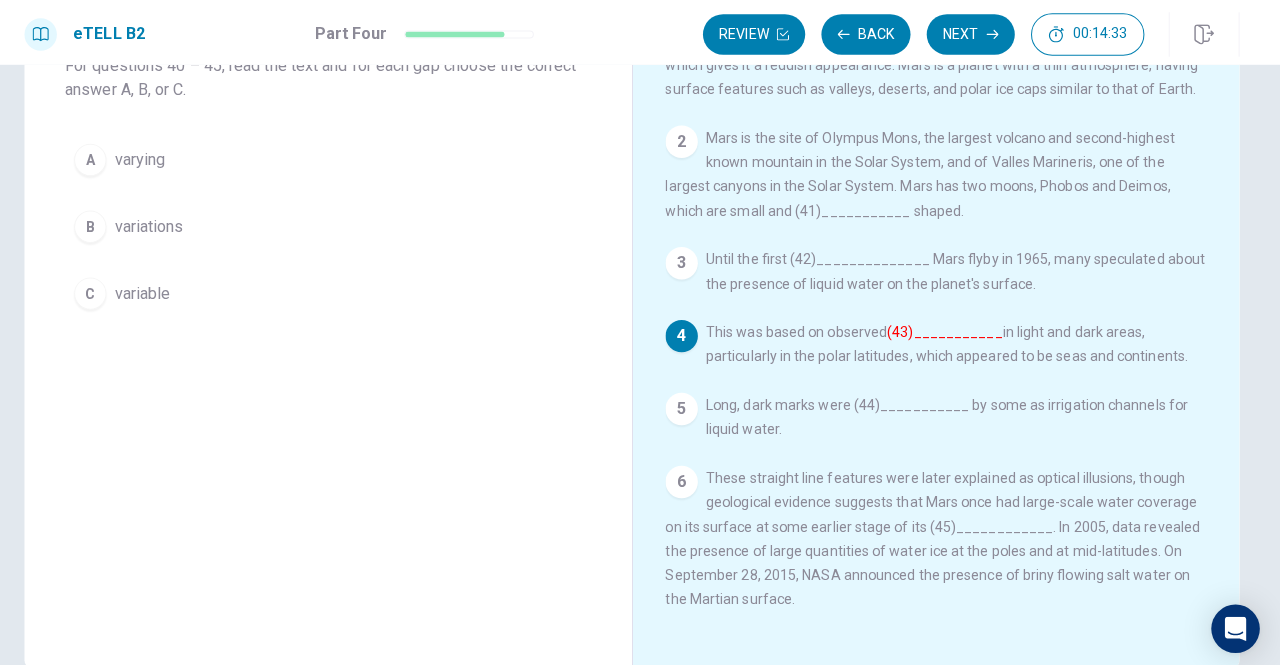 scroll, scrollTop: 0, scrollLeft: 0, axis: both 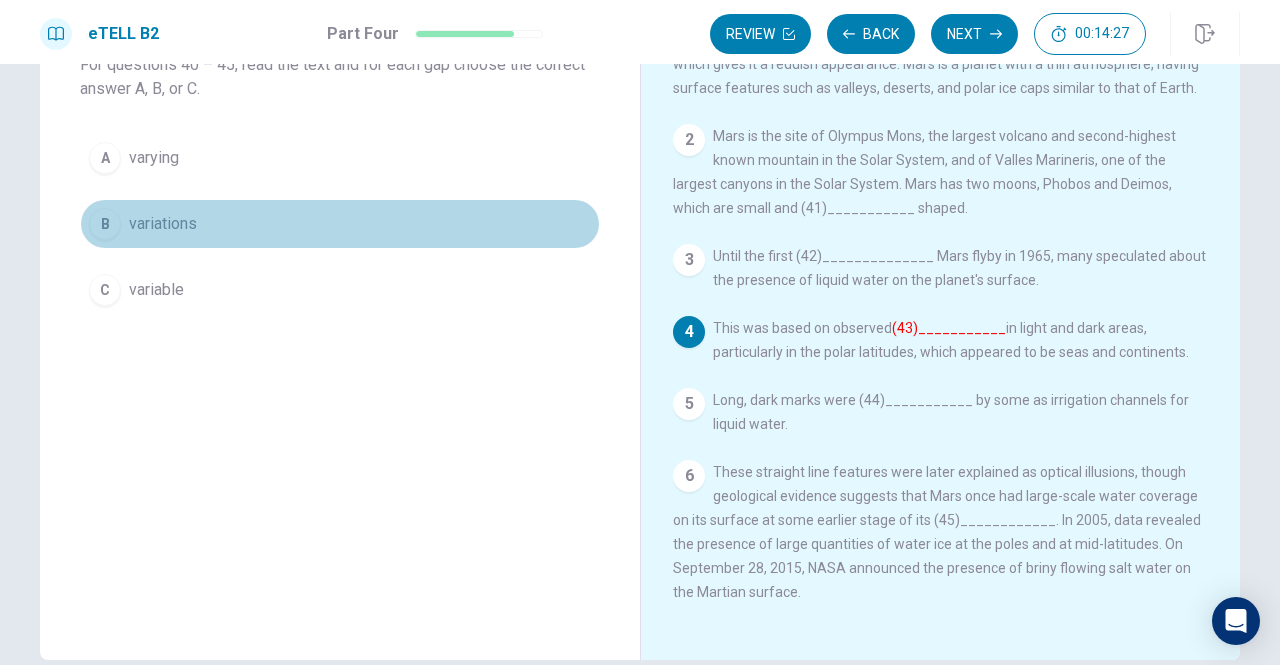 click on "B variations" at bounding box center [340, 224] 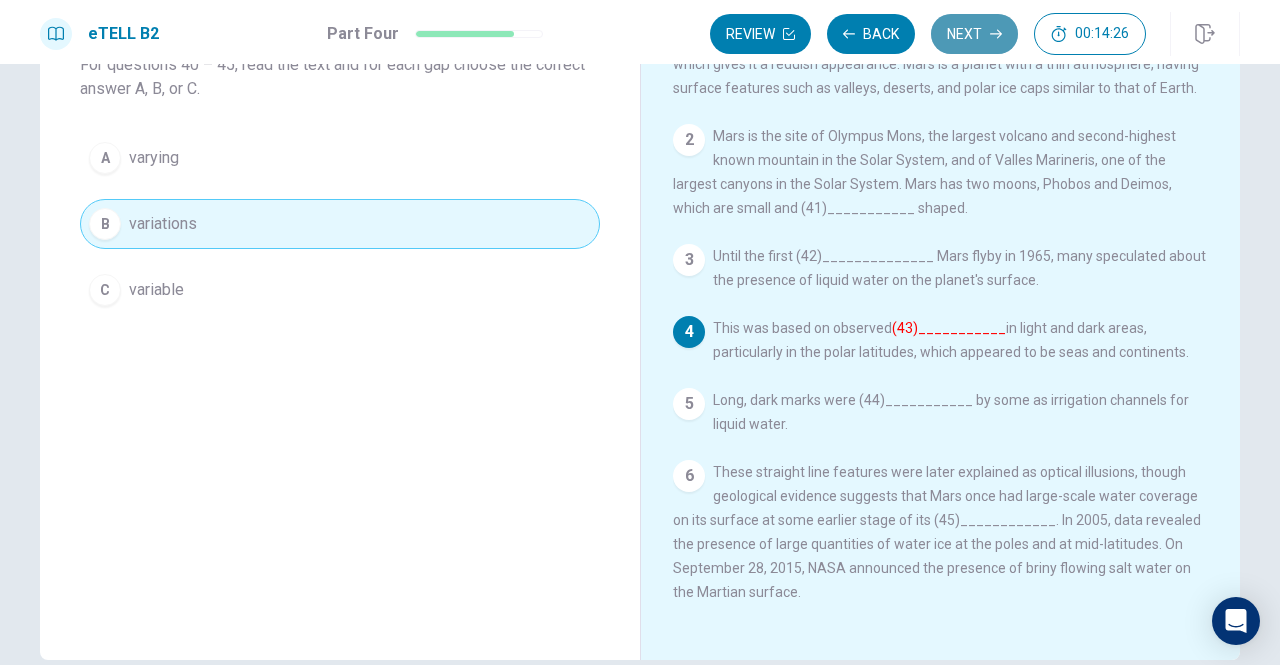click on "Next" at bounding box center (974, 34) 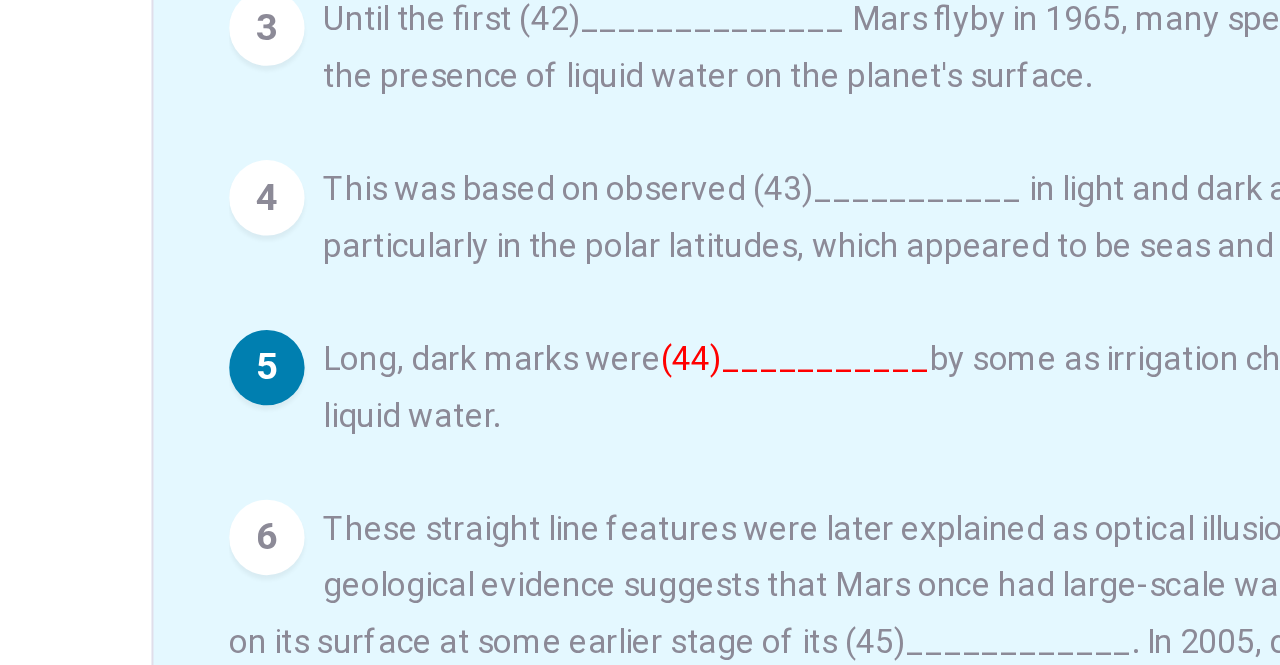 scroll, scrollTop: 144, scrollLeft: 0, axis: vertical 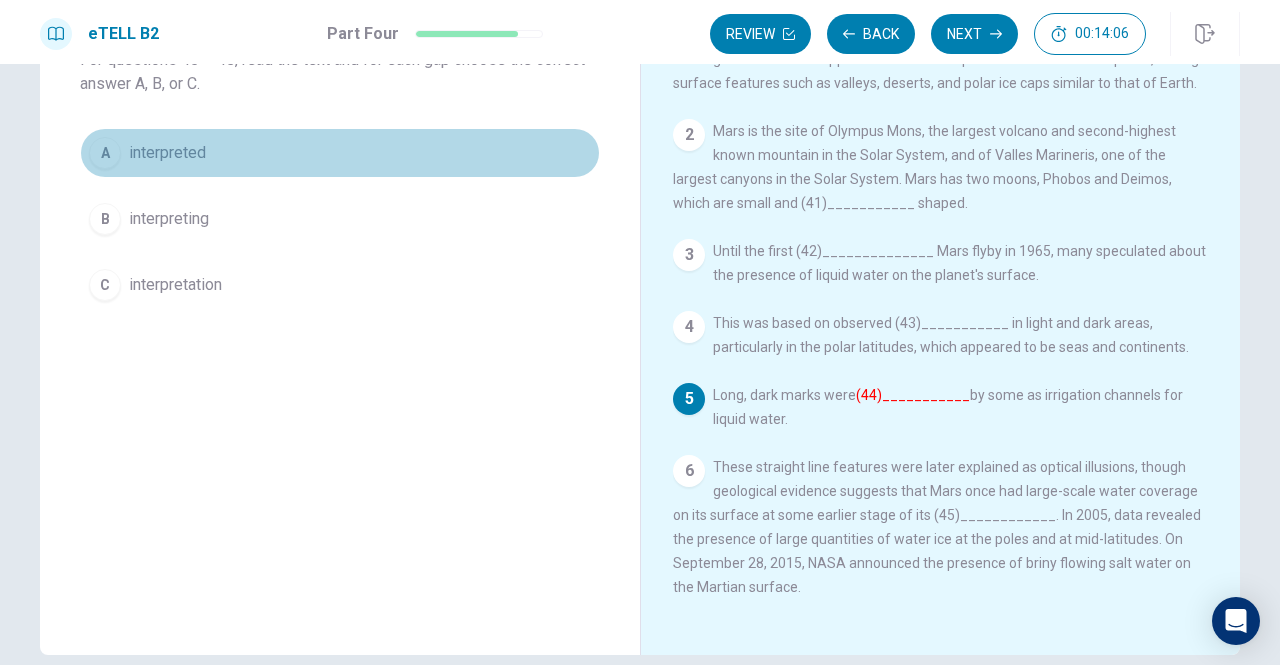 click on "interpreted" at bounding box center [167, 153] 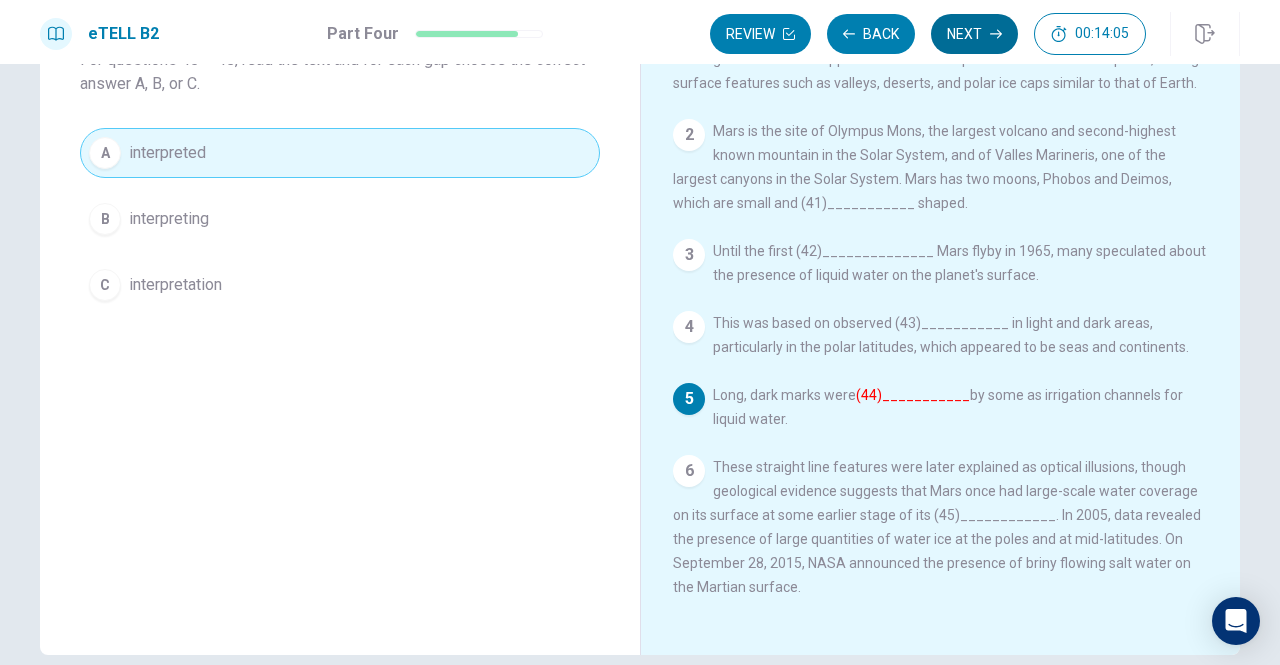 click on "Next" at bounding box center (974, 34) 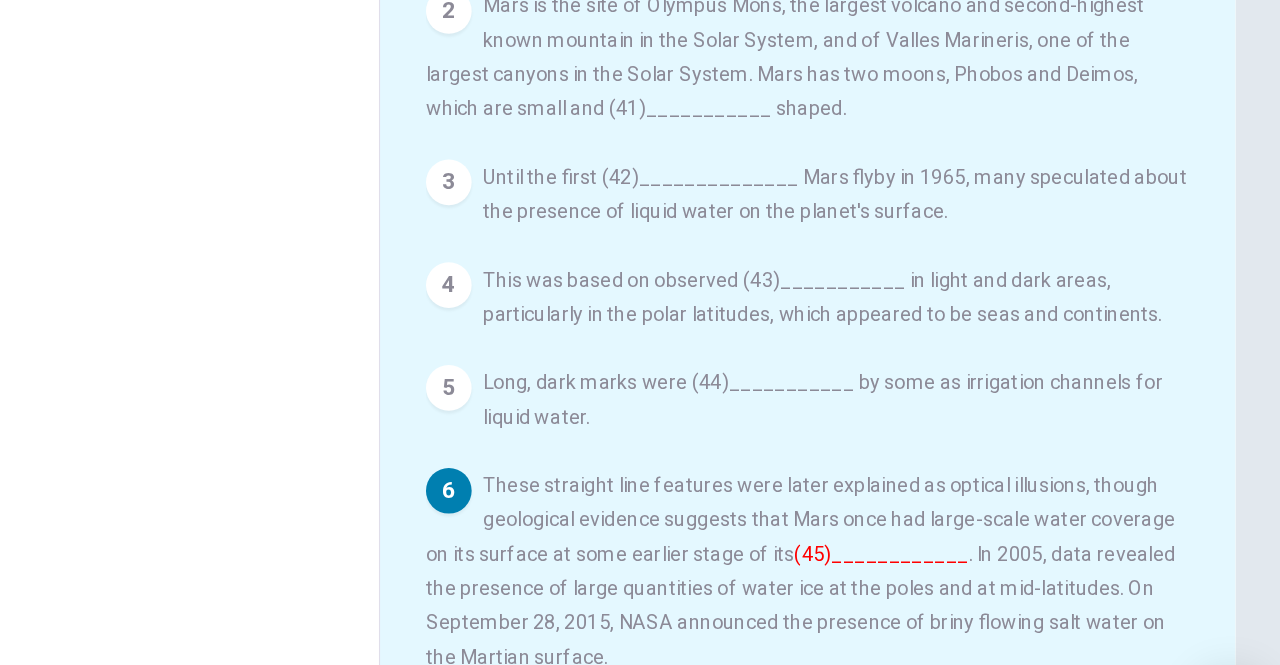 scroll, scrollTop: 0, scrollLeft: 0, axis: both 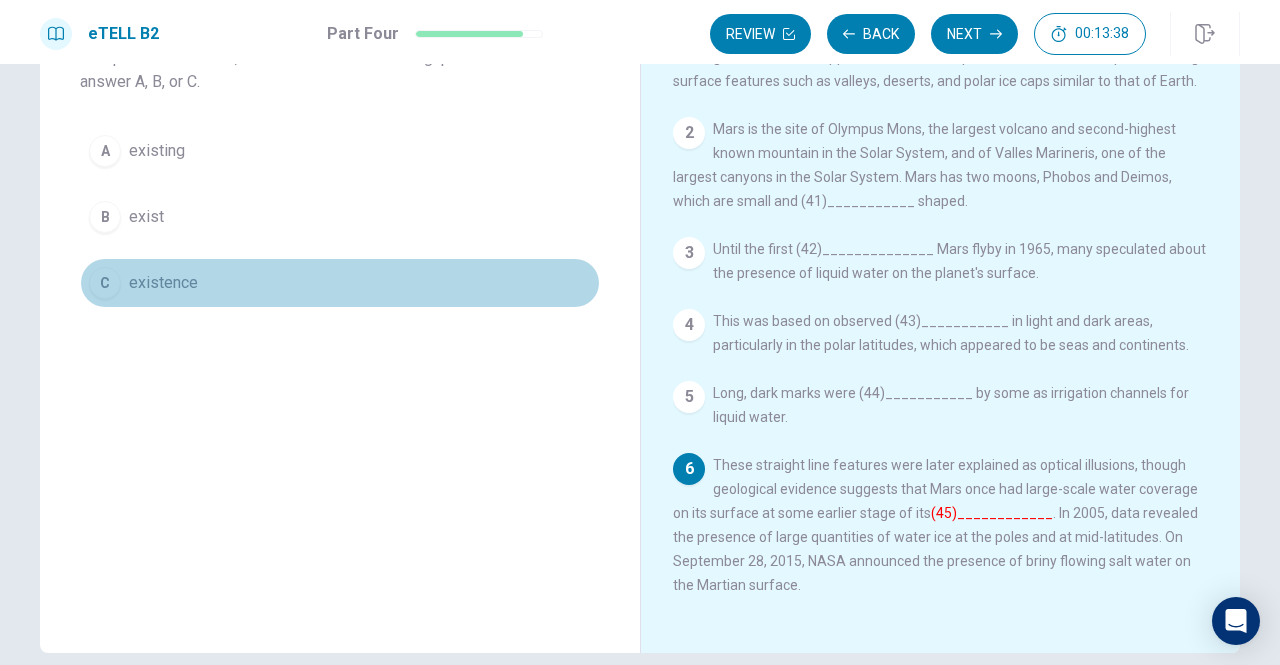 click on "existence" at bounding box center [163, 283] 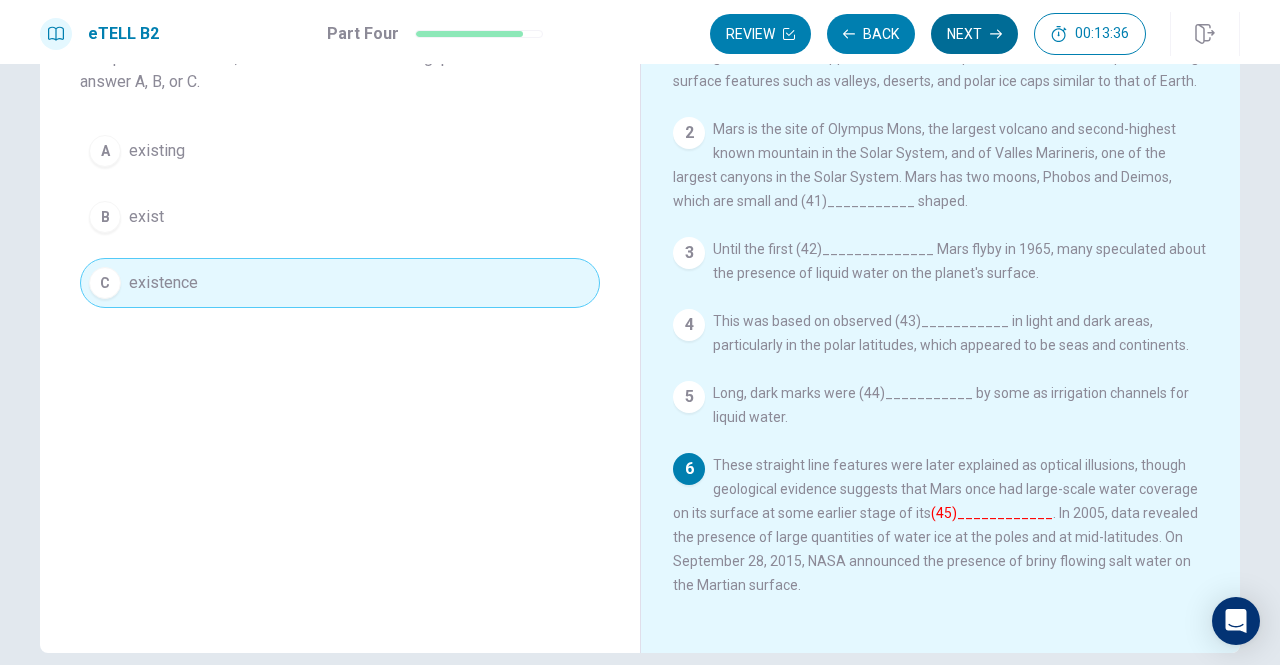 click on "Next" at bounding box center (974, 34) 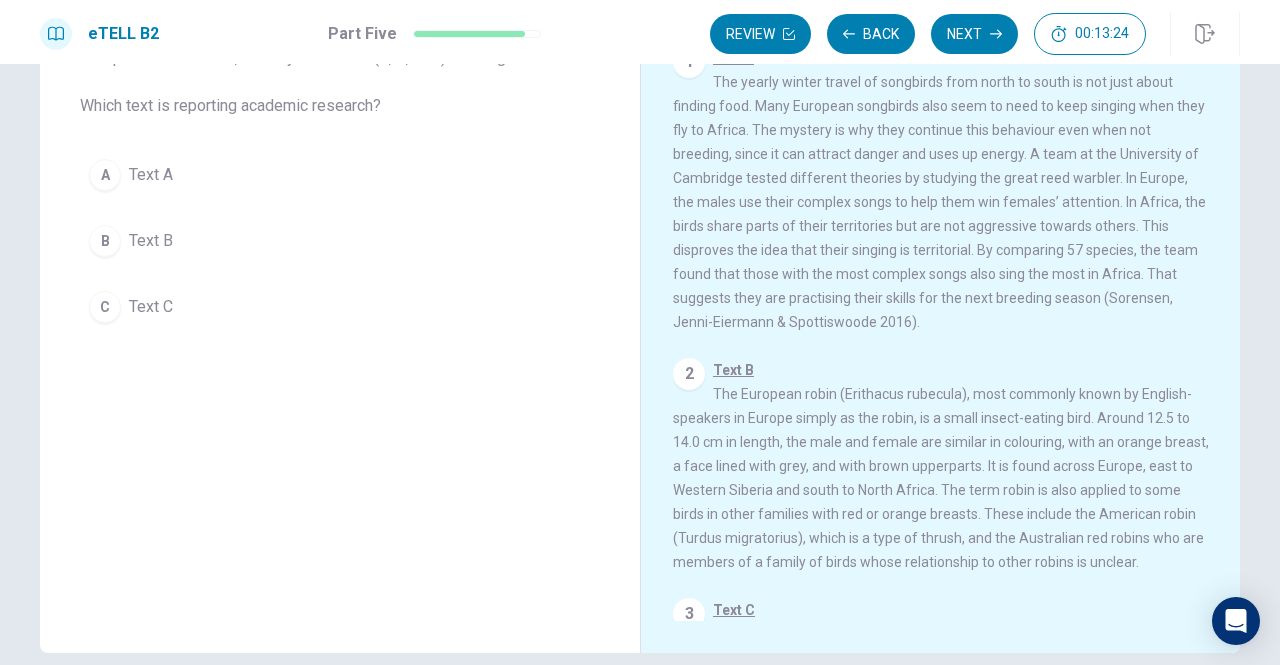 scroll, scrollTop: 6, scrollLeft: 0, axis: vertical 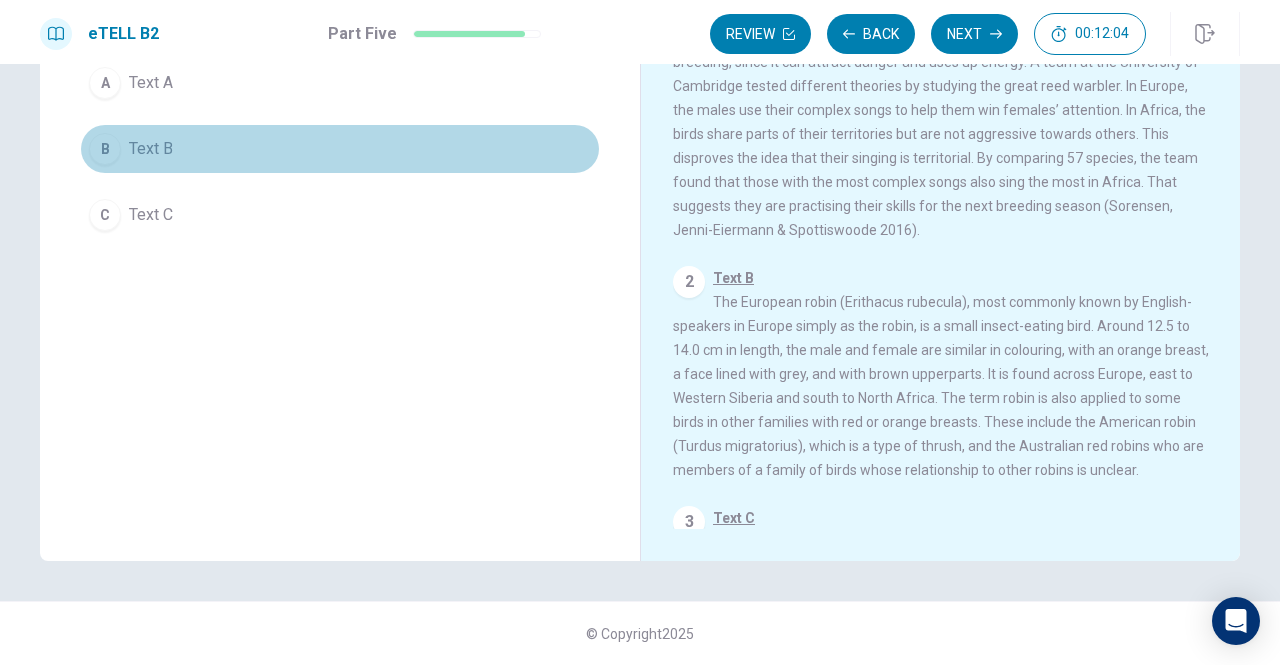 click on "B Text B" at bounding box center [340, 149] 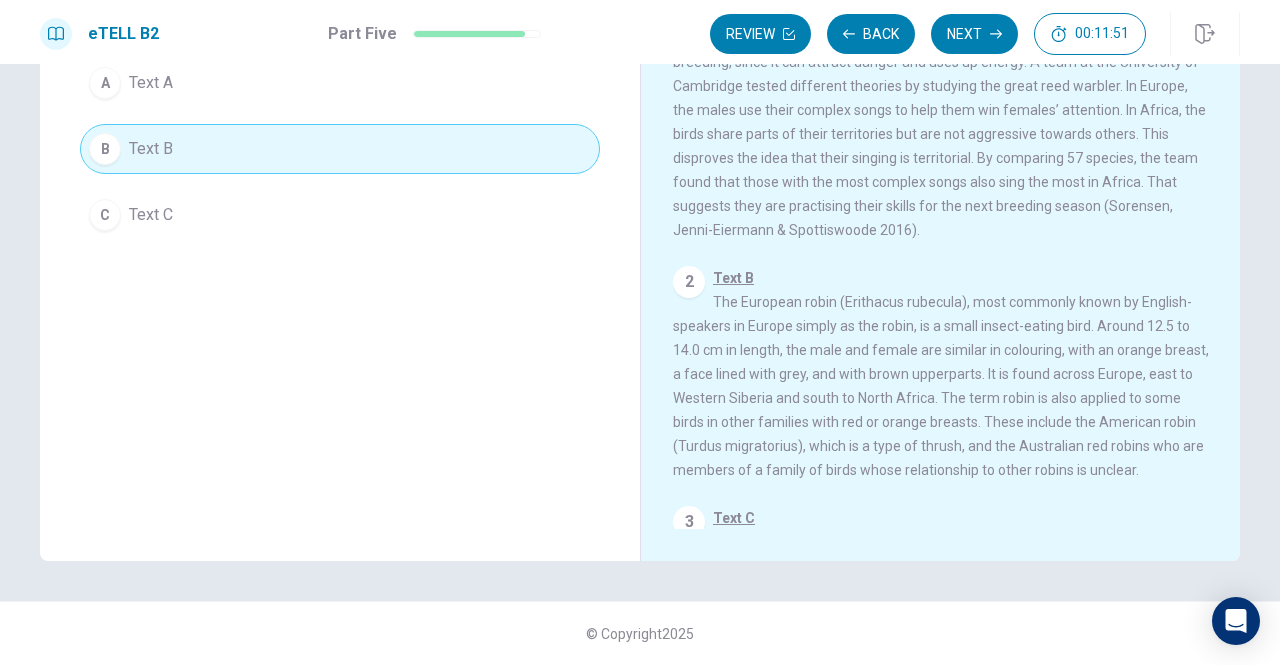 click on "Question 46 For questions 46 – 50, identify which text (A, B, or C) is being described.
Which text is reporting academic research? A Text A B Text B C Text C" at bounding box center (340, 213) 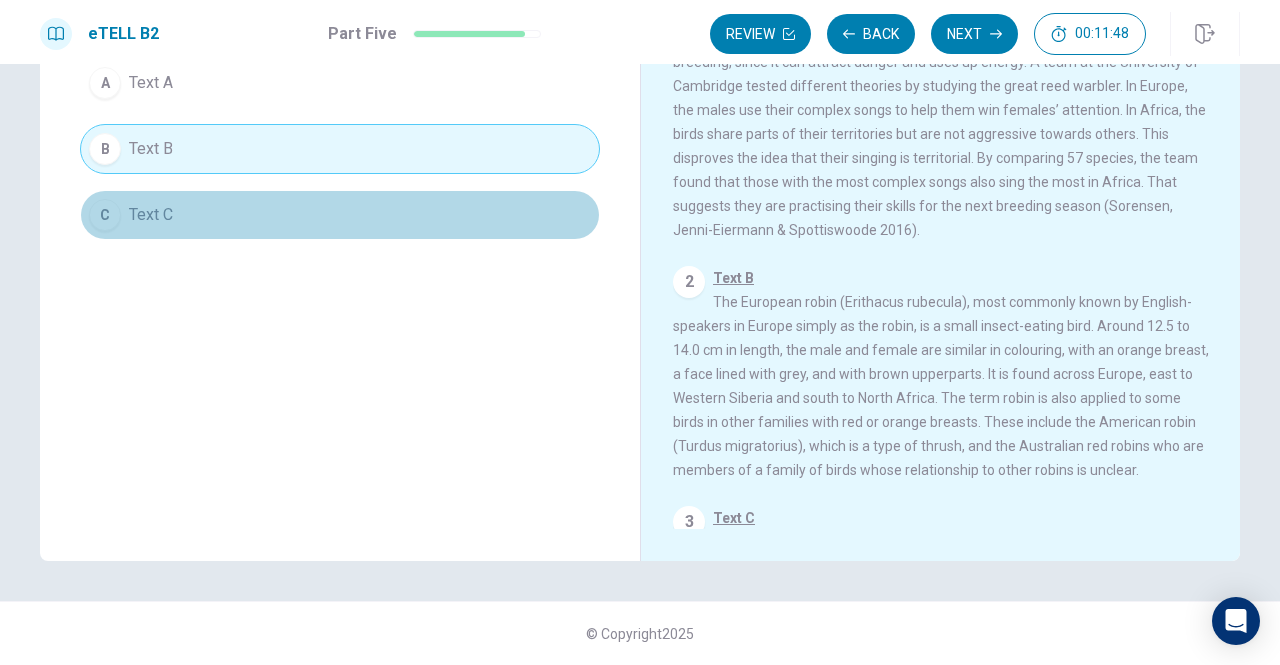 click on "C Text C" at bounding box center (340, 215) 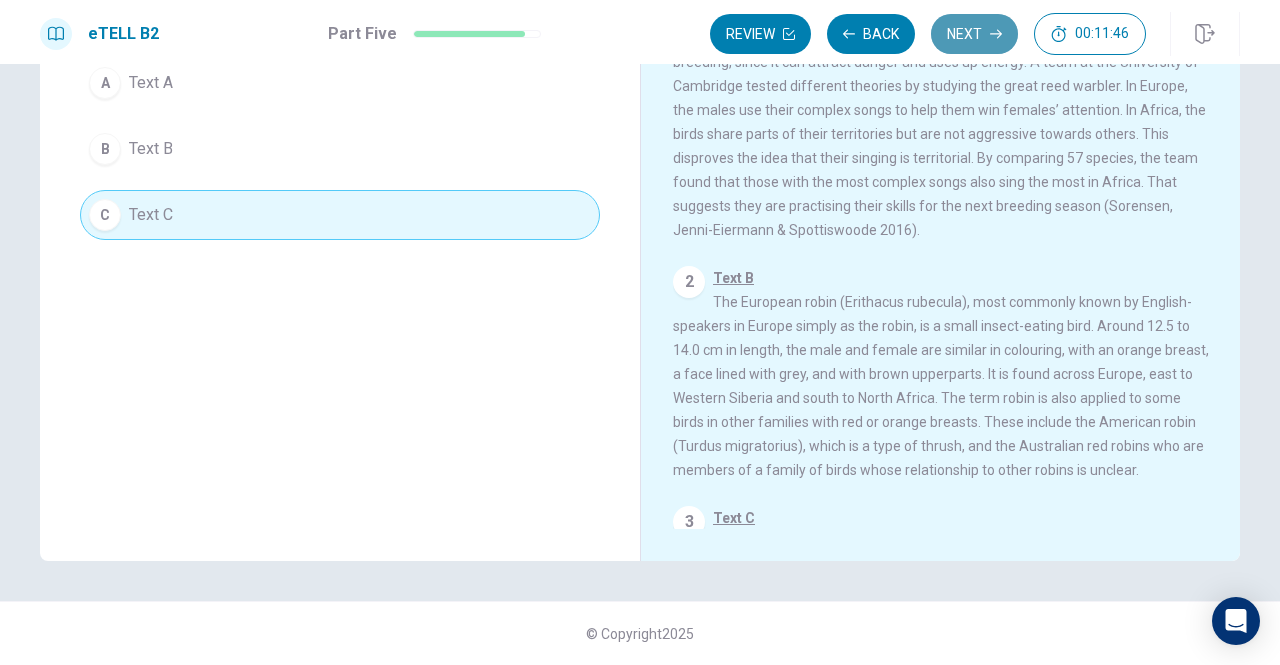 click on "Next" at bounding box center [974, 34] 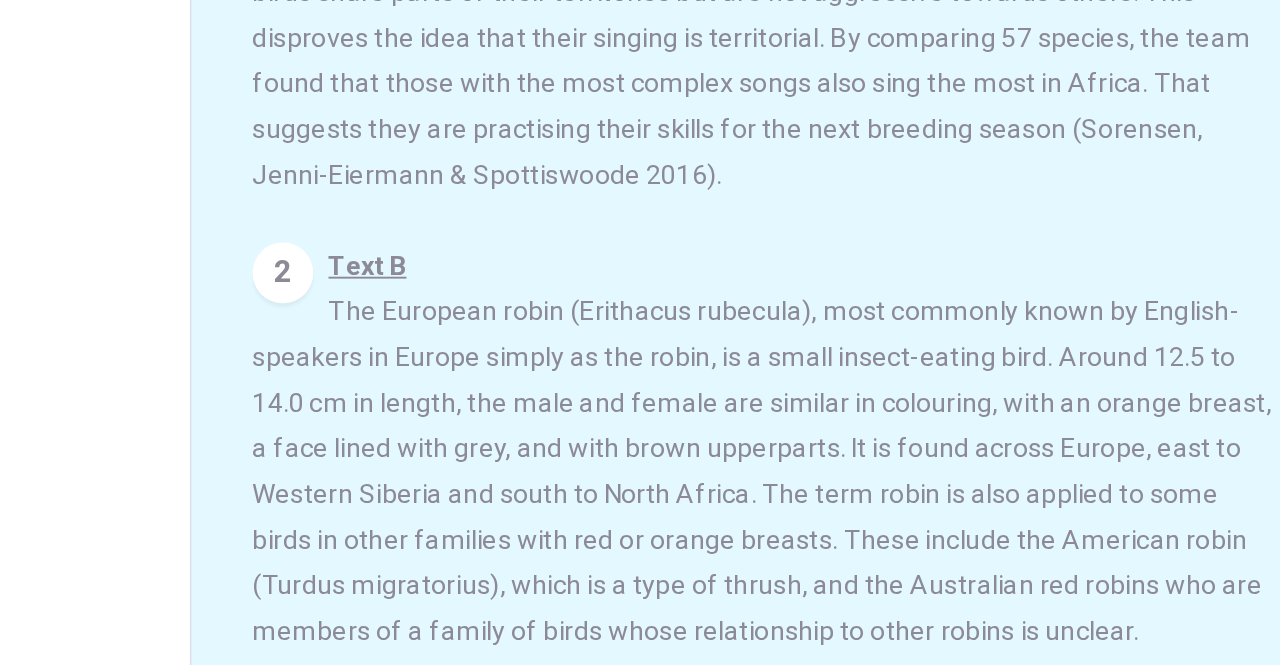 scroll, scrollTop: 238, scrollLeft: 0, axis: vertical 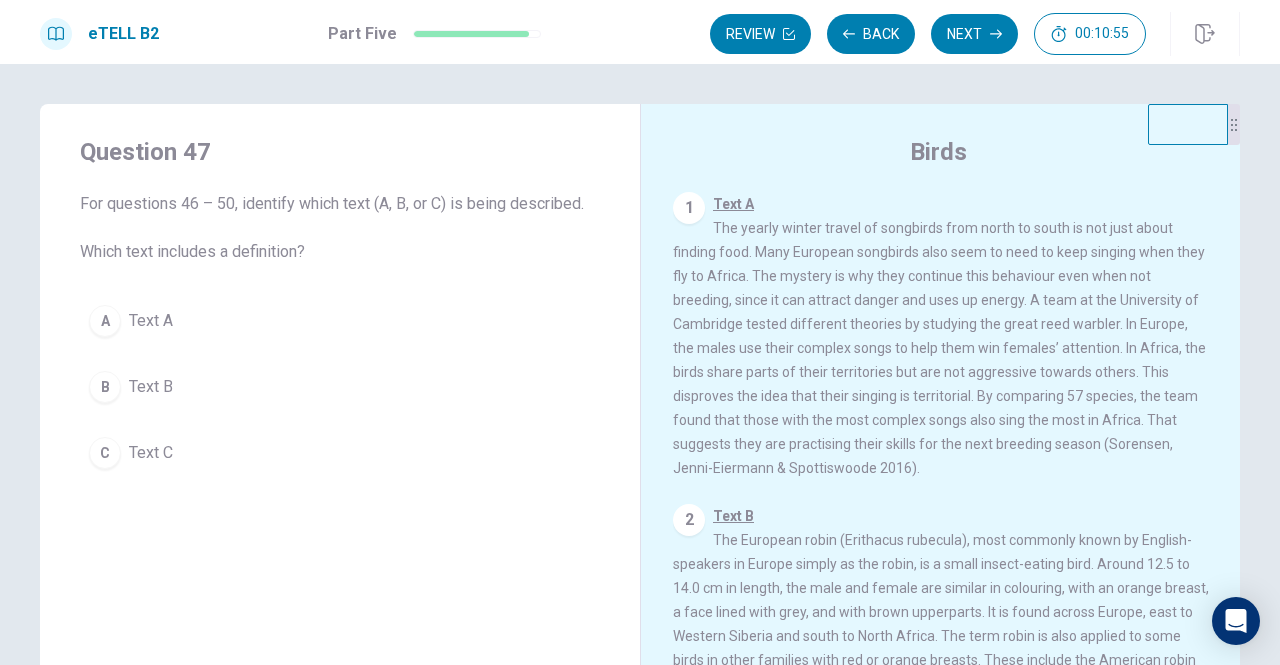 click on "Text B" at bounding box center [151, 387] 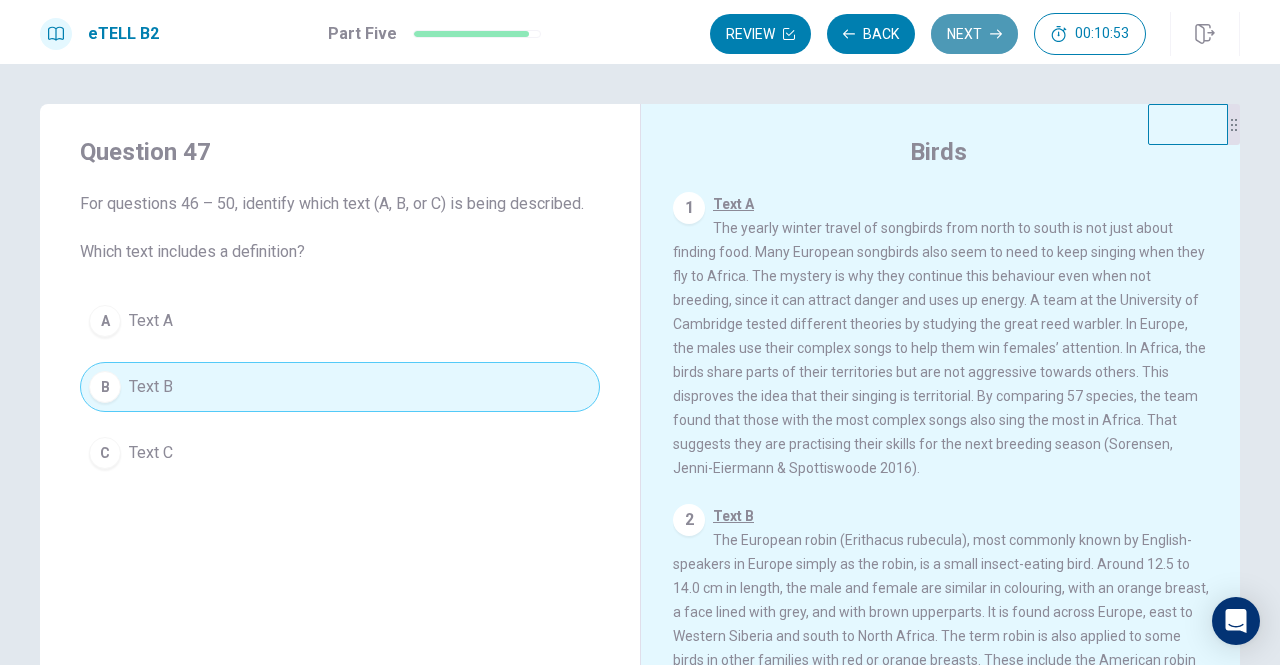 click on "Next" at bounding box center [974, 34] 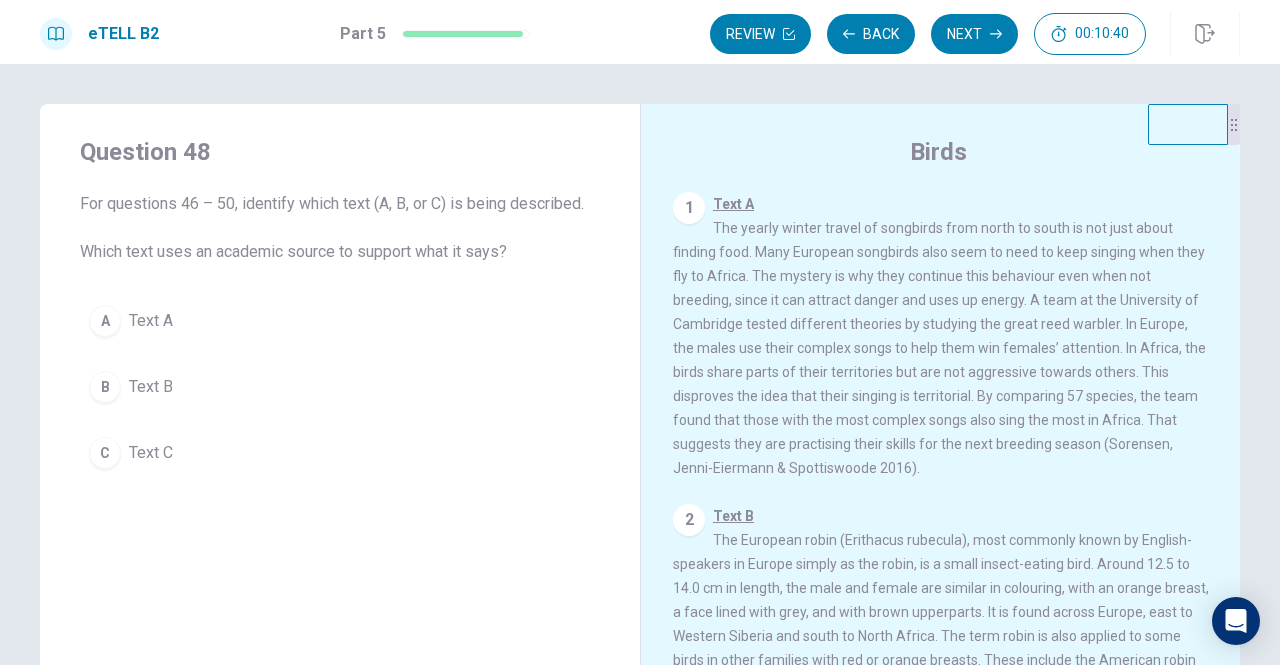 scroll, scrollTop: 0, scrollLeft: 0, axis: both 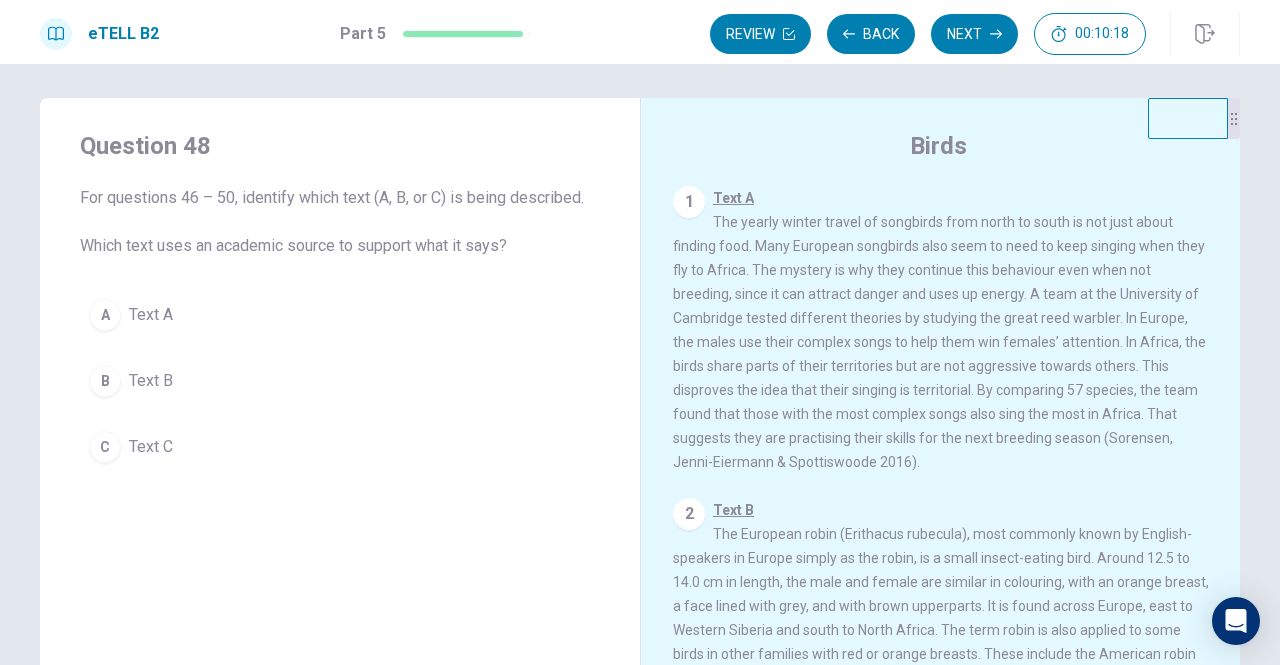 click on "A Text A" at bounding box center (340, 315) 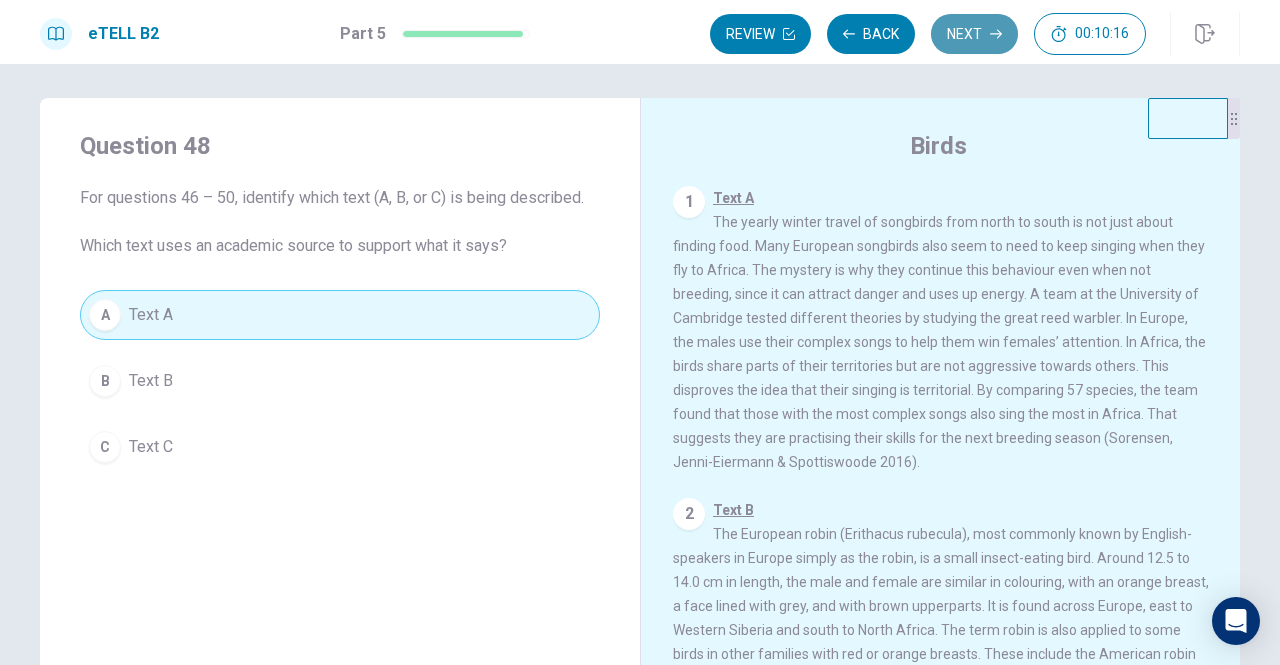 click on "Next" at bounding box center [974, 34] 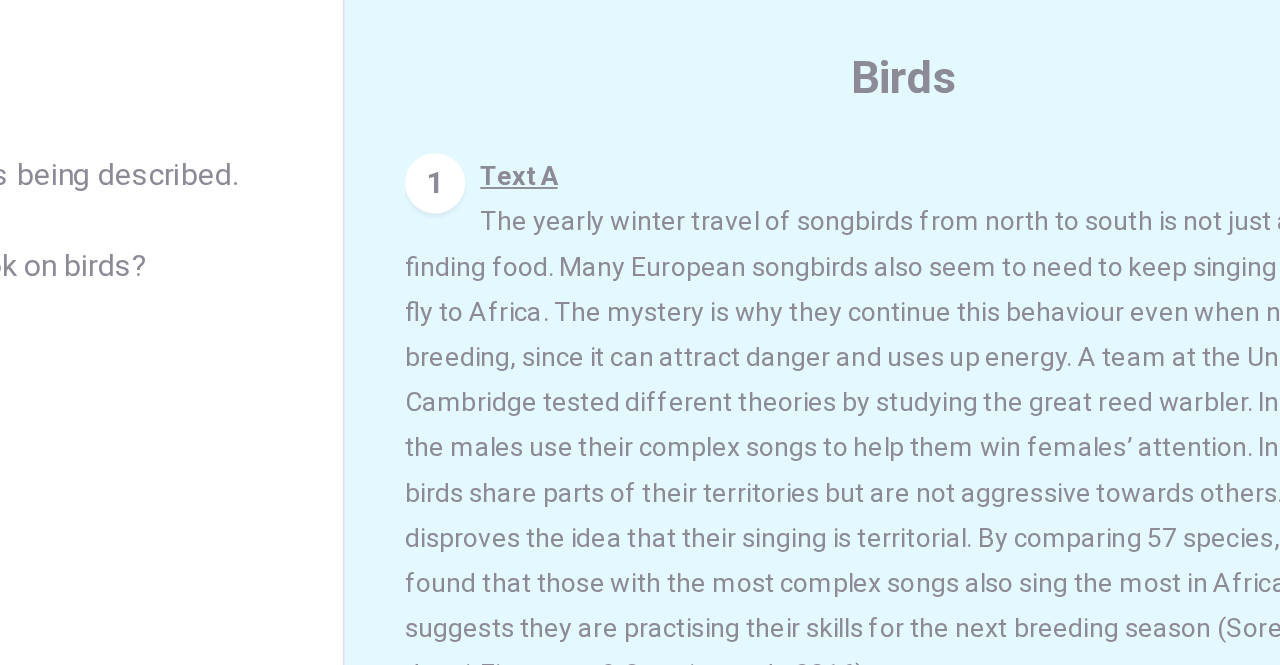 scroll, scrollTop: 0, scrollLeft: 0, axis: both 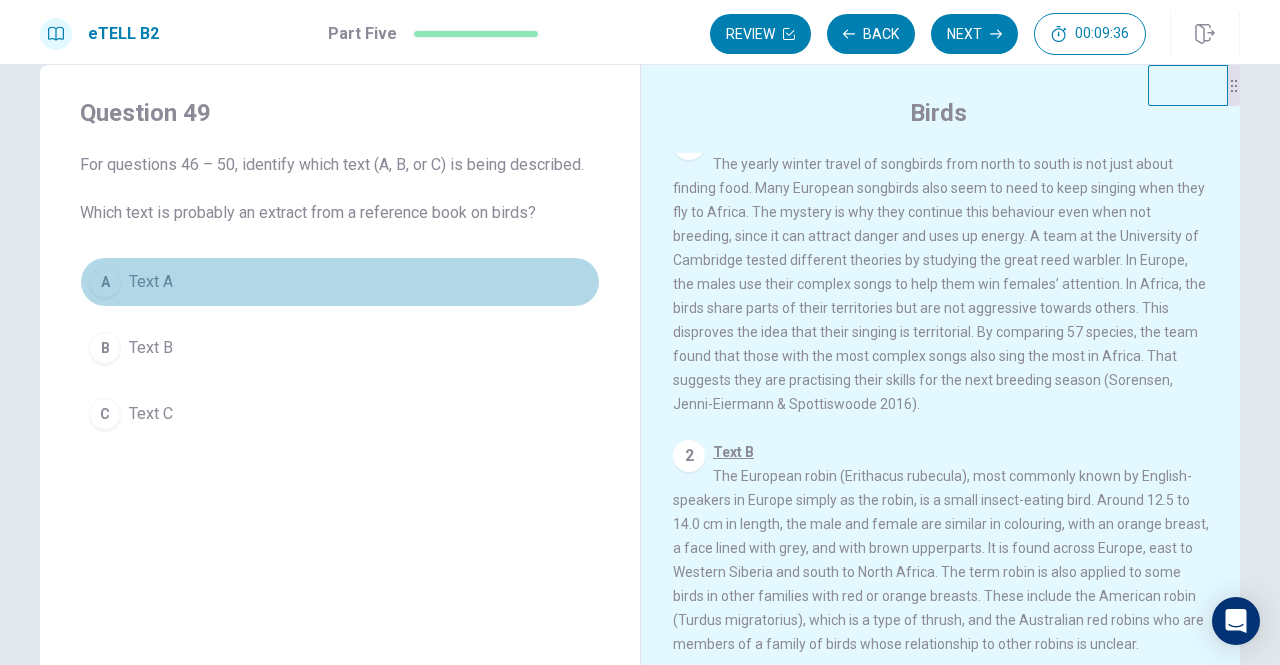 click on "A Text A" at bounding box center [340, 282] 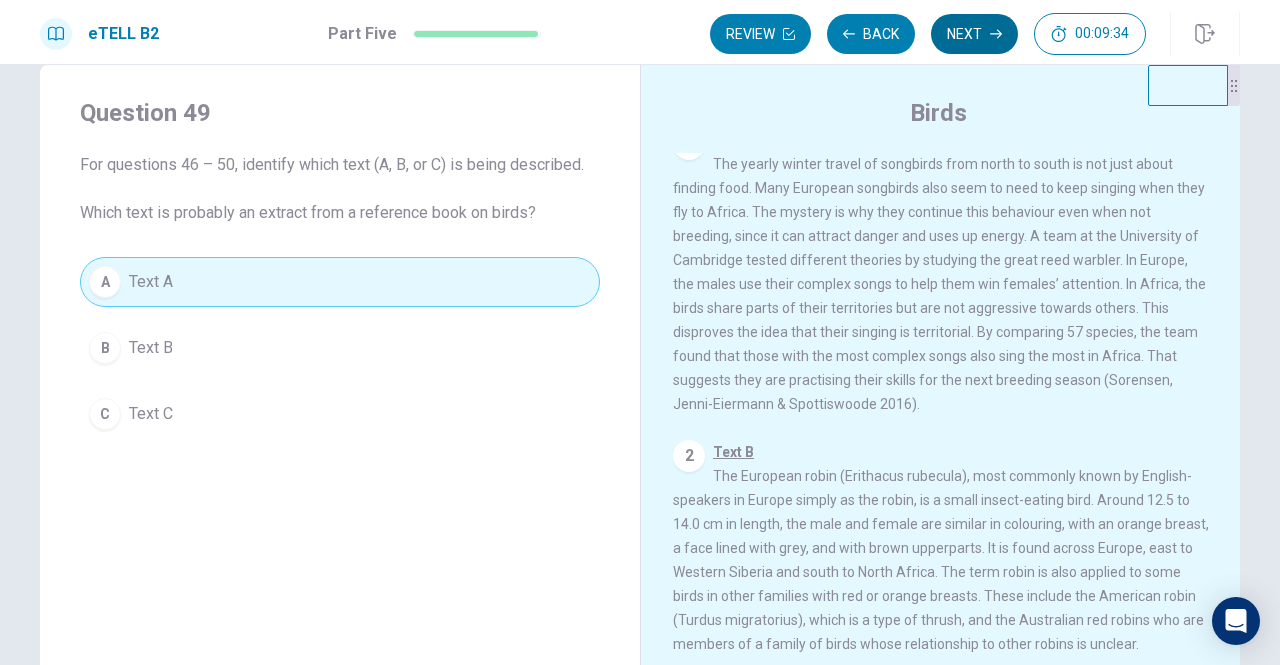 click on "Next" at bounding box center (974, 34) 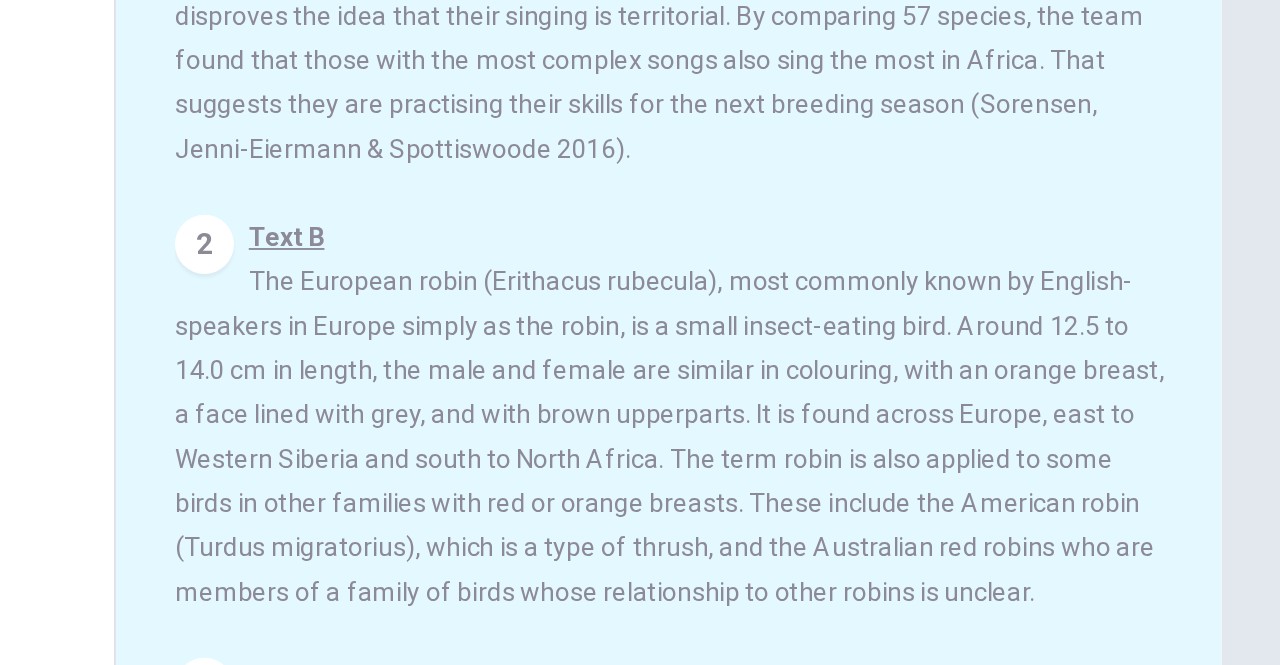 scroll, scrollTop: 238, scrollLeft: 0, axis: vertical 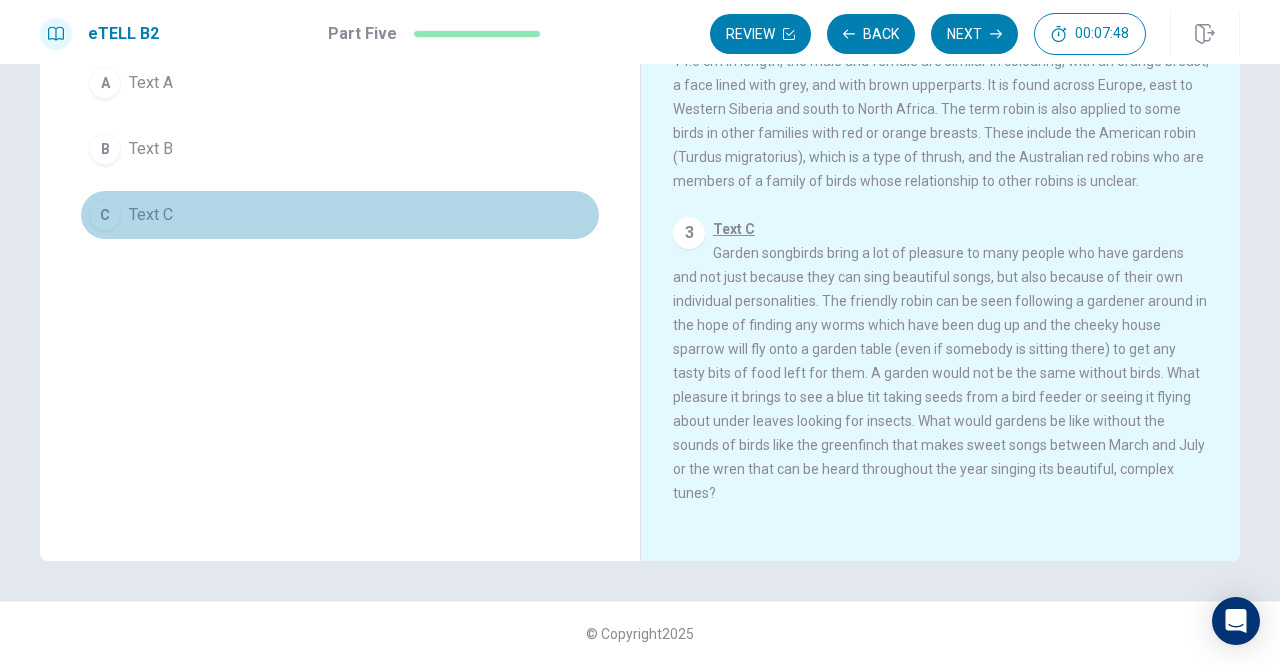 click on "Text C" at bounding box center [151, 215] 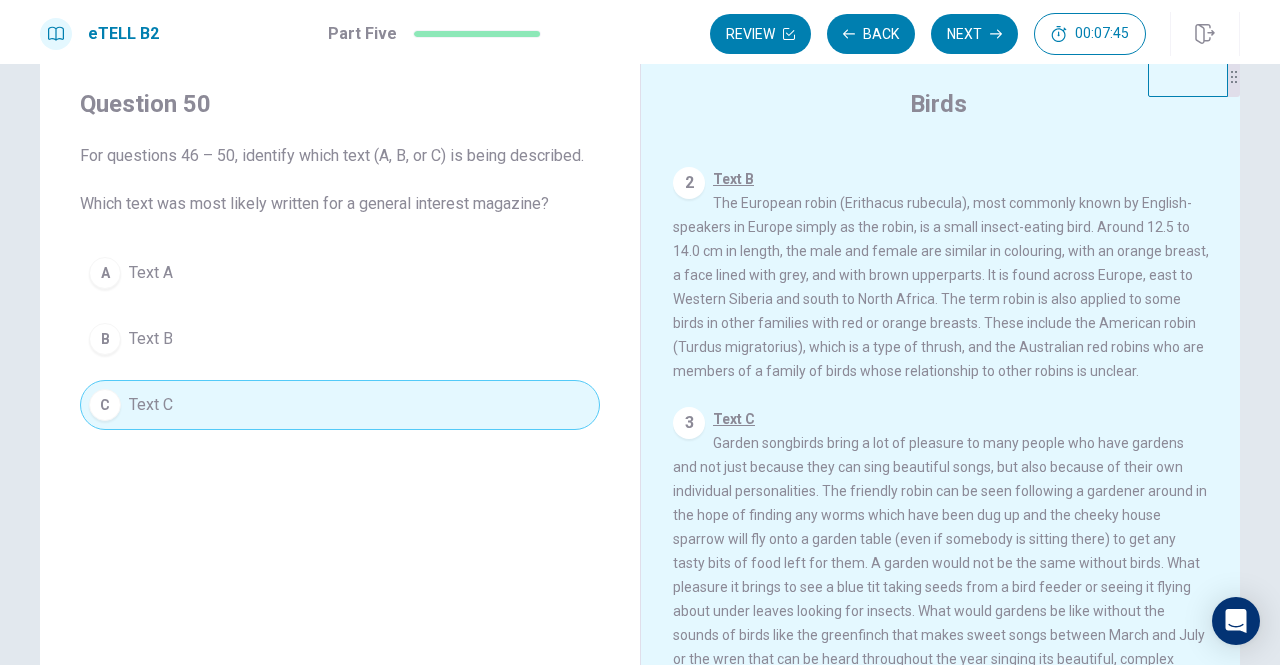 scroll, scrollTop: 0, scrollLeft: 0, axis: both 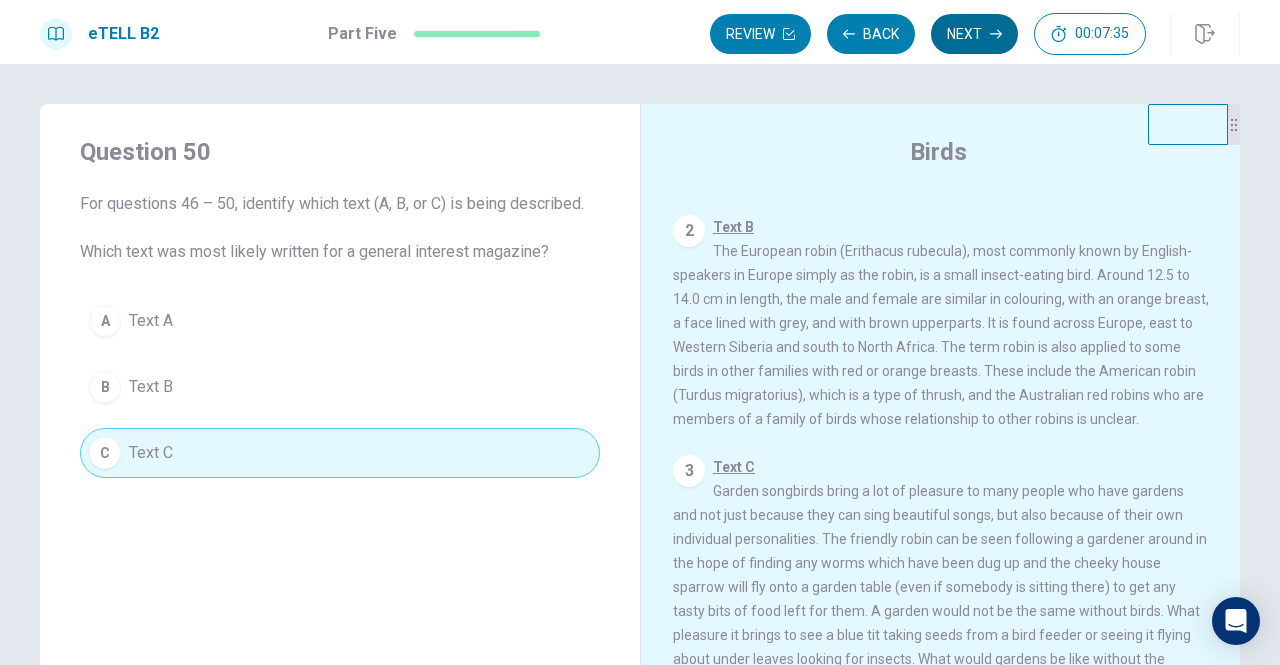 click on "Next" at bounding box center [974, 34] 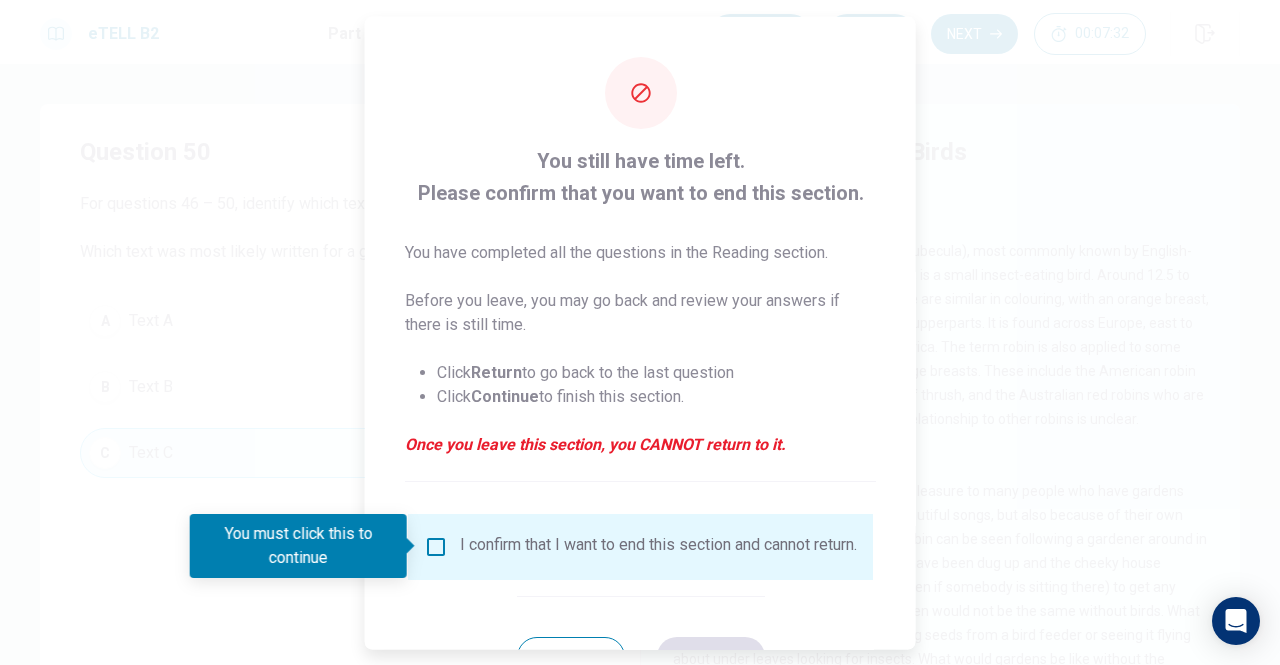 scroll, scrollTop: 80, scrollLeft: 0, axis: vertical 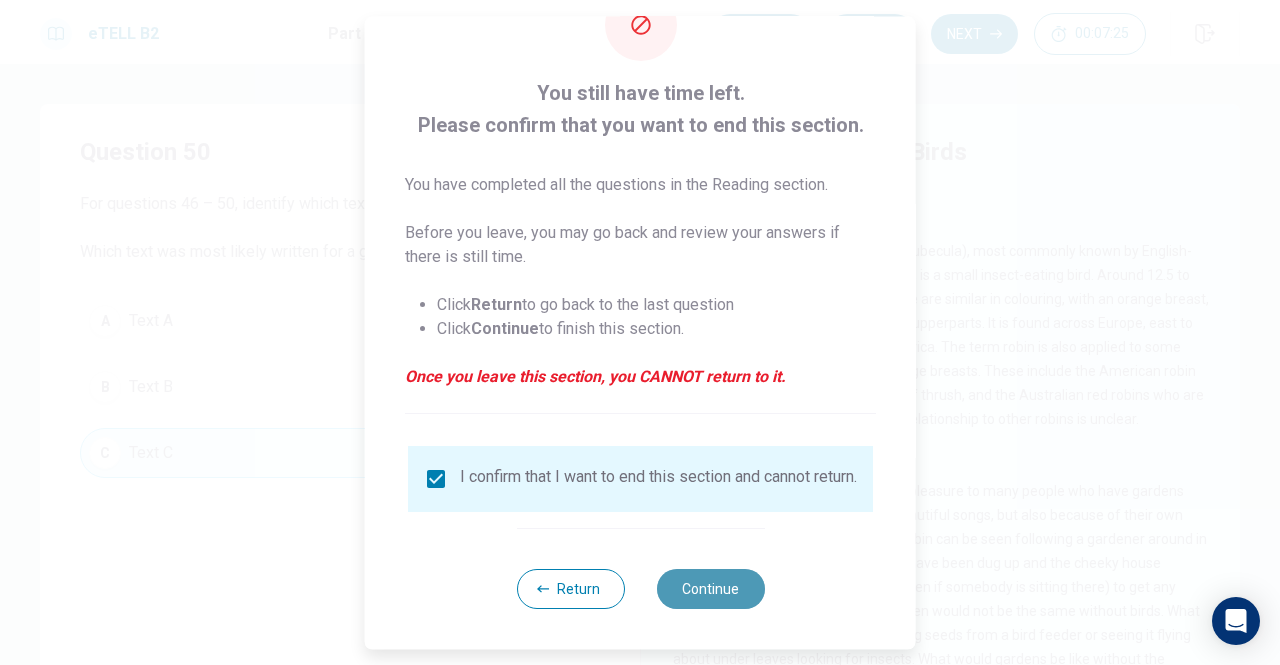 click on "Continue" at bounding box center [710, 589] 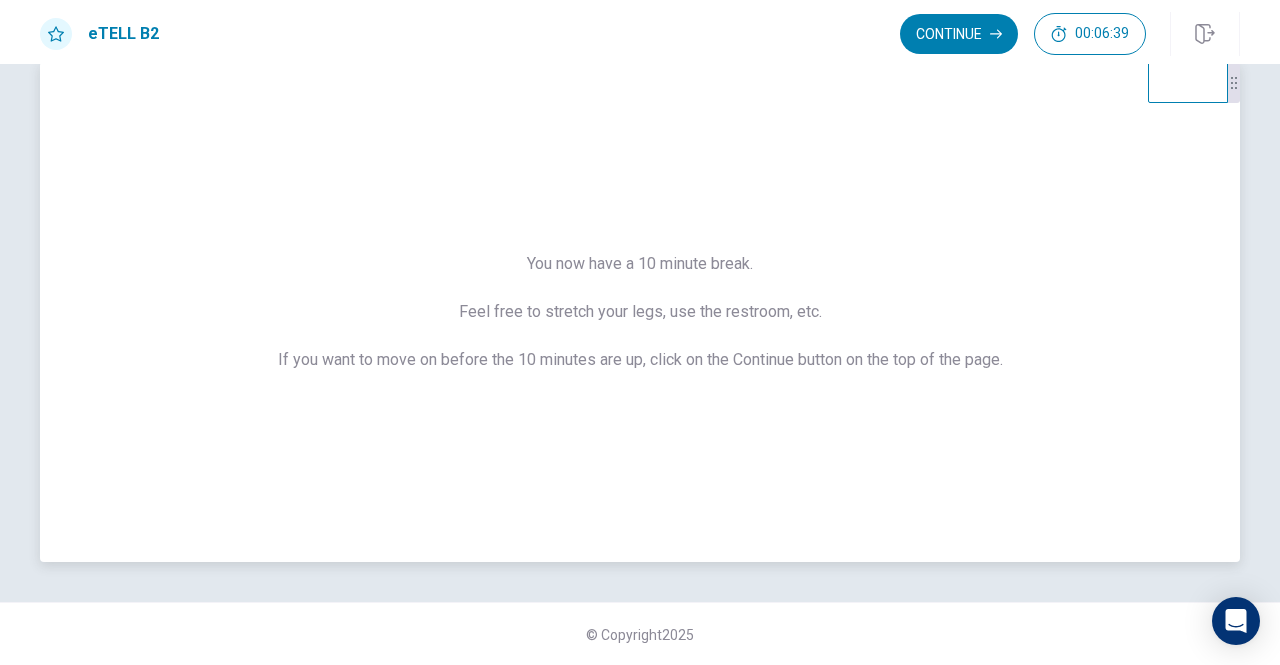 scroll, scrollTop: 0, scrollLeft: 0, axis: both 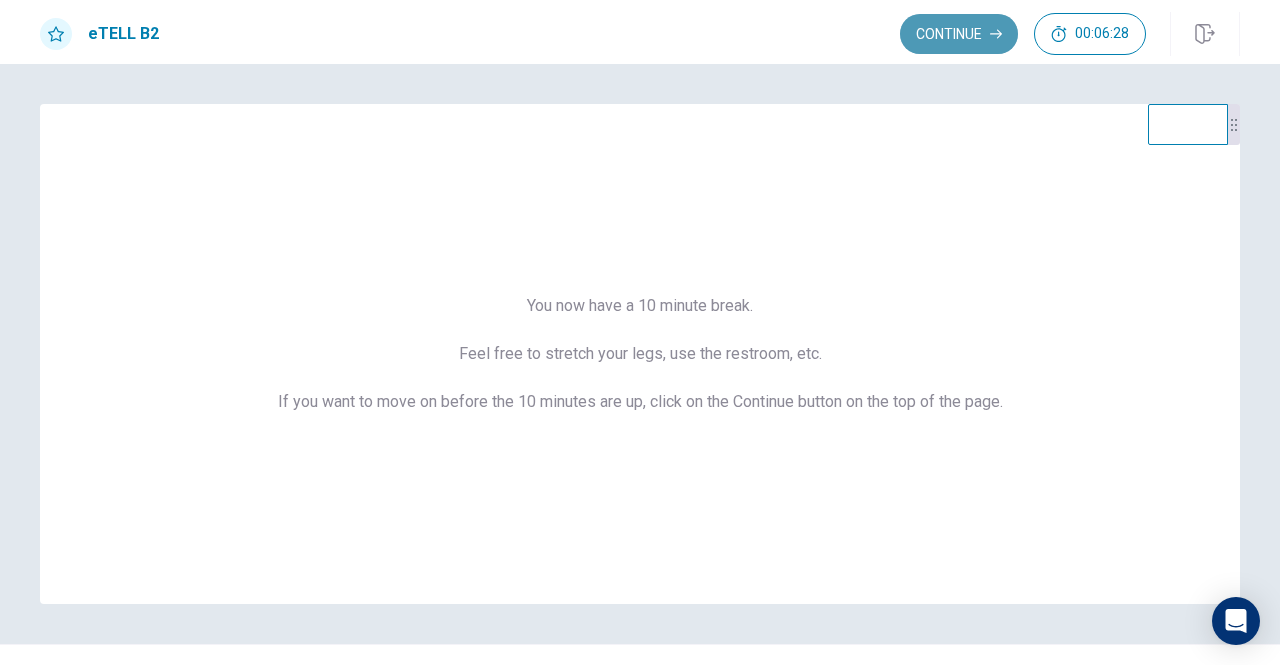 click on "Continue" at bounding box center (959, 34) 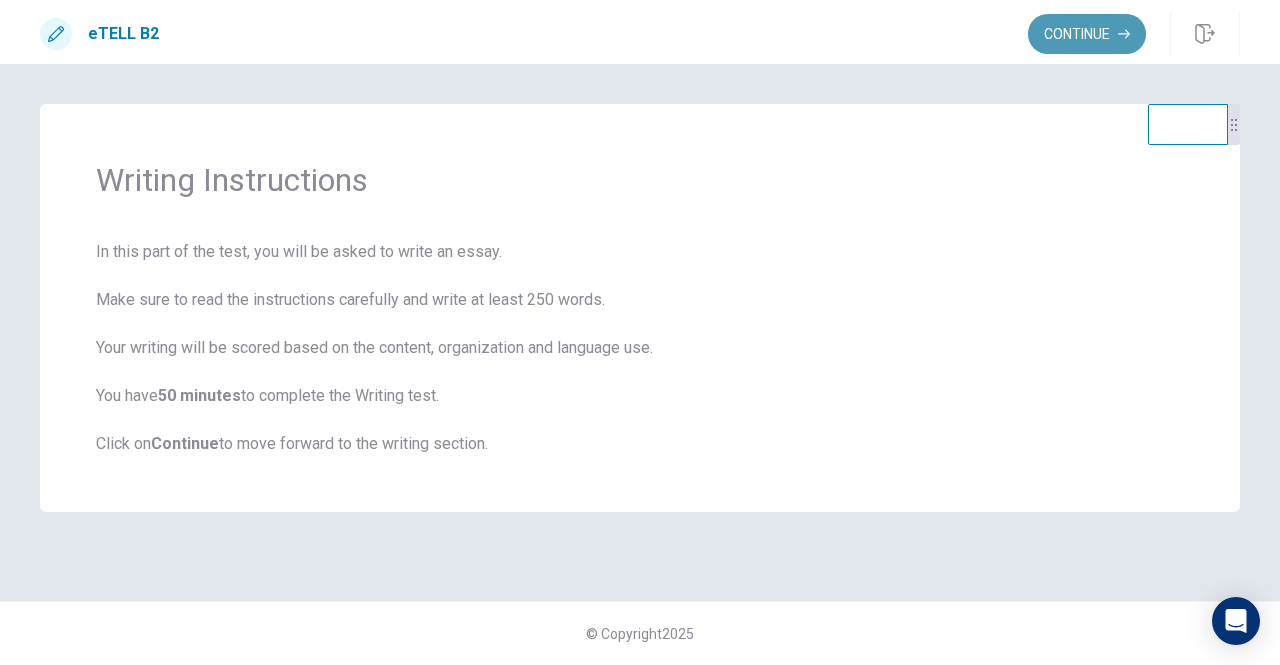 click on "Continue" at bounding box center (1087, 34) 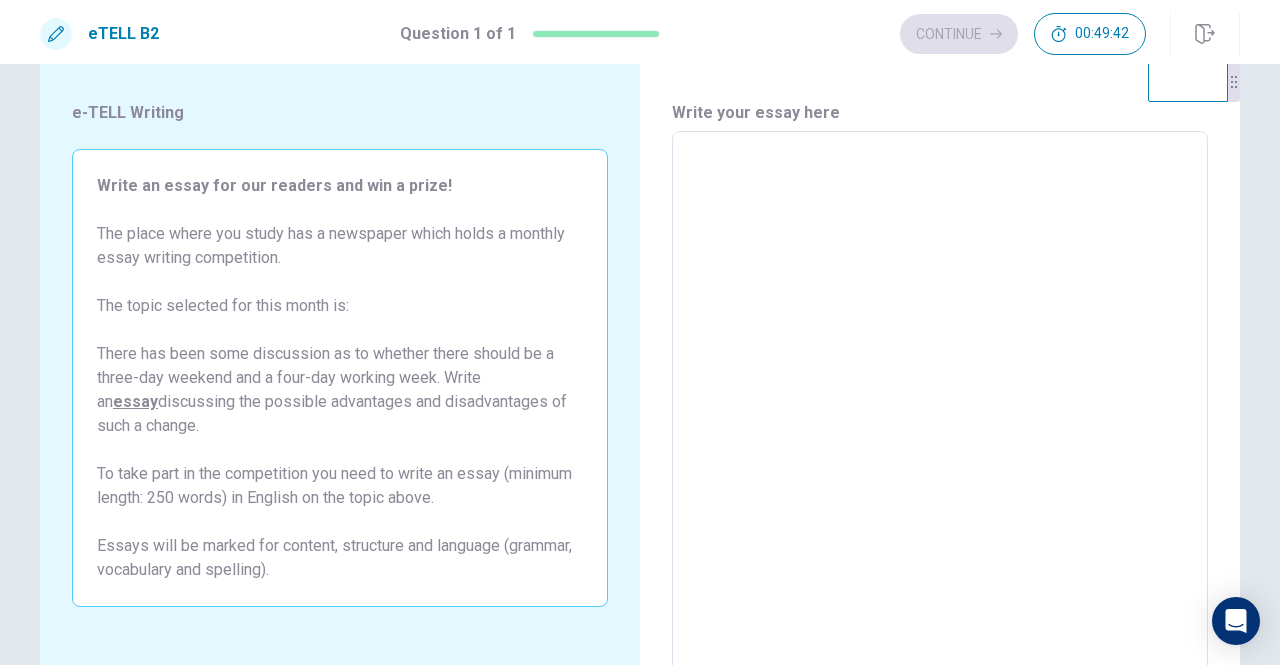 scroll, scrollTop: 42, scrollLeft: 0, axis: vertical 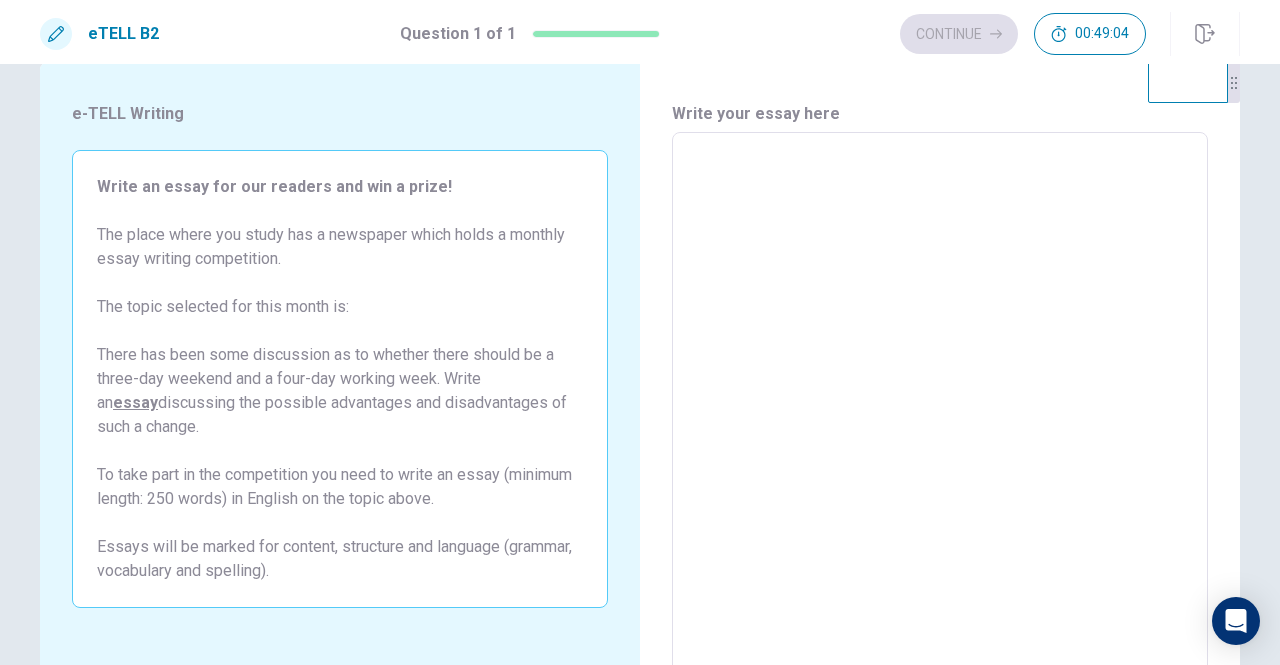 click at bounding box center [940, 409] 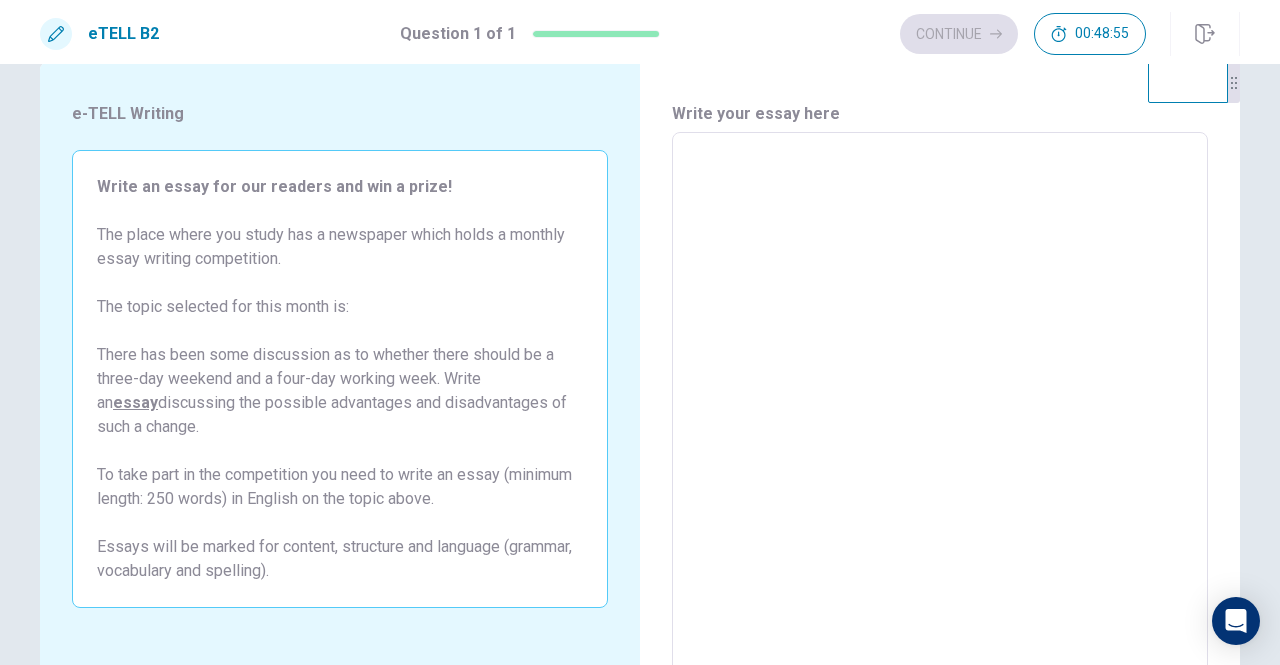 click at bounding box center (940, 409) 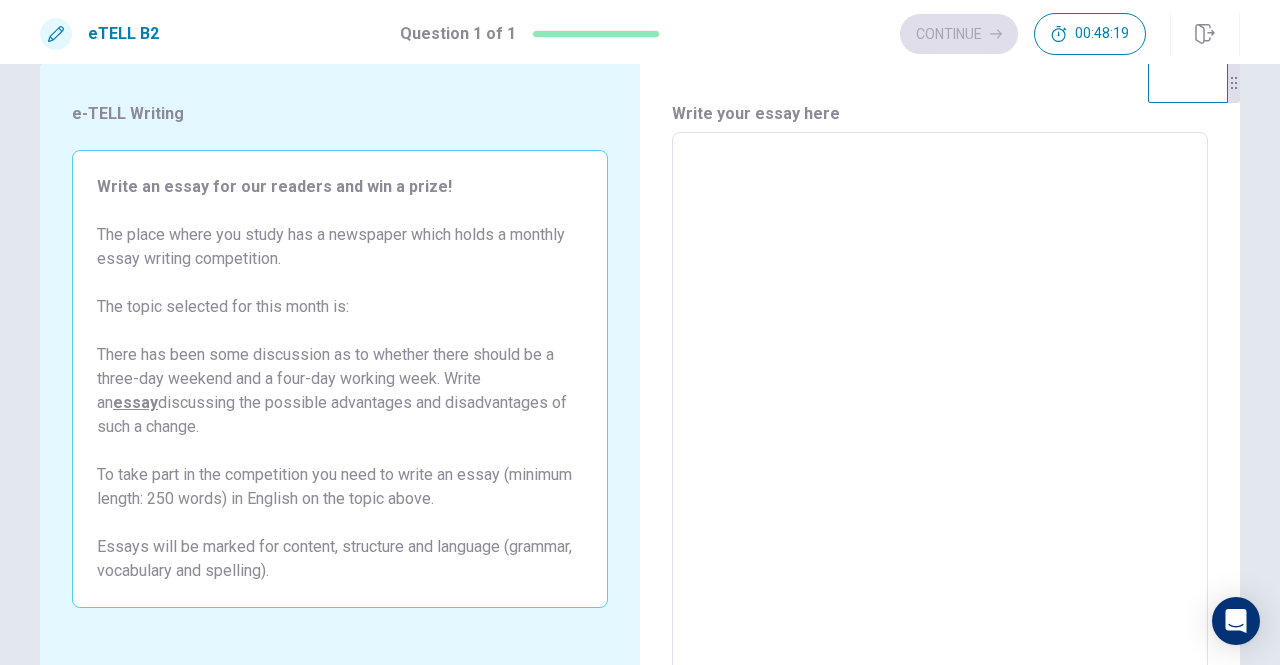 type on "*" 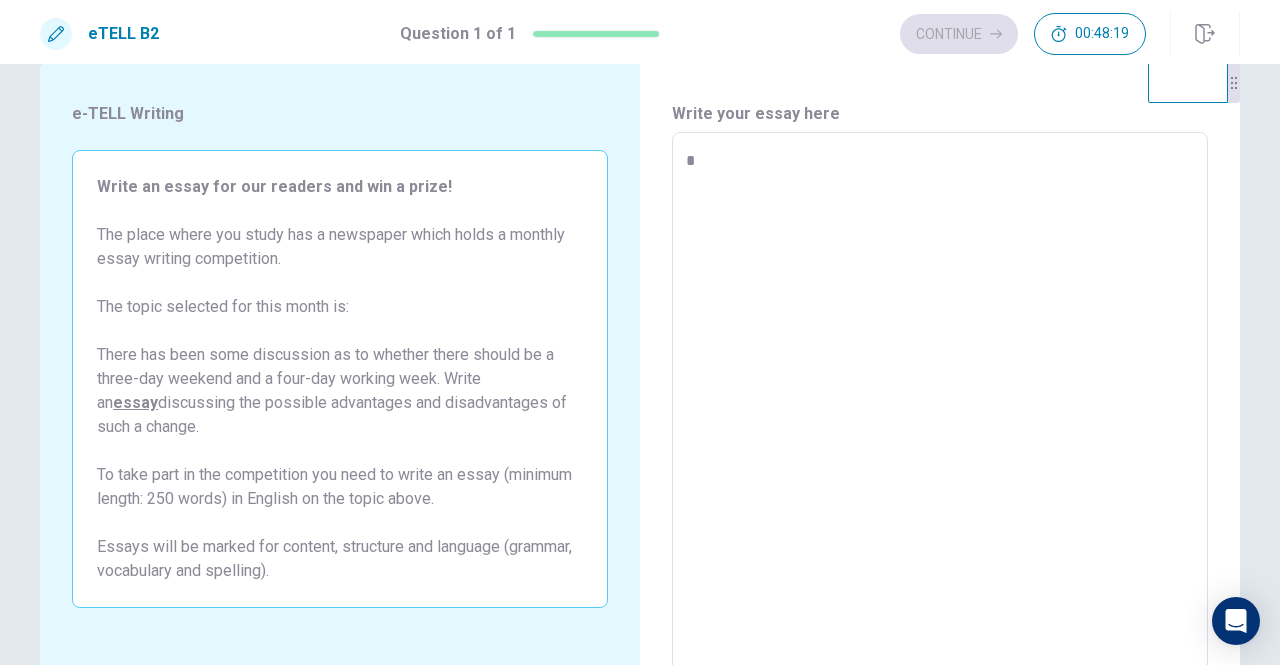 type on "*" 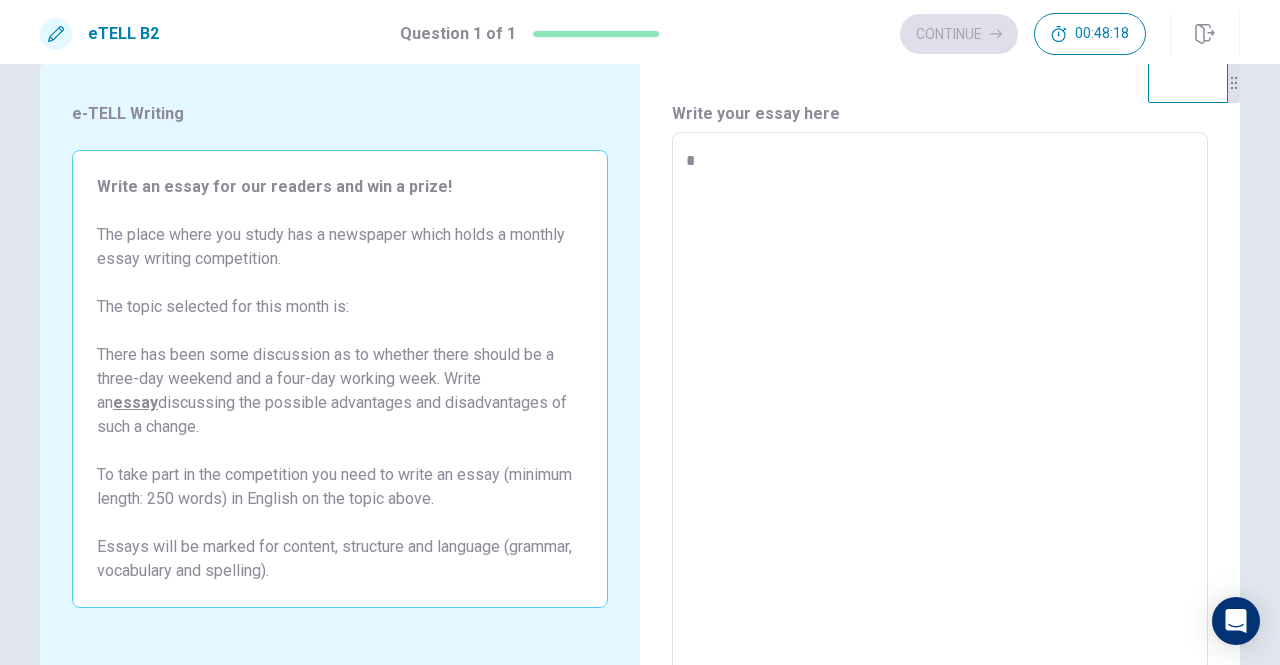 type on "**" 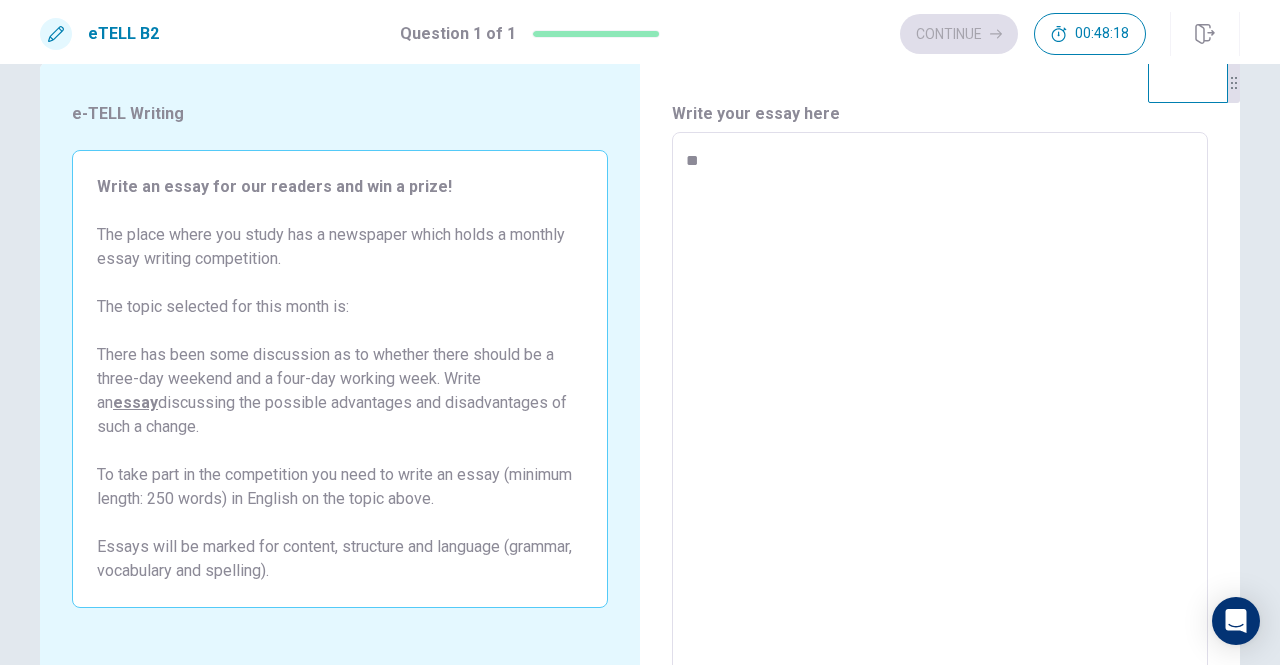 type on "*" 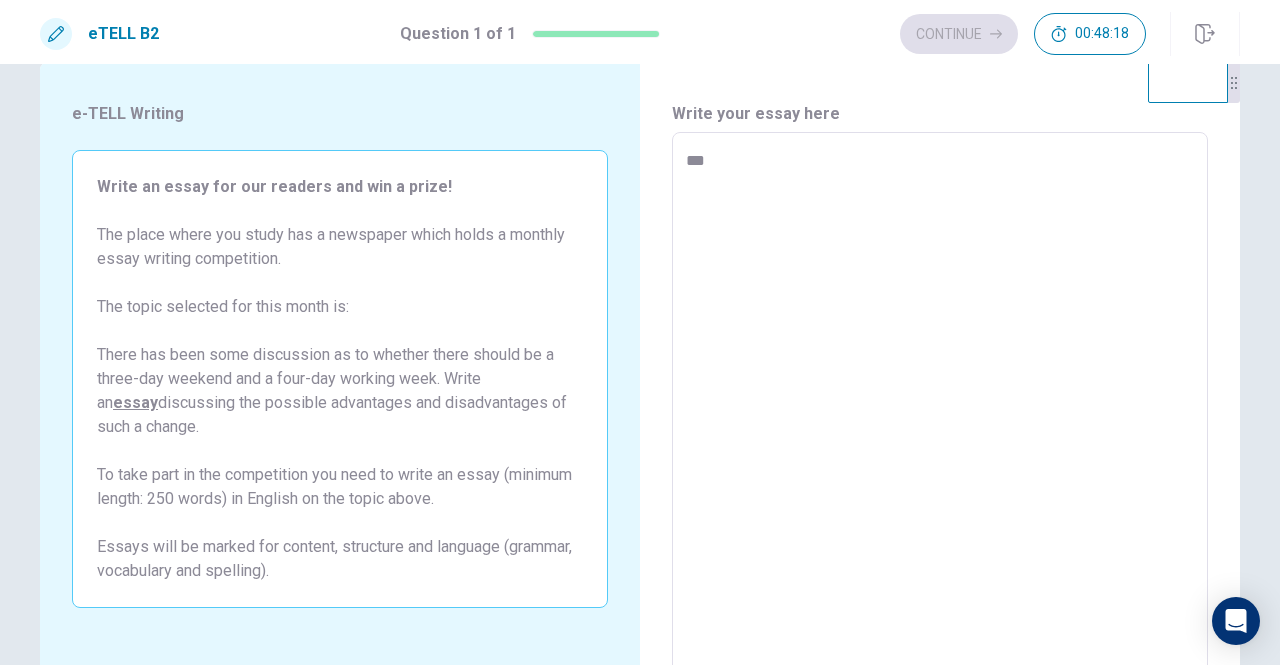 type on "*" 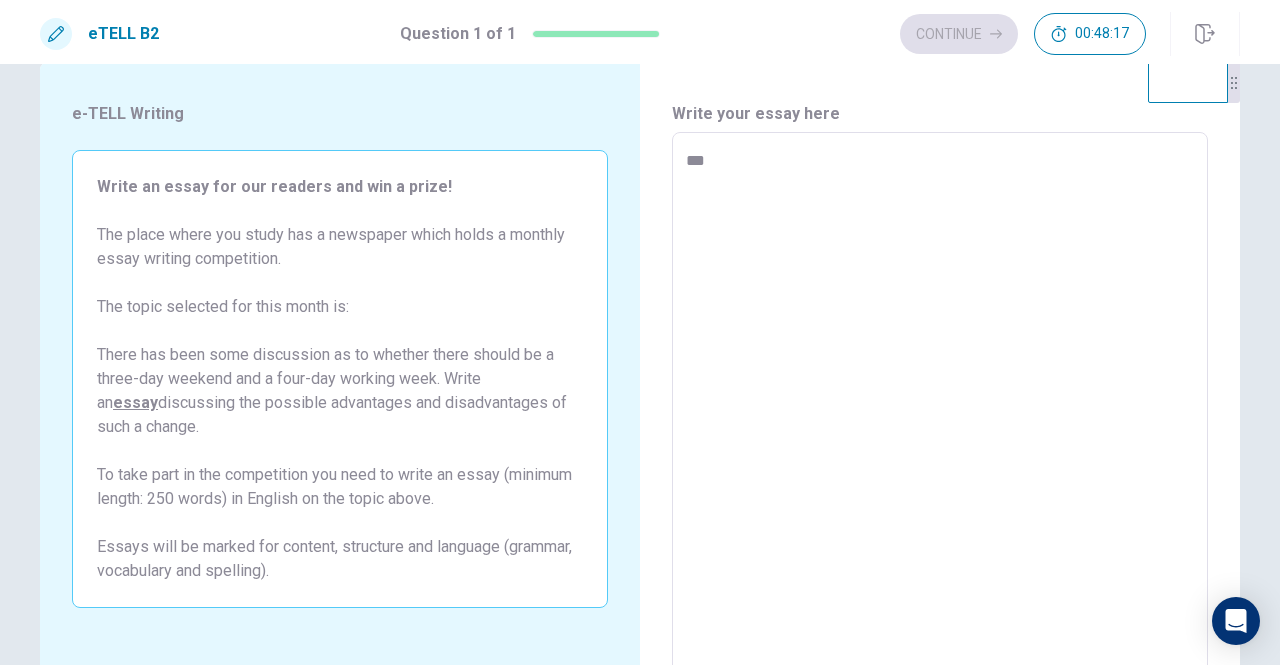 type on "****" 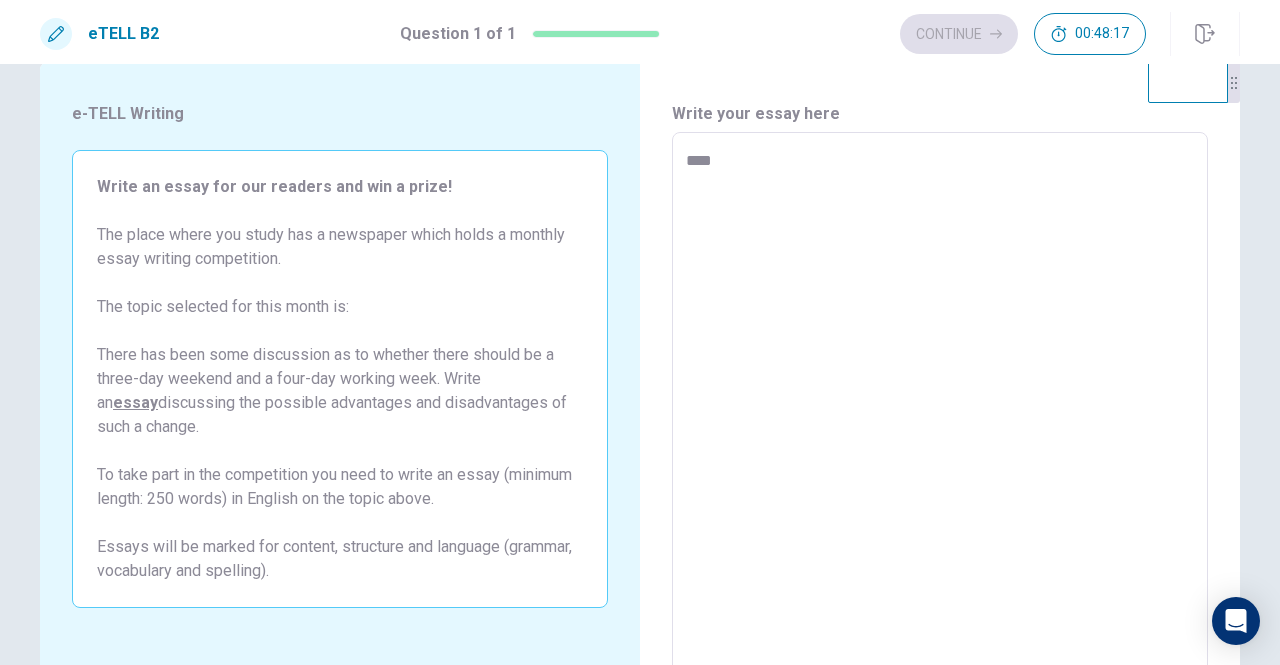type on "*" 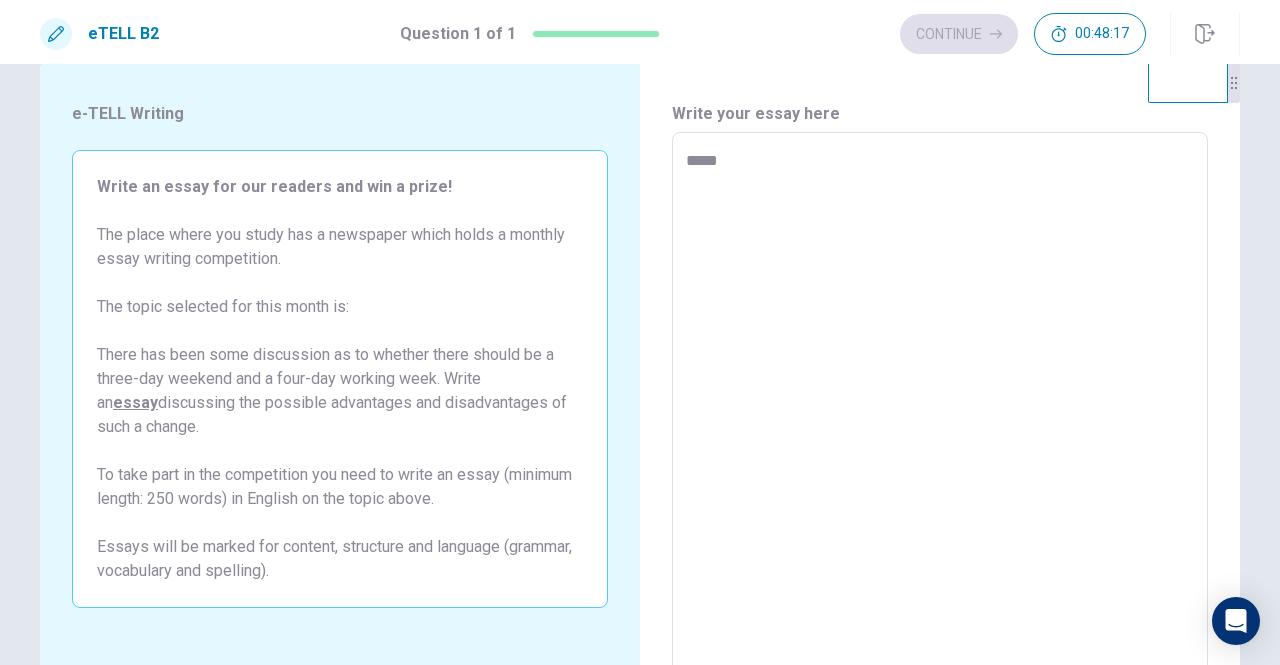 type on "*" 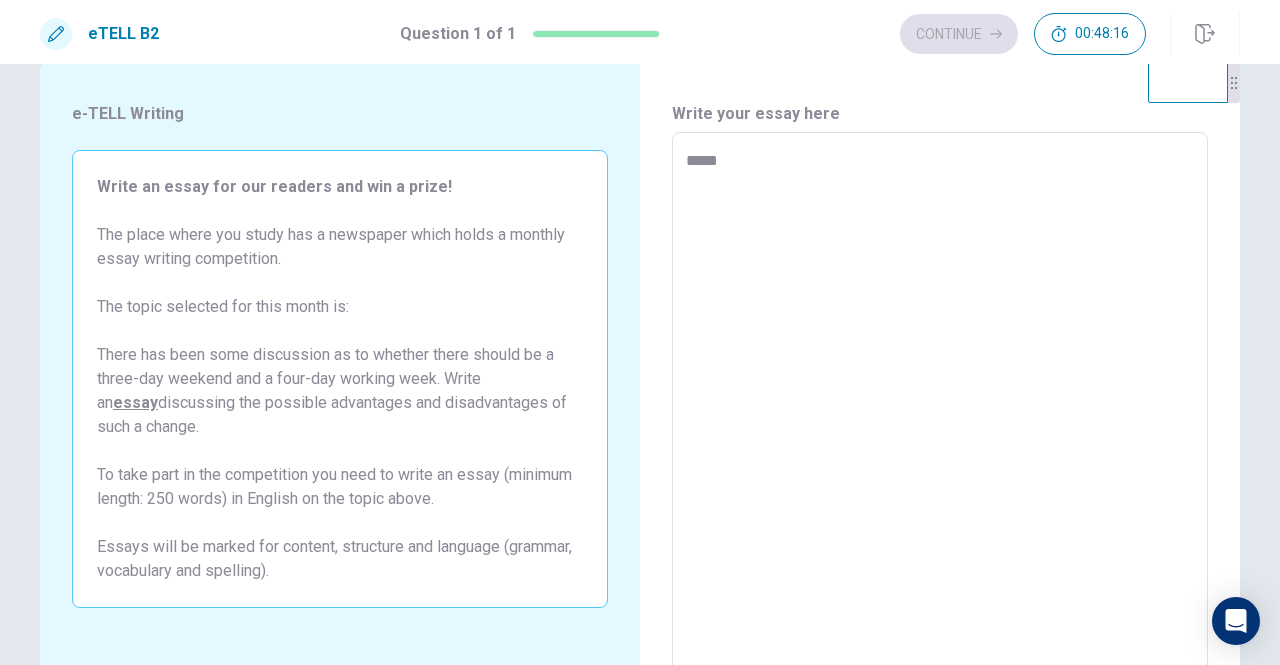 type on "****" 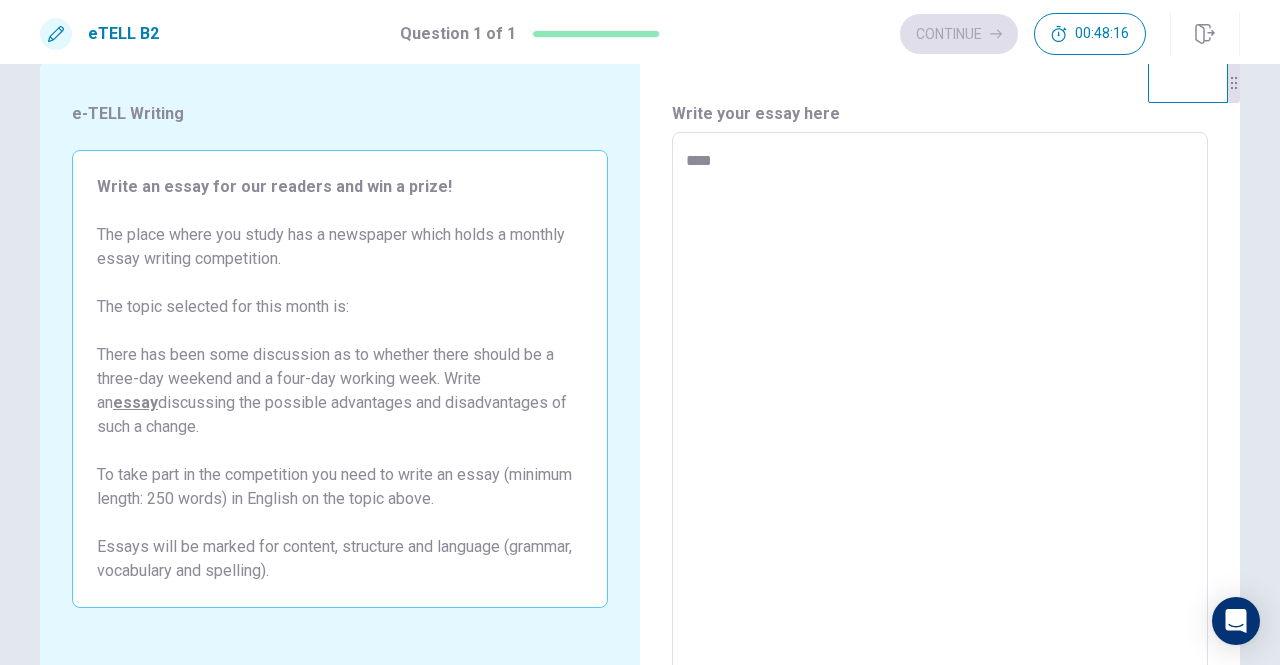 type on "*" 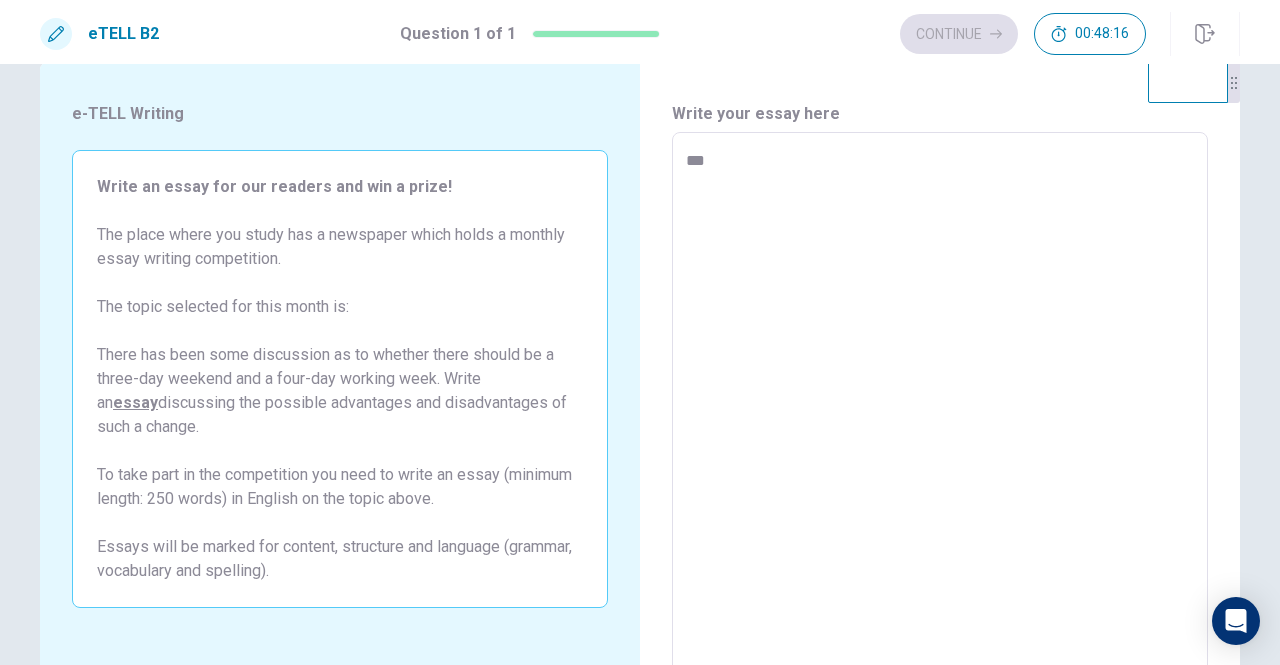 type on "*" 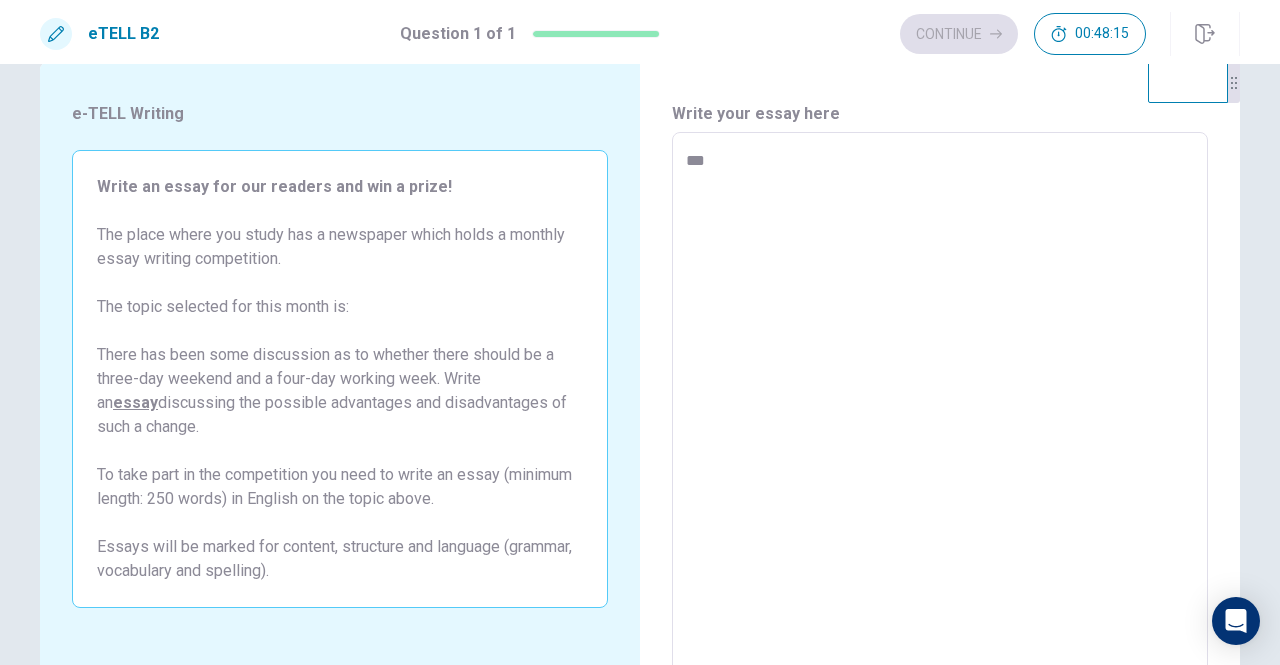 type on "**" 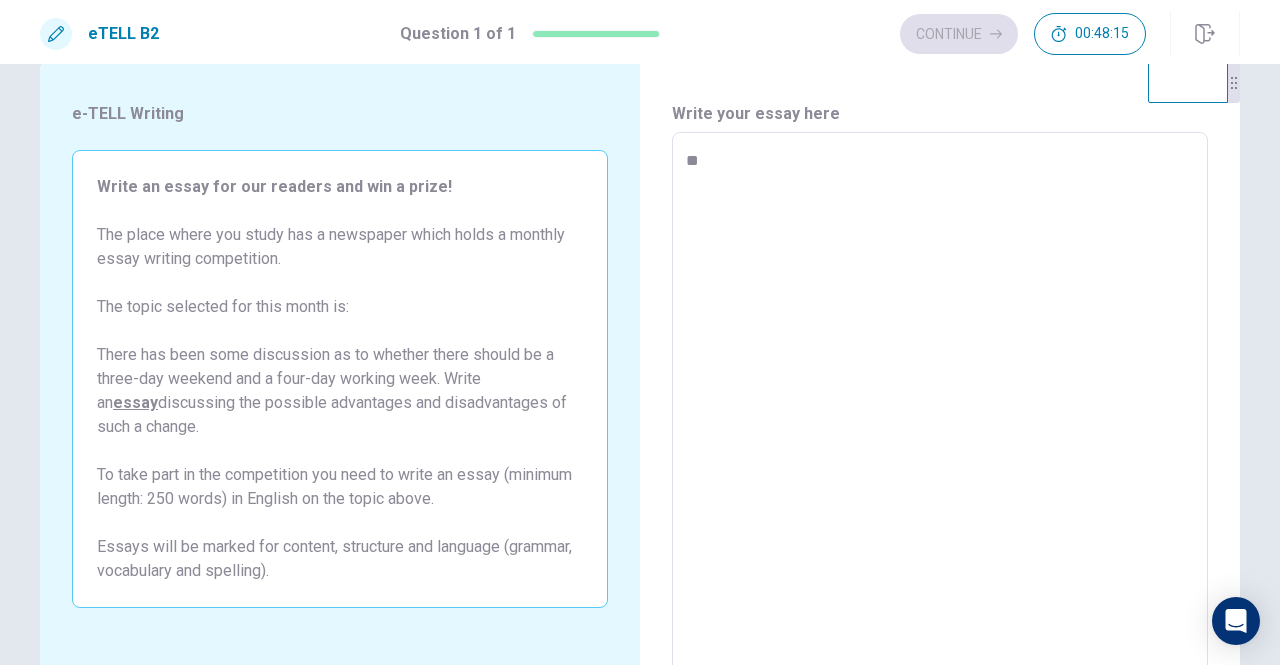type on "*" 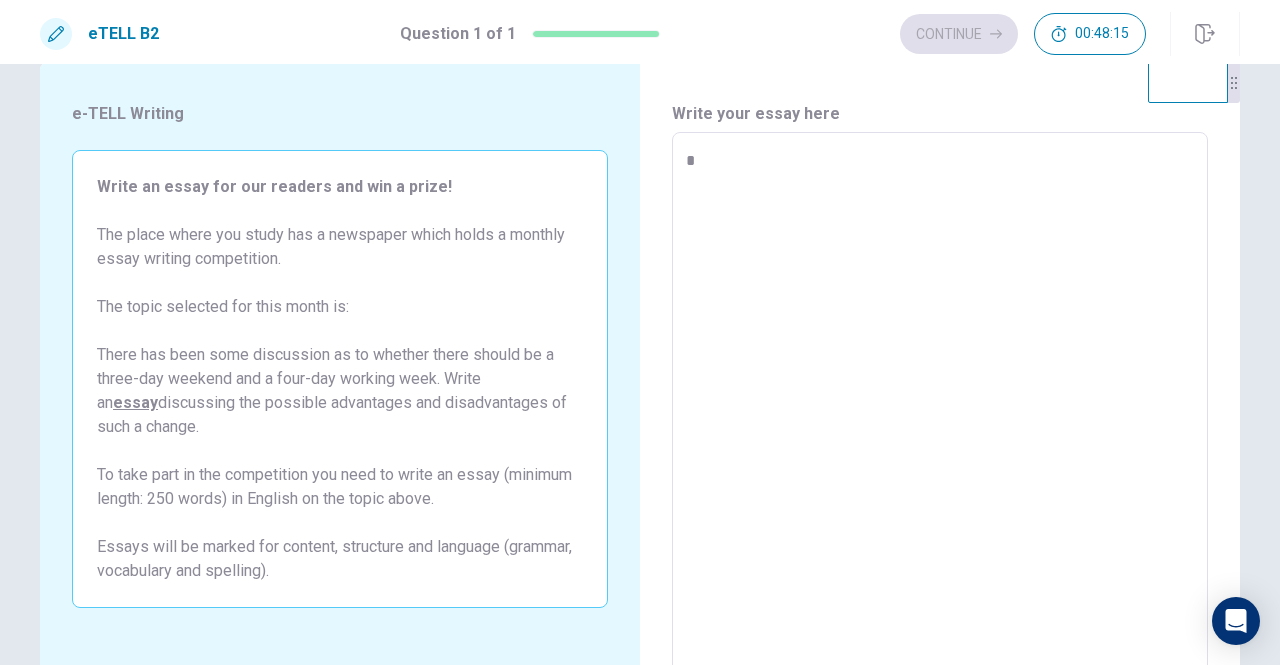 type on "*" 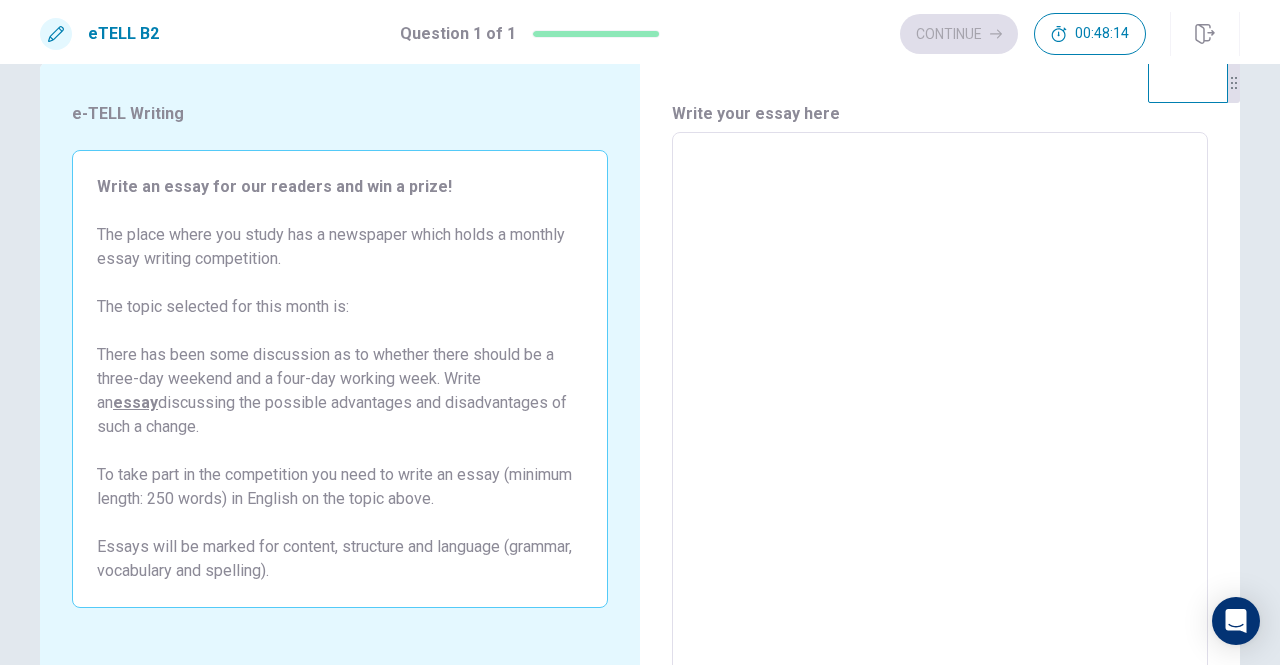 type on "*" 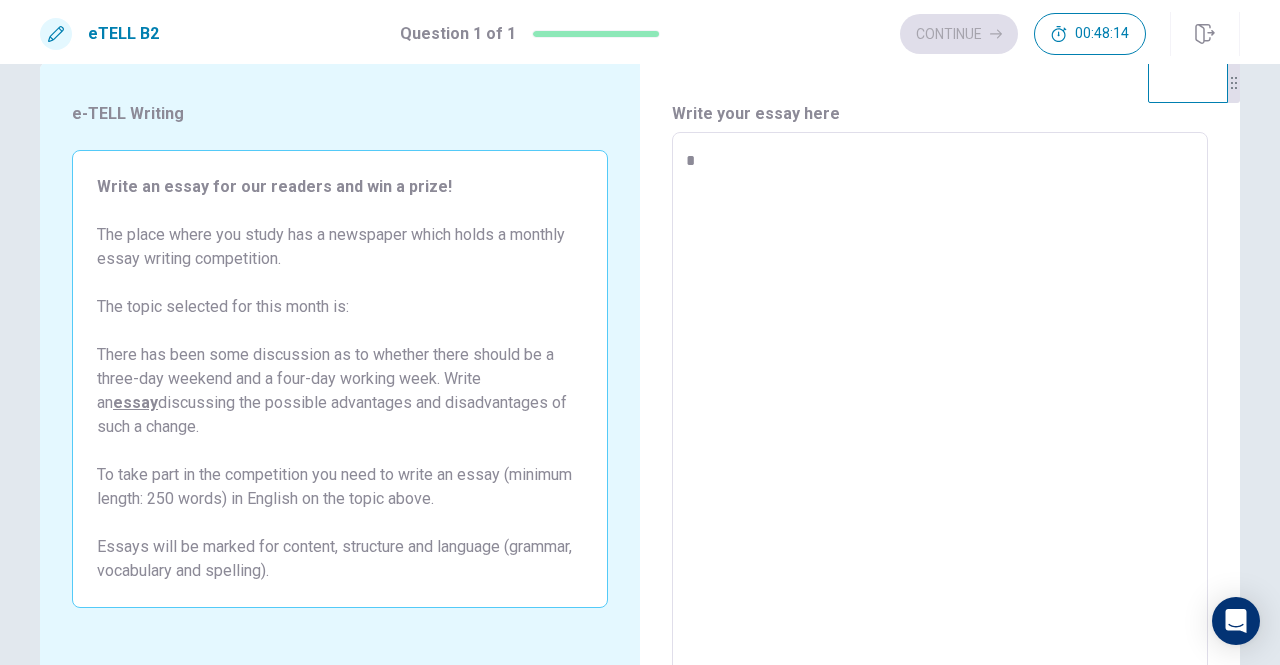 type on "*" 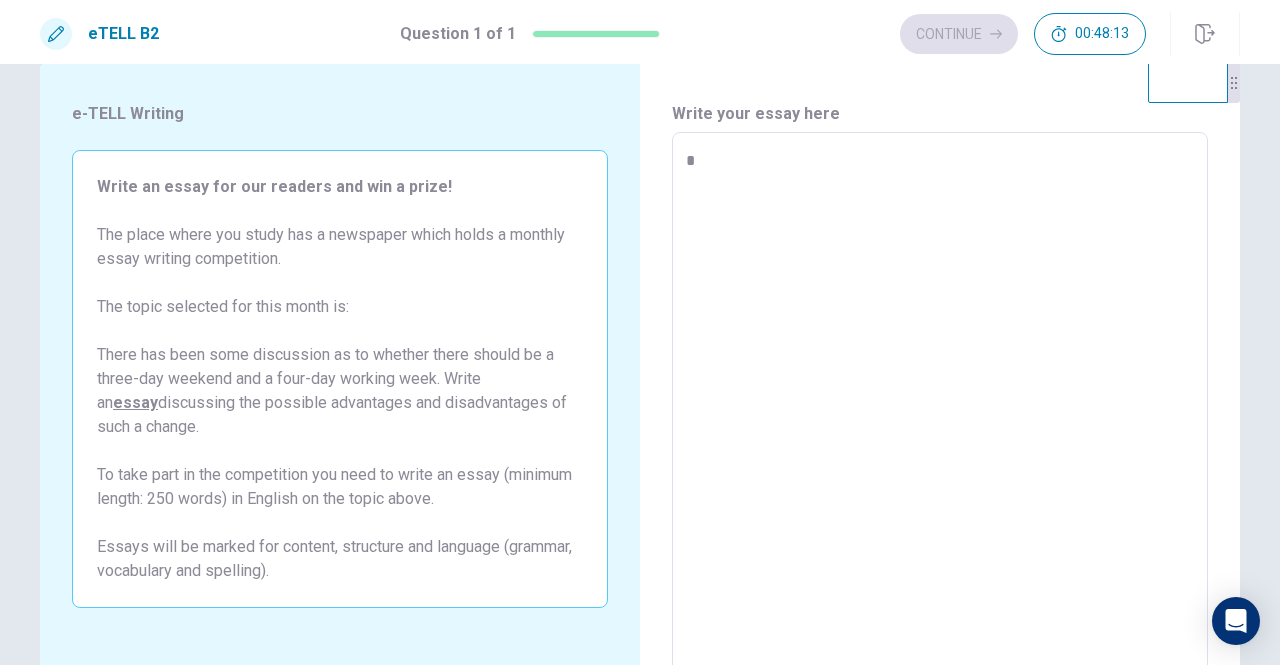 type on "**" 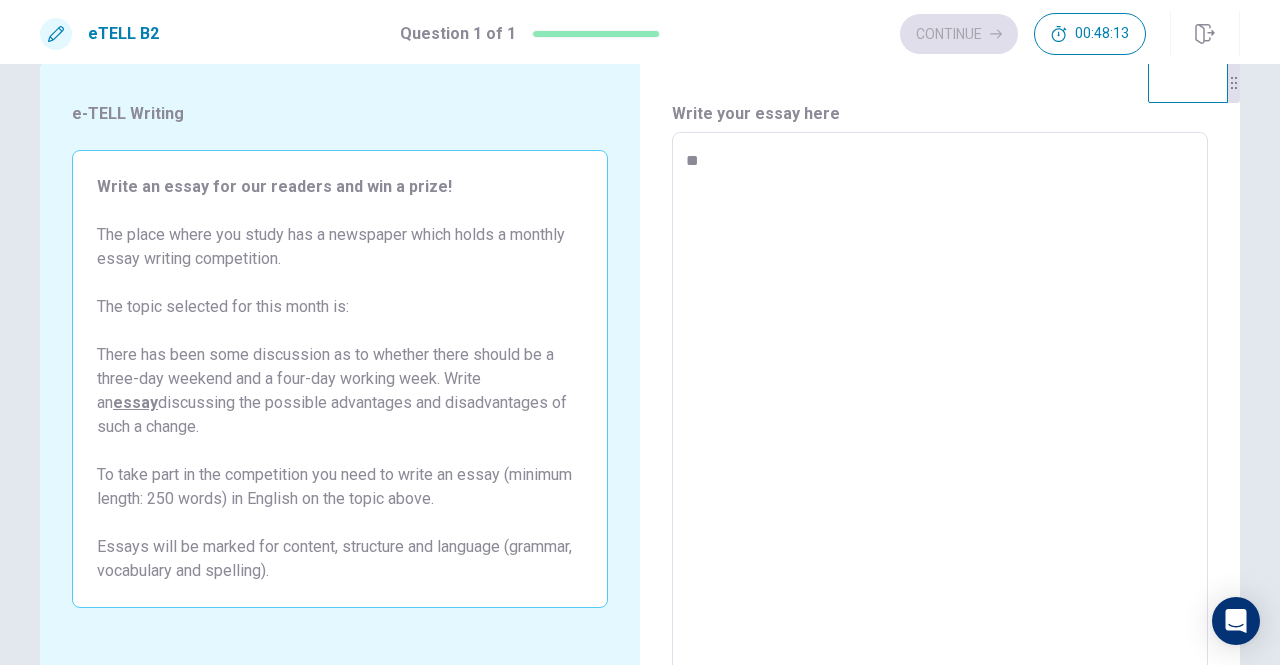 type on "*" 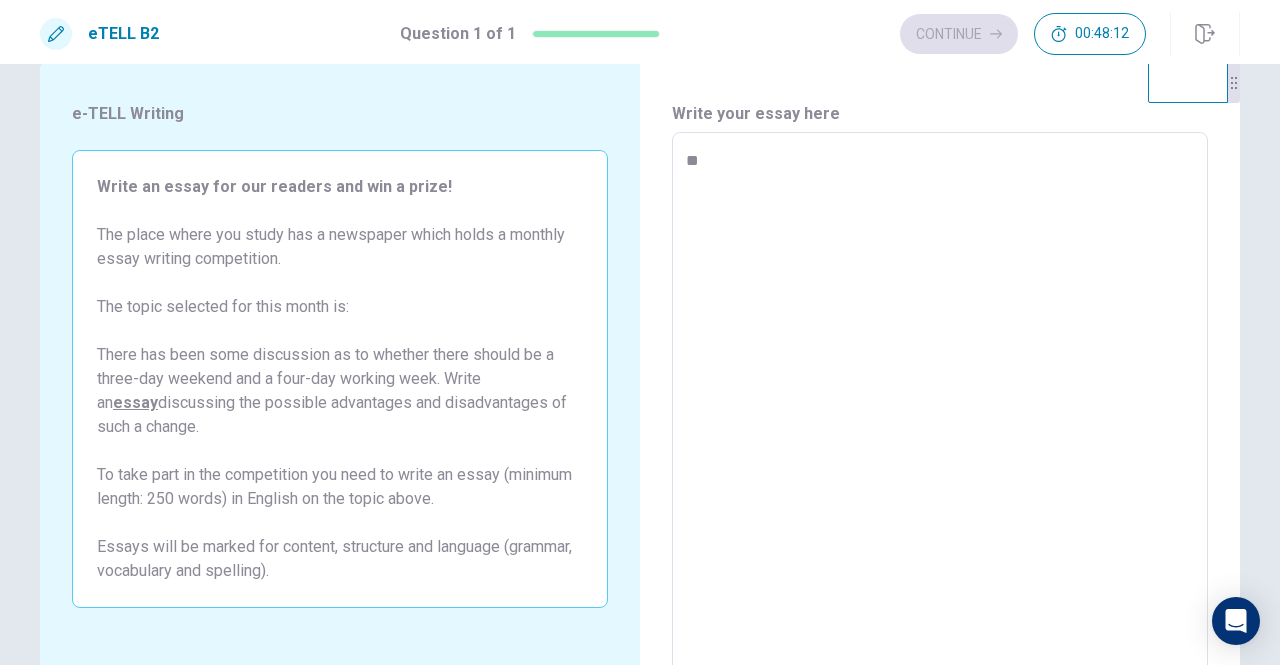 type on "***" 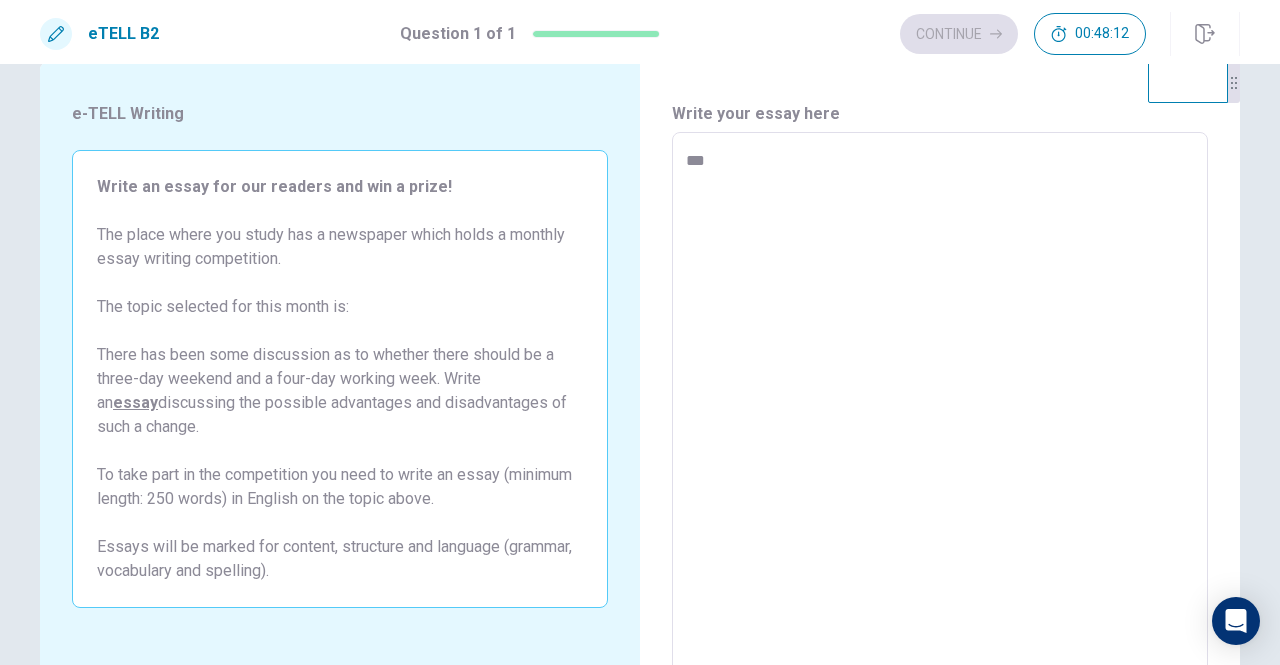 type on "*" 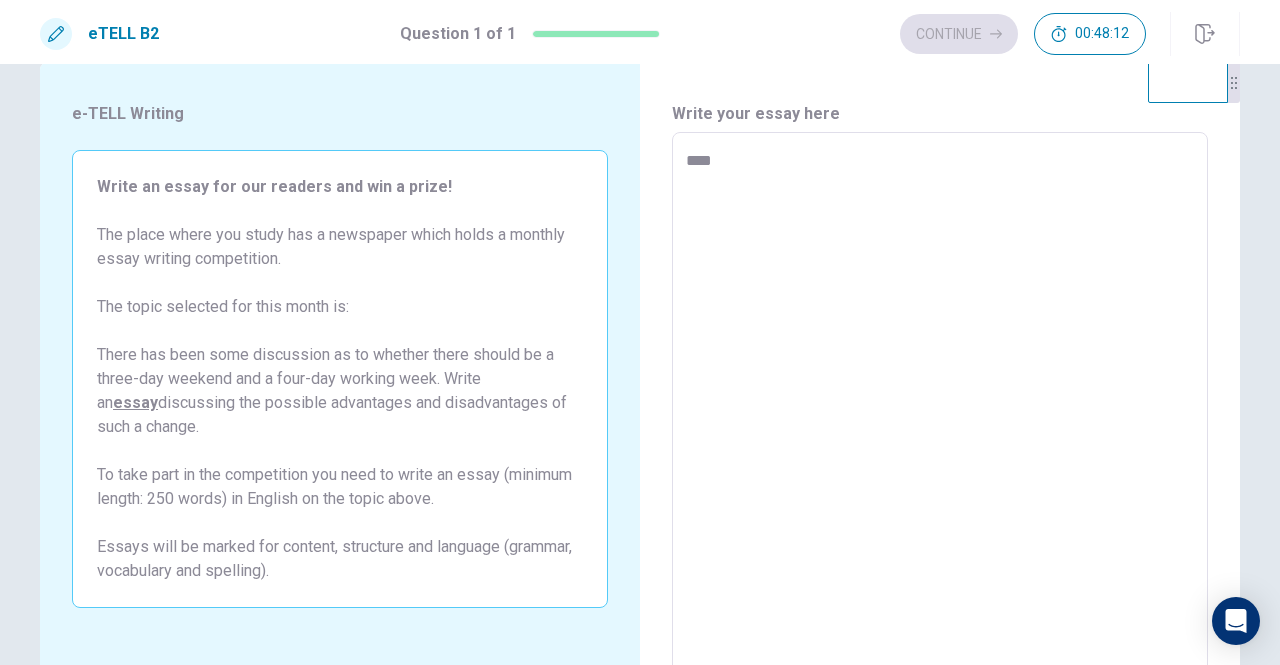 type on "*" 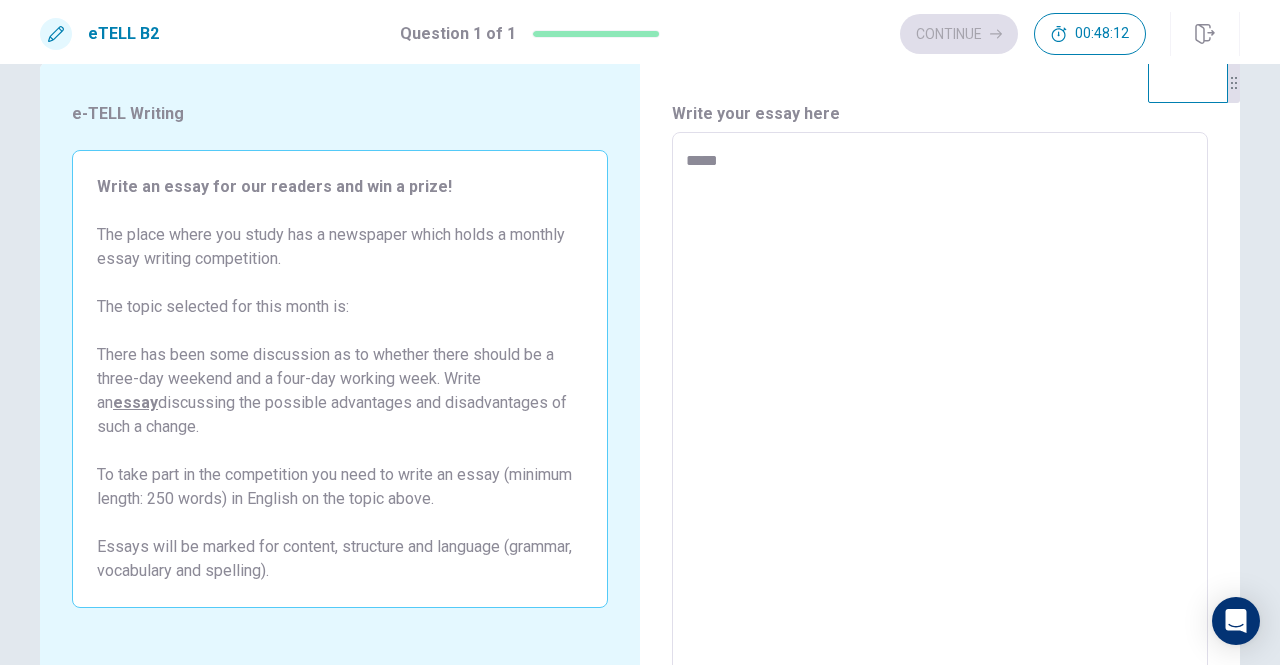 type on "*" 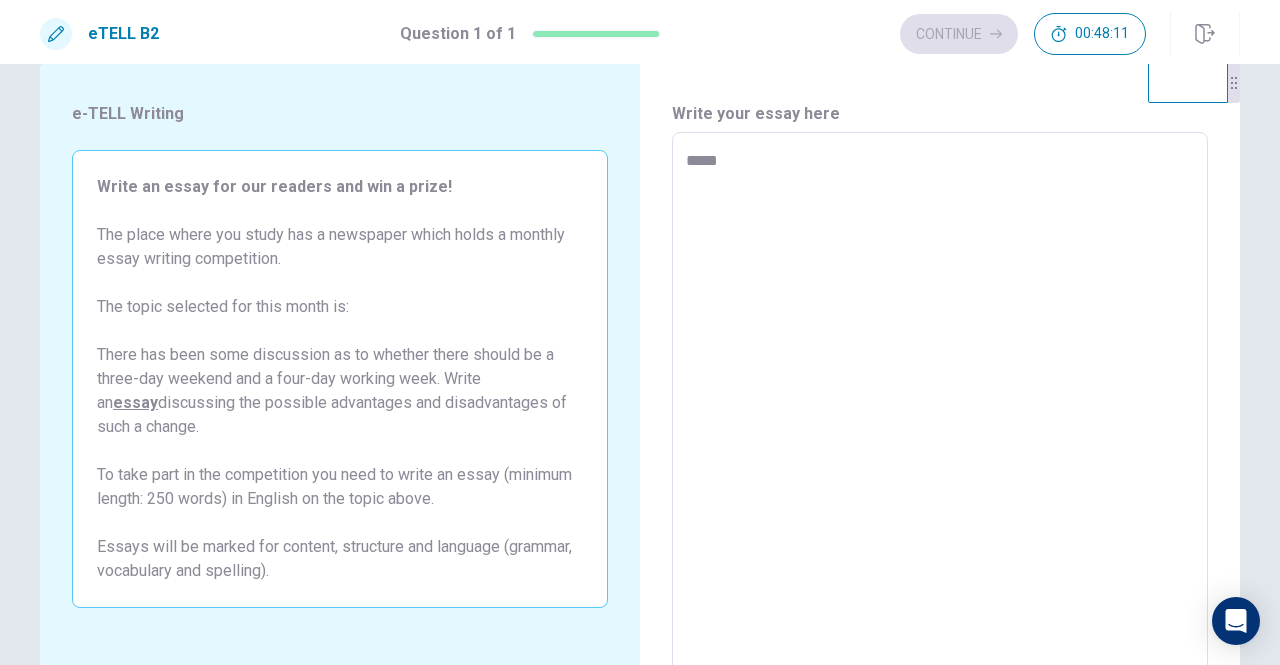 type on "*****" 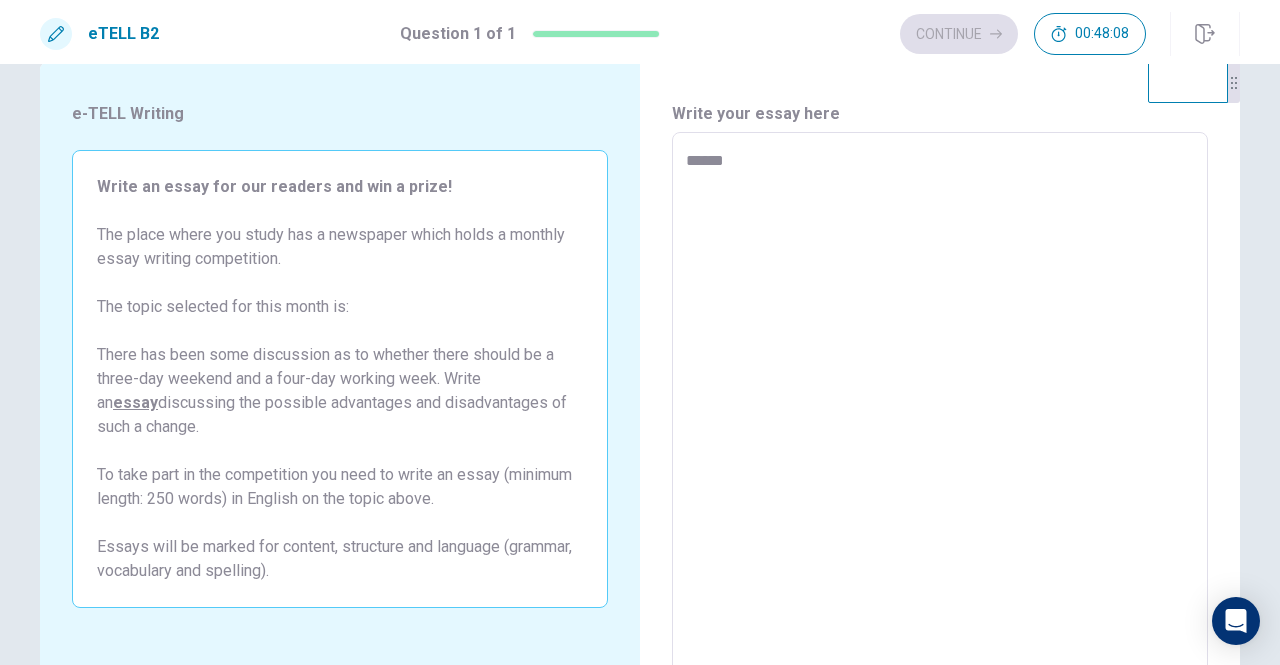 type on "*" 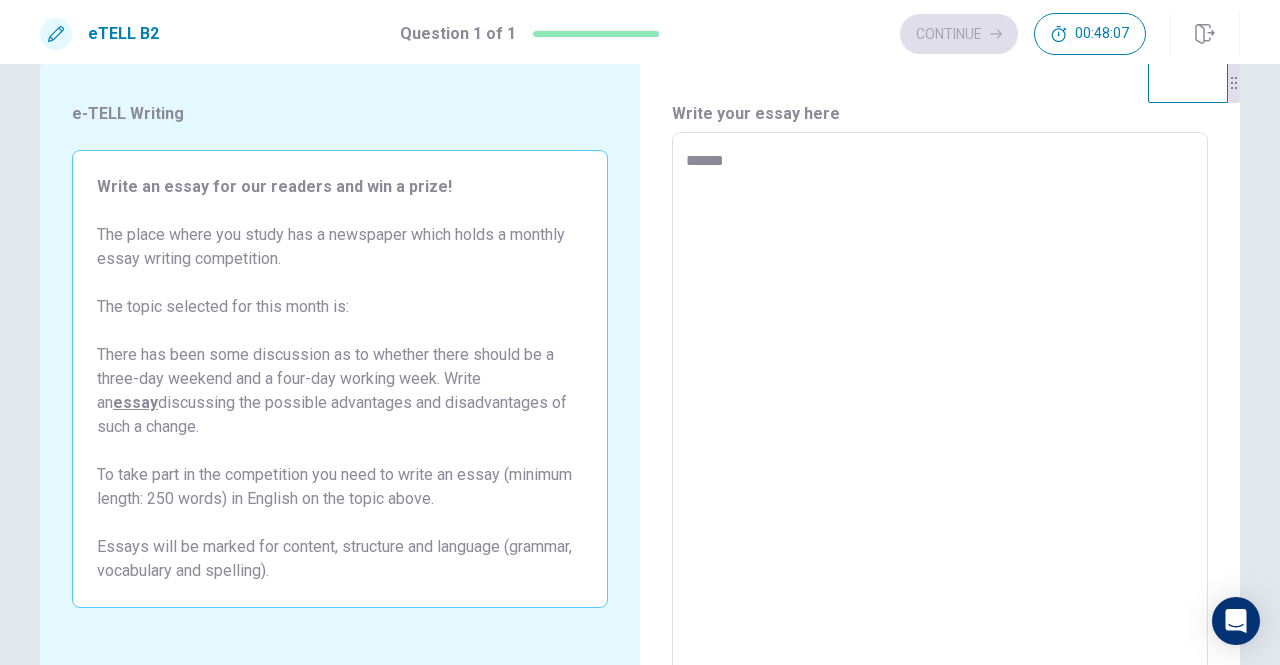 type on "*******" 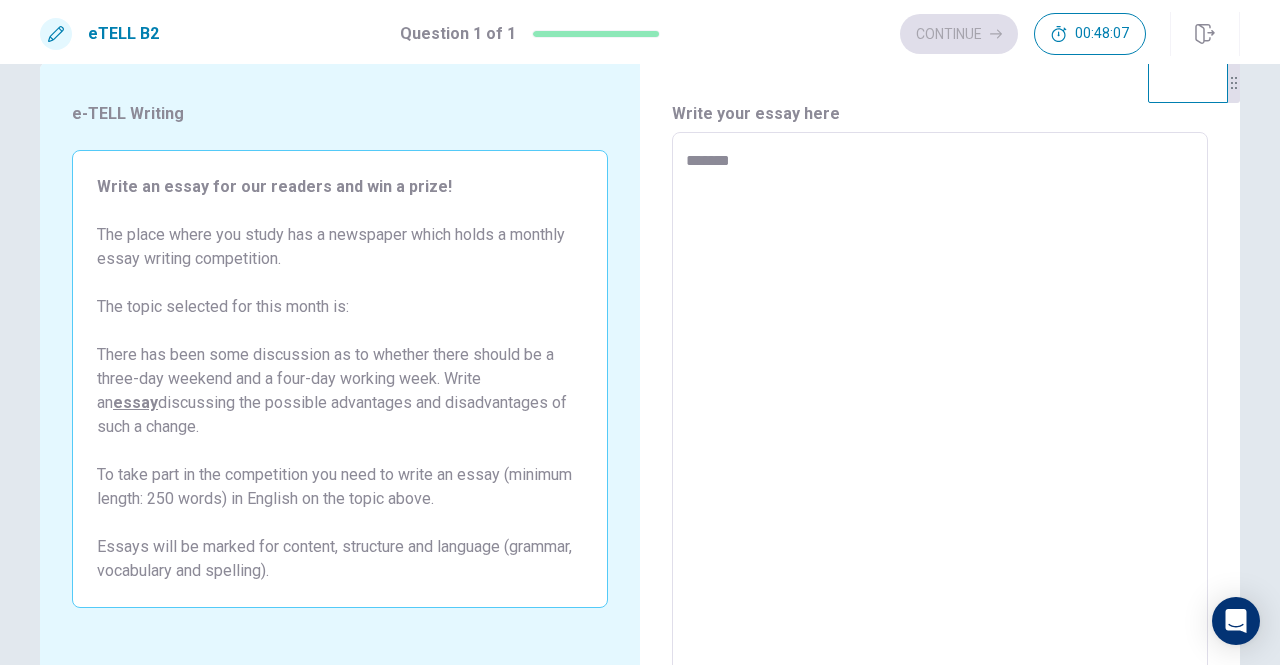 type on "*" 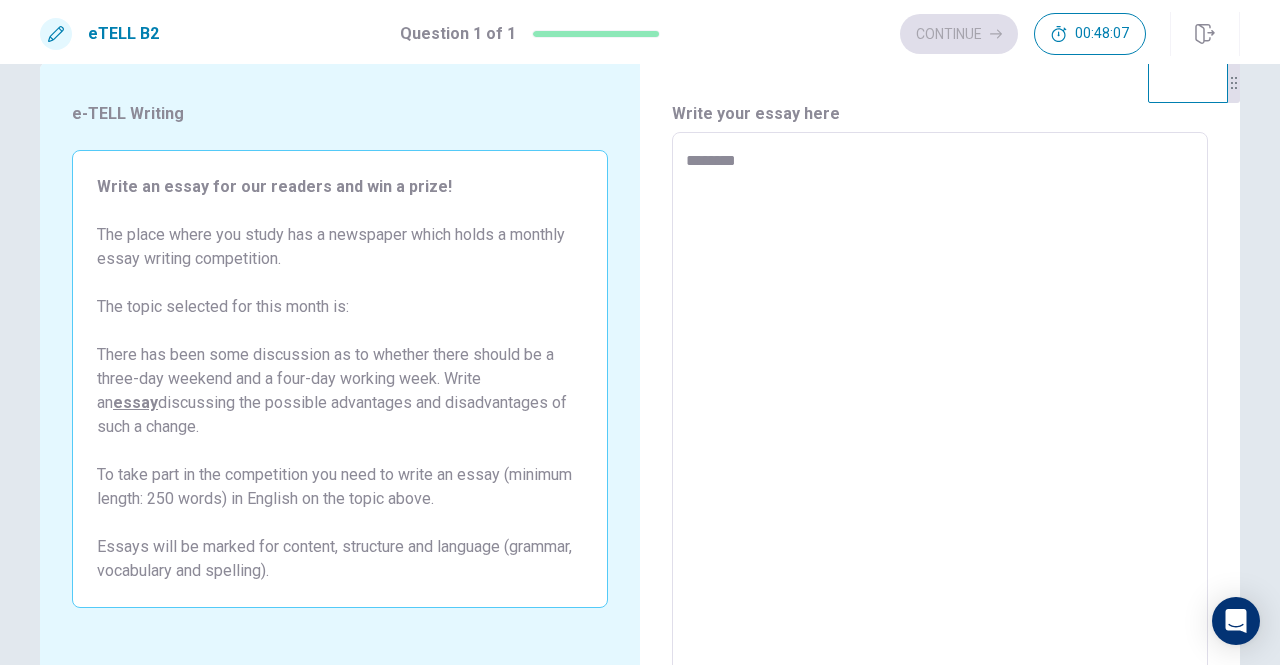 type on "*" 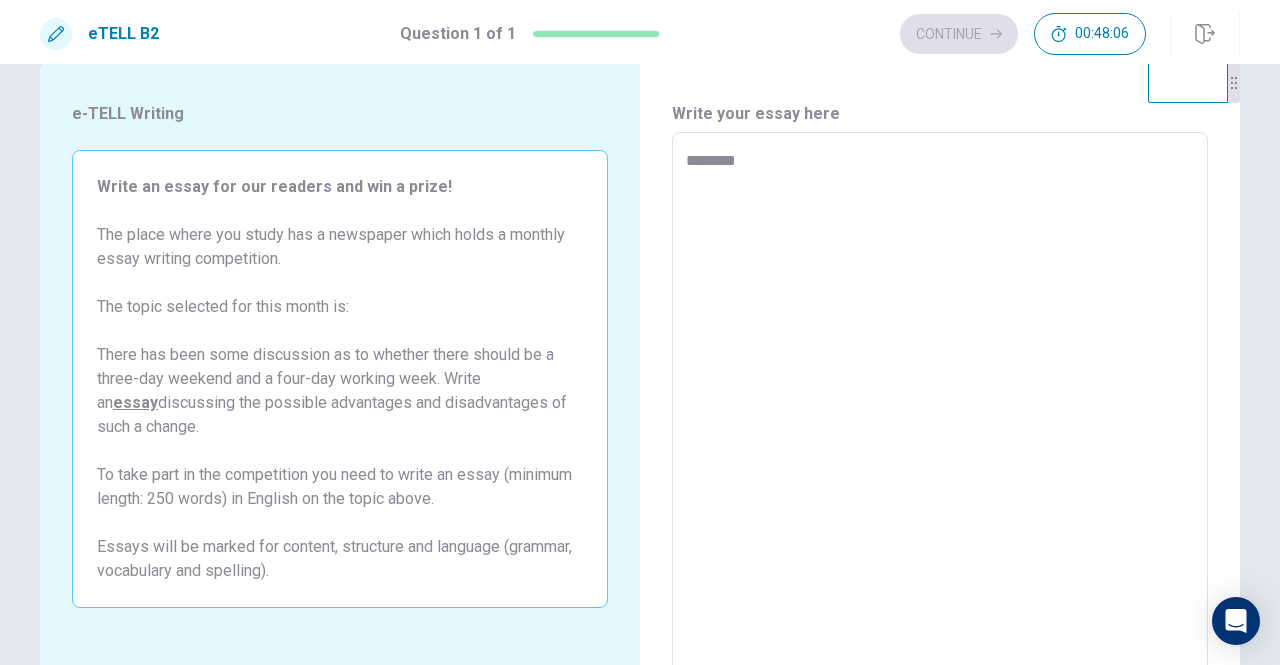 type on "*********" 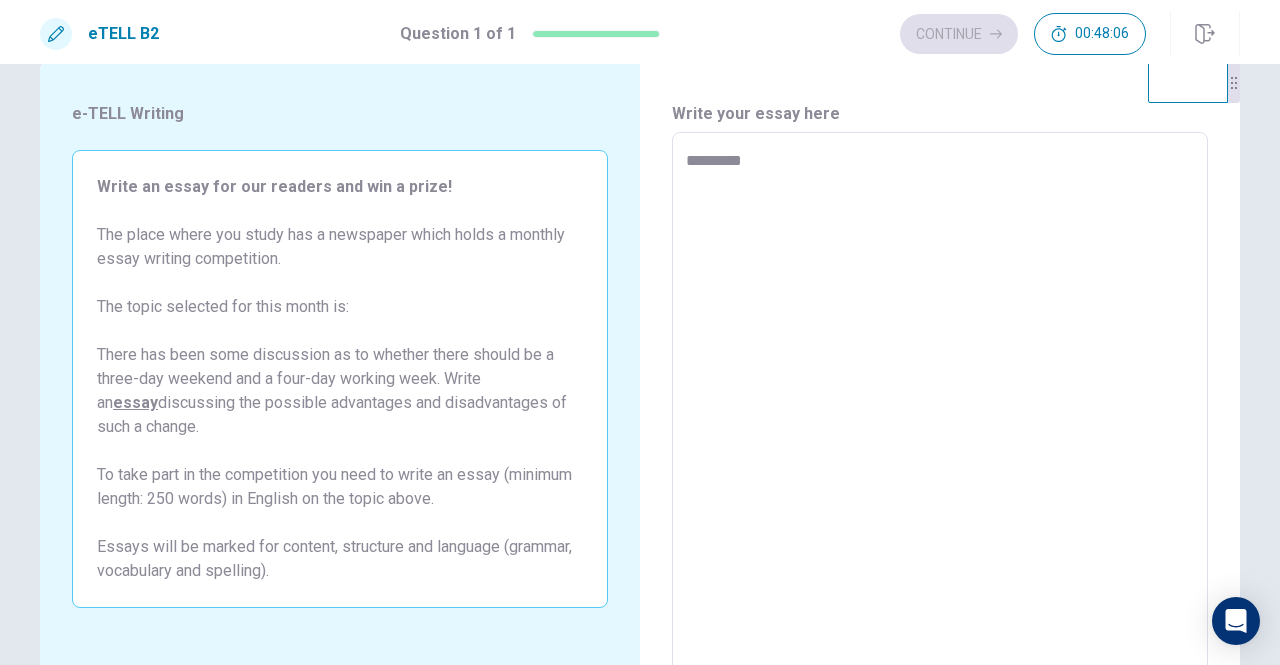 type on "*" 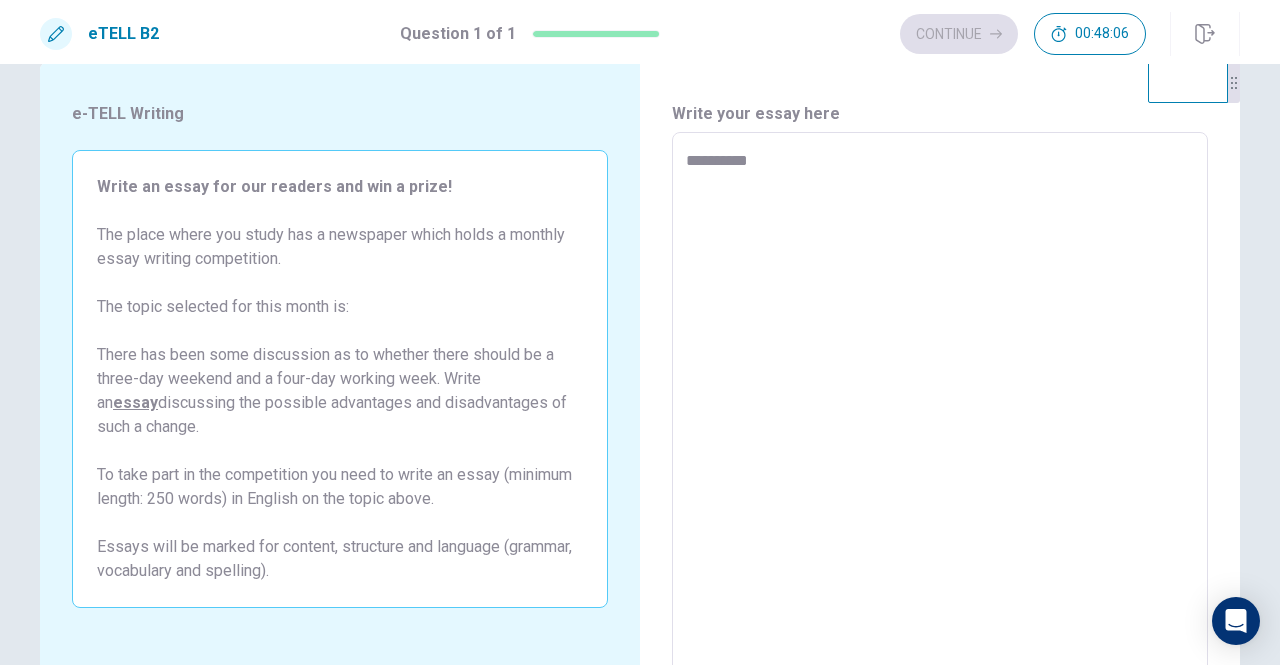 type on "*" 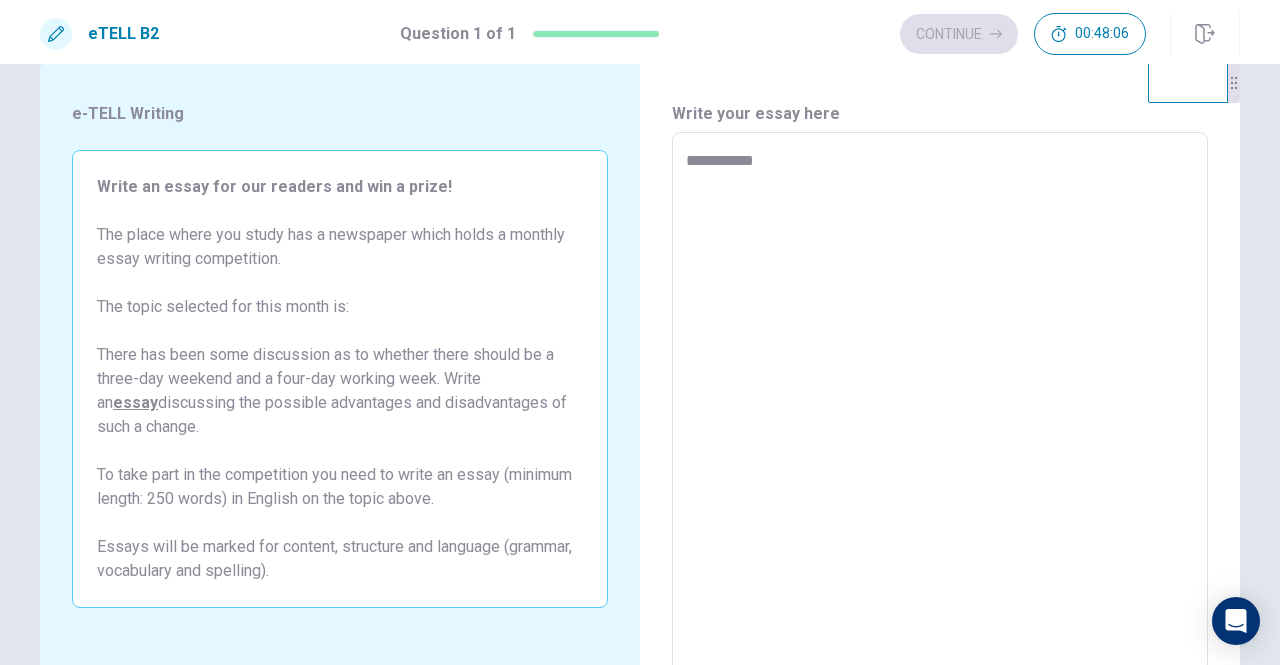 type on "*" 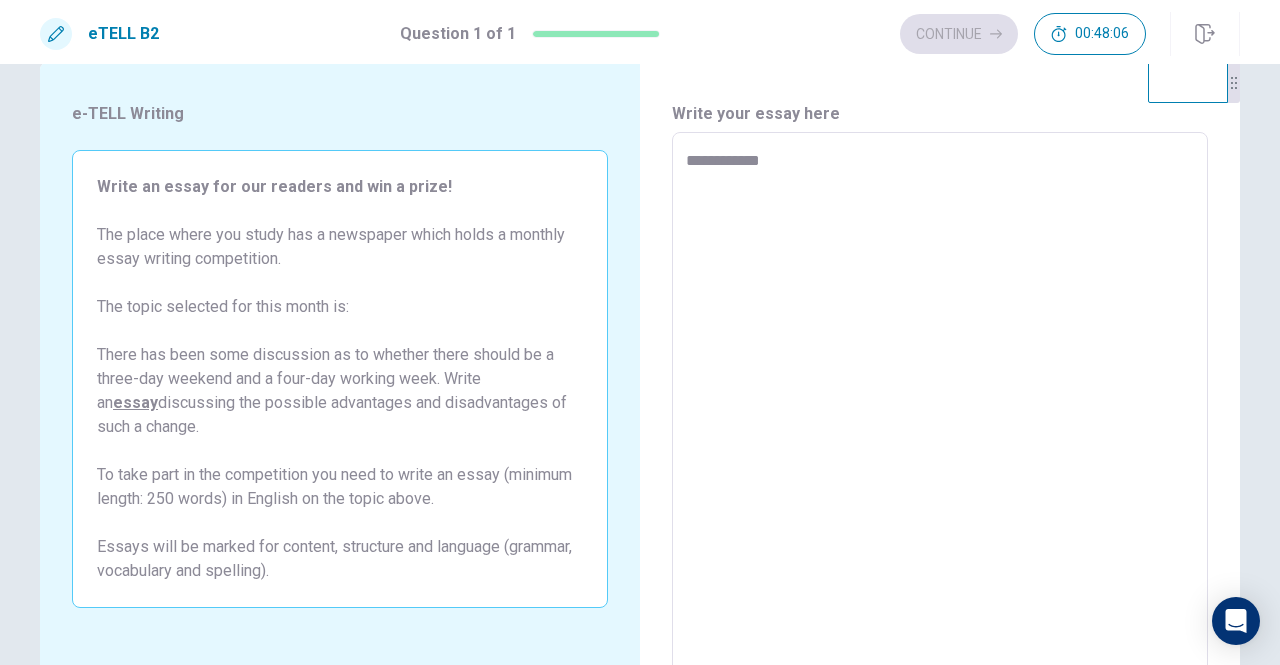 type on "*" 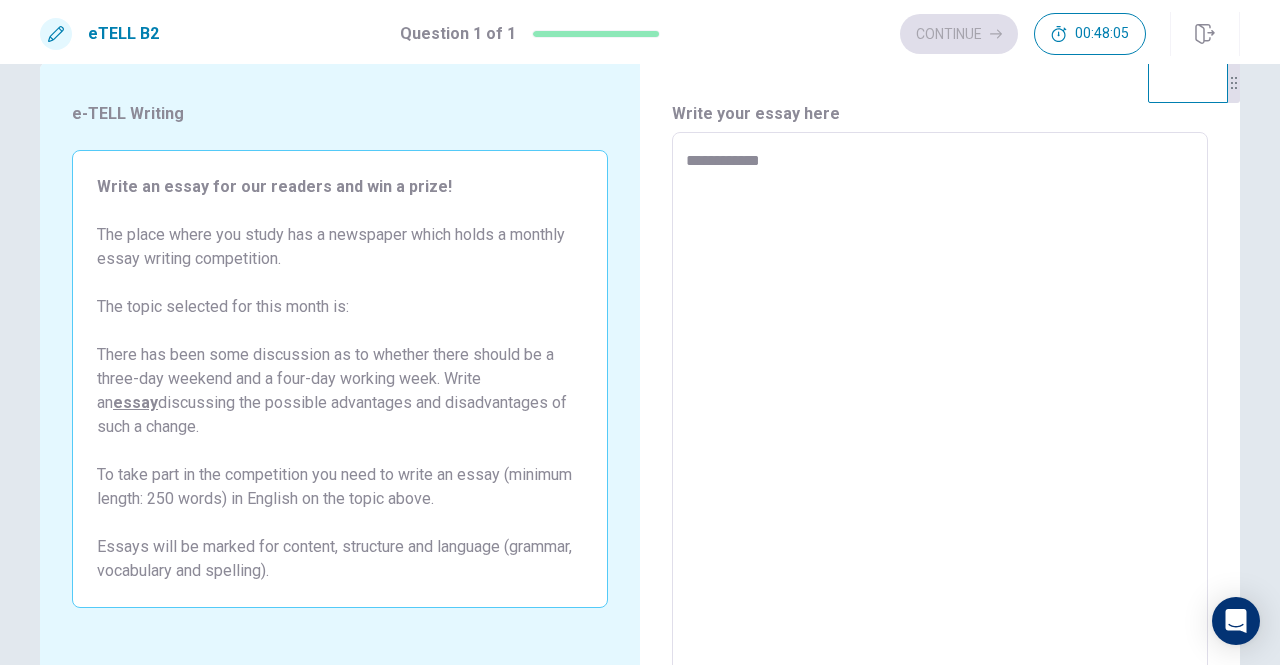 type on "**********" 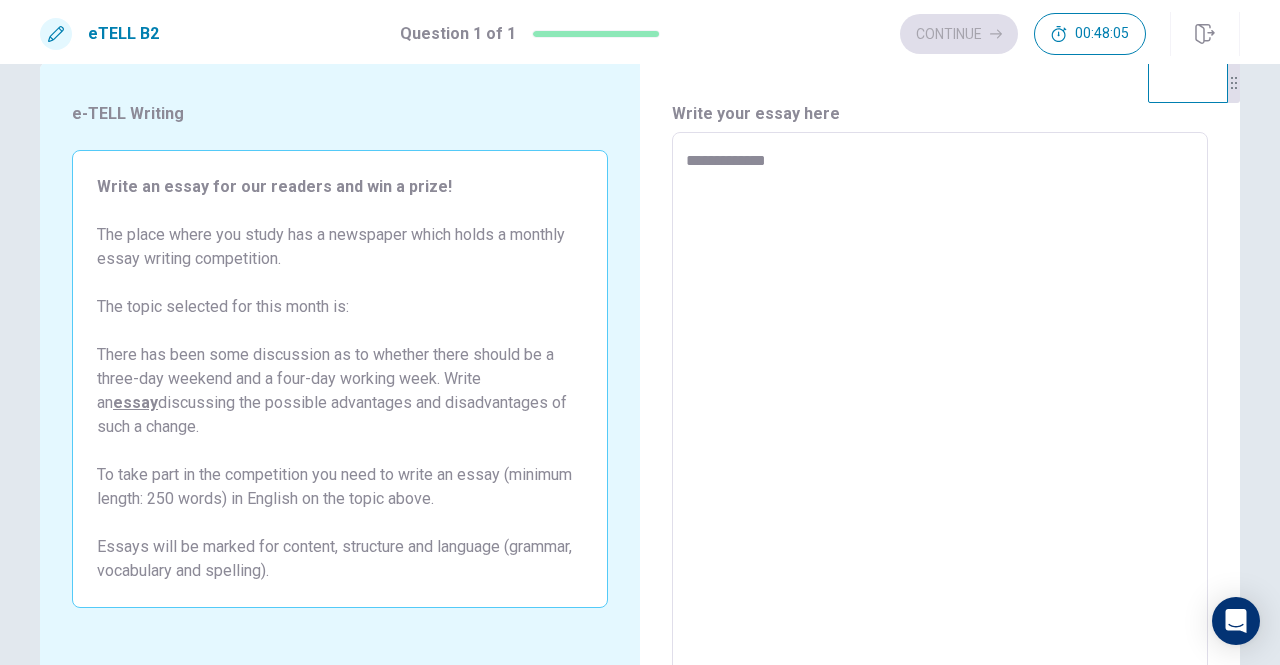 type on "*" 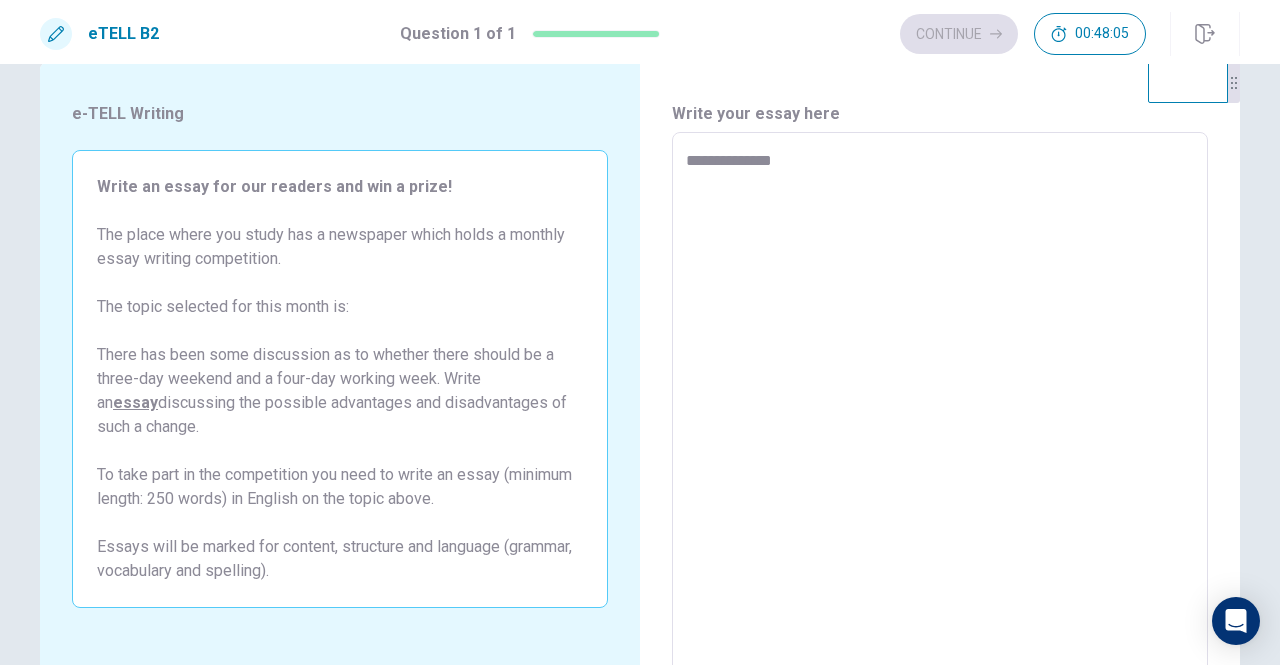 type on "*" 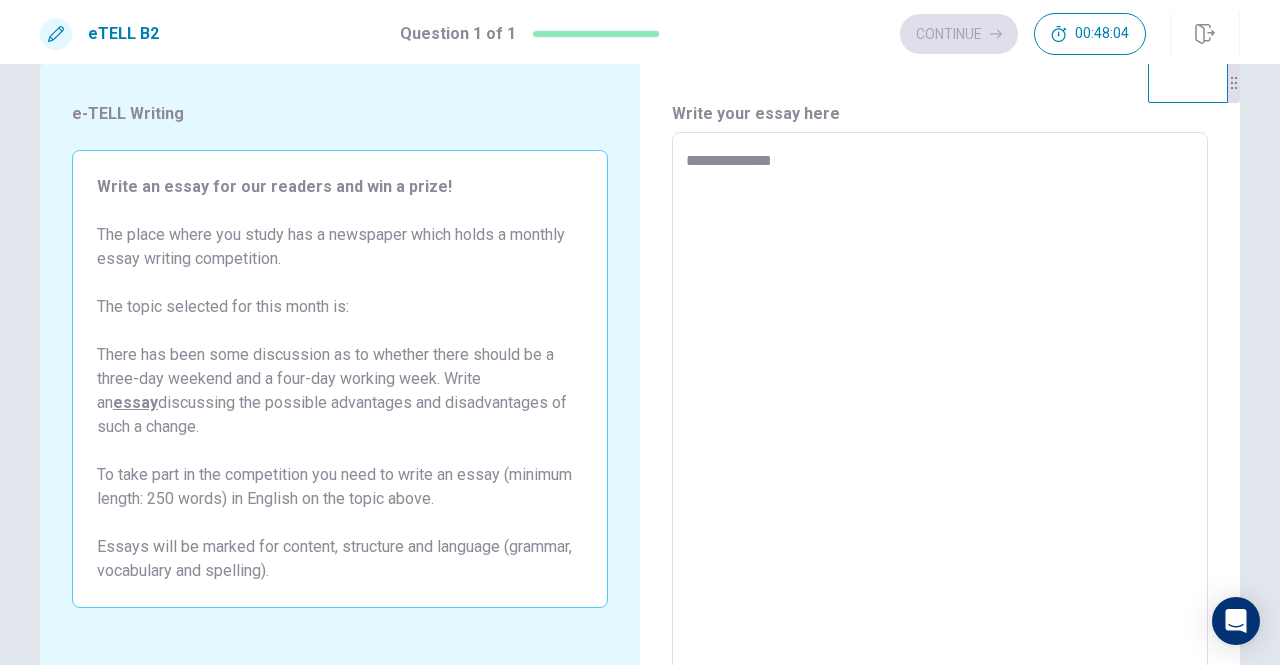 type on "**********" 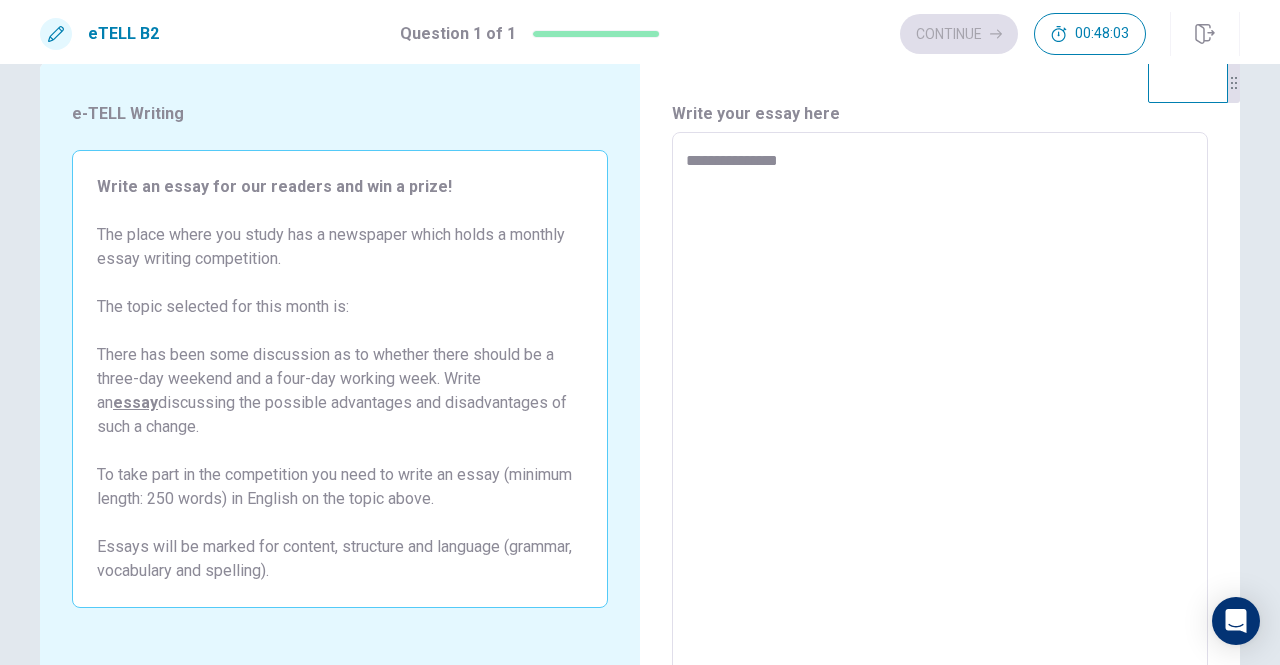 type on "*" 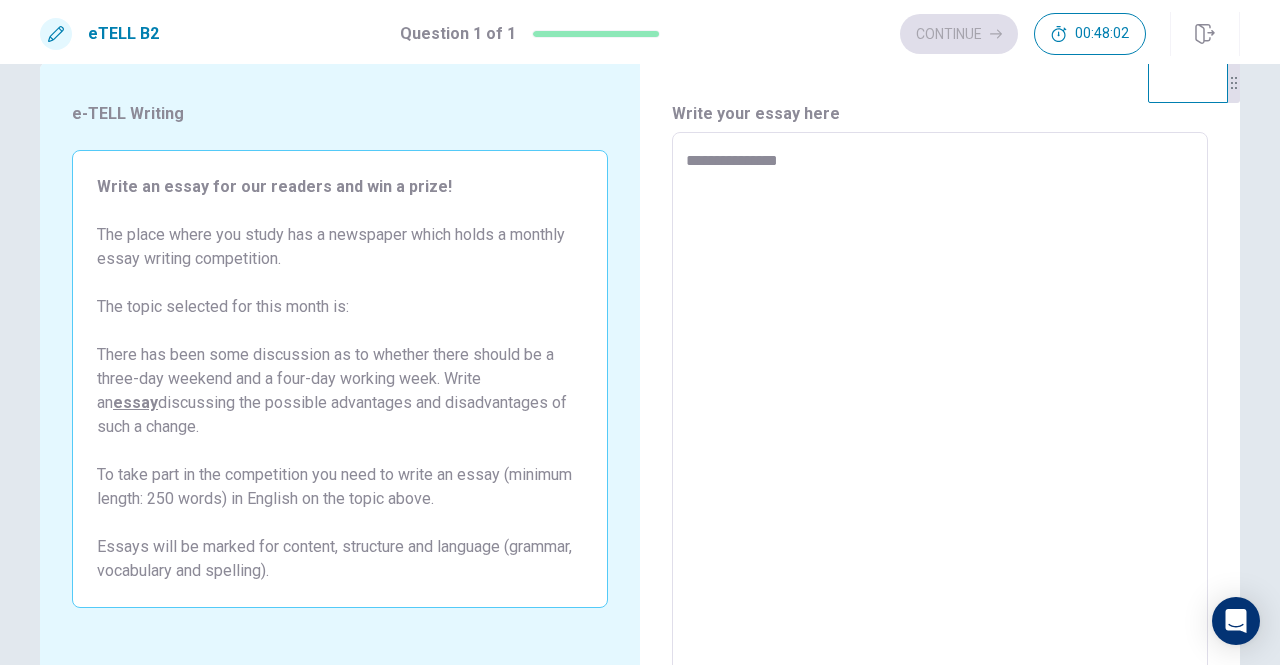 type on "**********" 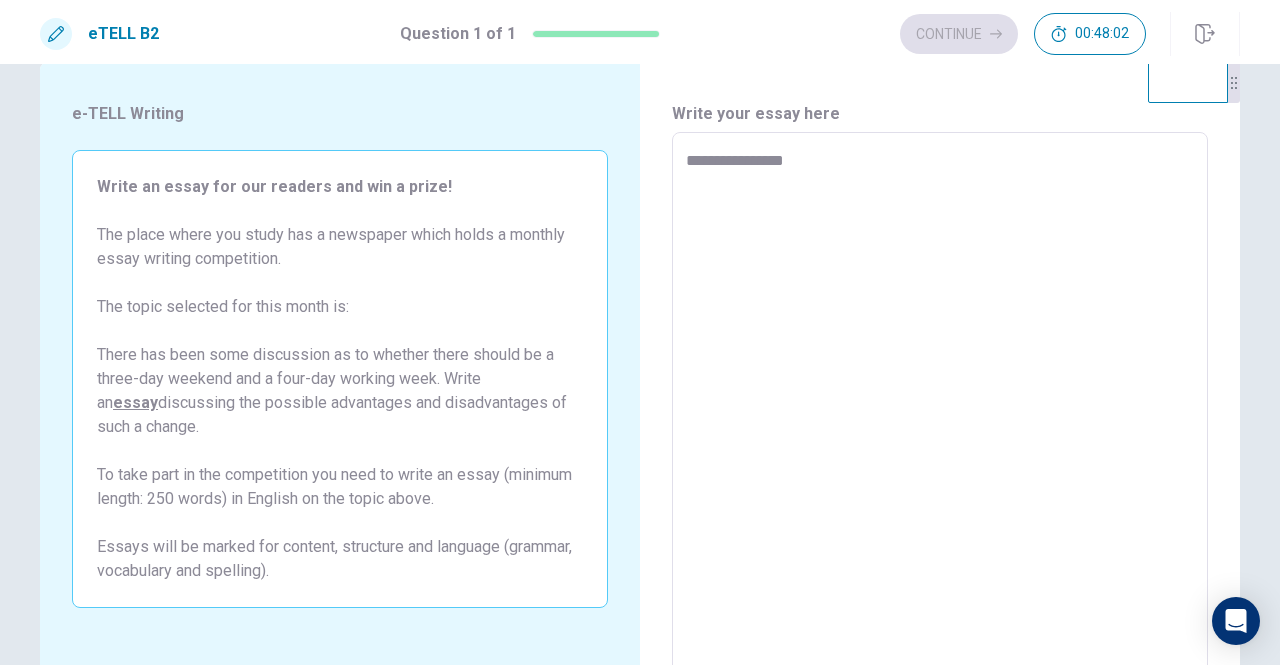 type on "*" 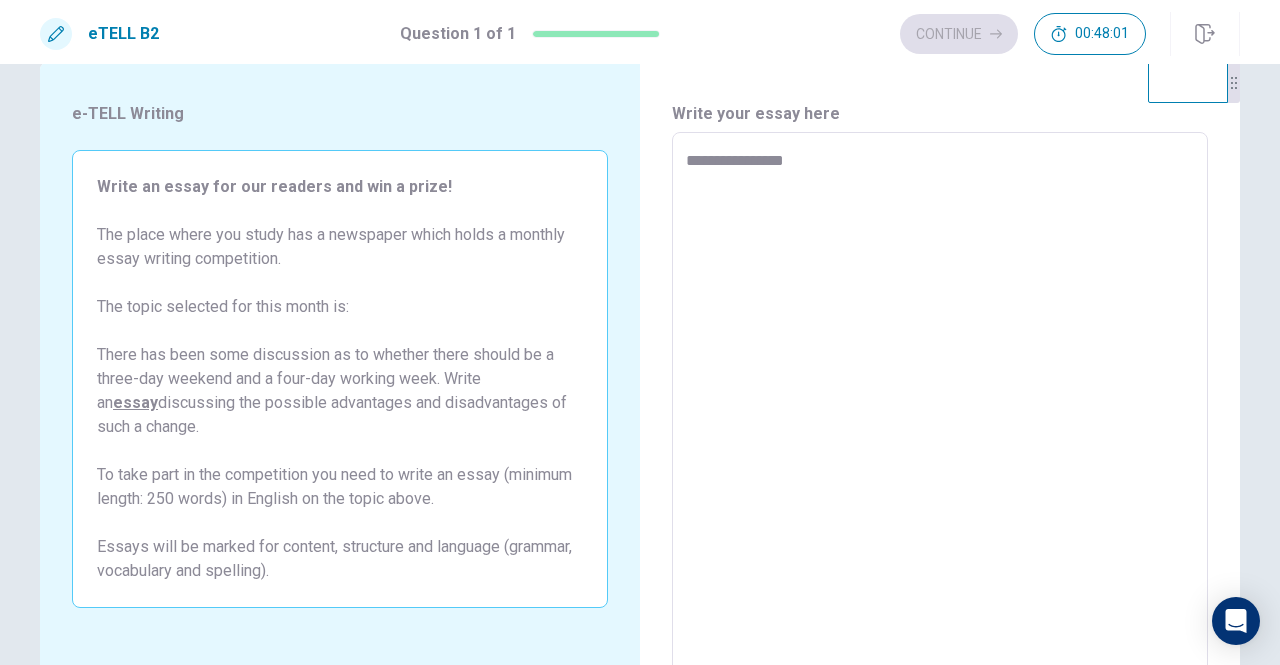 type on "**********" 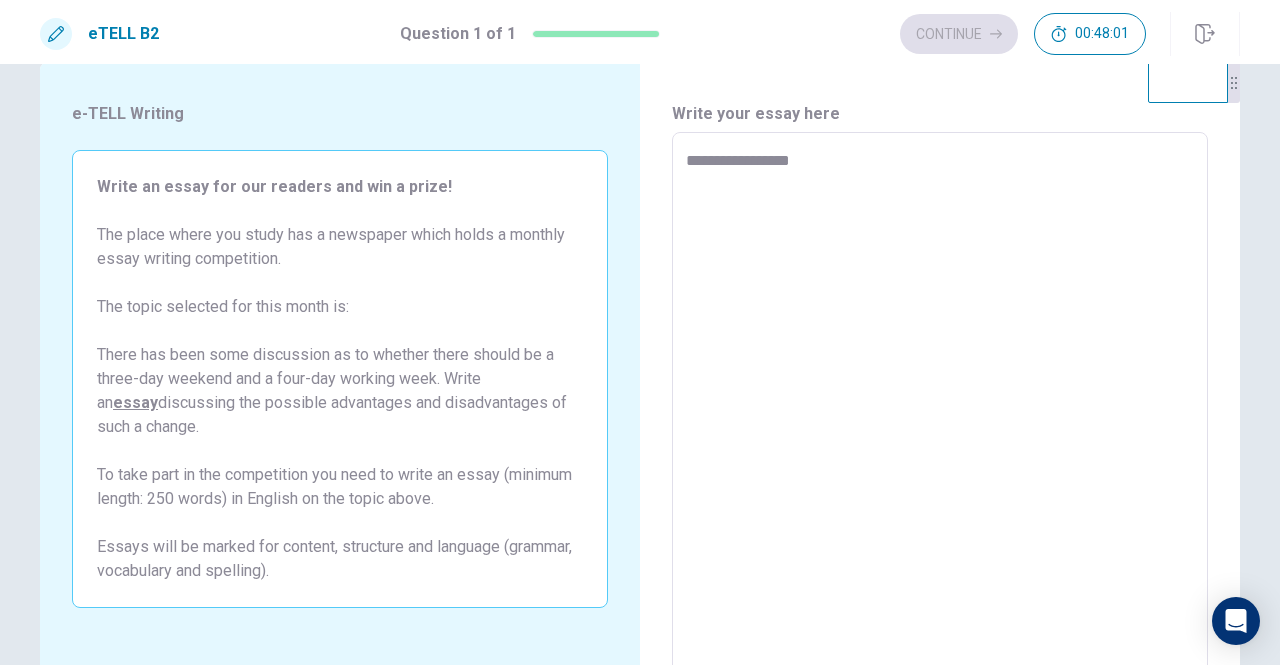 type on "*" 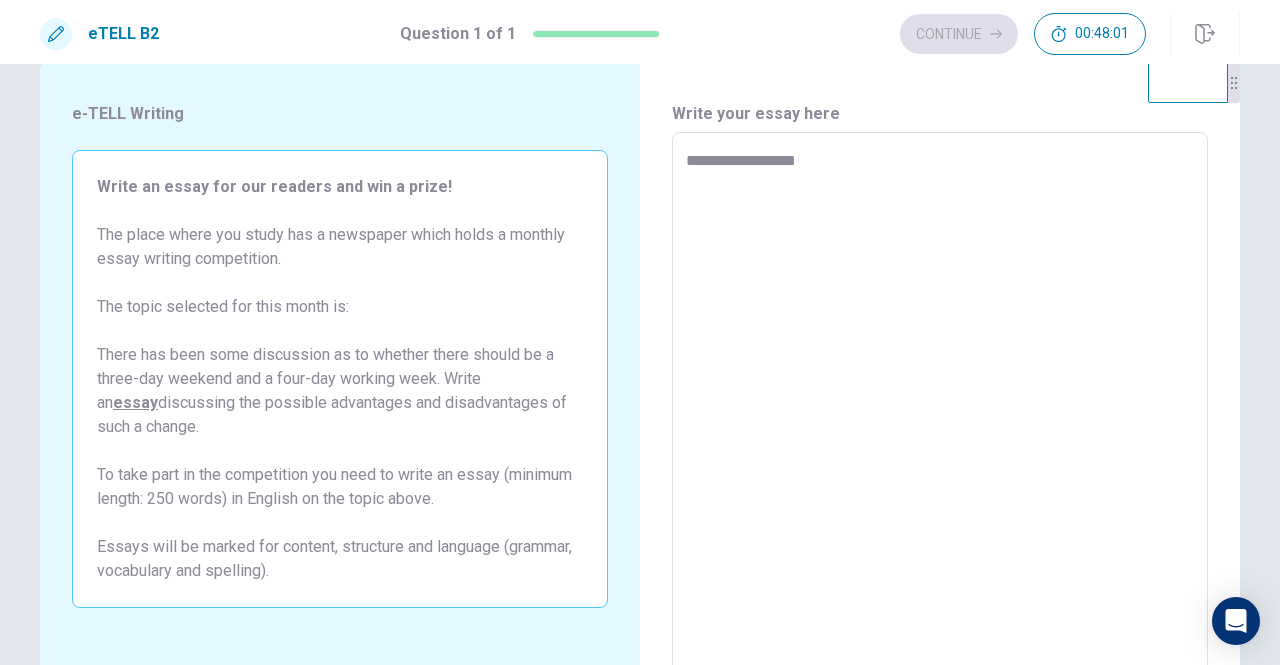 type on "*" 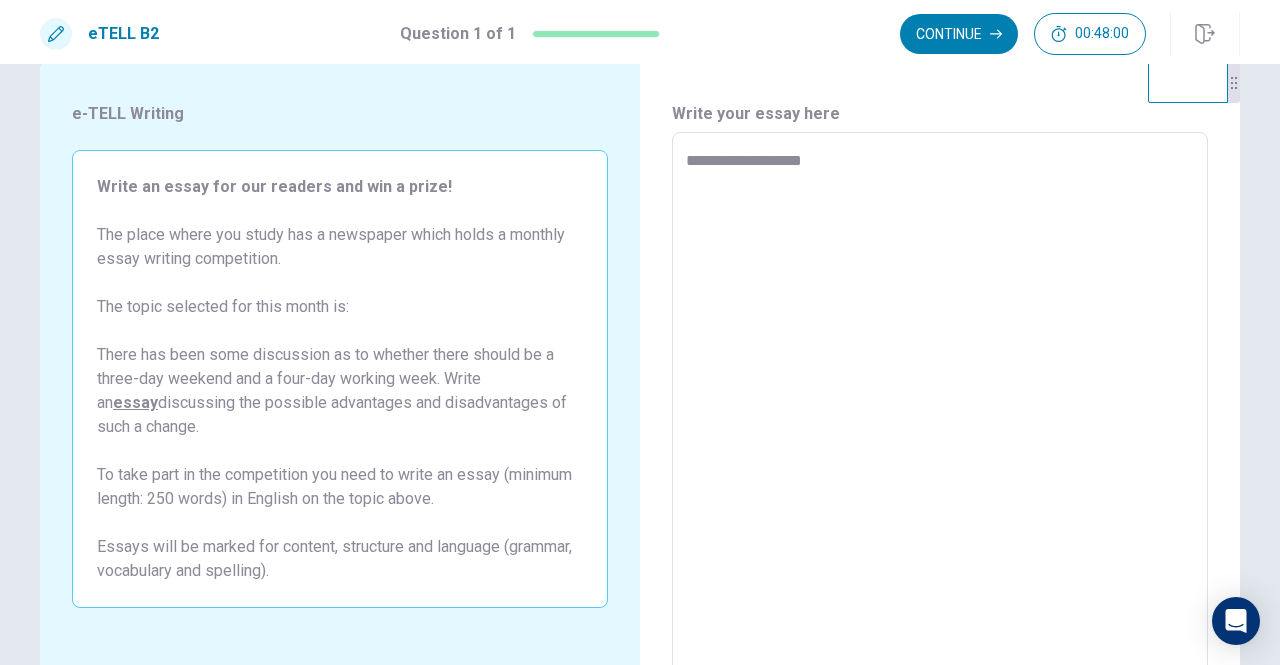 type on "*" 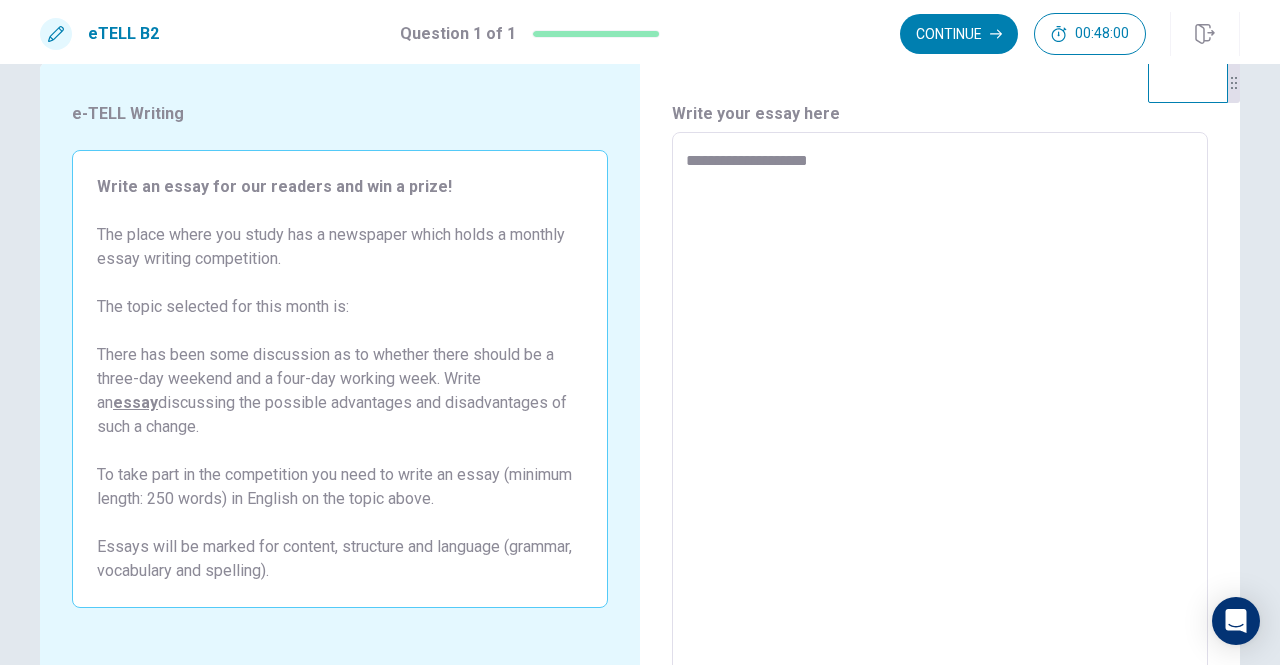 type on "*" 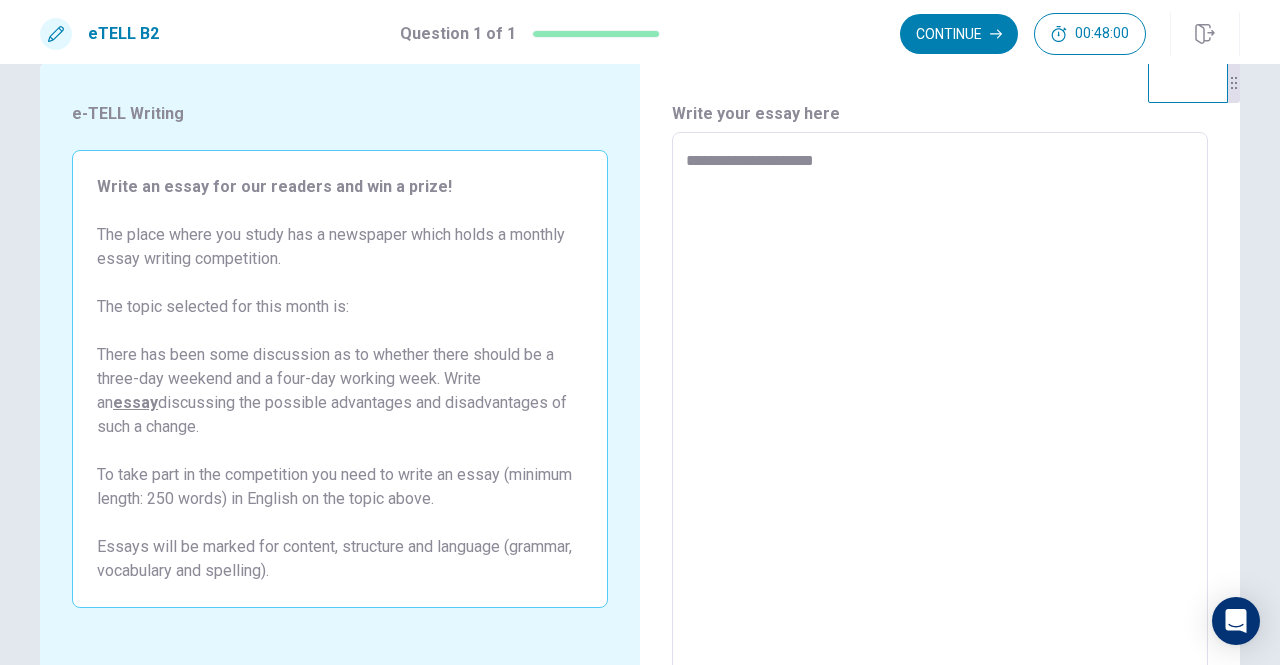 type on "*" 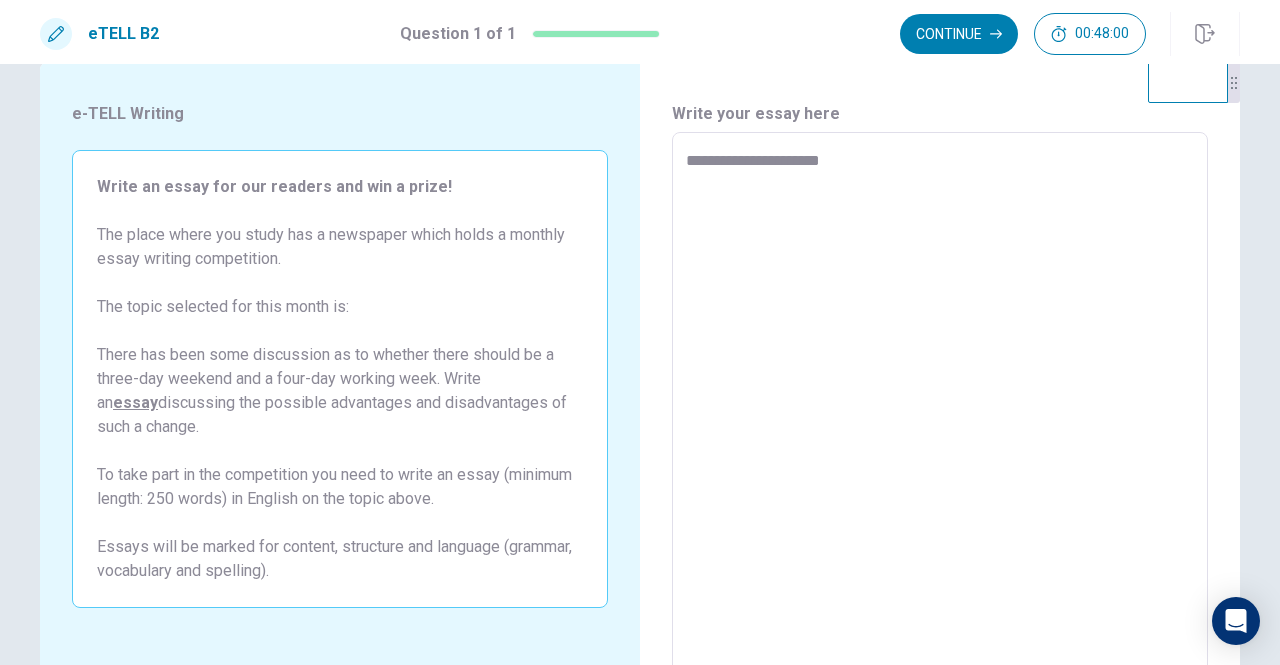 type on "*" 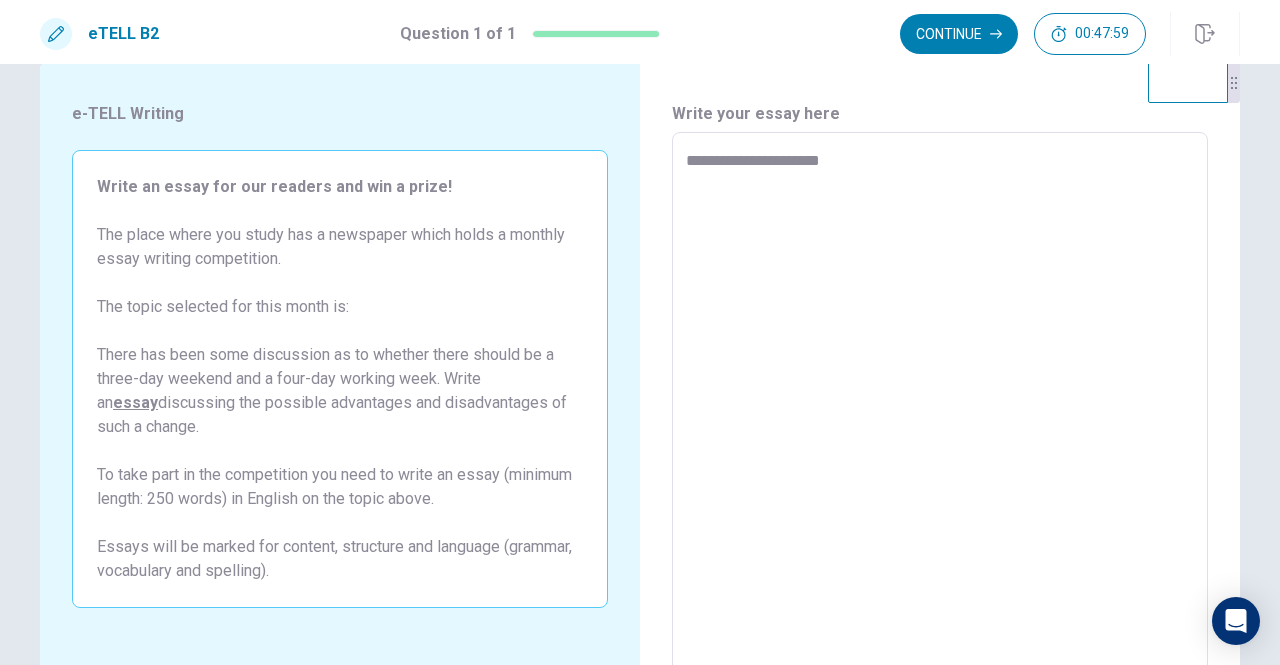type on "**********" 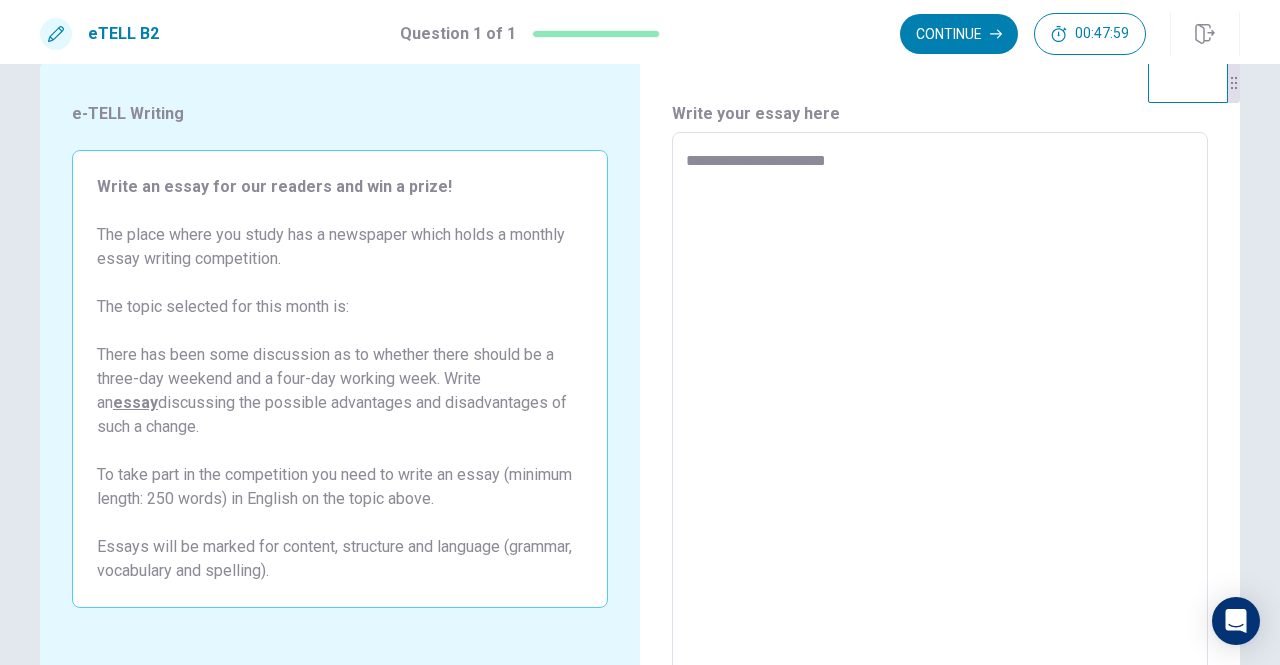 type on "*" 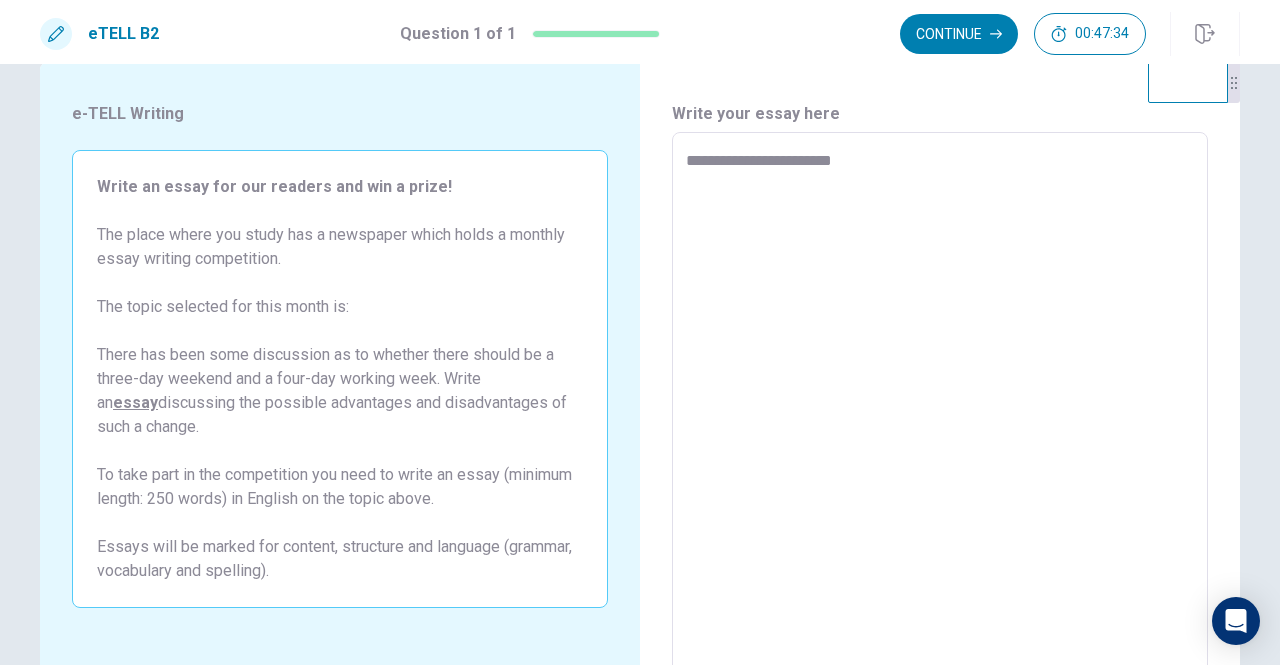 type on "*" 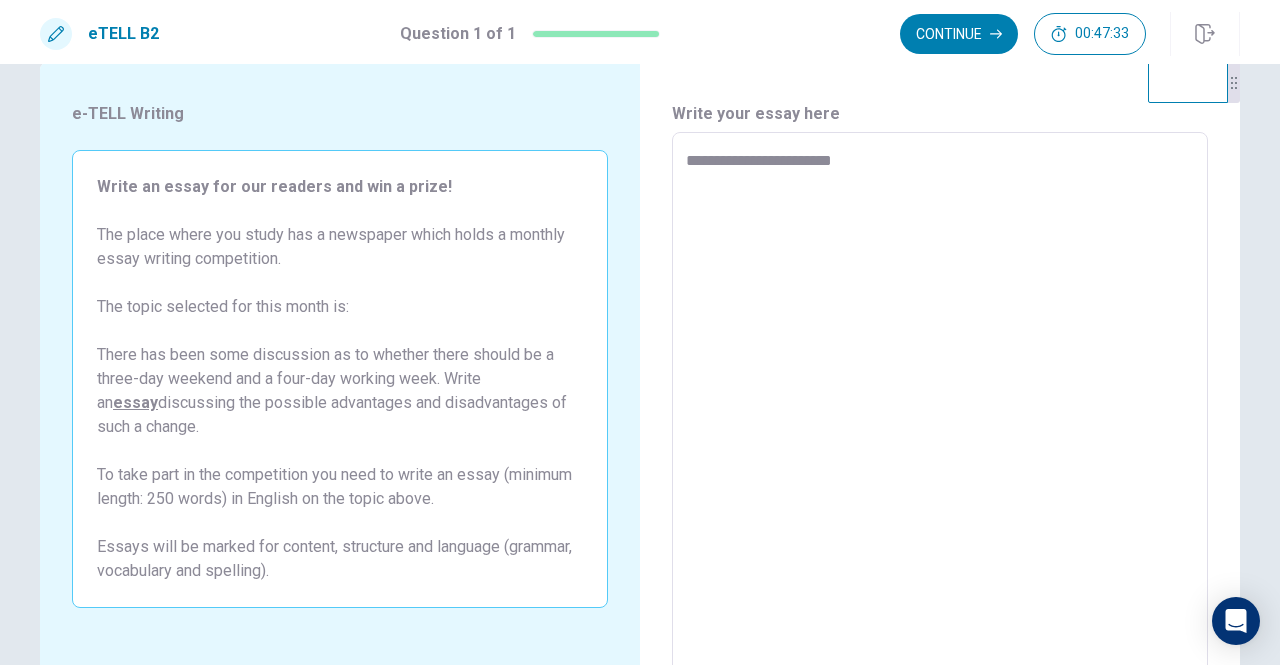 type on "**********" 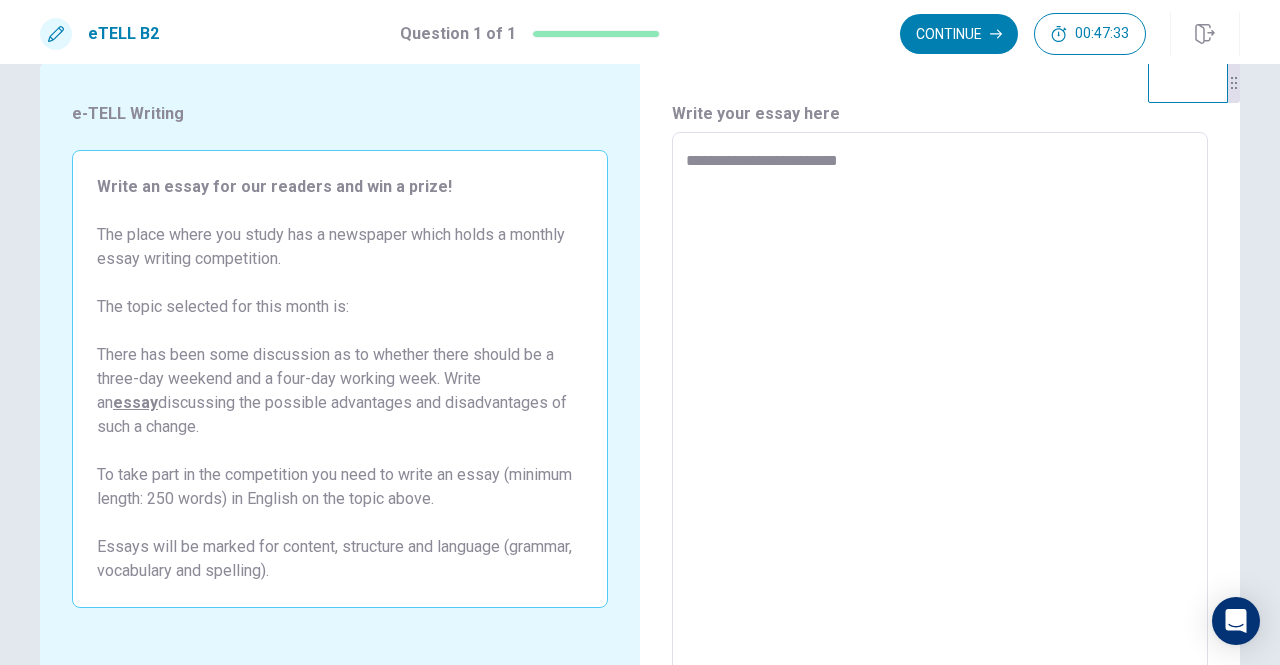 type on "*" 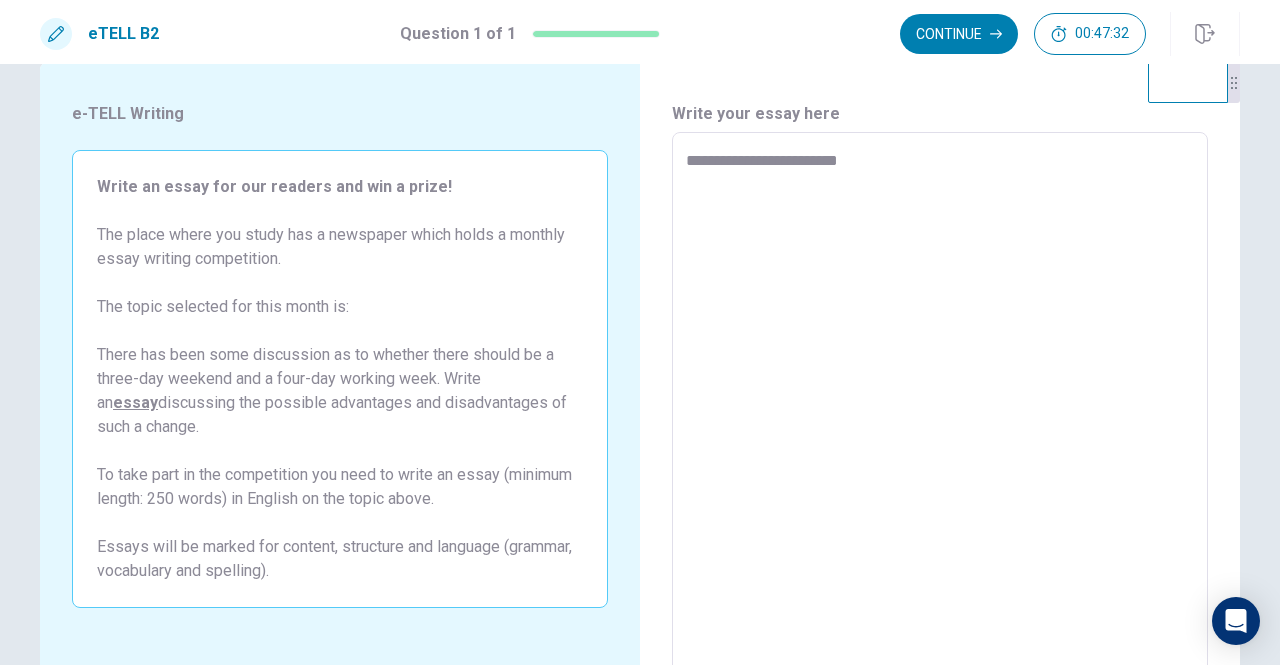 type on "**********" 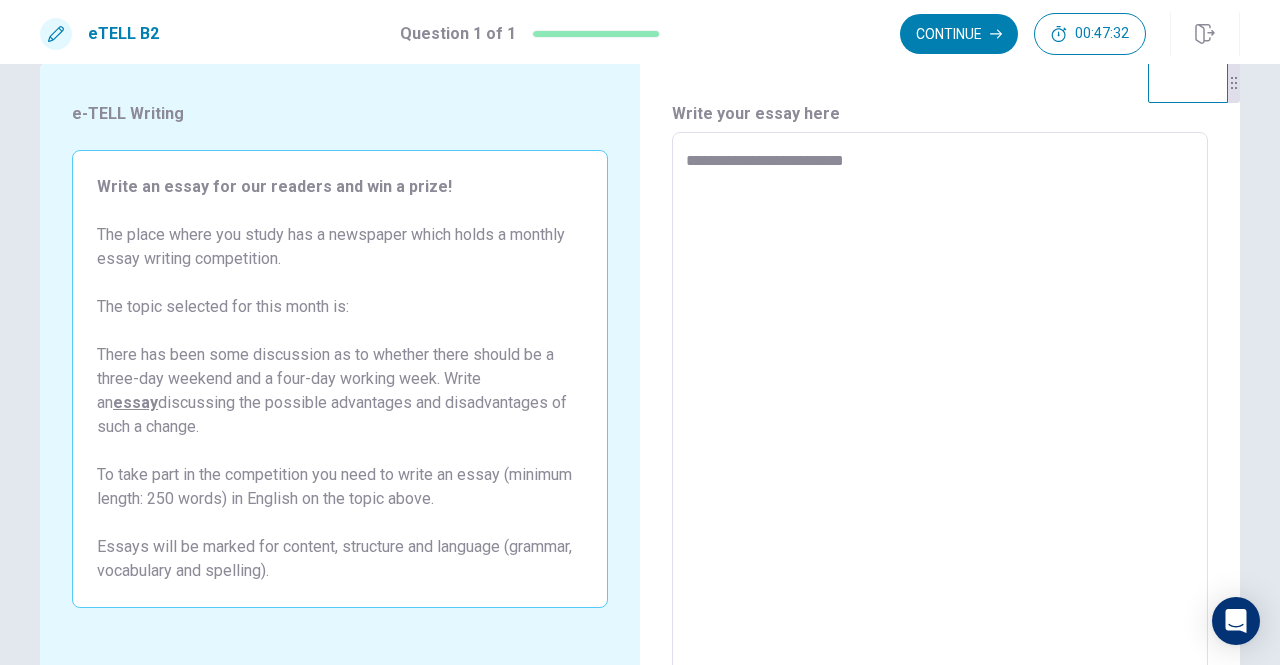 type on "*" 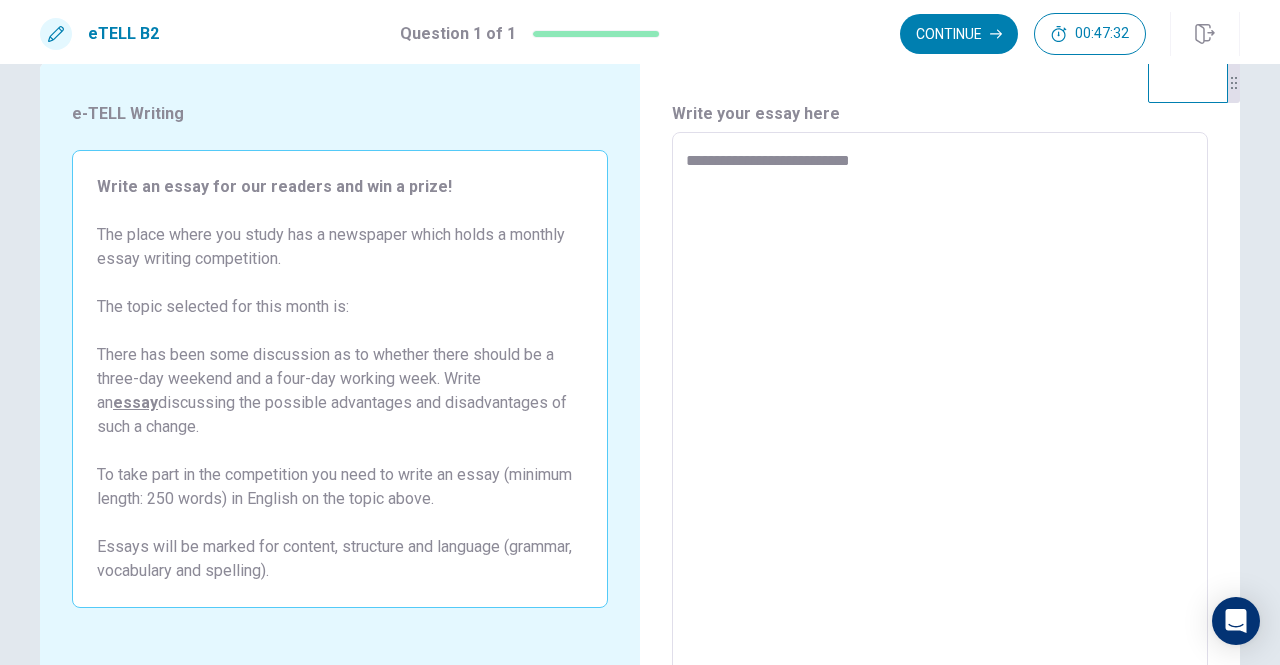 type on "*" 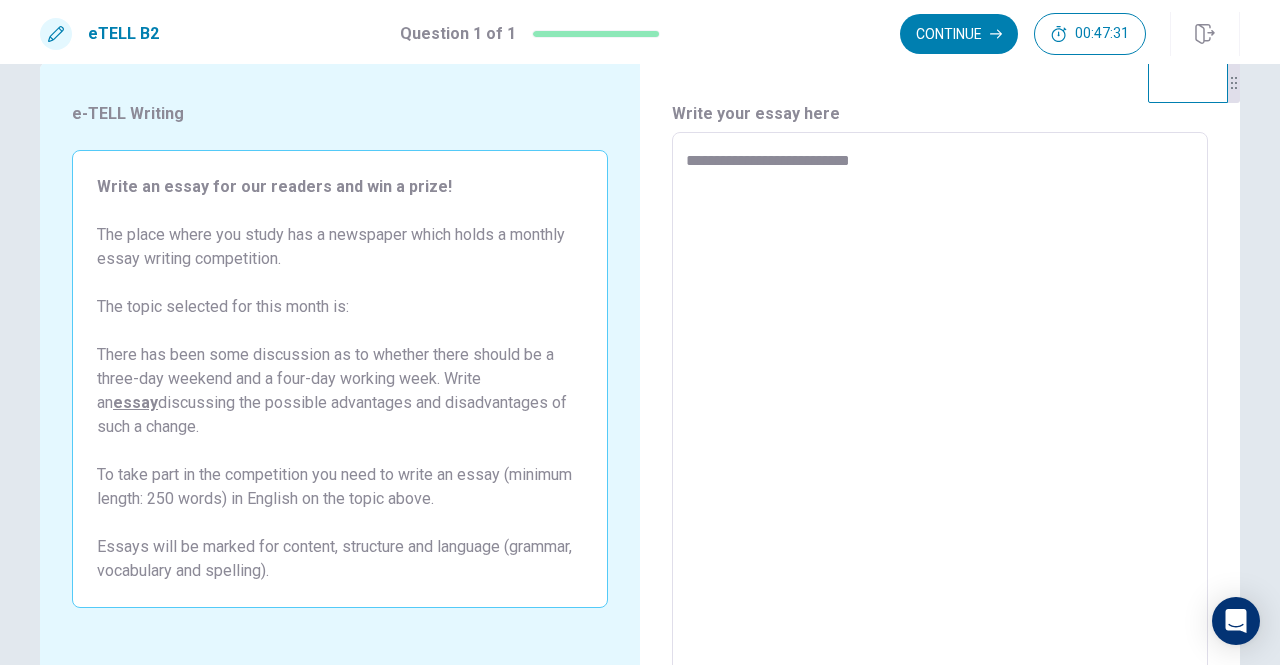type on "**********" 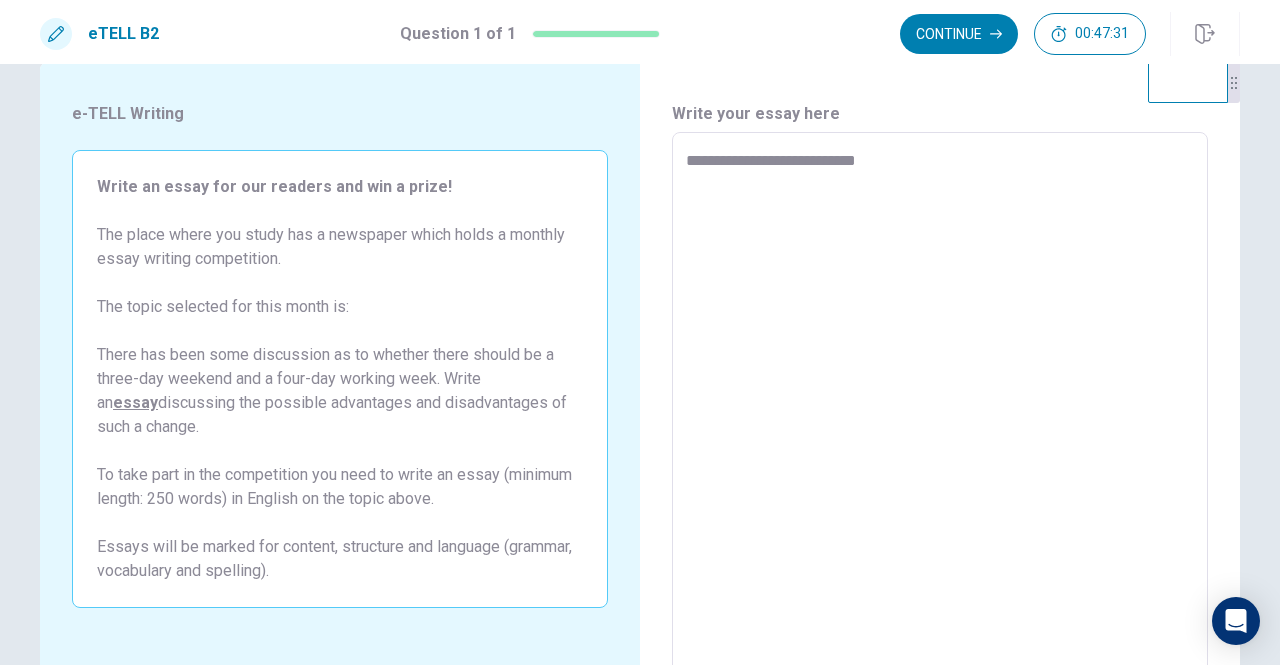type on "*" 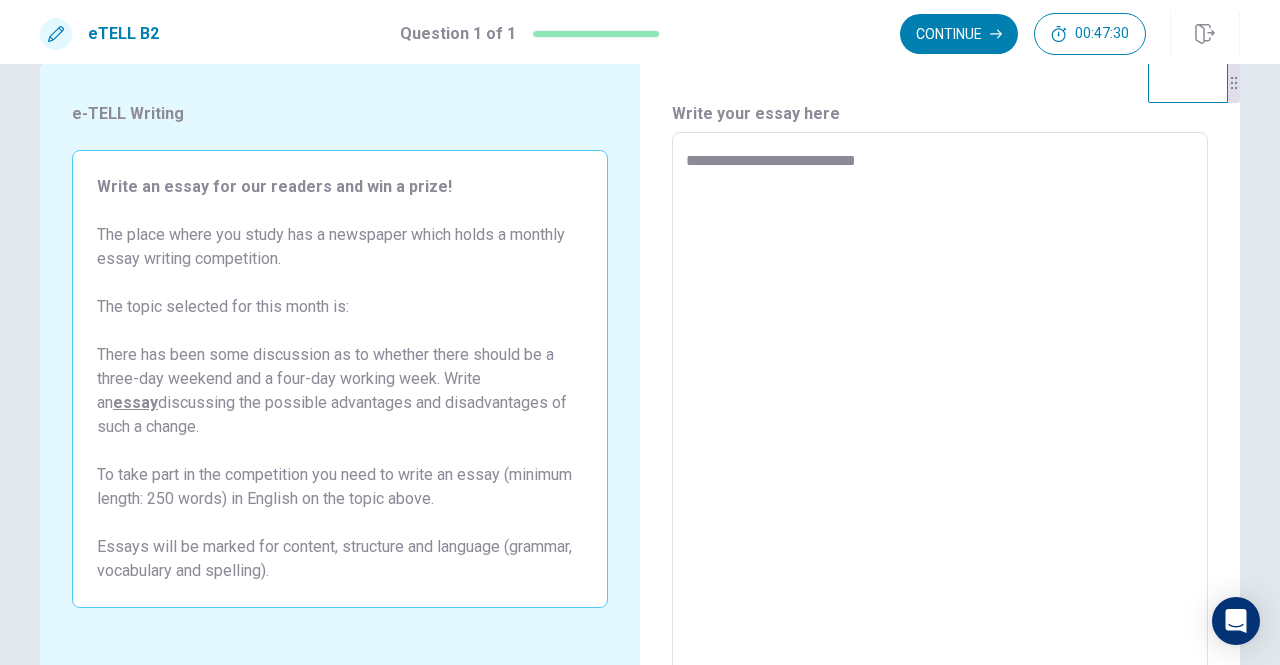 type on "**********" 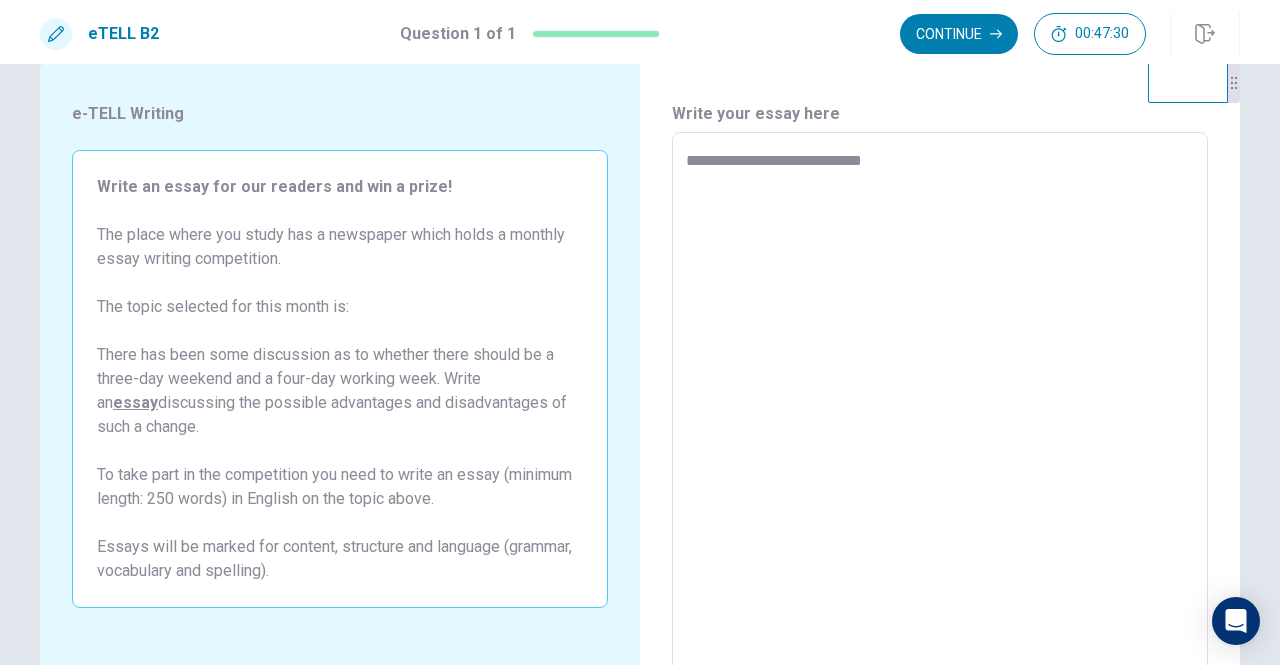 type on "*" 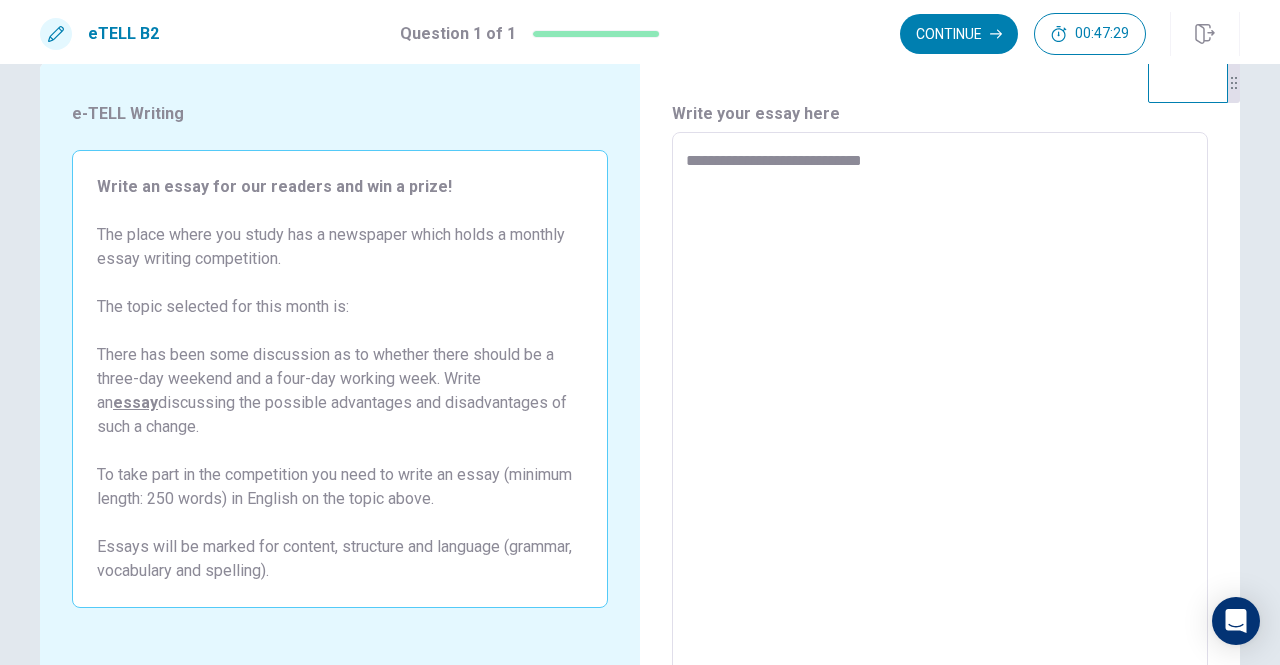 type on "**********" 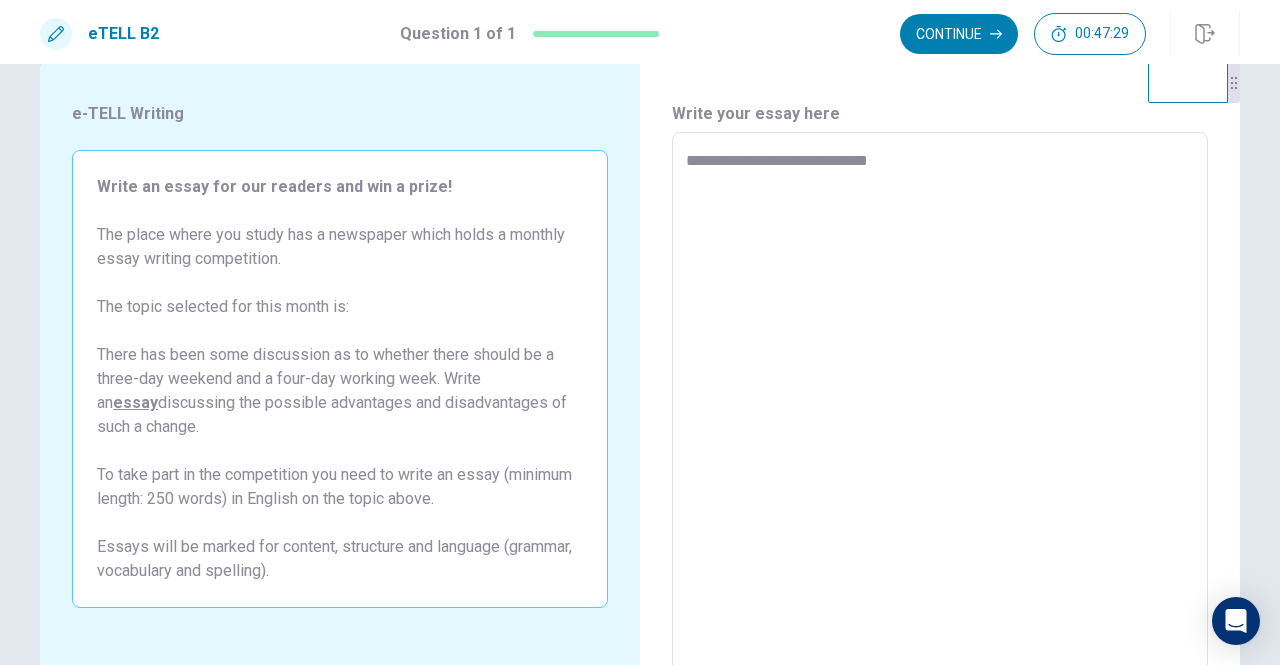 type on "*" 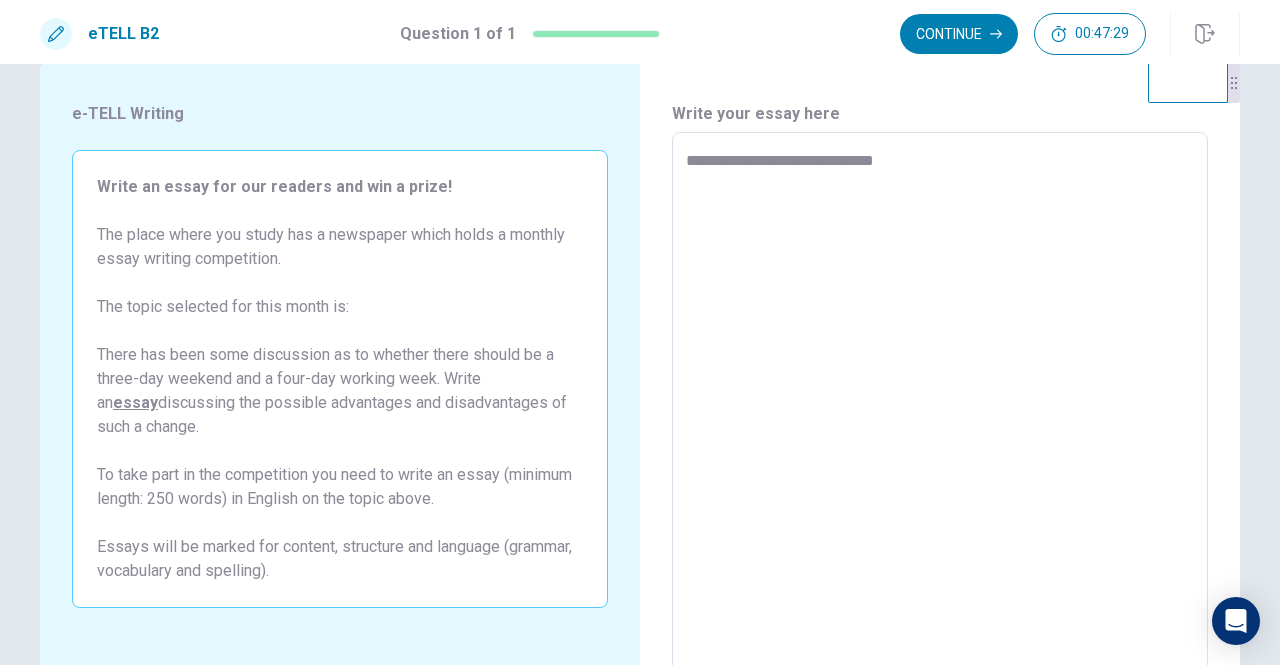 type on "*" 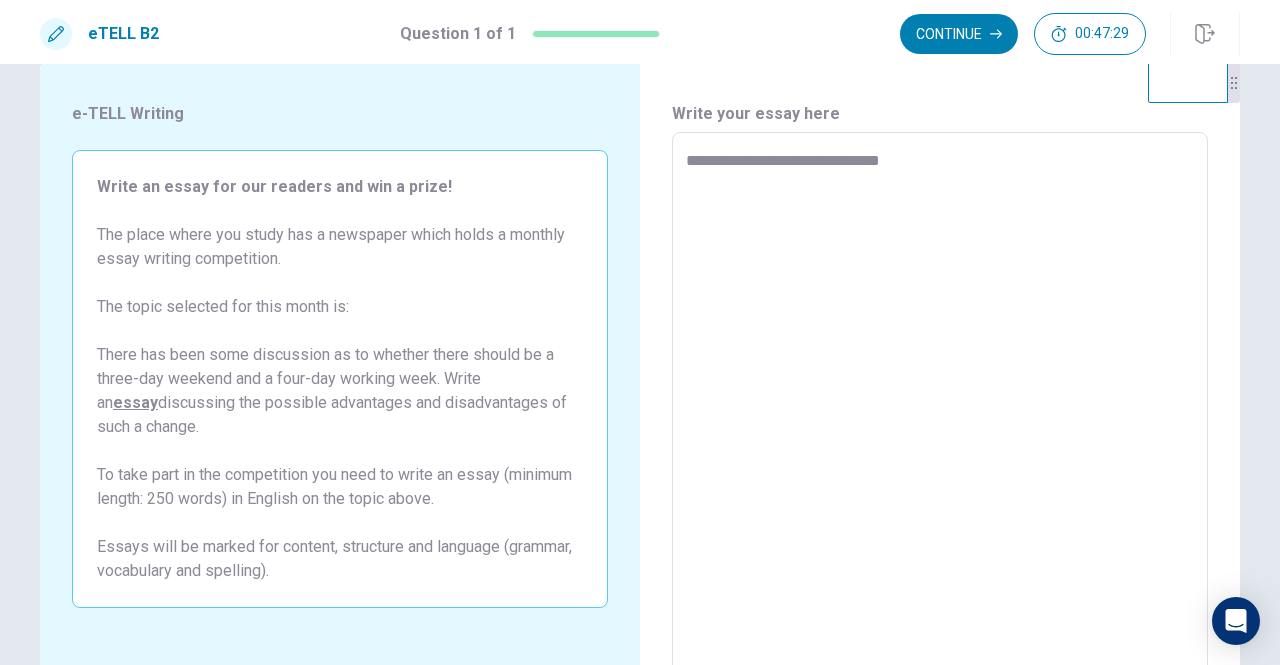 type on "*" 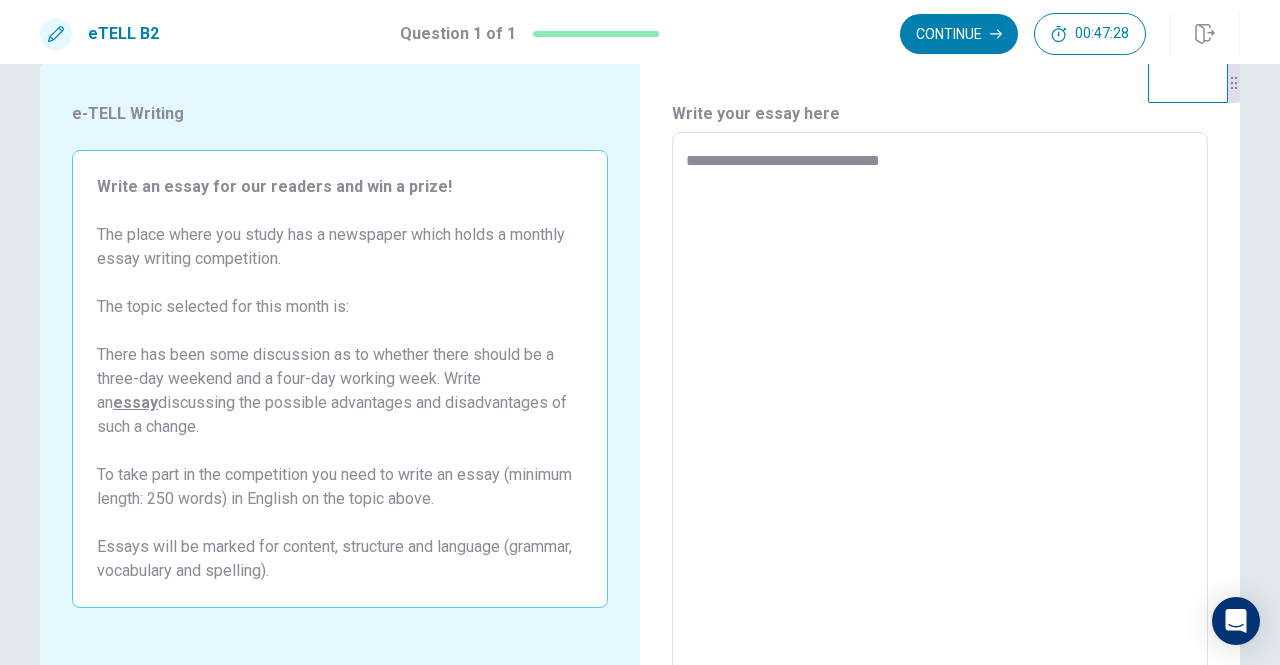 type on "**********" 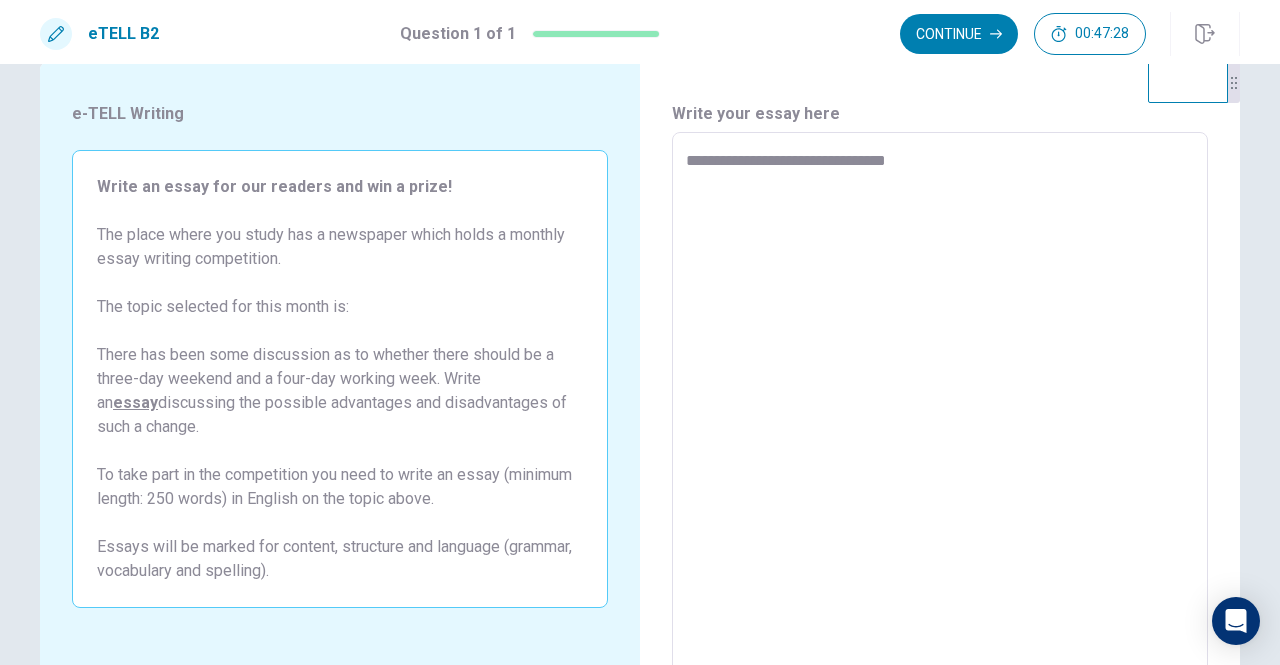 type on "*" 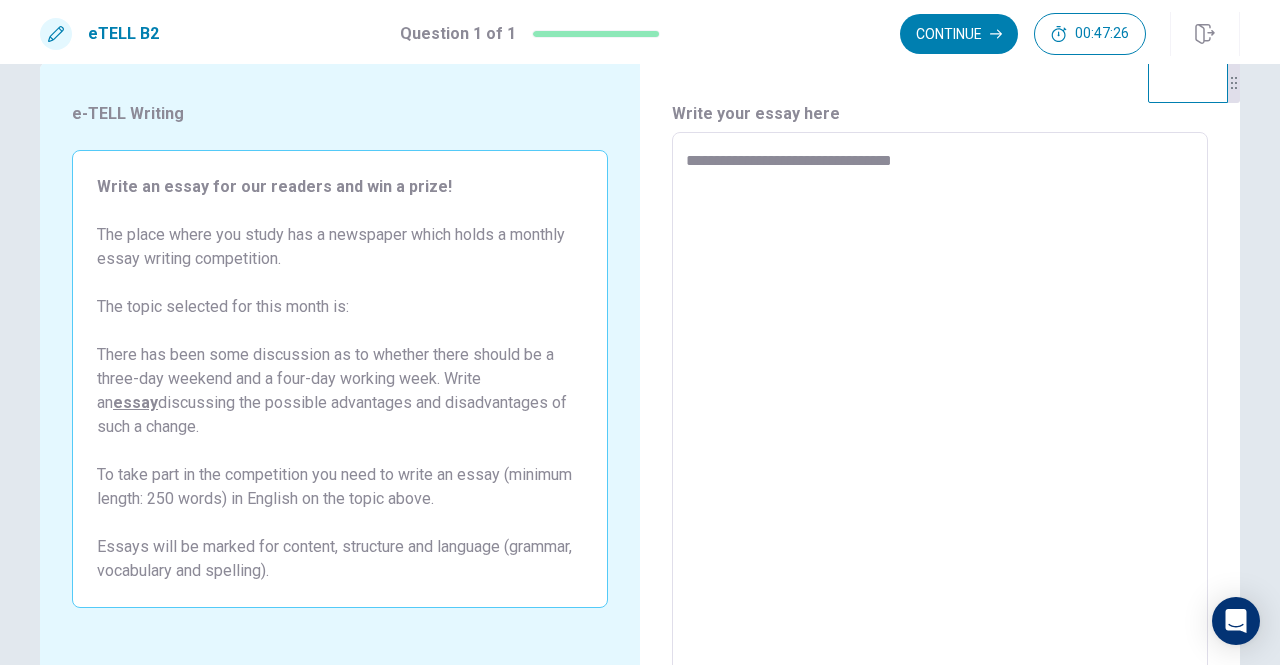 type on "*" 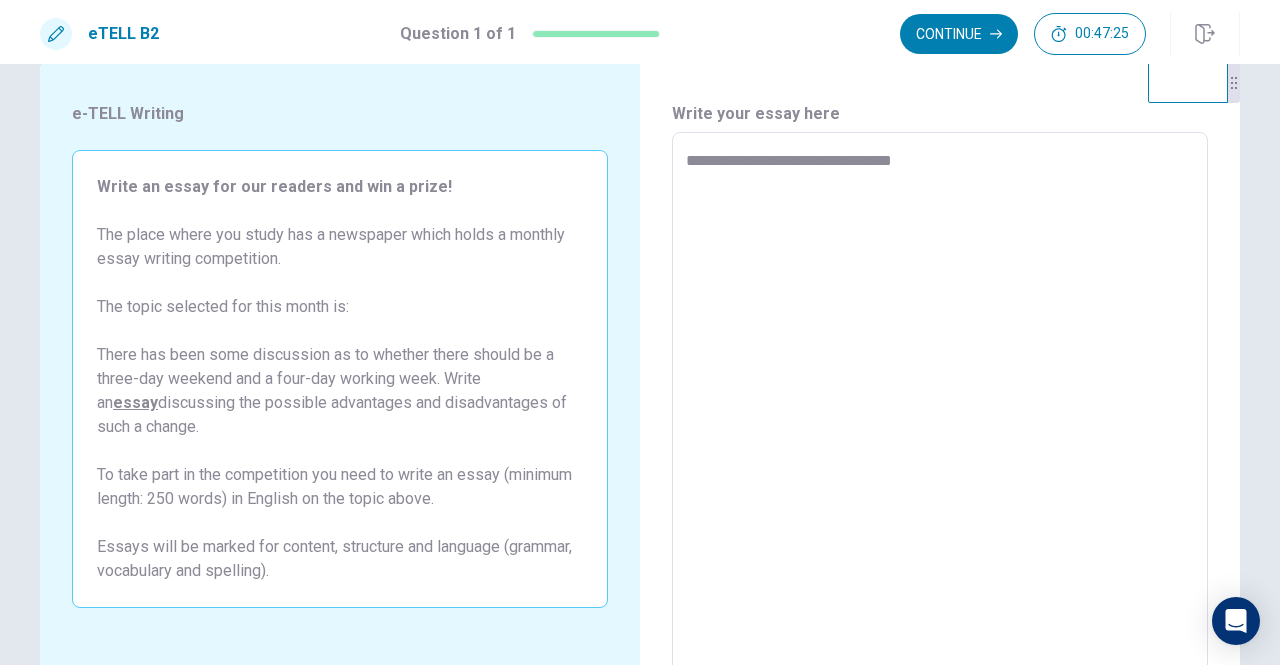 type on "**********" 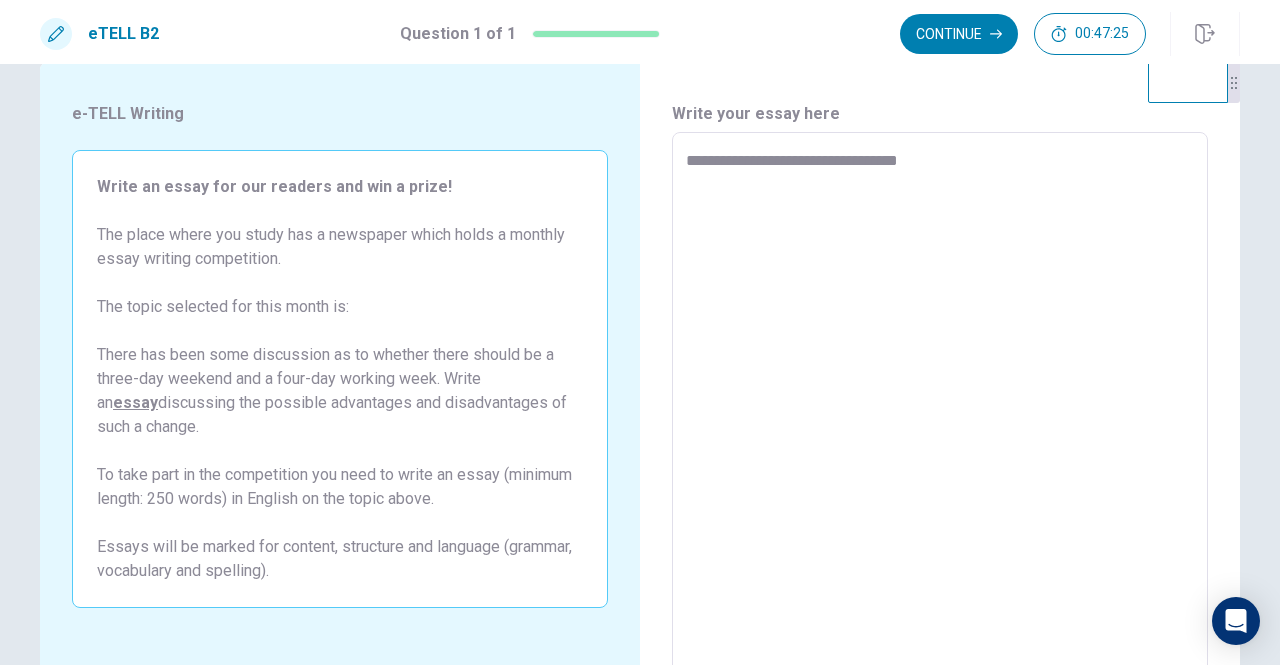 type on "*" 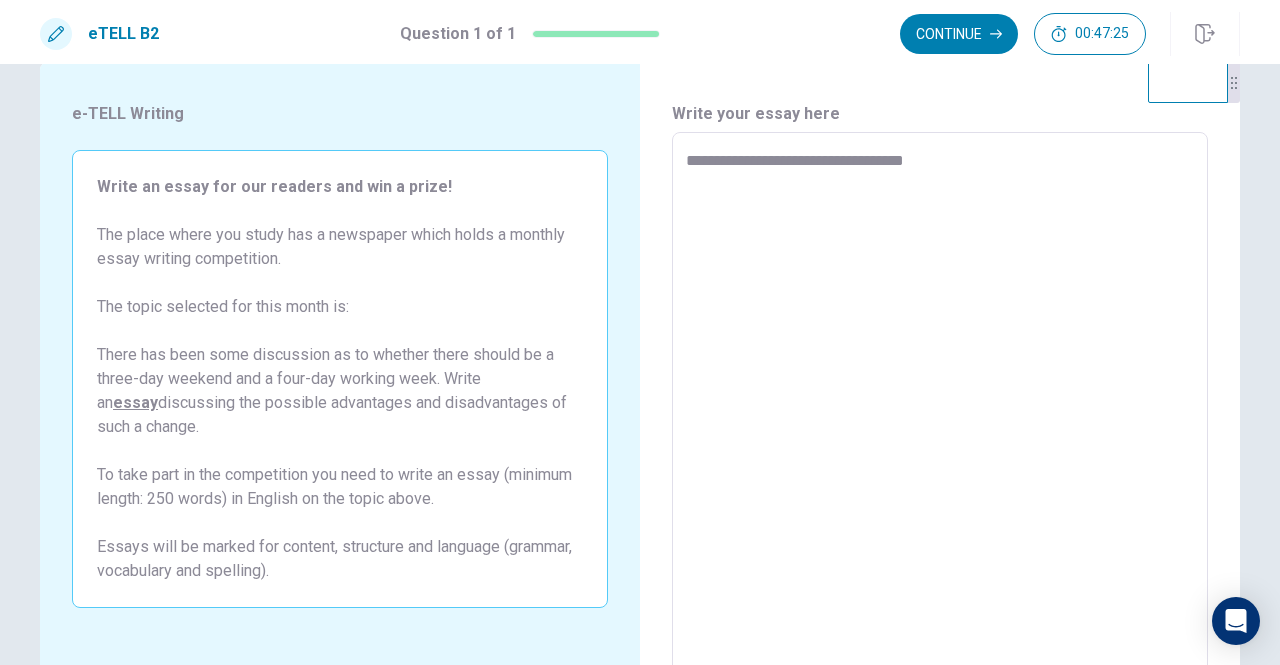 type on "*" 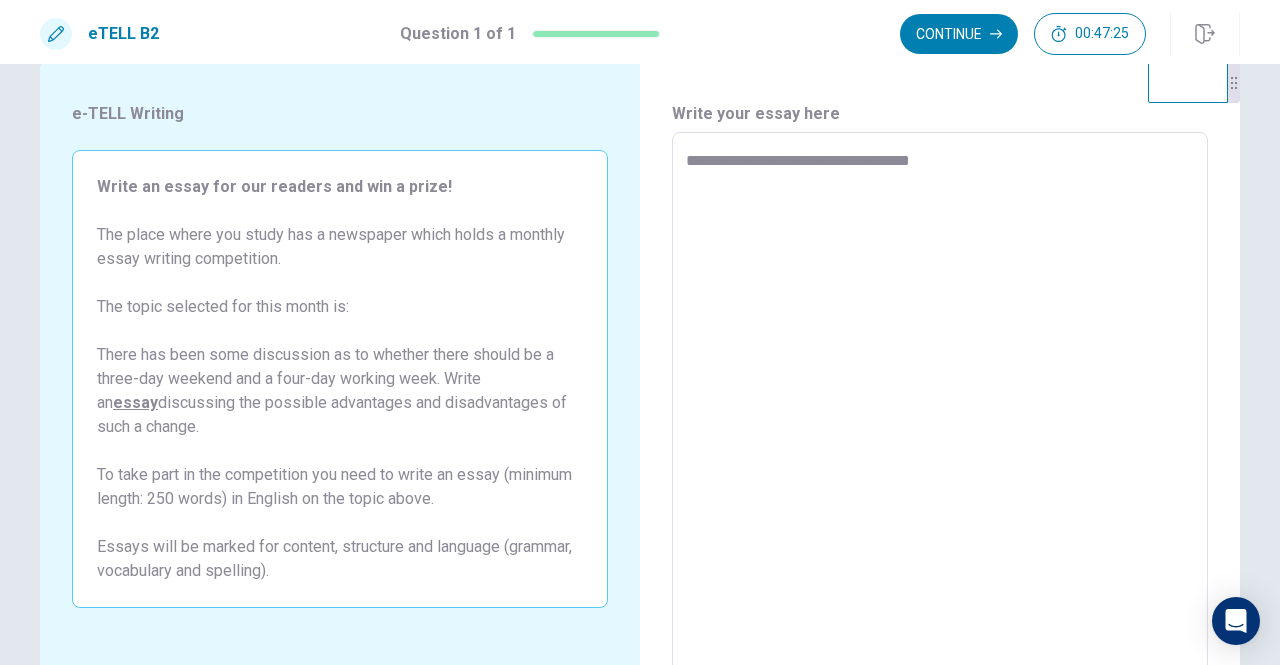type on "*" 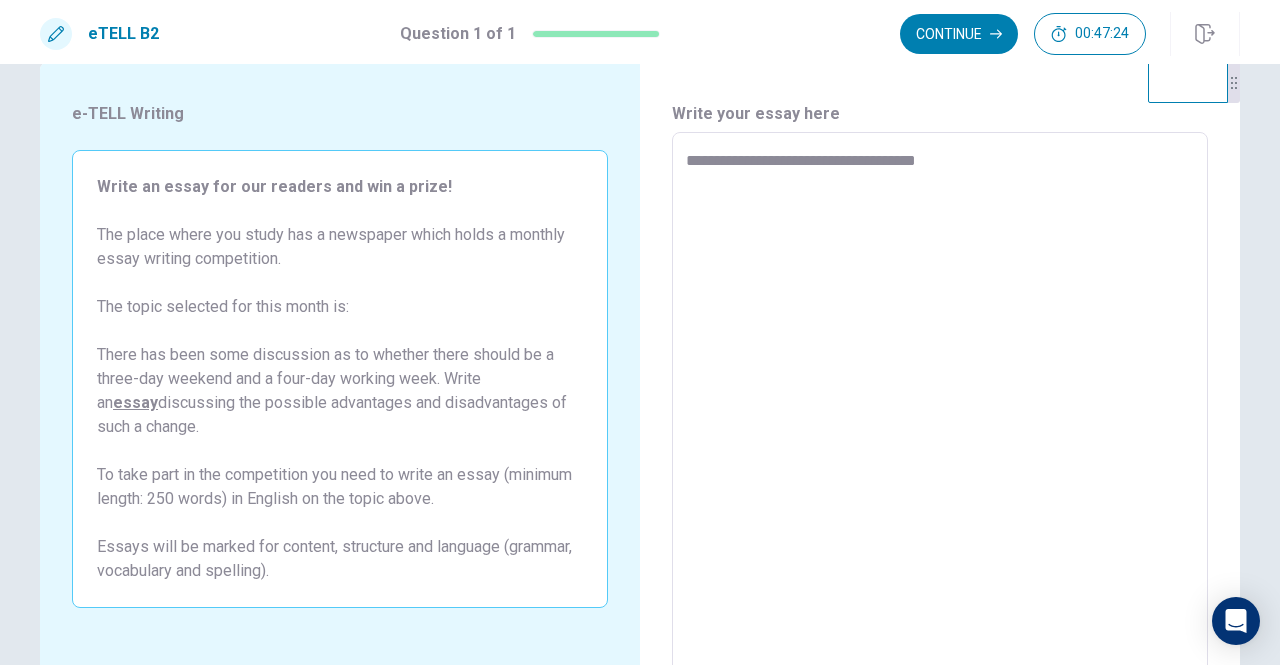 type on "*" 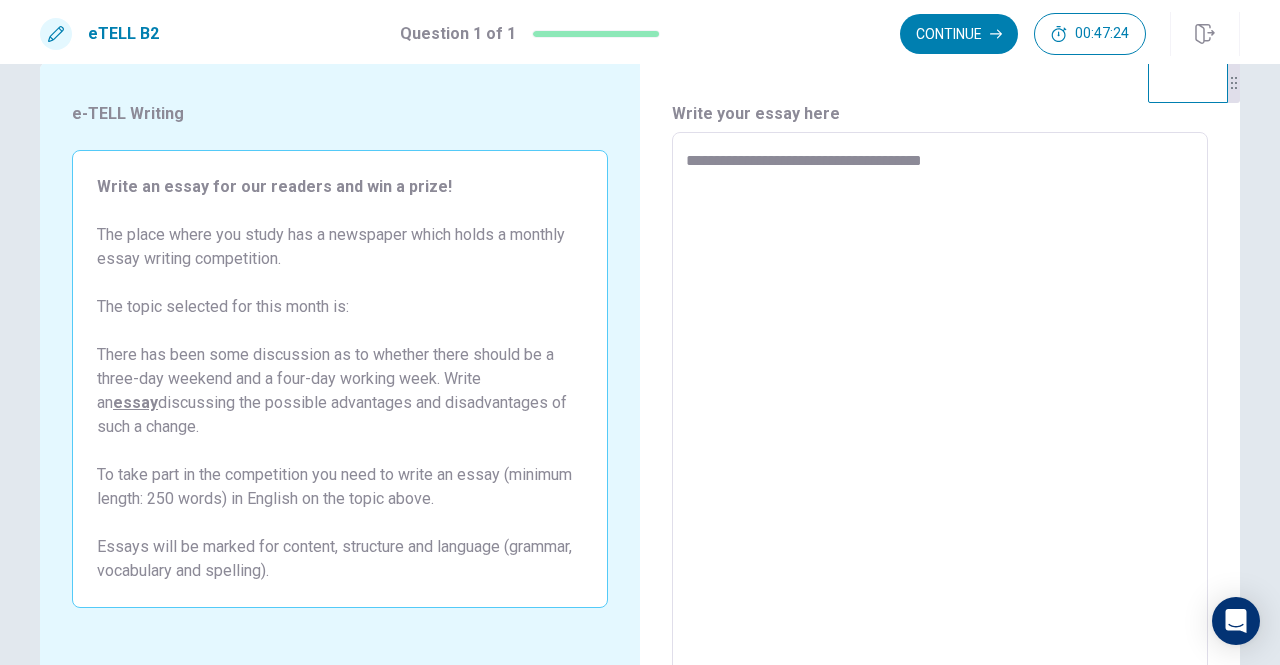type on "*" 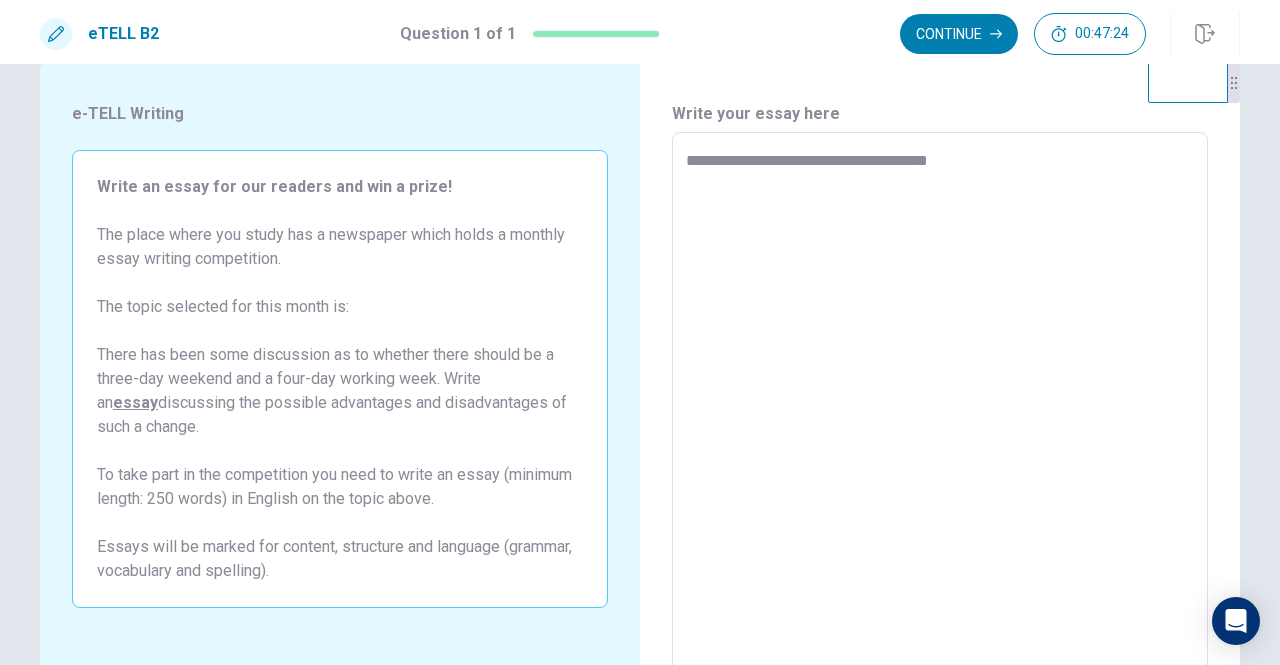 type on "*" 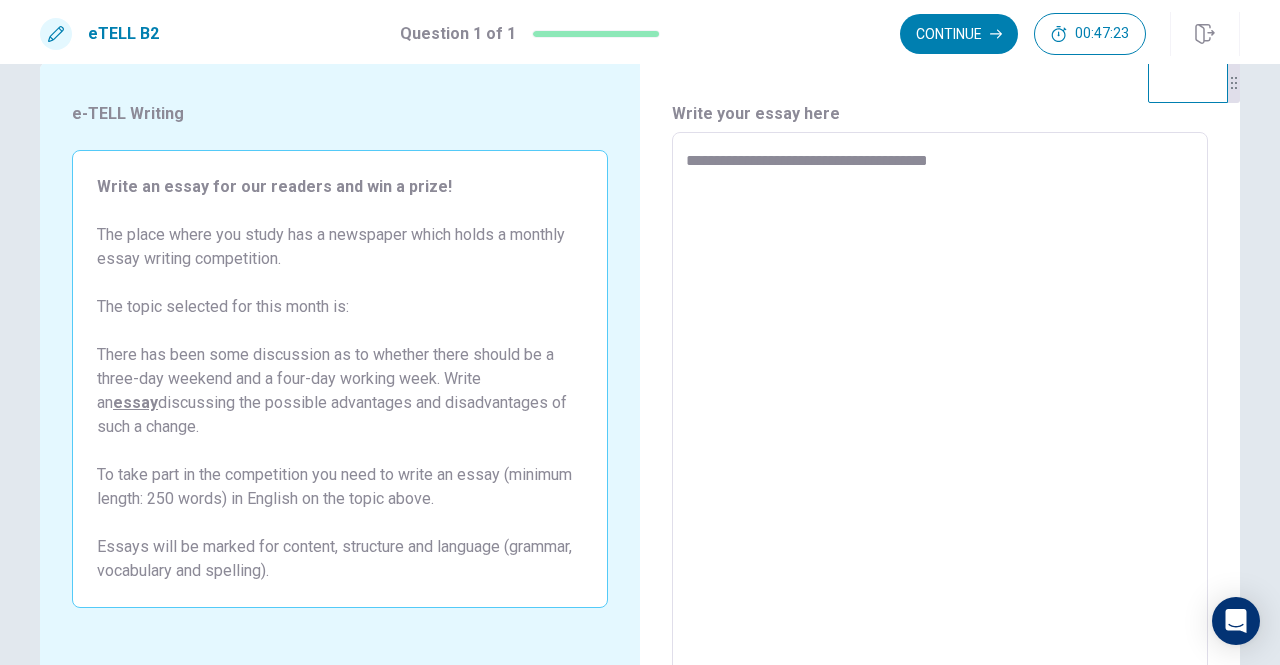 type on "**********" 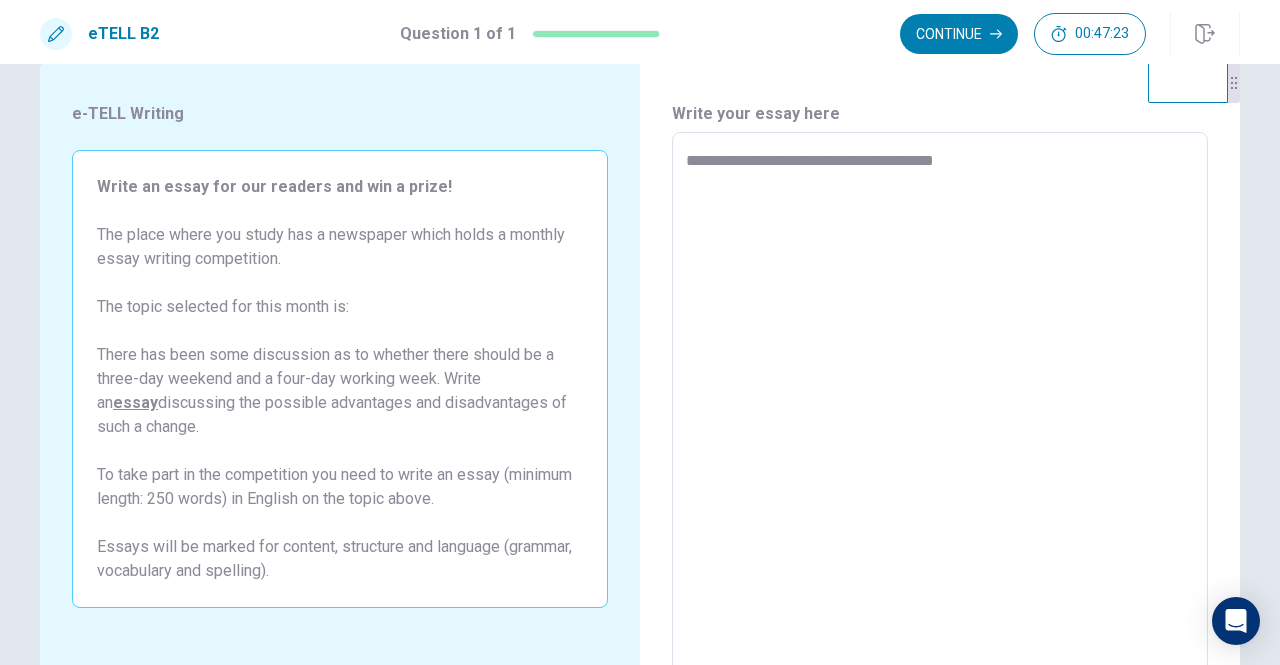 type on "*" 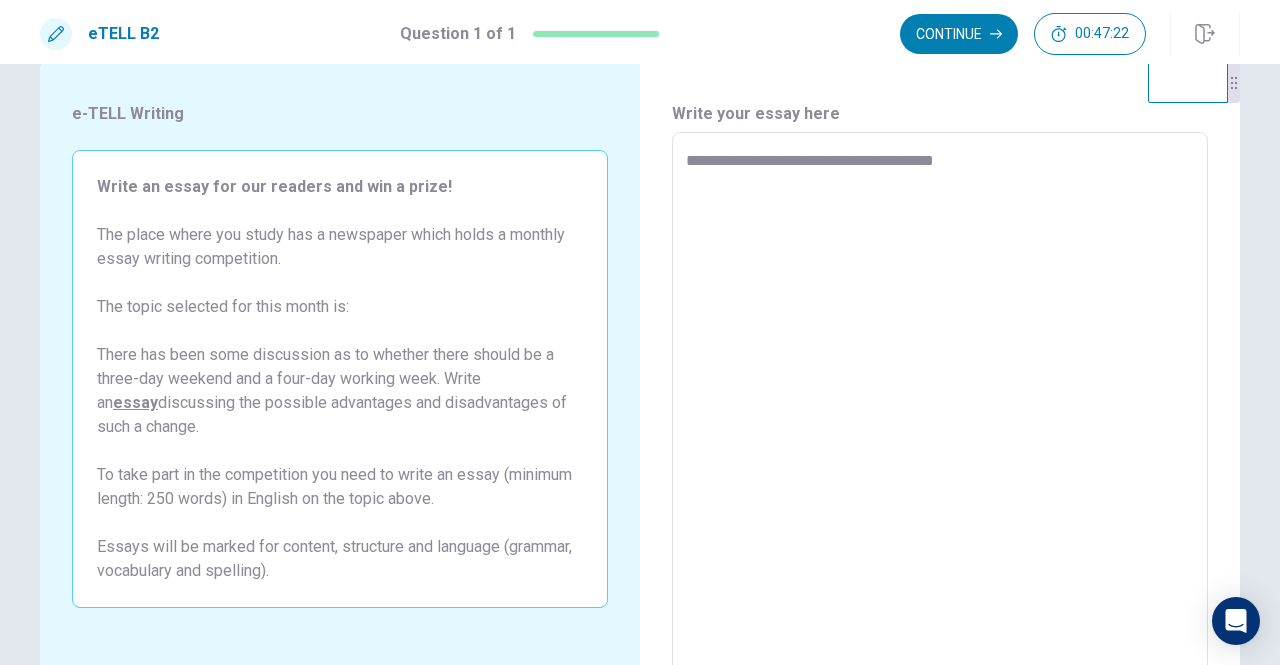 type on "**********" 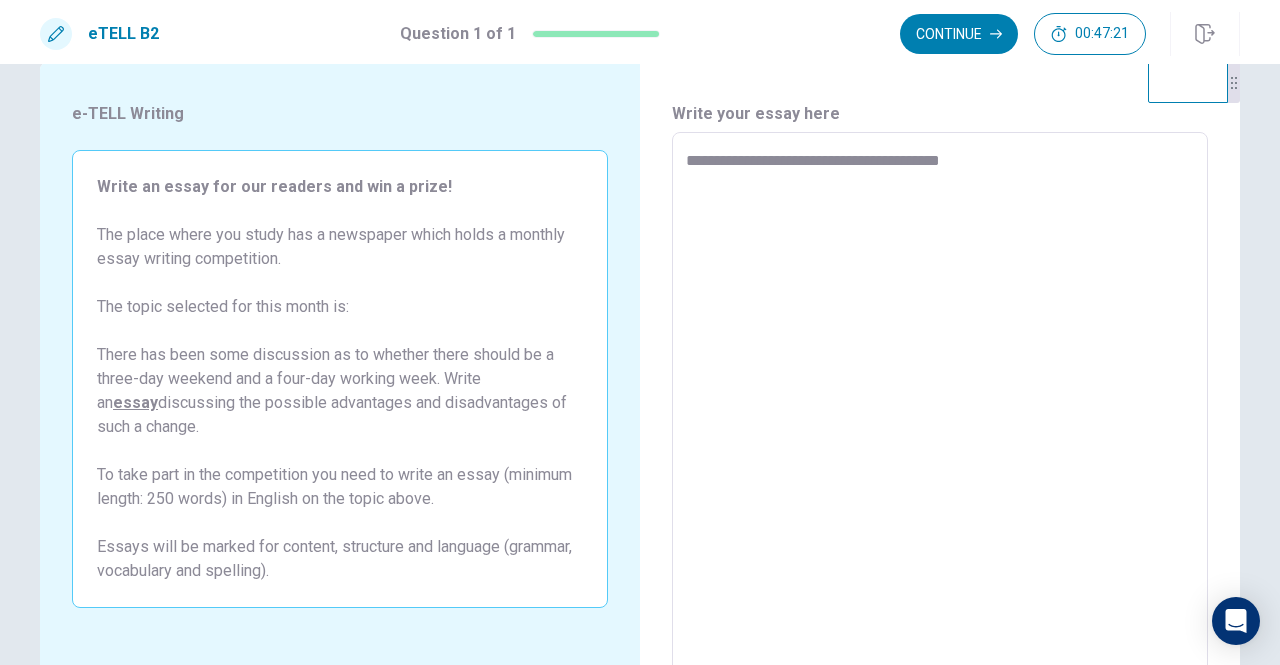 type on "*" 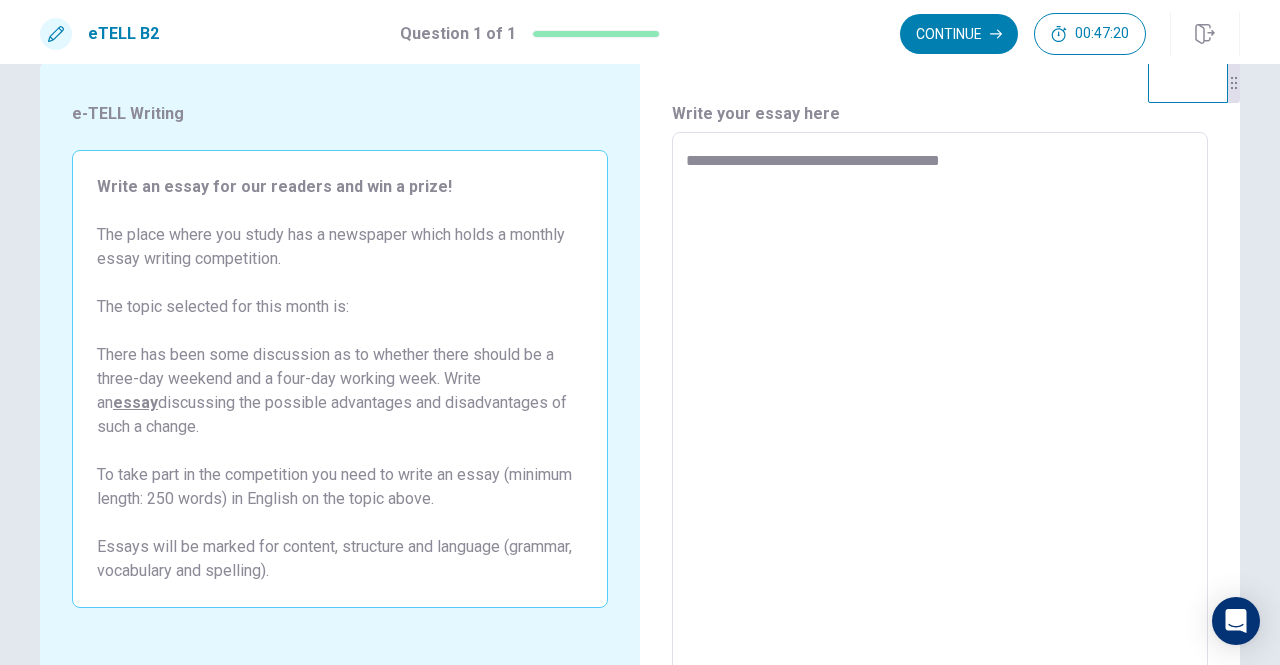 type on "**********" 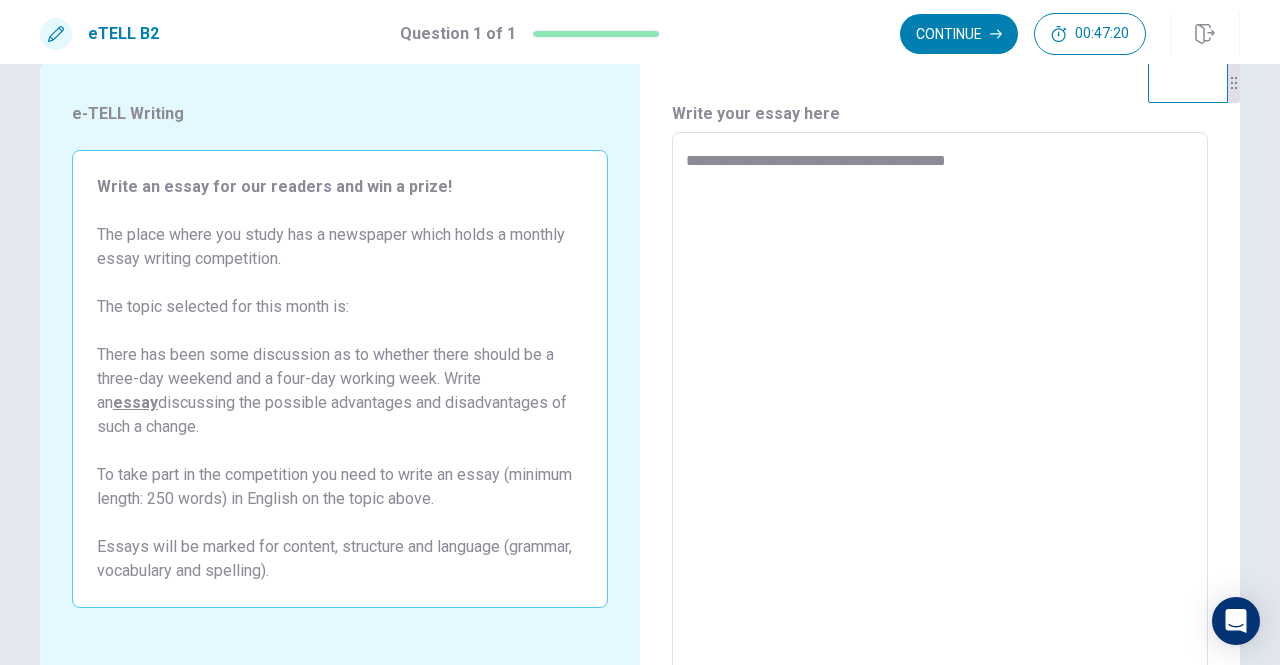 type on "*" 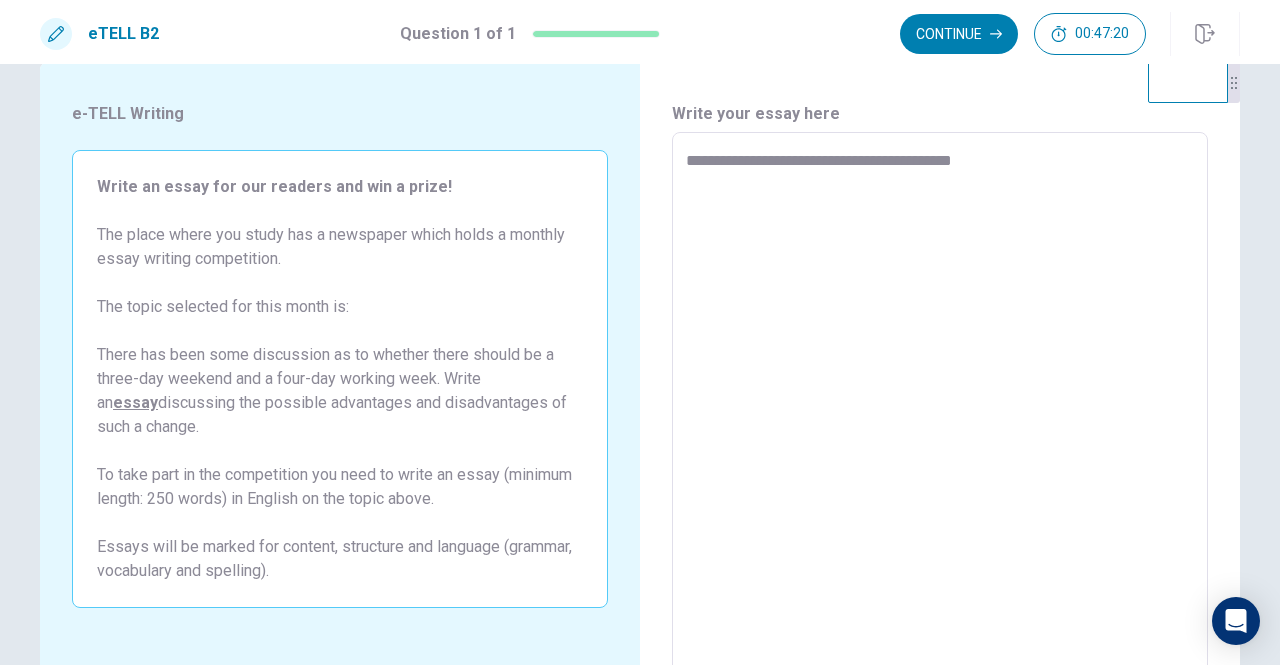 type on "*" 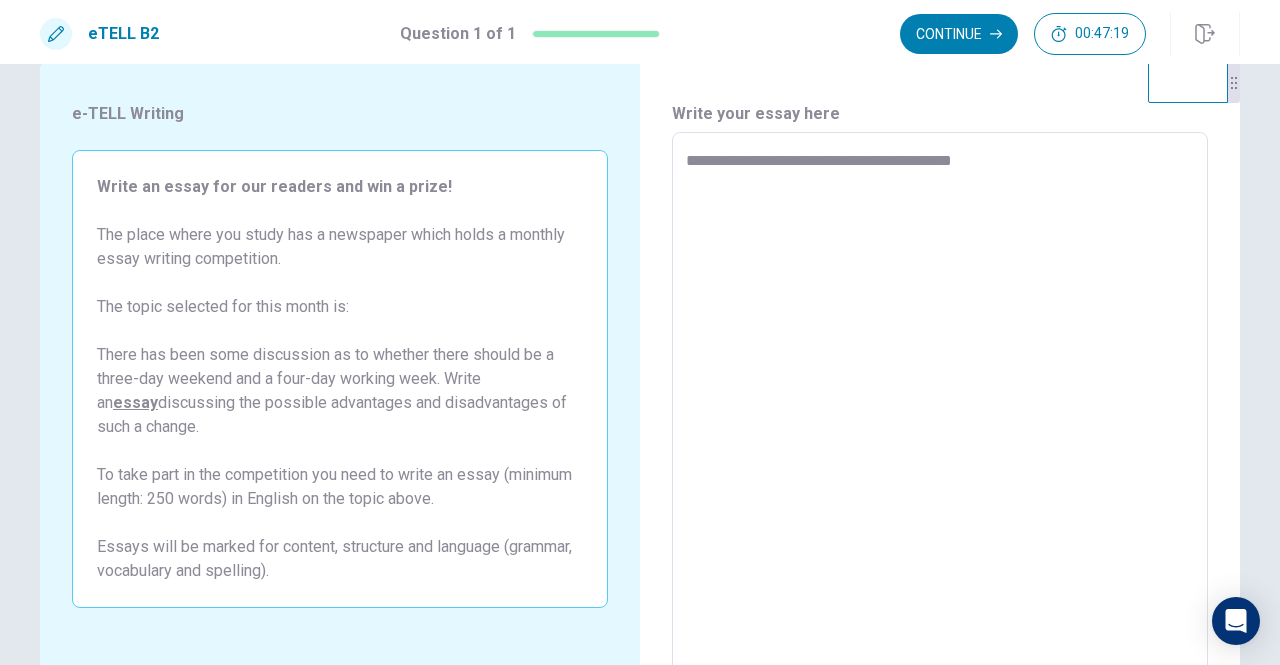 type on "**********" 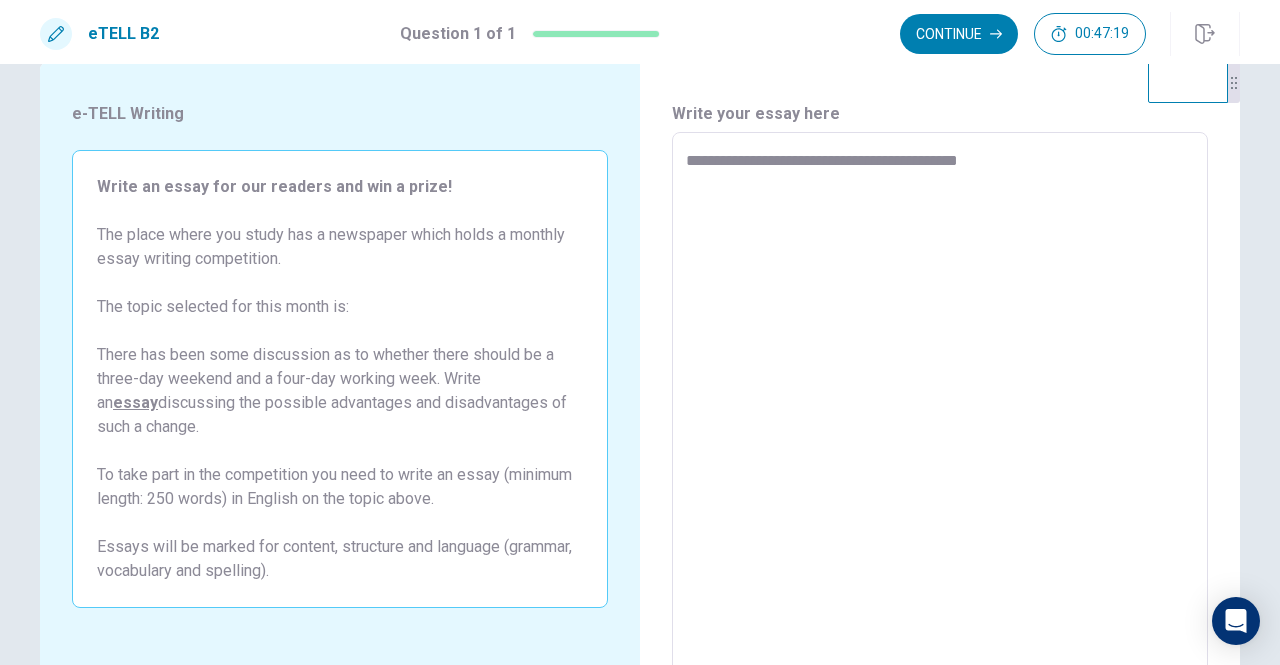 type on "*" 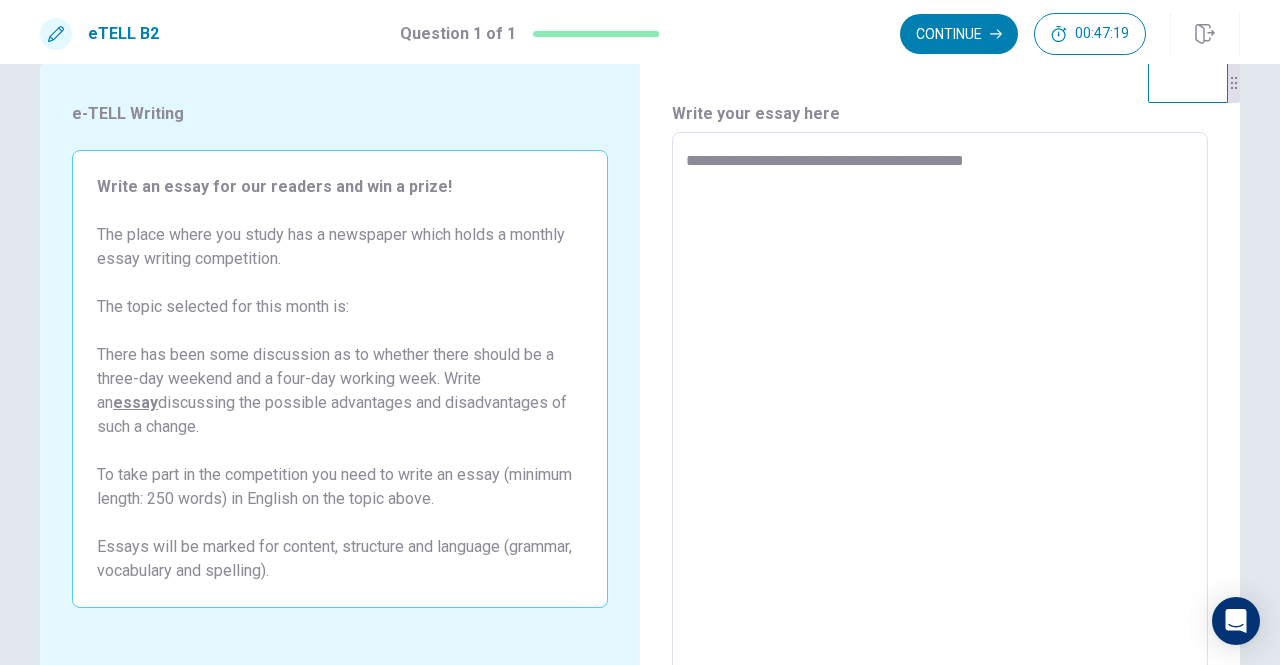 type on "*" 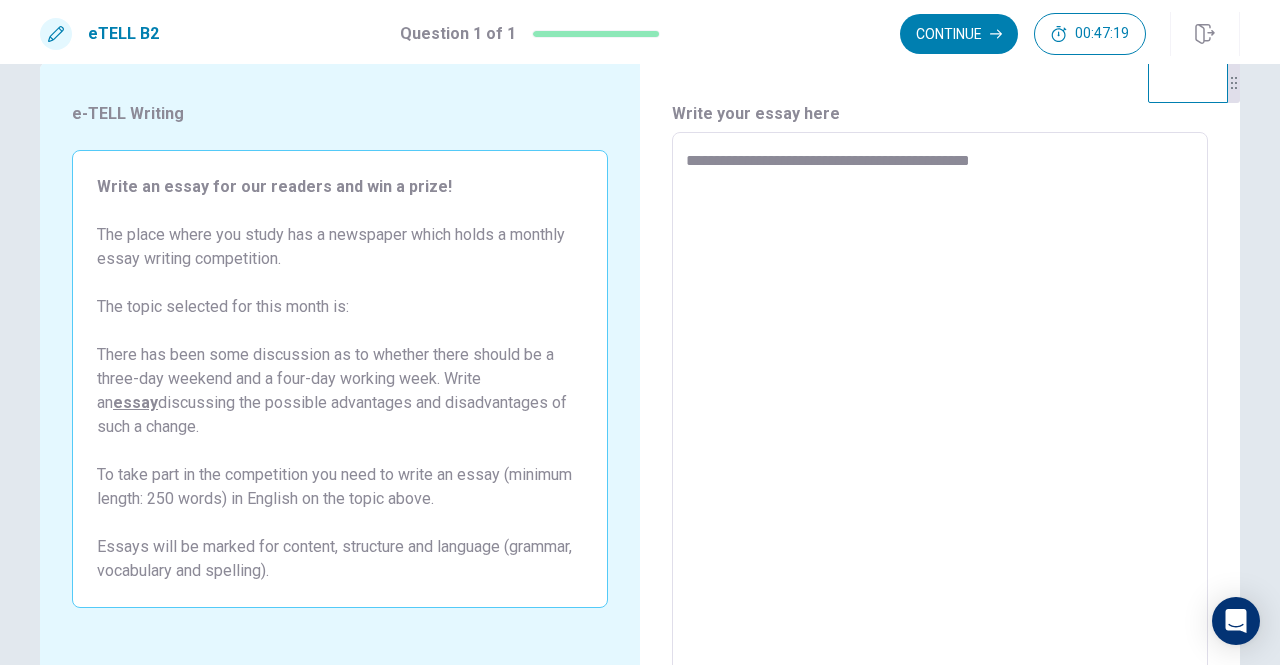 type on "*" 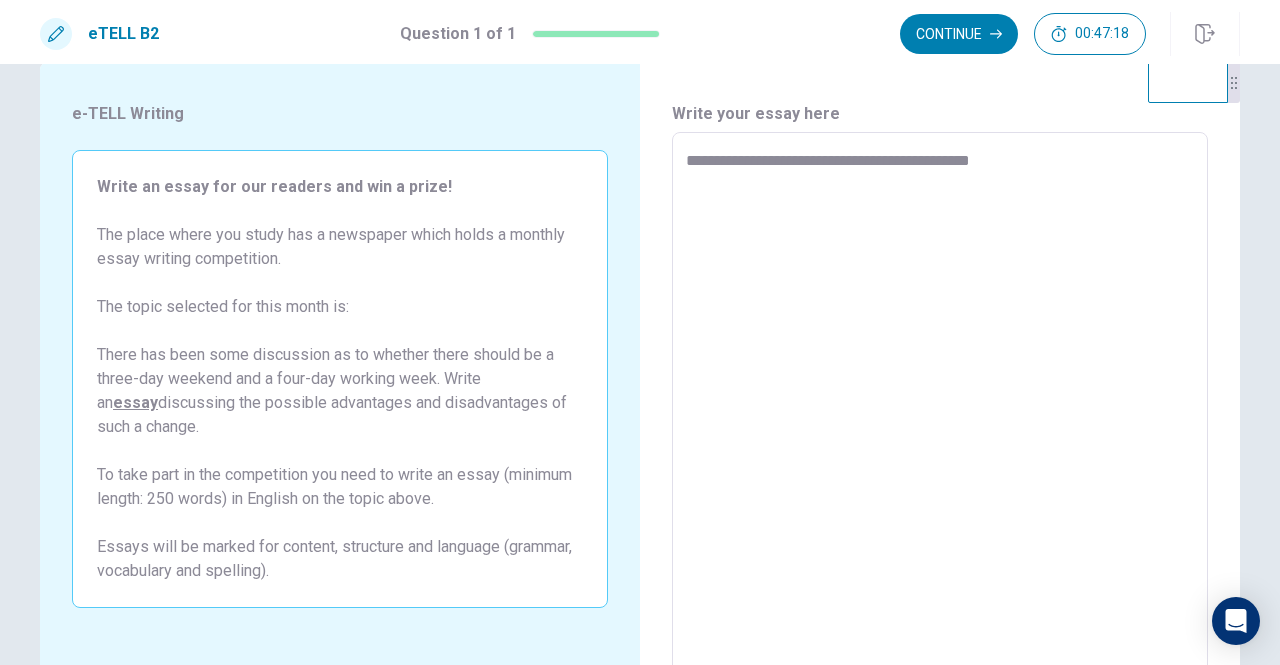 type on "**********" 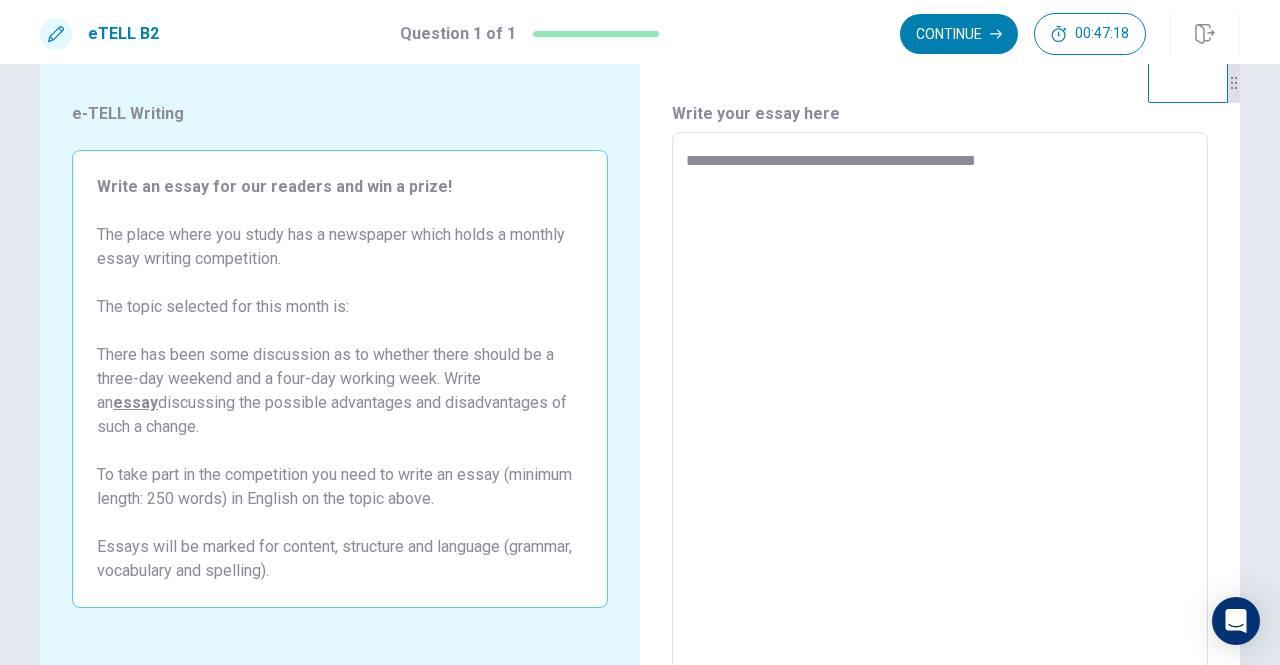 type on "*" 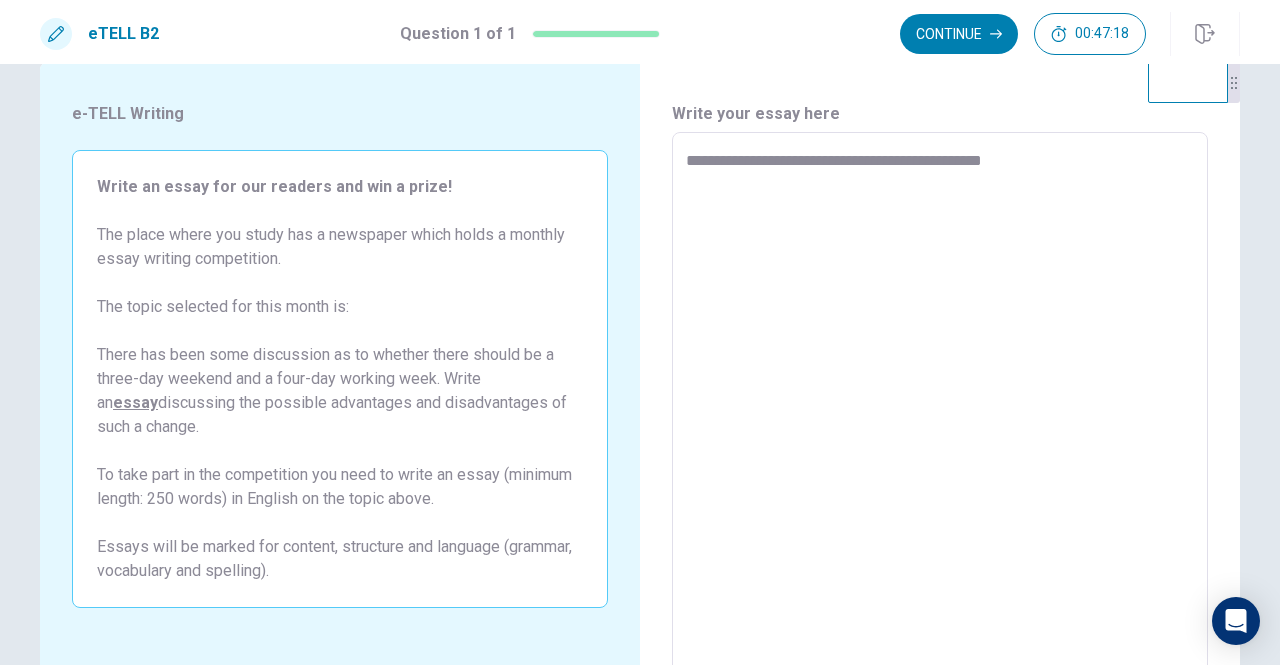 type on "*" 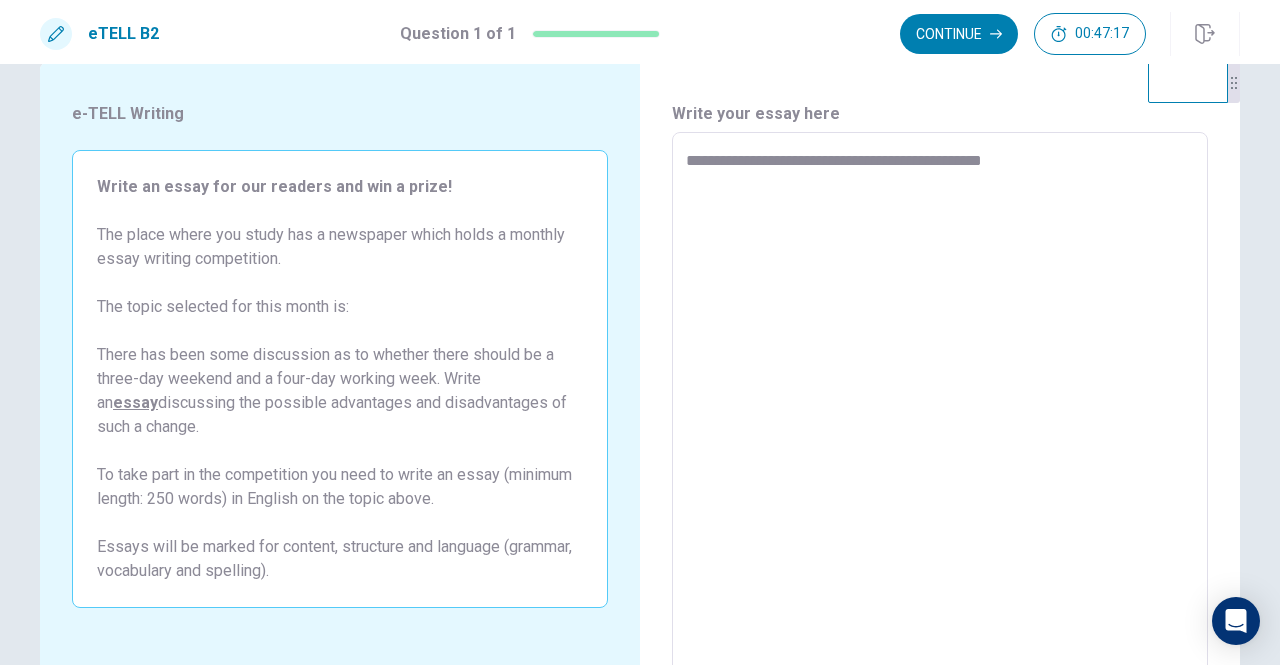 type on "**********" 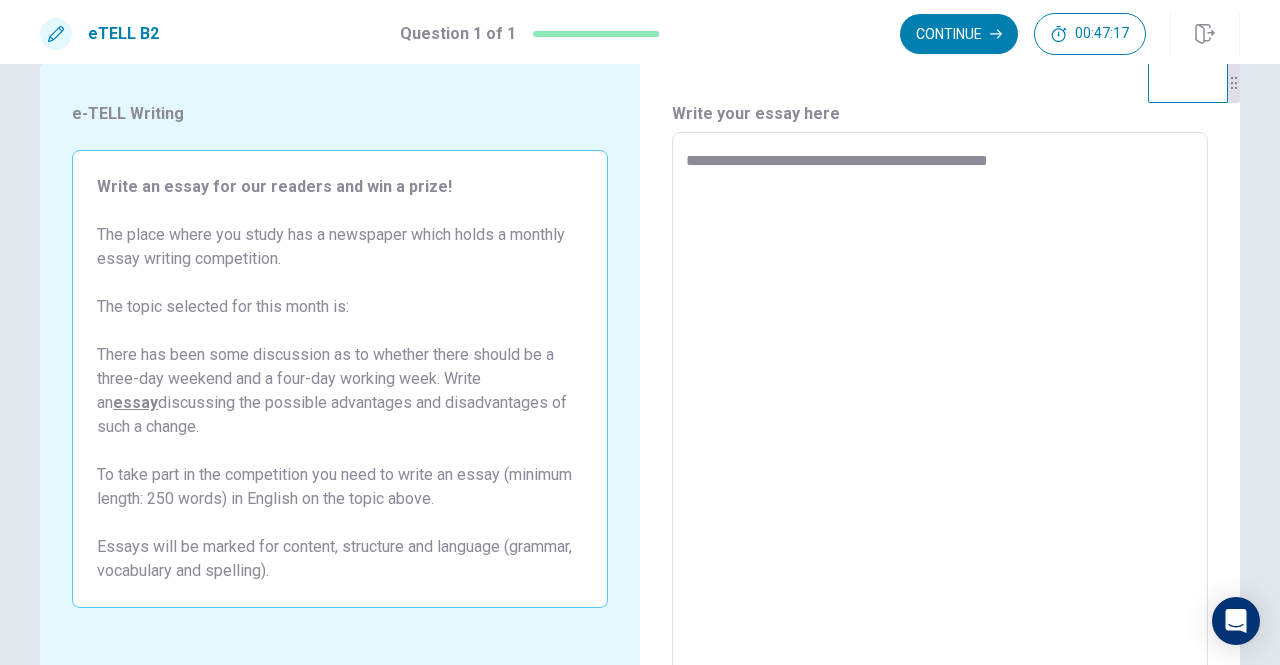 type on "*" 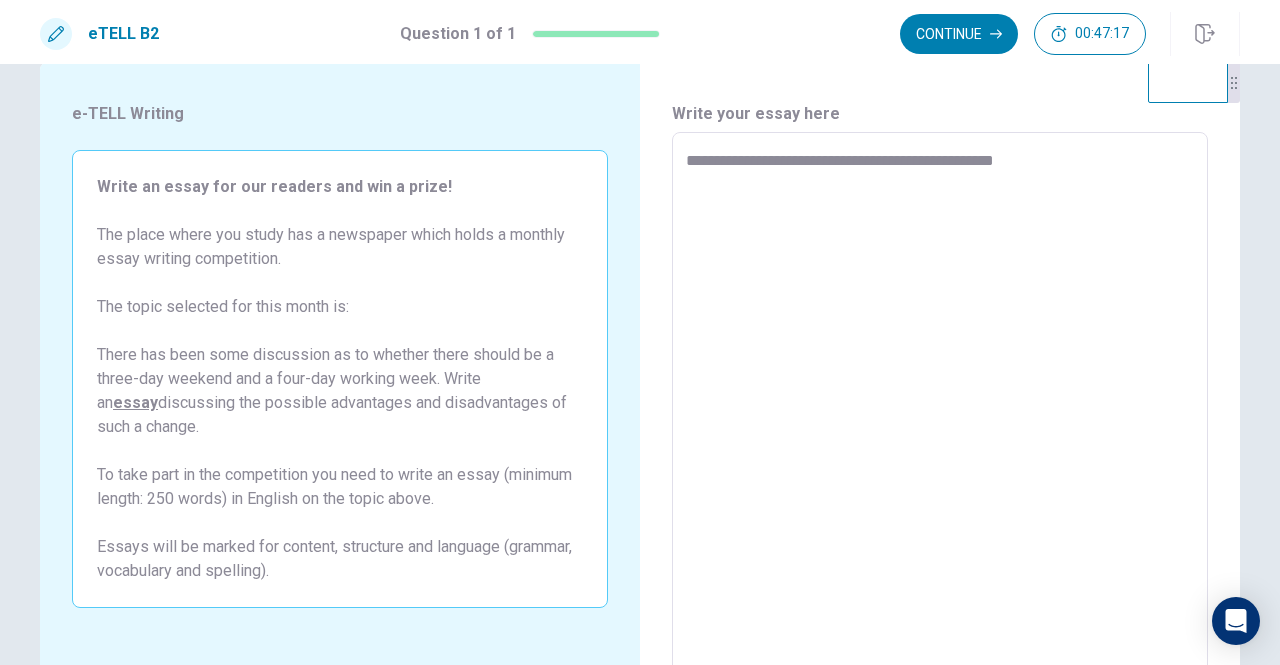 type on "*" 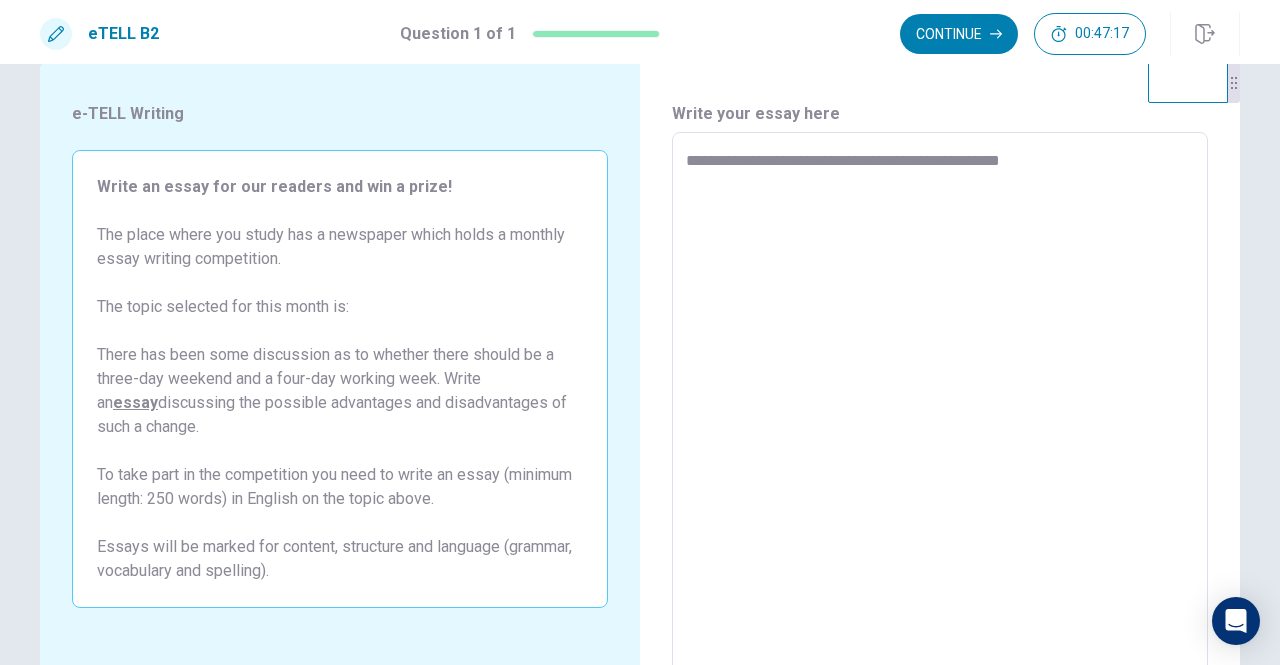 type on "*" 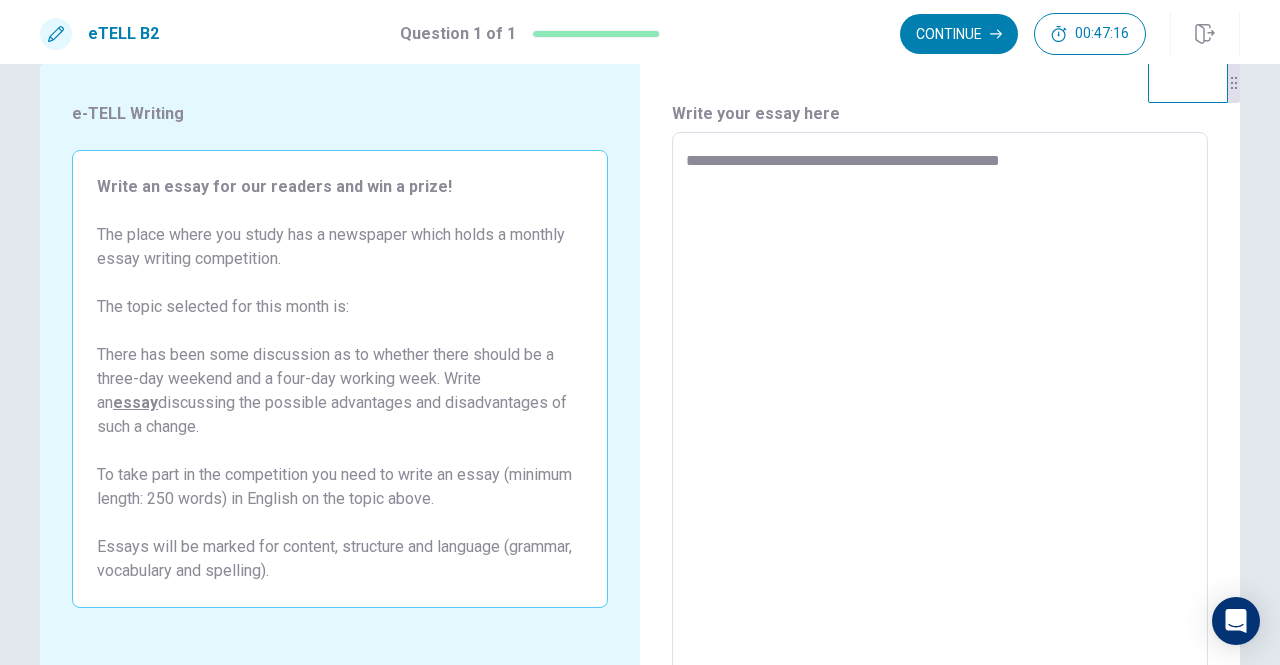 type on "**********" 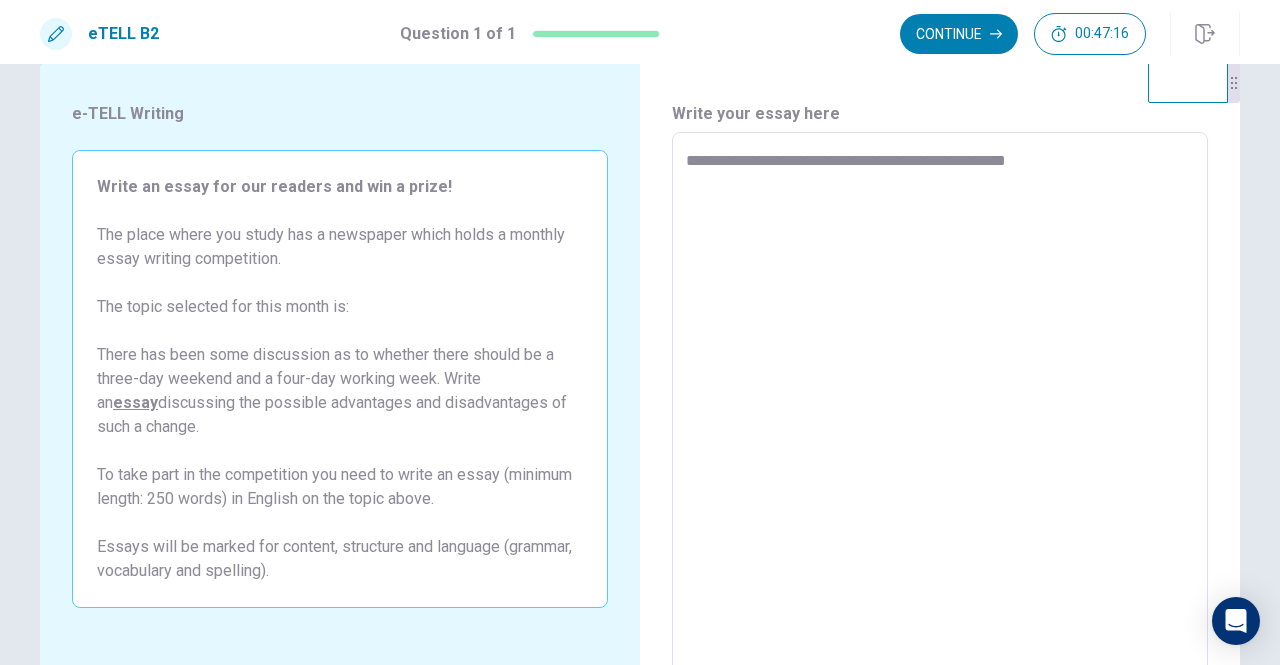 type on "*" 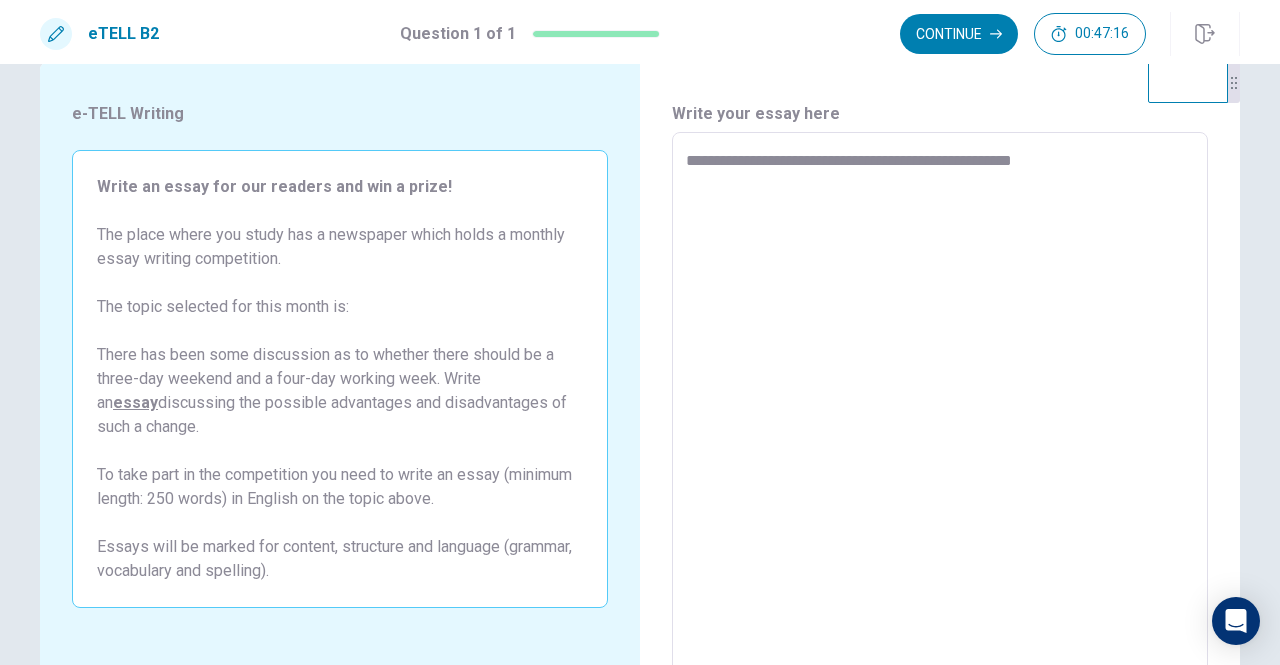 type on "*" 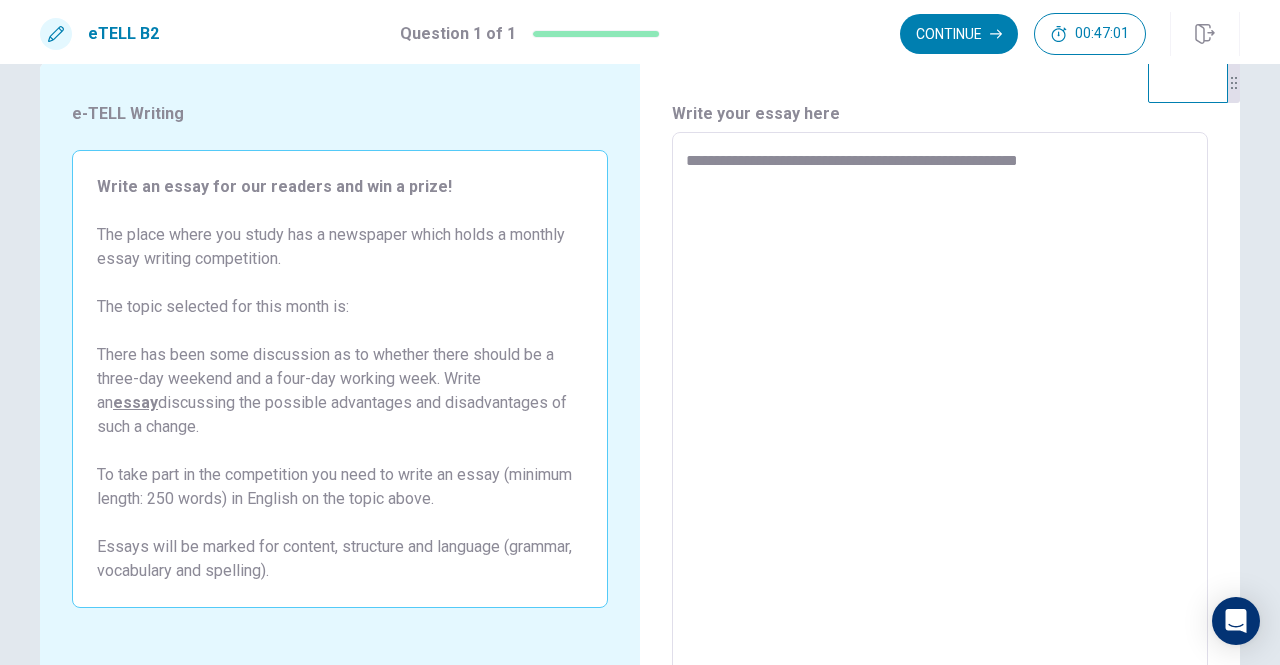 click on "**********" at bounding box center (940, 409) 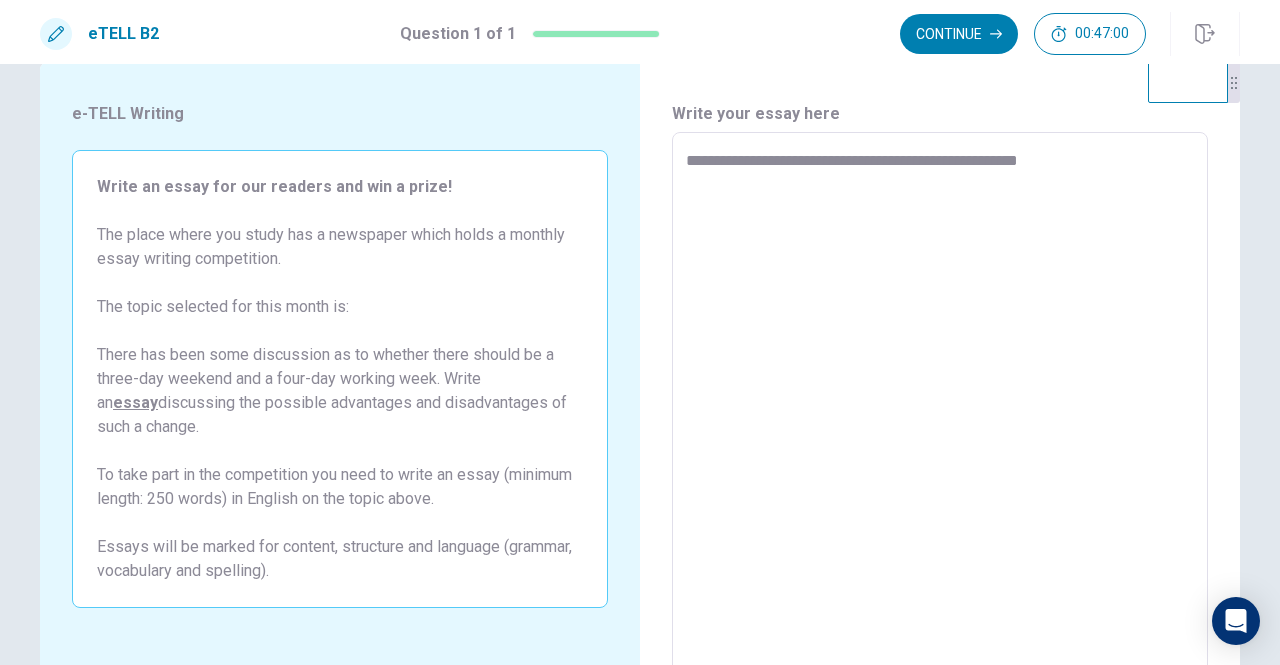 type on "**********" 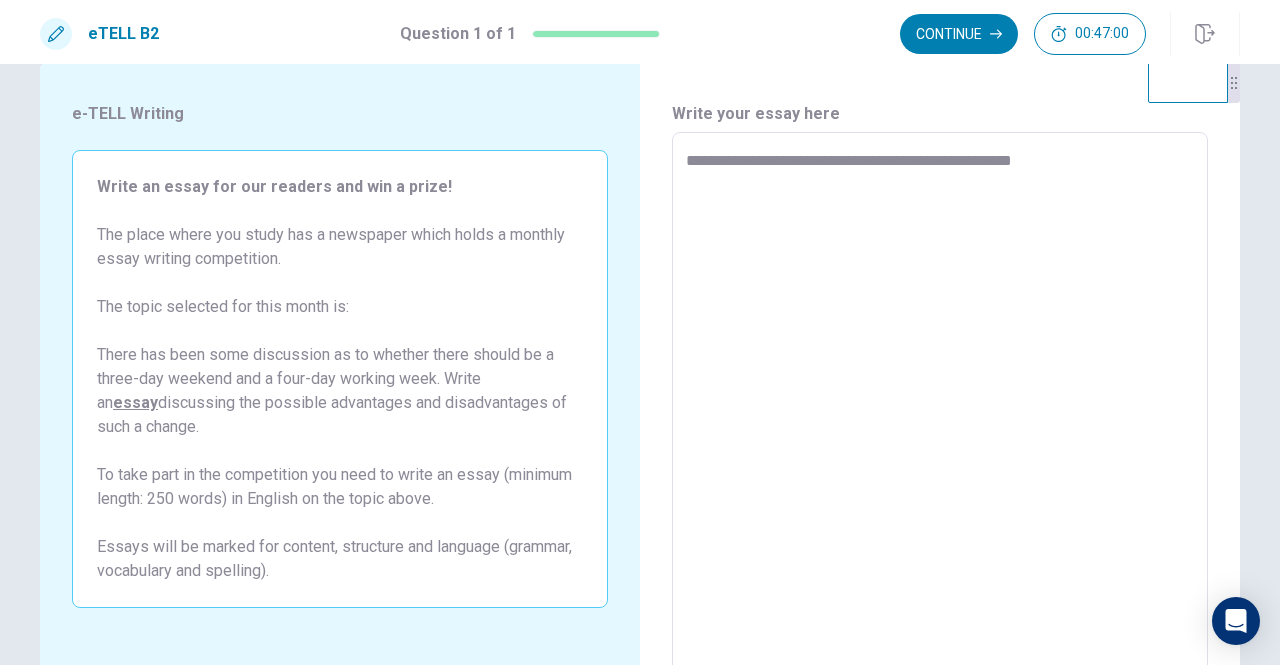 type on "*" 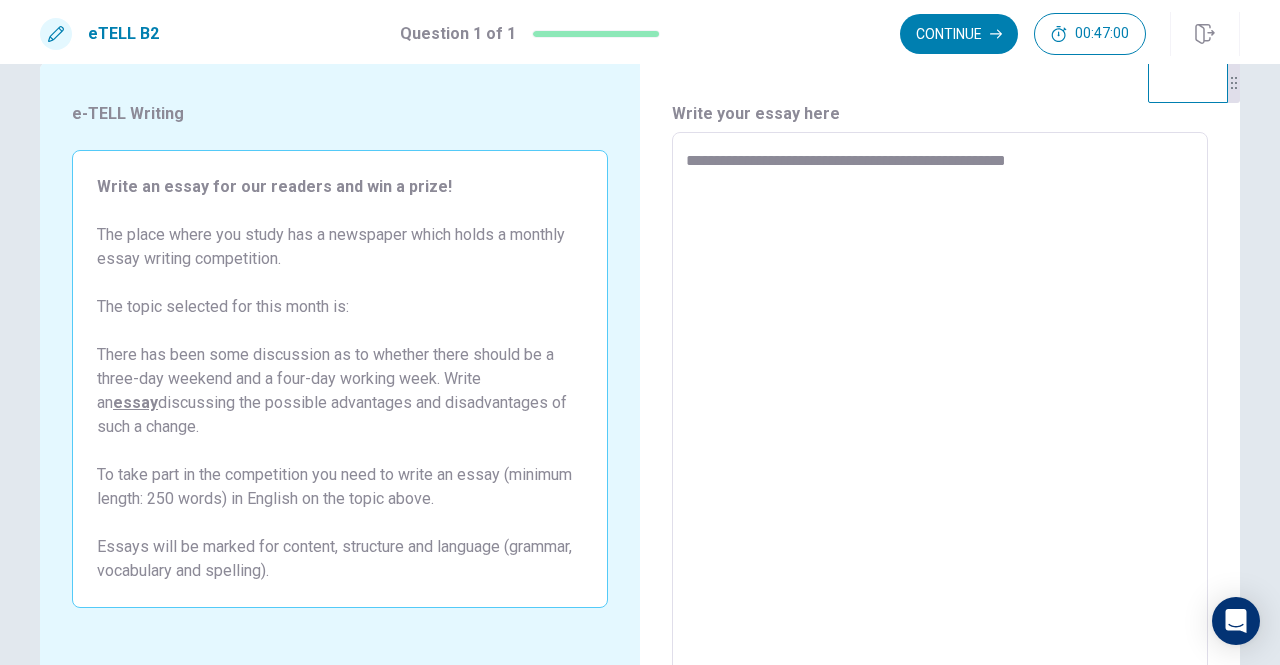 type on "**********" 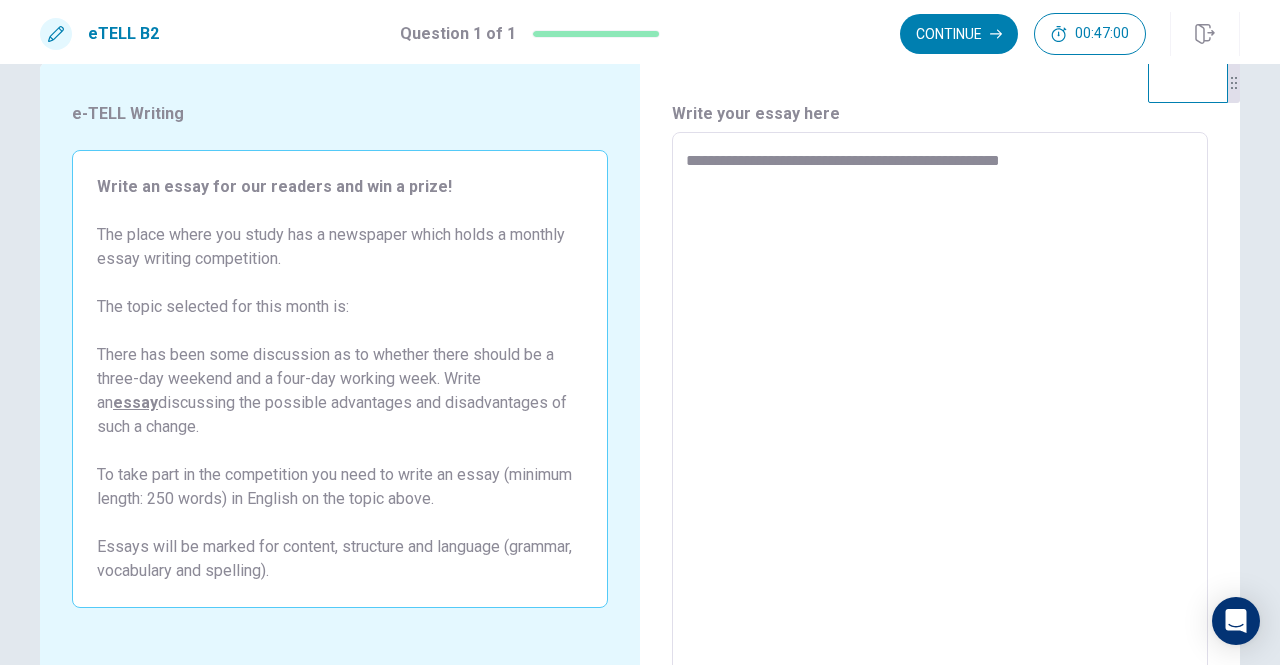type on "**********" 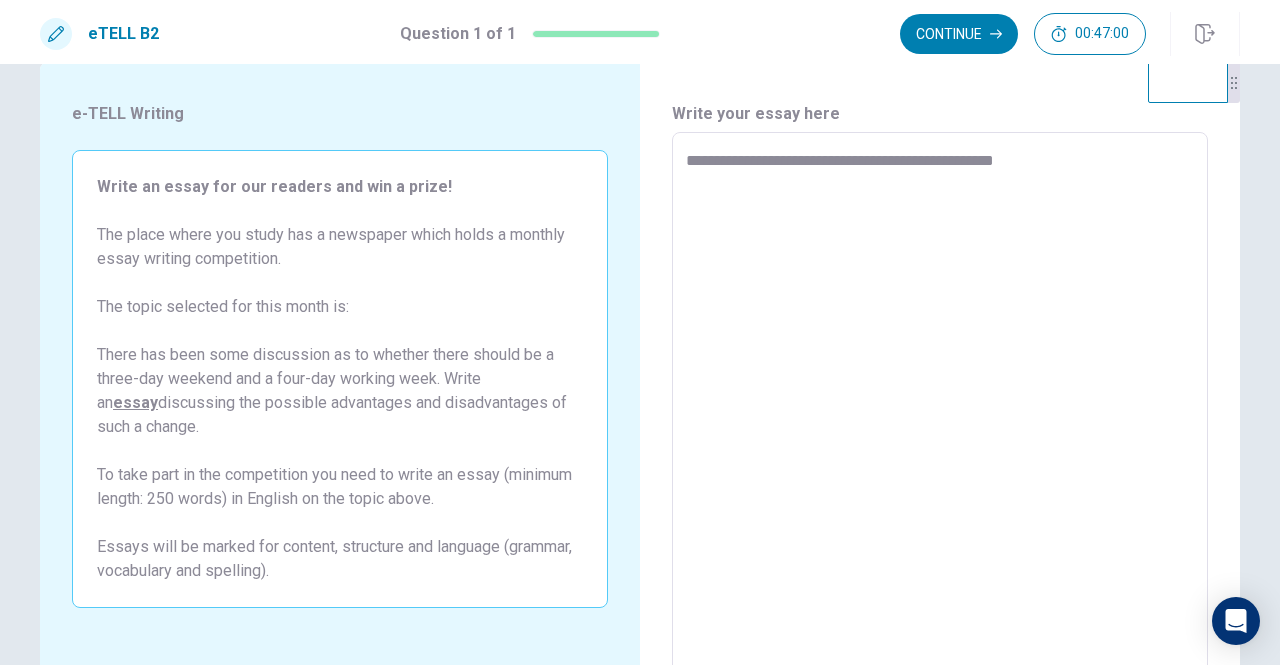 type on "**********" 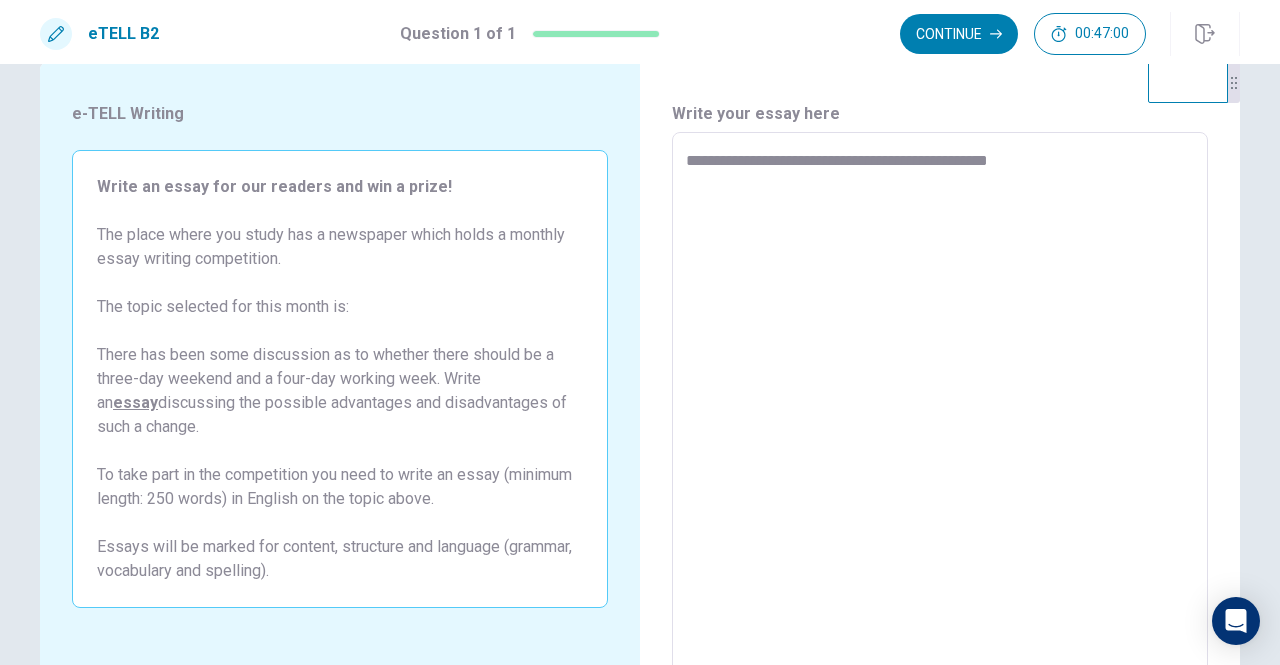 type on "**********" 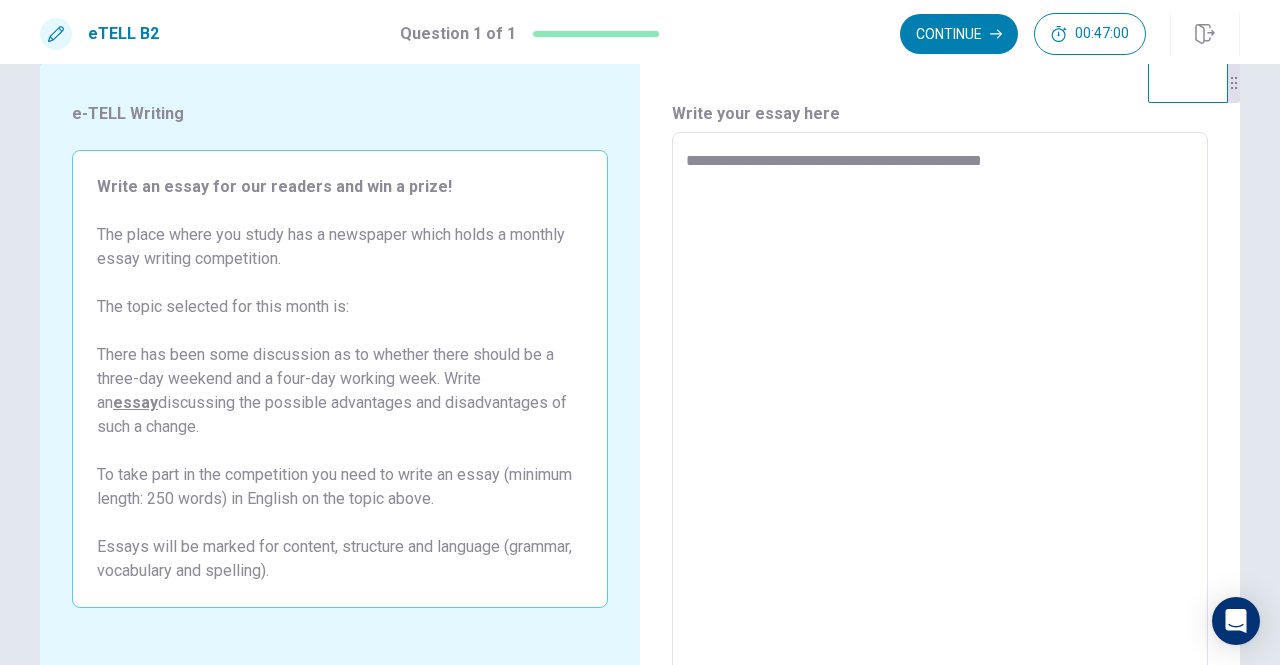 type on "**********" 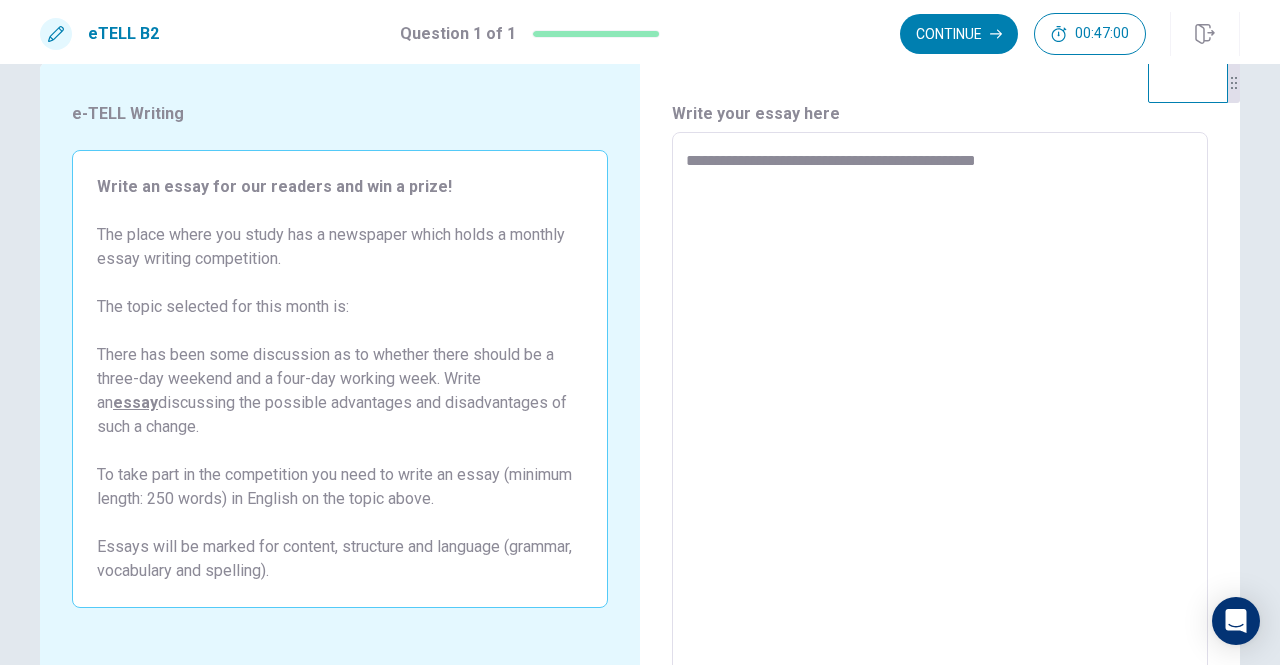 type on "**********" 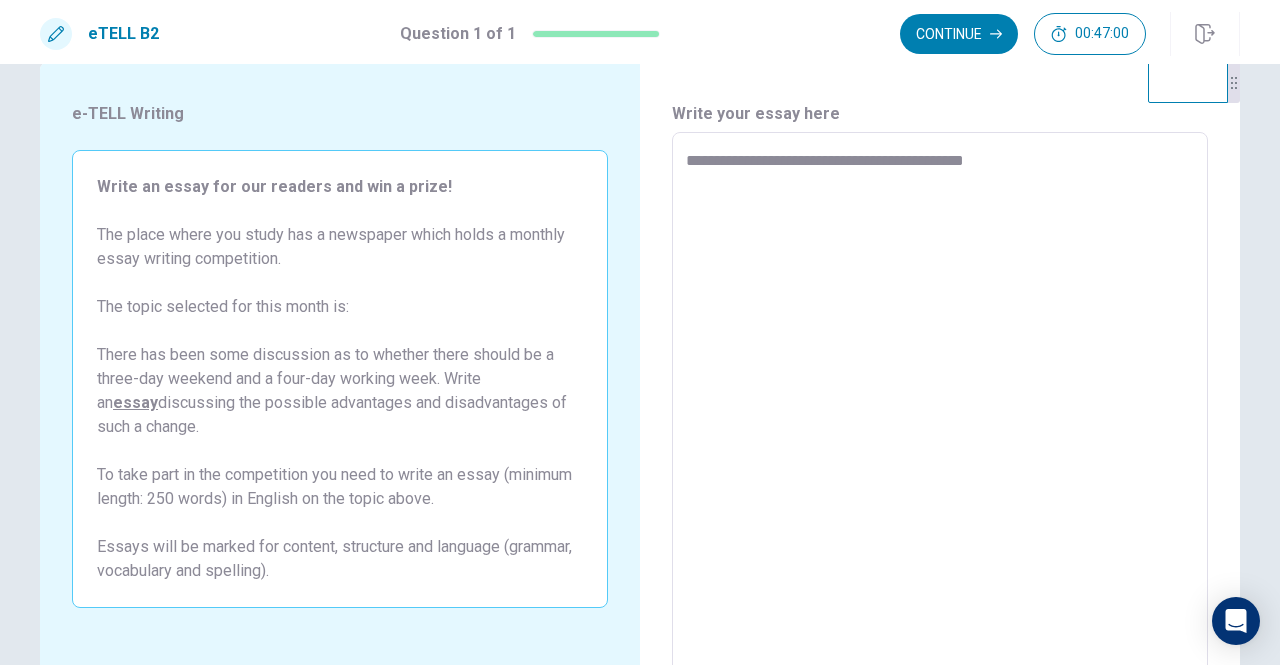 type on "**********" 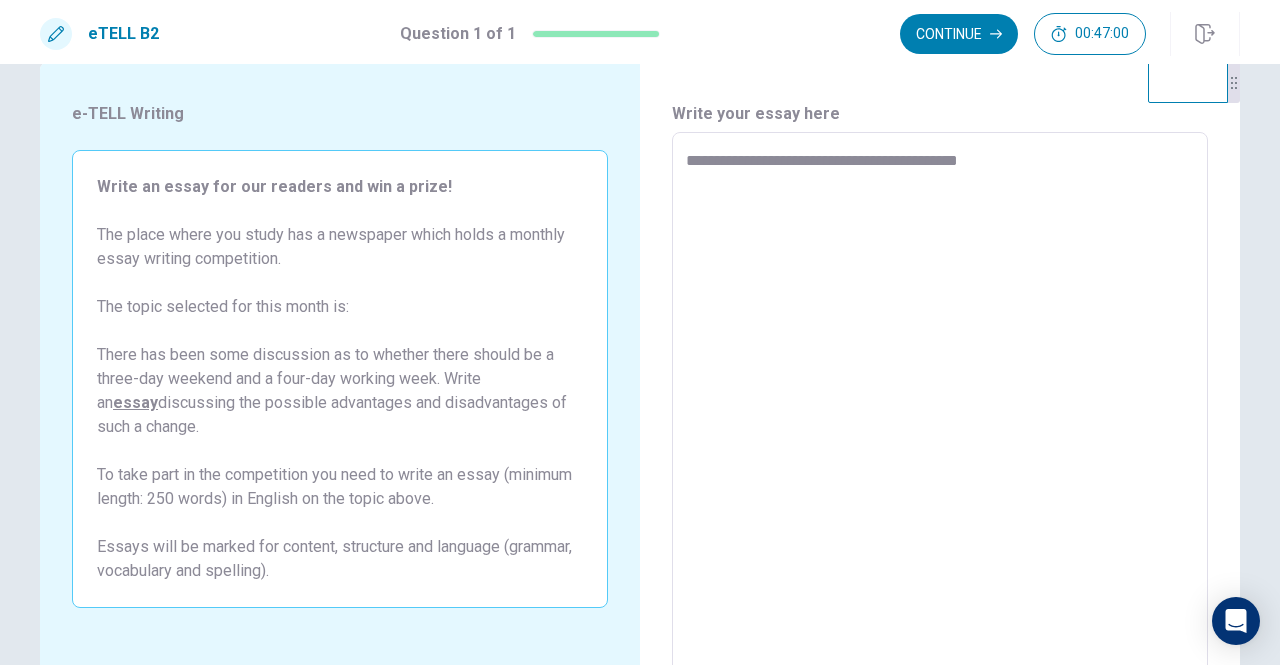 type on "**********" 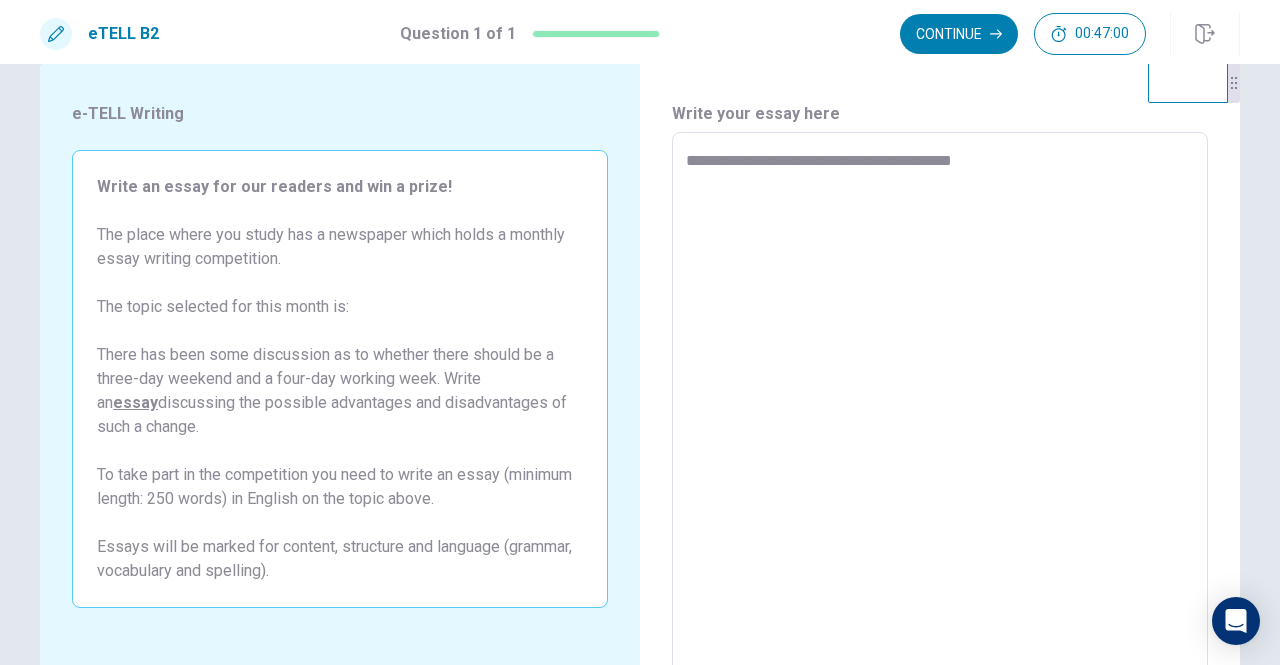 type on "**********" 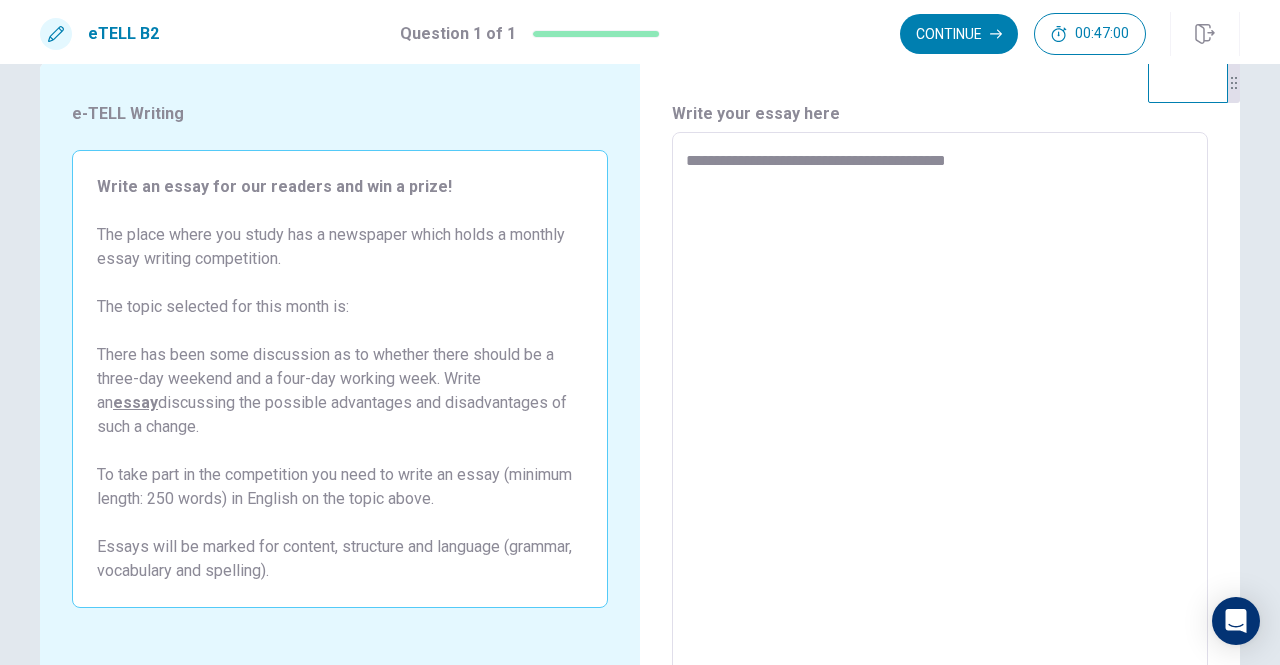type on "**********" 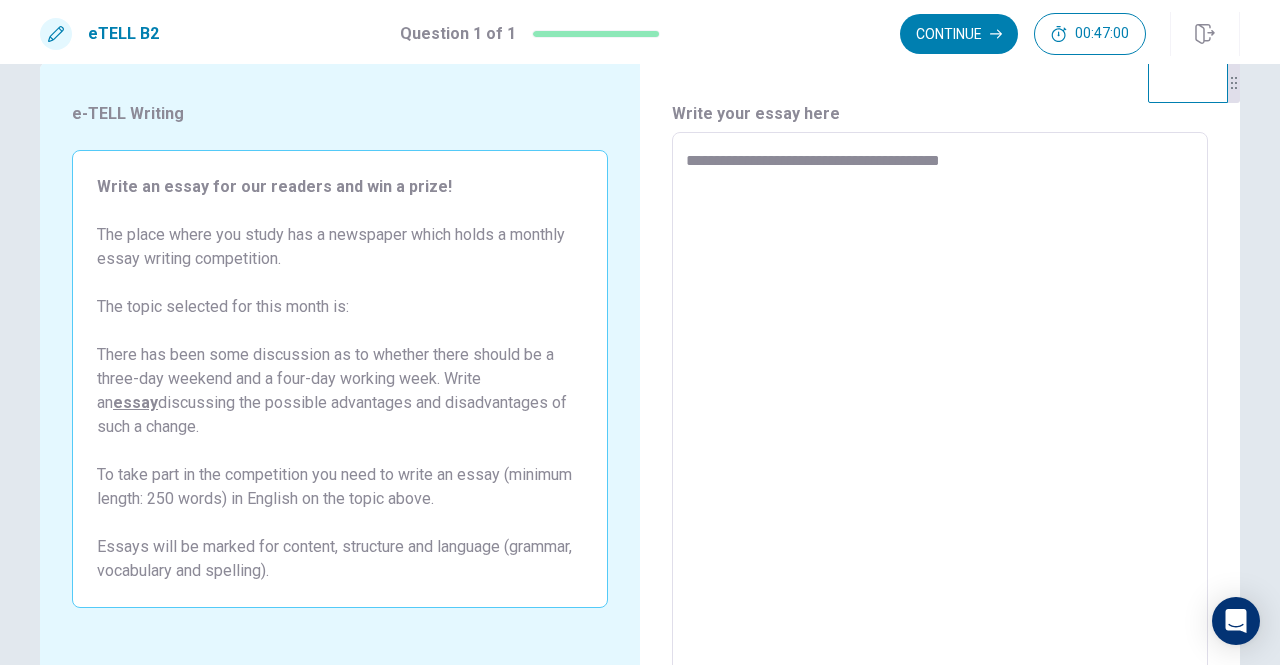type on "**********" 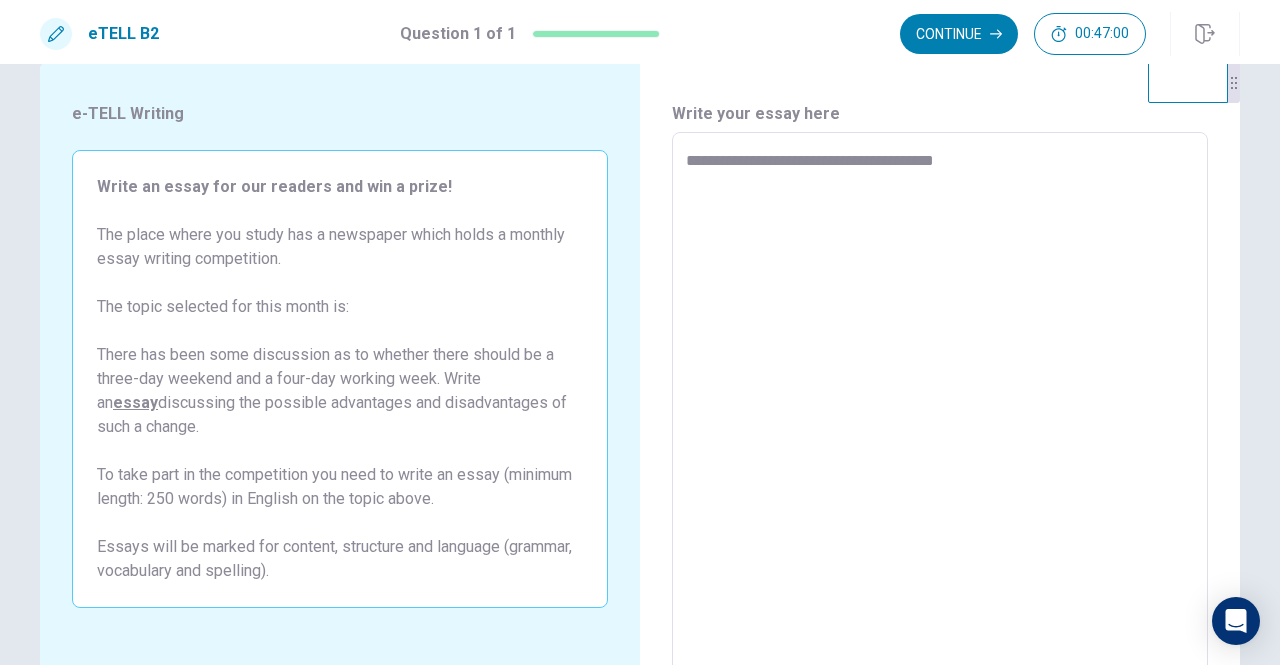type on "**********" 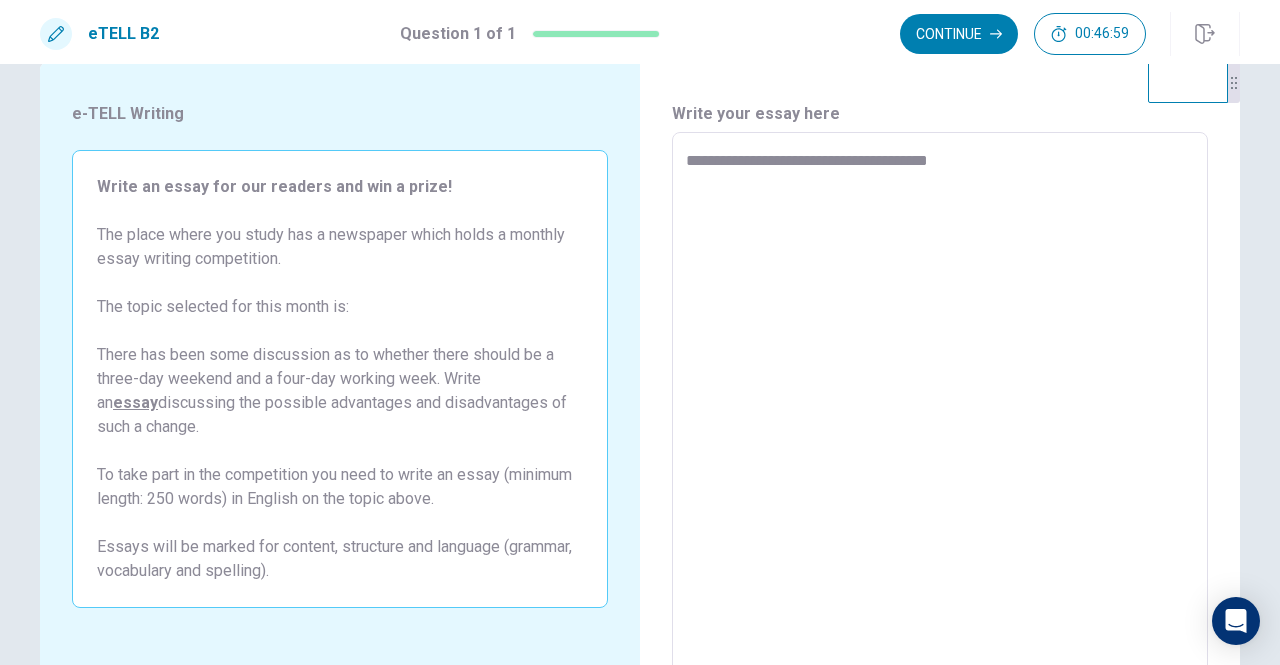 type on "**********" 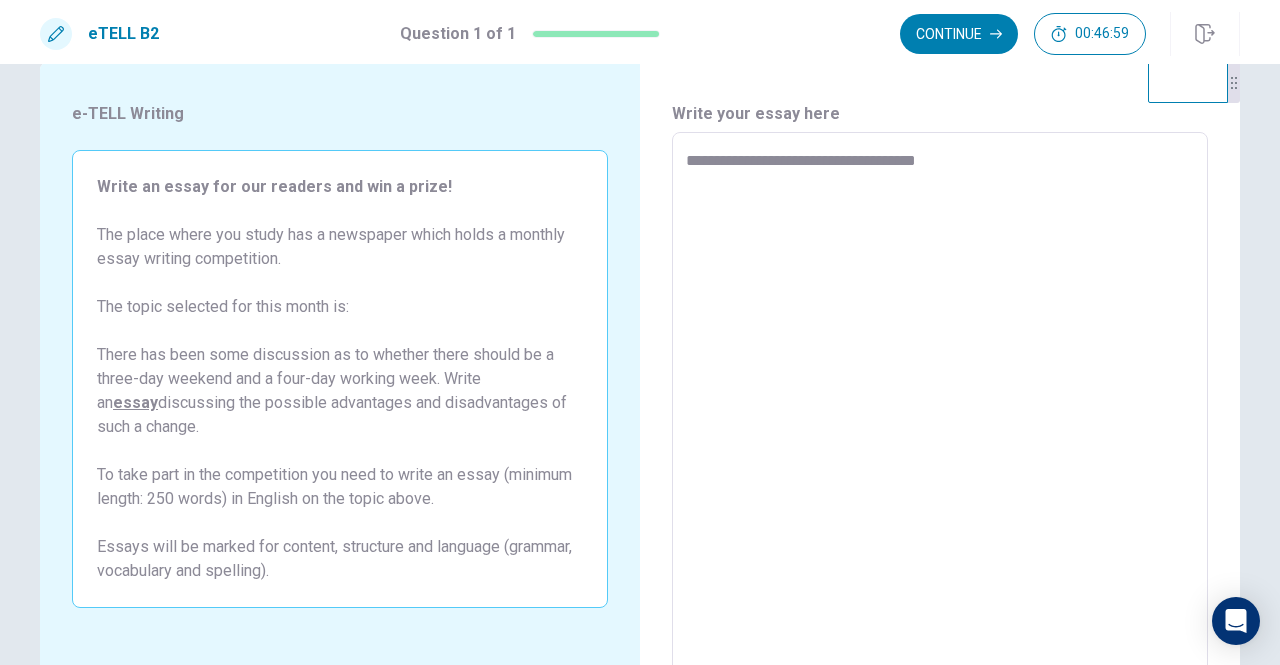 type on "**********" 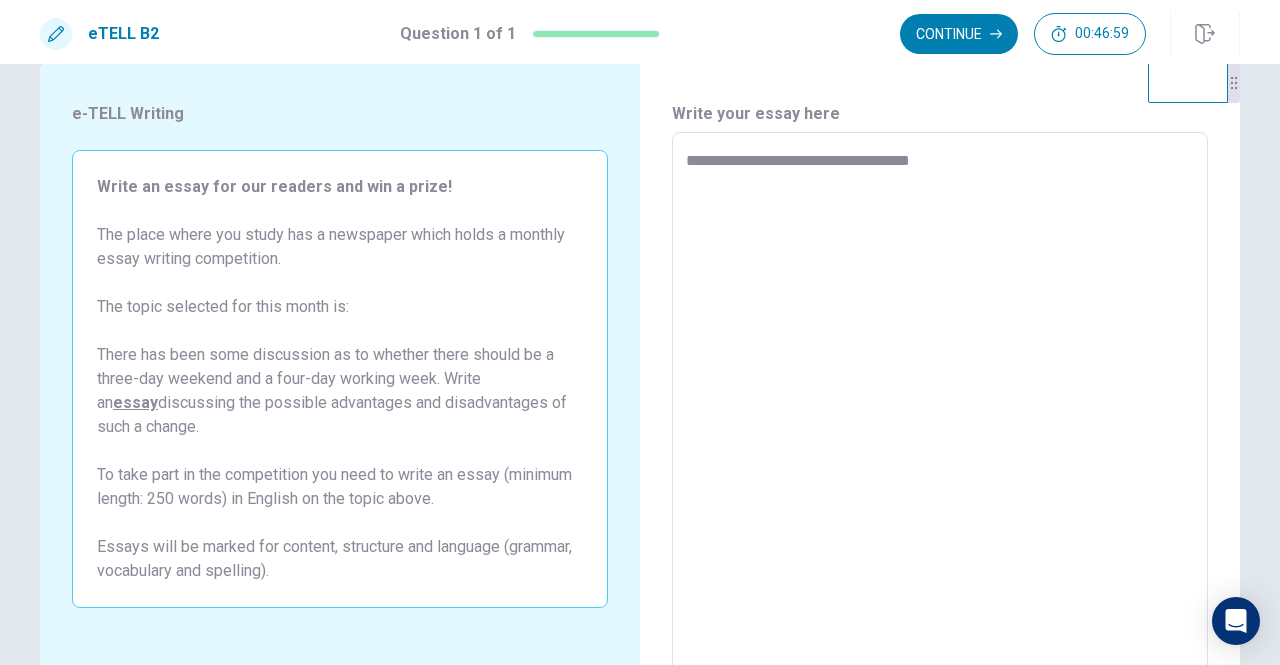 type on "**********" 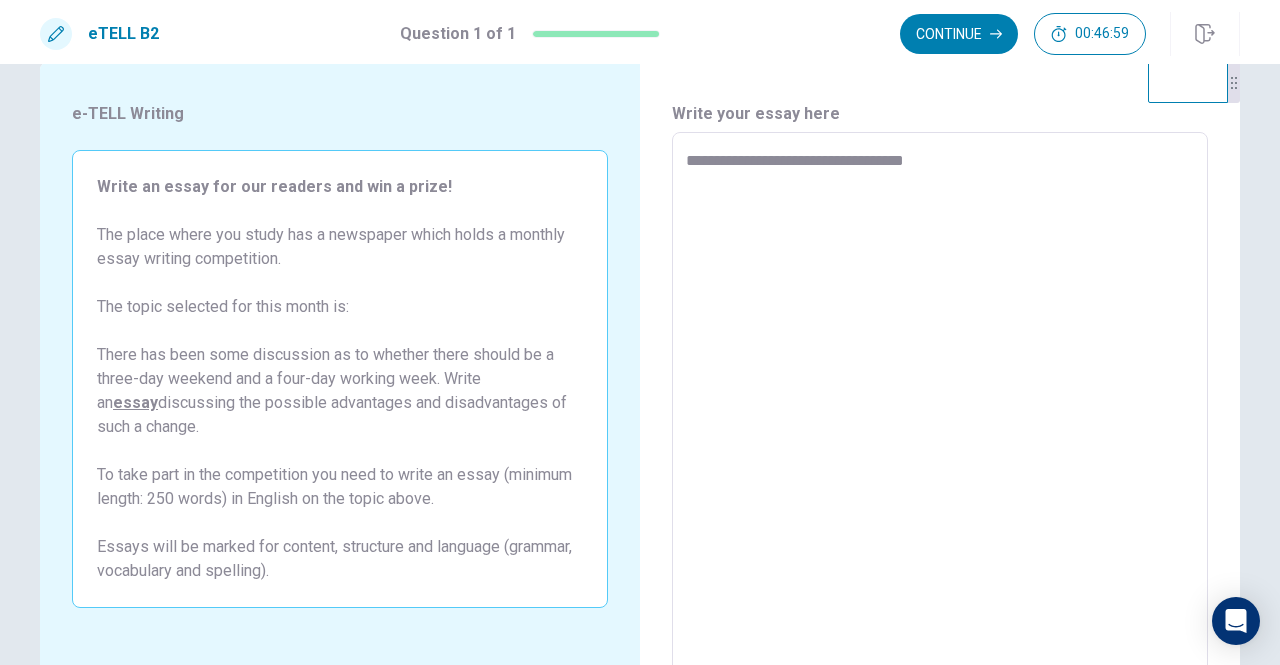 type on "**********" 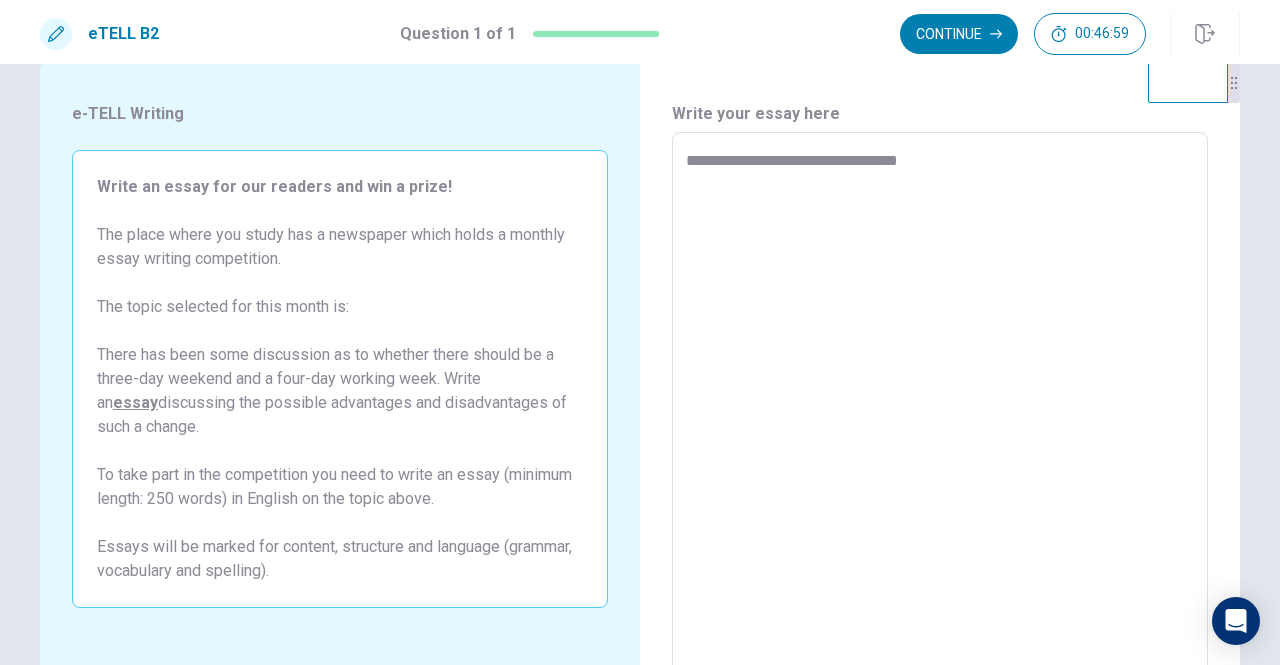 type 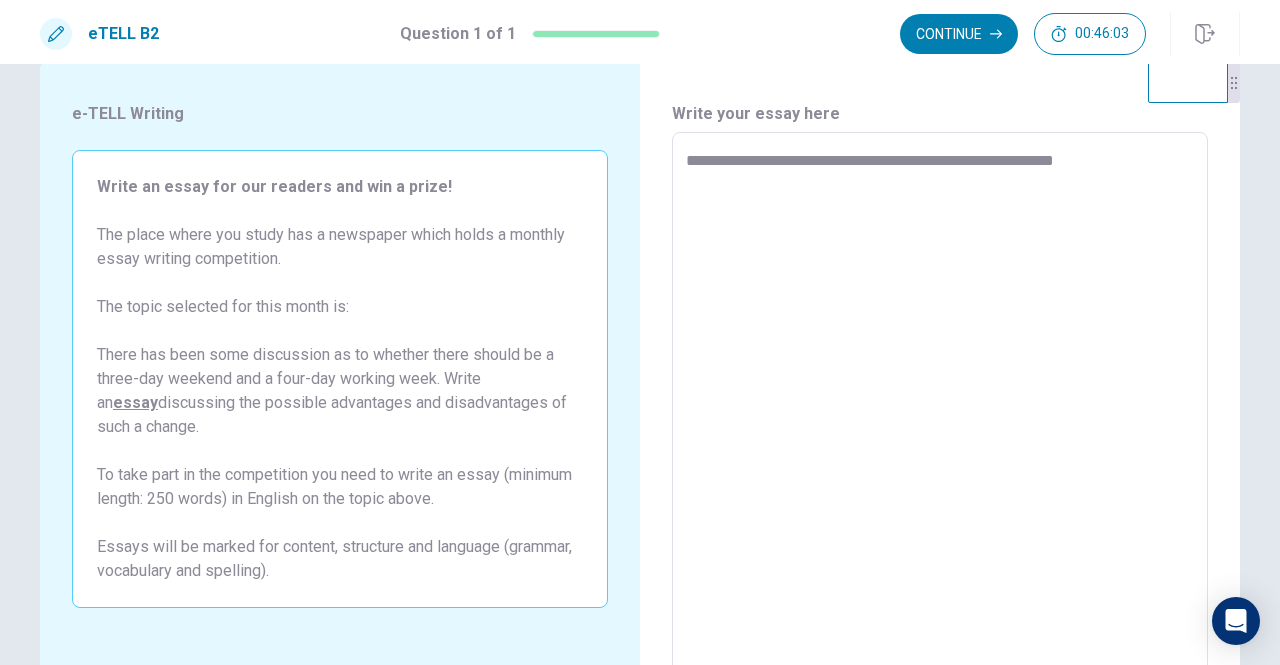 click on "**********" at bounding box center (940, 409) 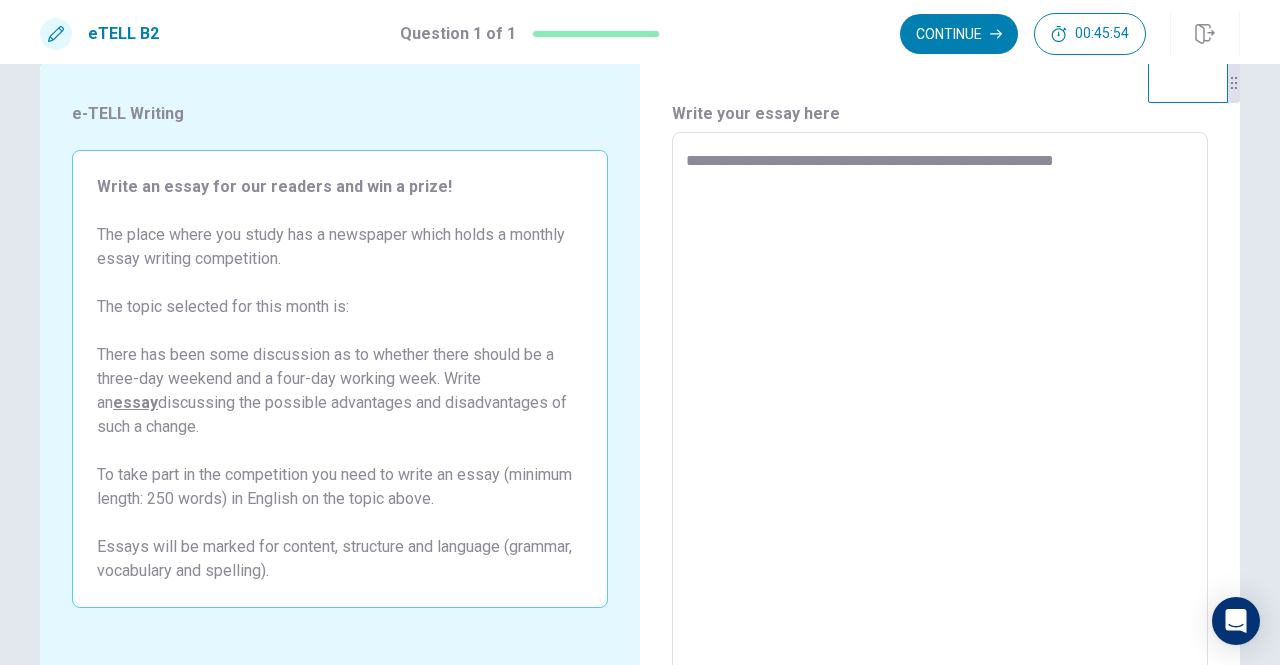 click on "**********" at bounding box center (940, 409) 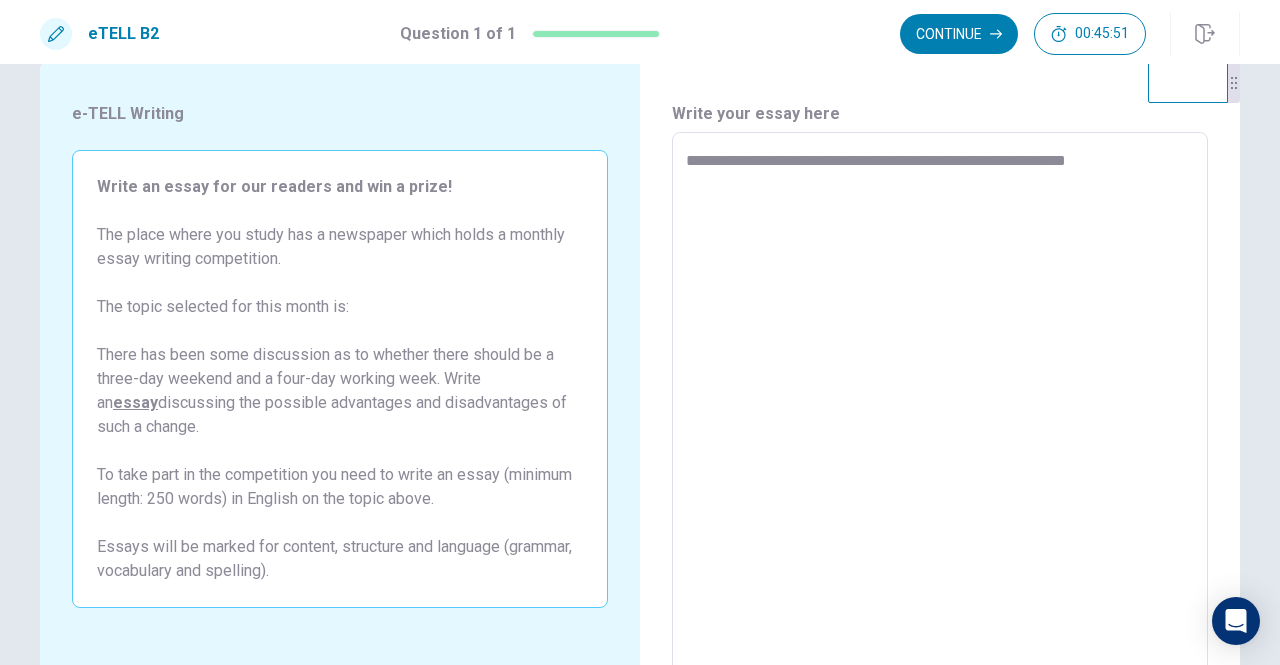 click on "**********" at bounding box center (940, 409) 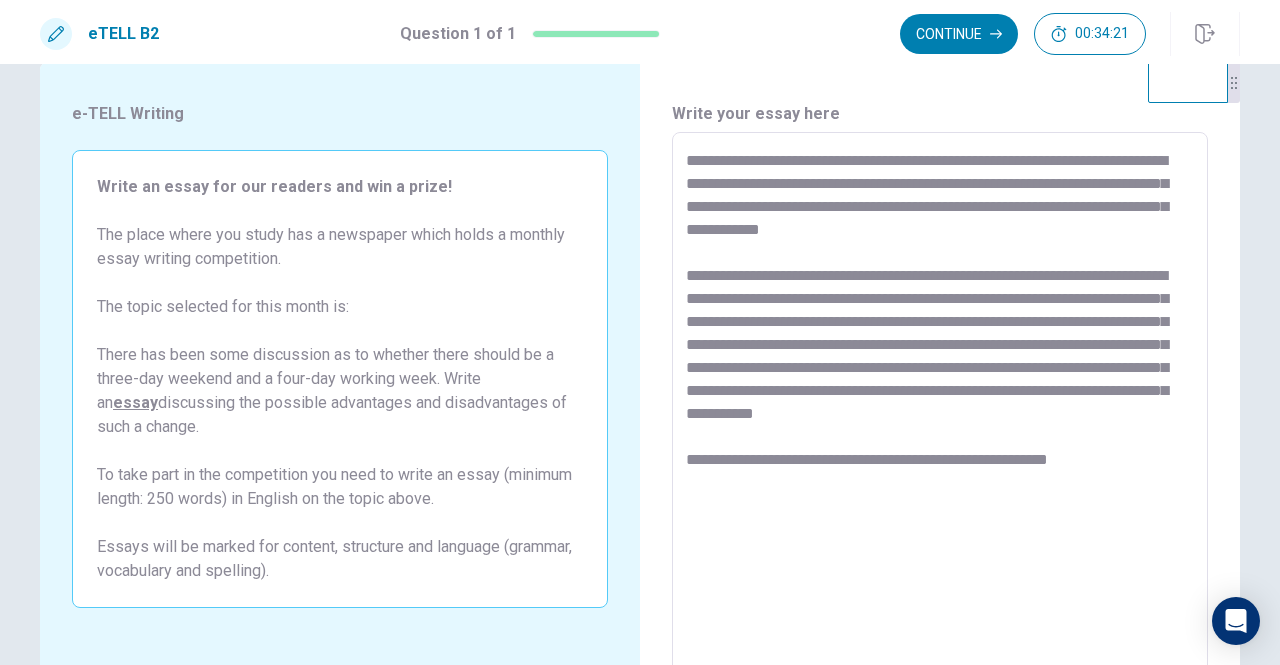 click on "**********" at bounding box center (940, 409) 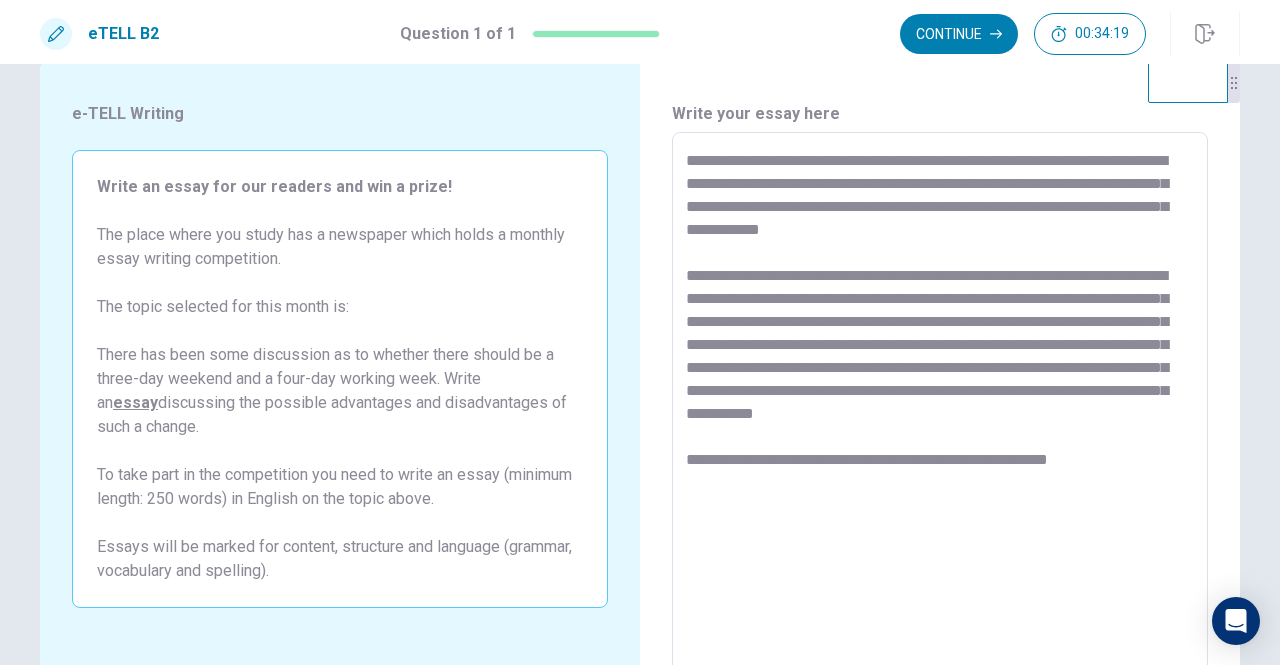 click on "**********" at bounding box center (940, 409) 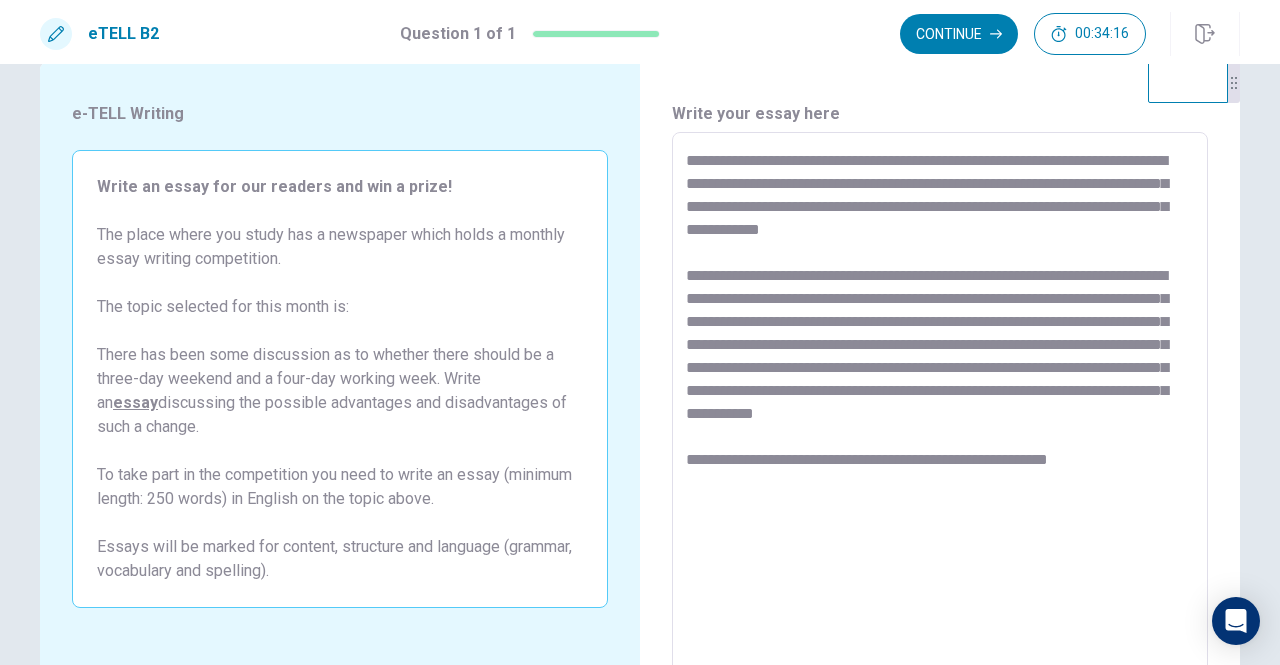 click on "**********" at bounding box center [940, 409] 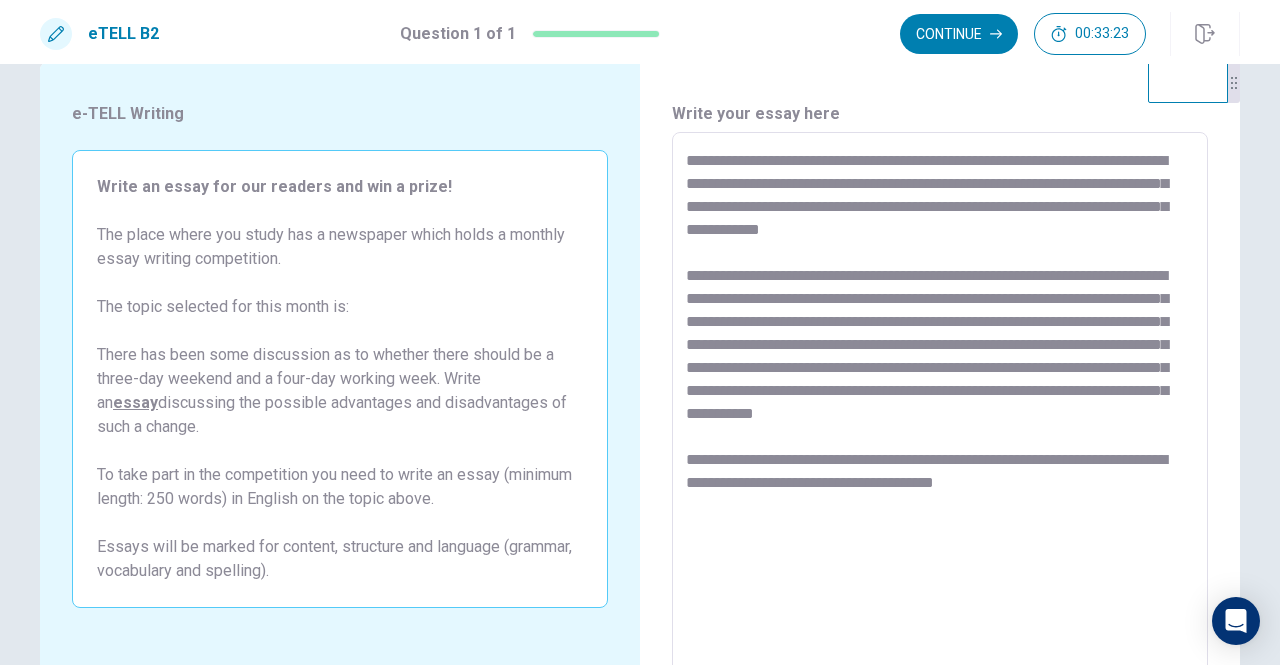click on "**********" at bounding box center (940, 409) 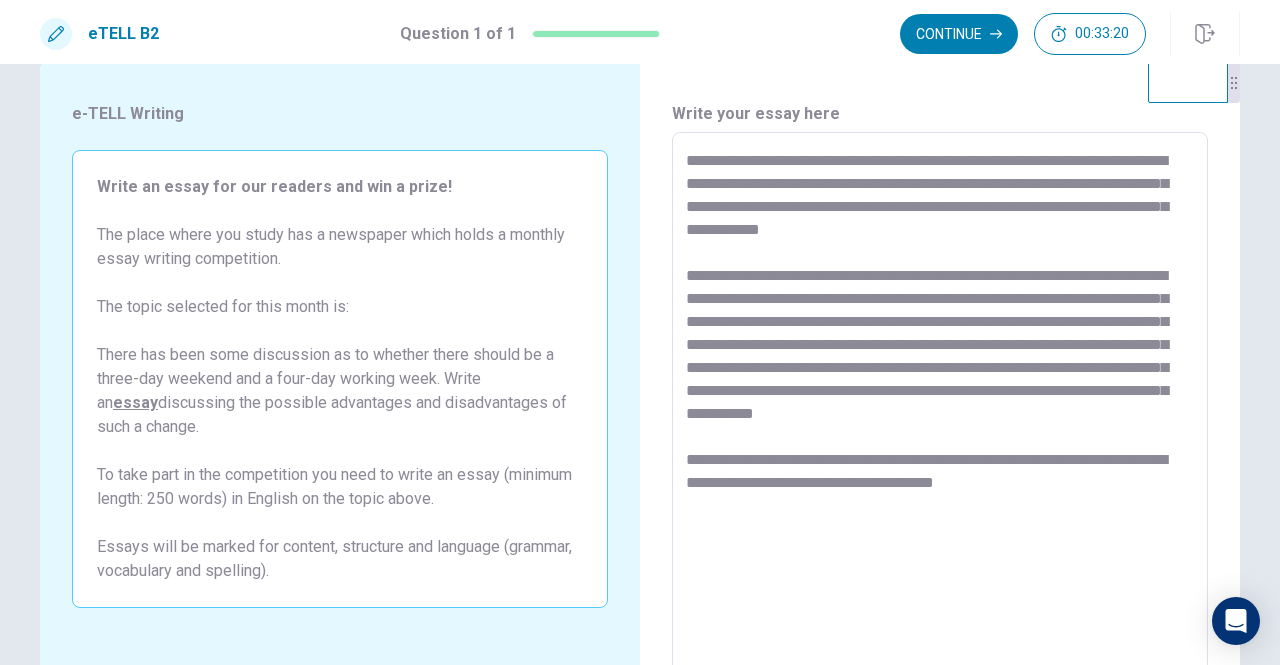 click on "**********" at bounding box center (940, 409) 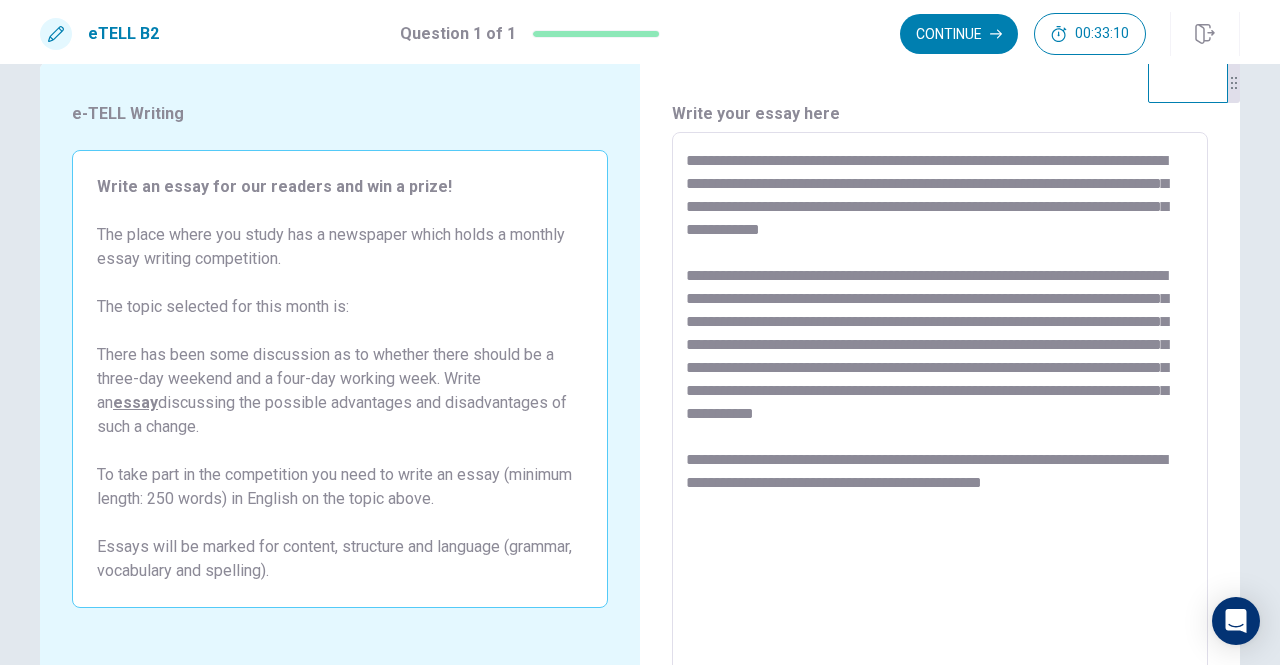 drag, startPoint x: 1132, startPoint y: 518, endPoint x: 1095, endPoint y: 593, distance: 83.630135 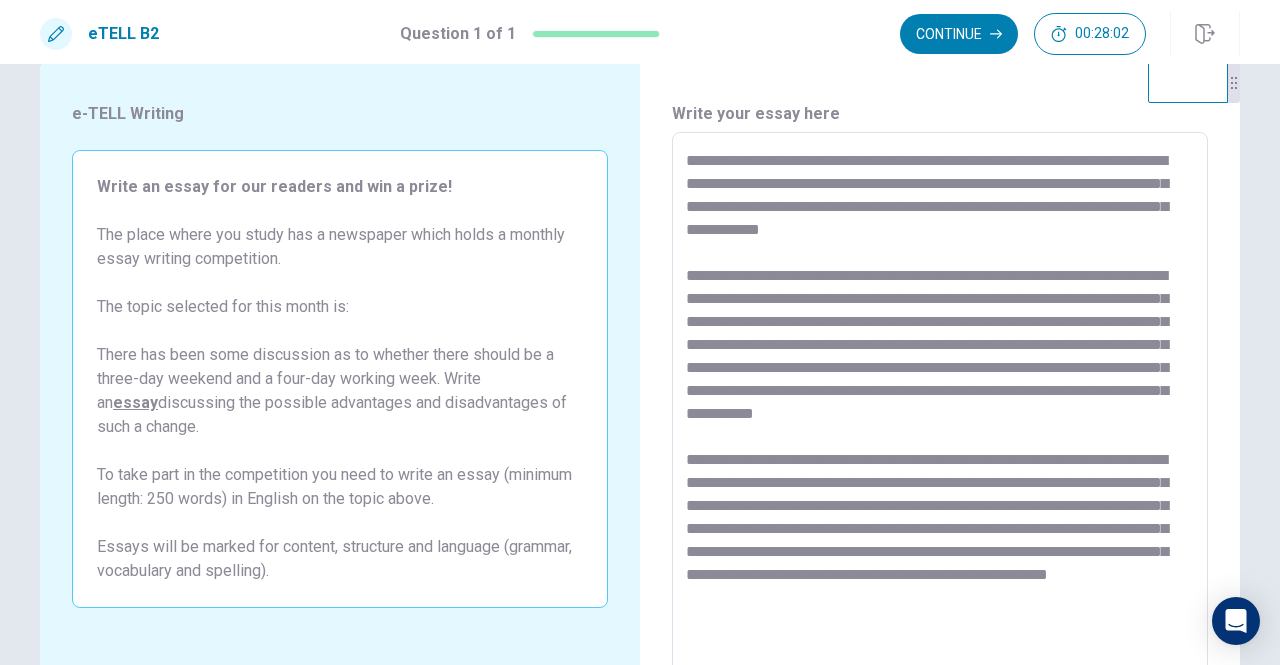 scroll, scrollTop: 7, scrollLeft: 0, axis: vertical 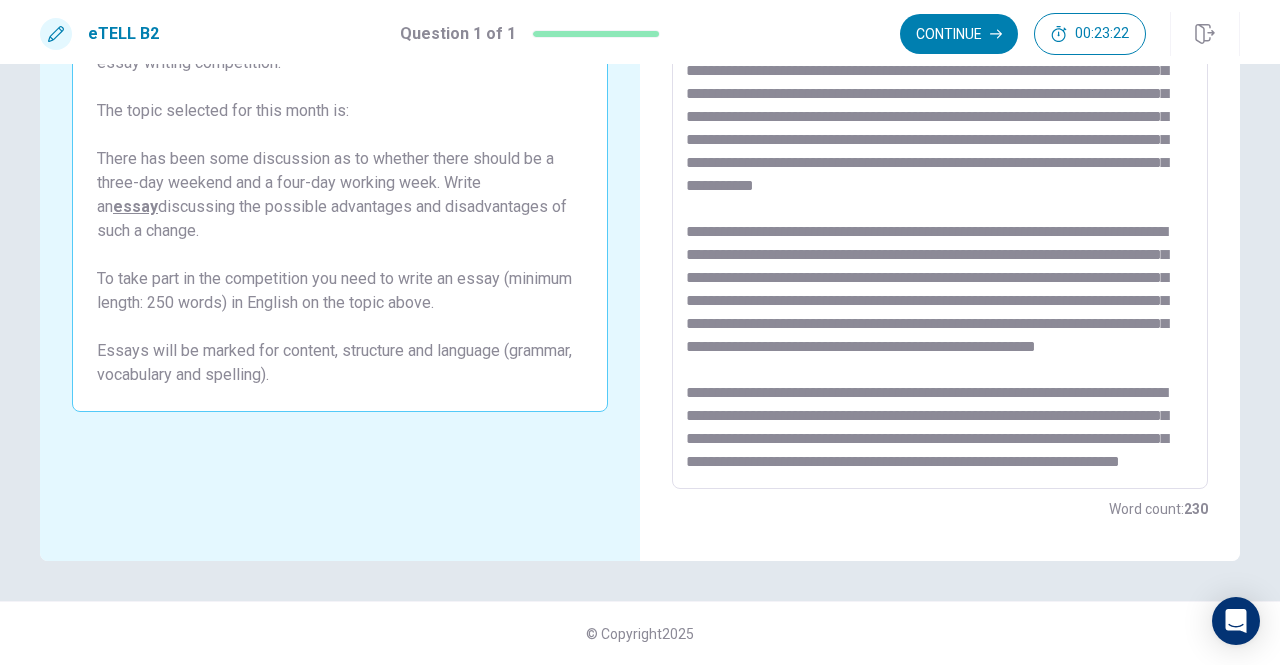 click at bounding box center [940, 213] 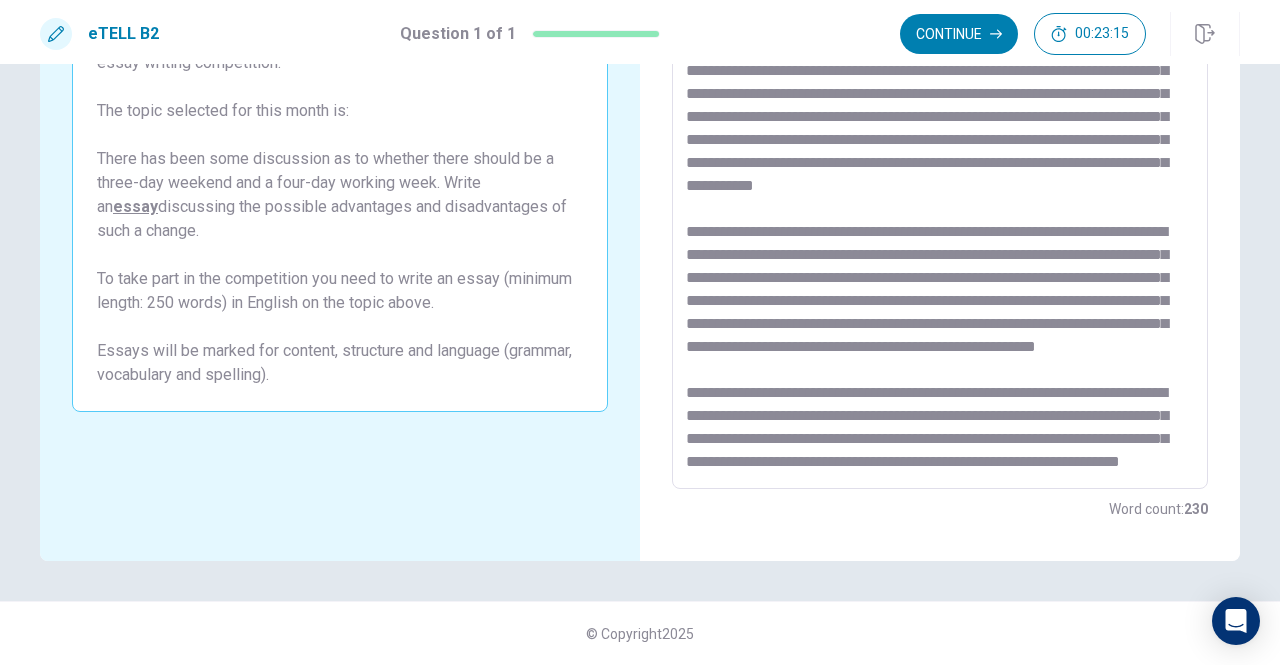 scroll, scrollTop: 0, scrollLeft: 0, axis: both 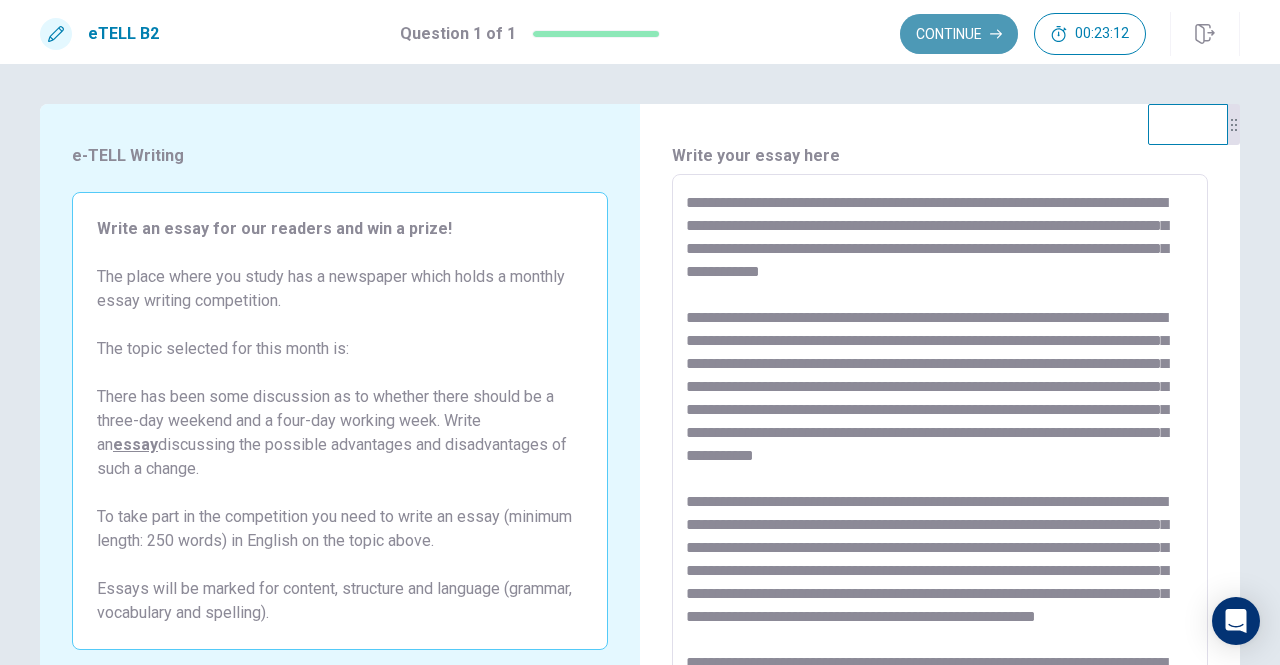 click on "Continue" at bounding box center (959, 34) 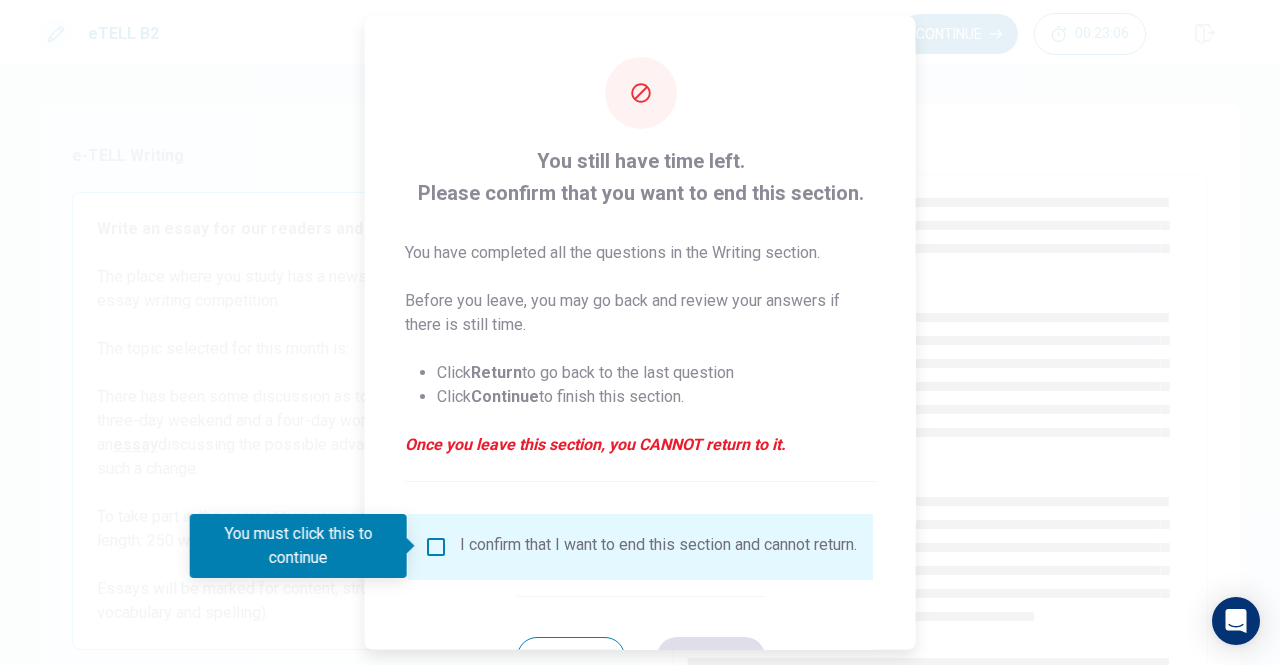 scroll, scrollTop: 80, scrollLeft: 0, axis: vertical 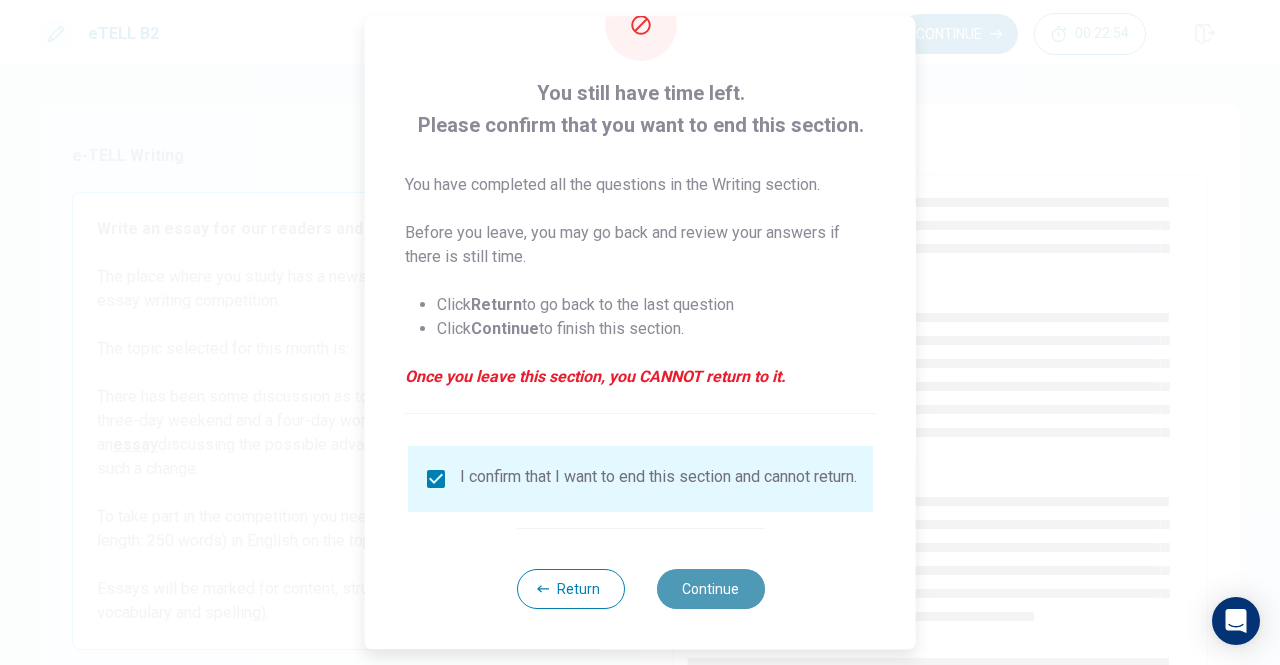 click on "Continue" at bounding box center (710, 589) 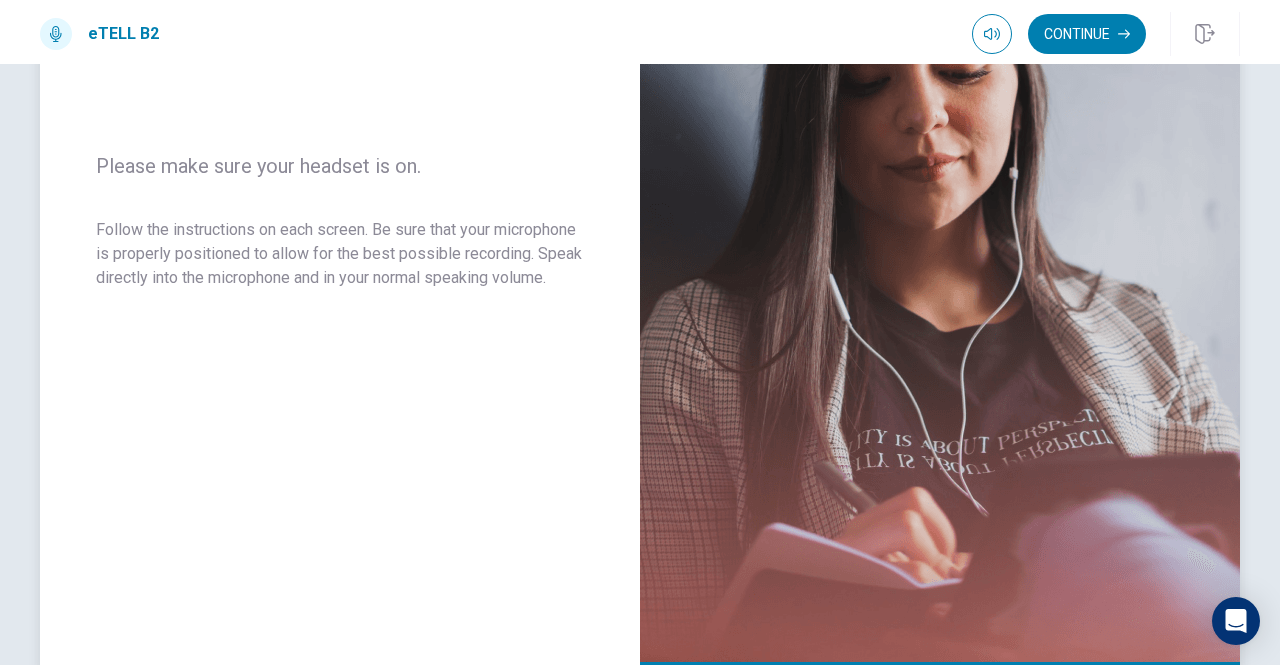 scroll, scrollTop: 0, scrollLeft: 0, axis: both 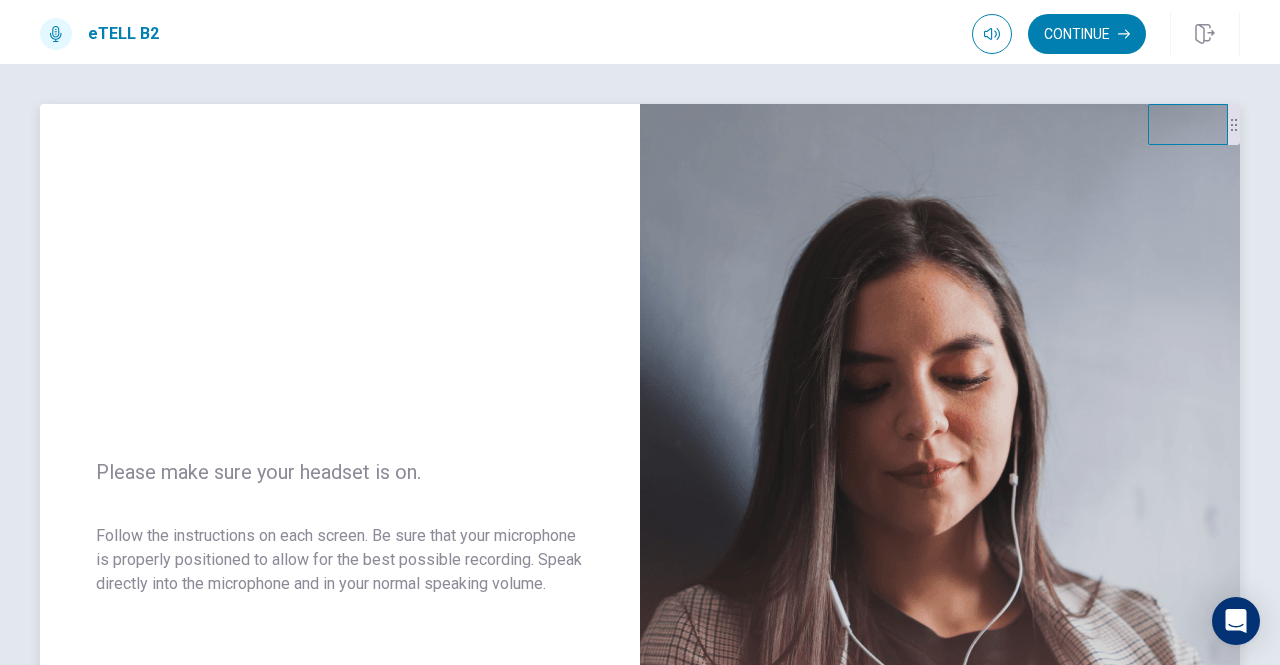 click at bounding box center [940, 540] 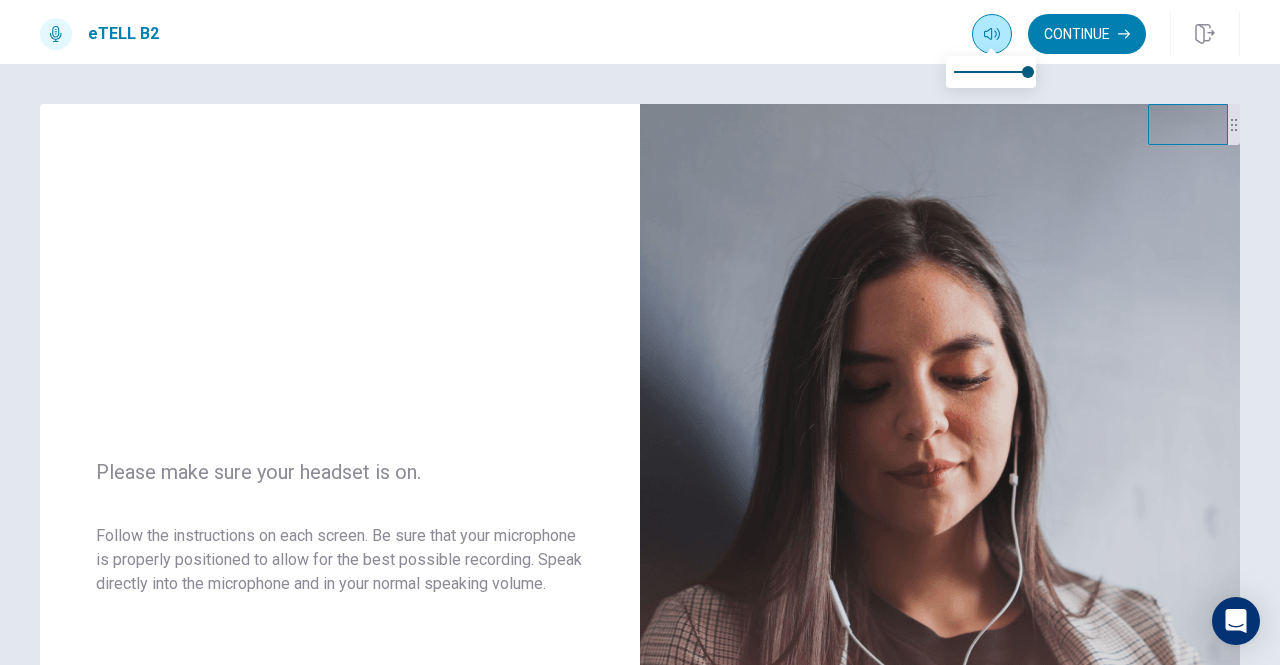 click 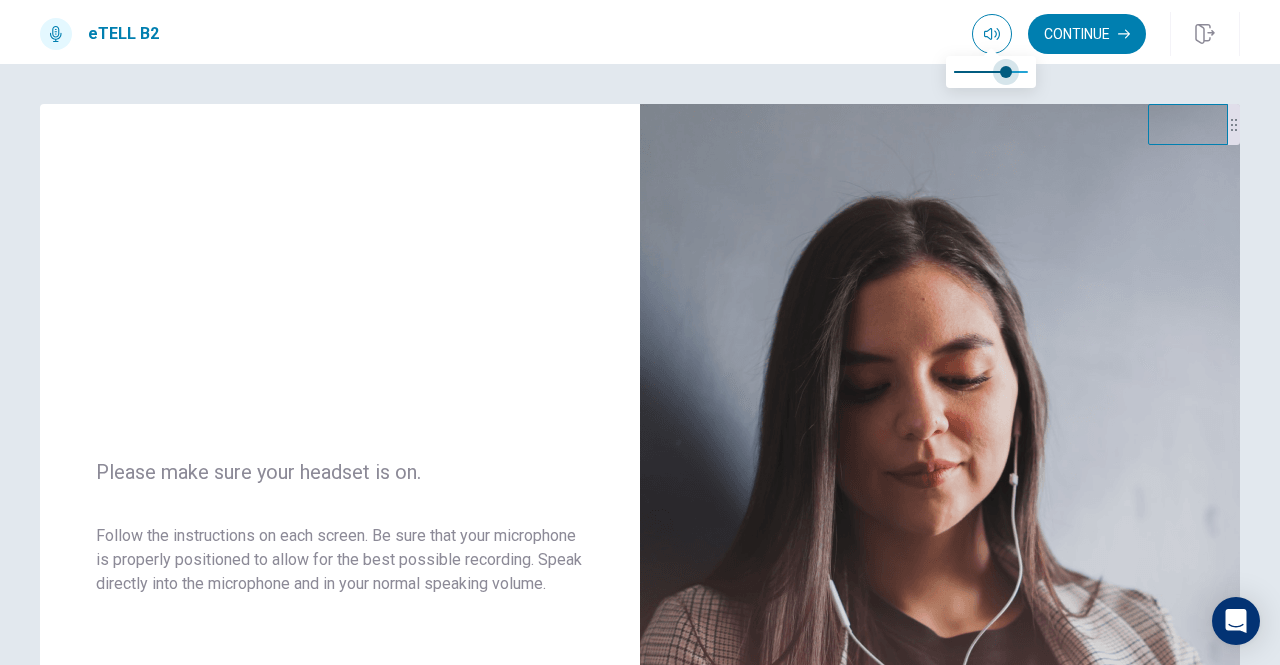 click at bounding box center (991, 72) 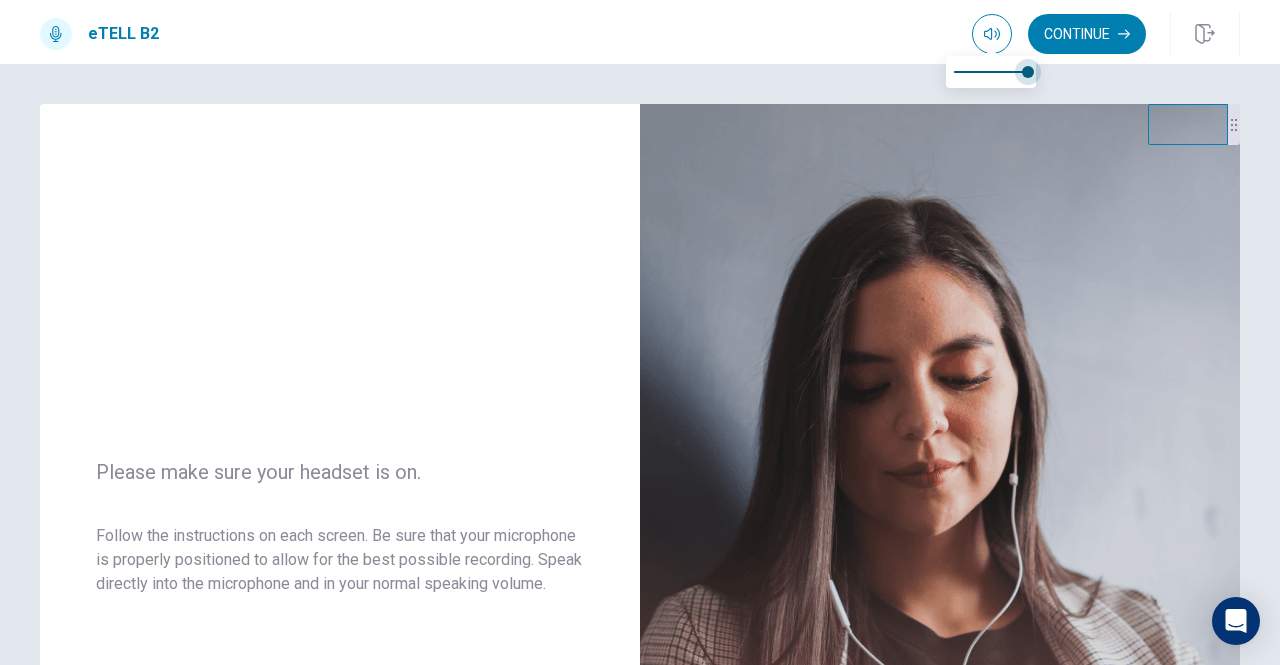click at bounding box center (991, 72) 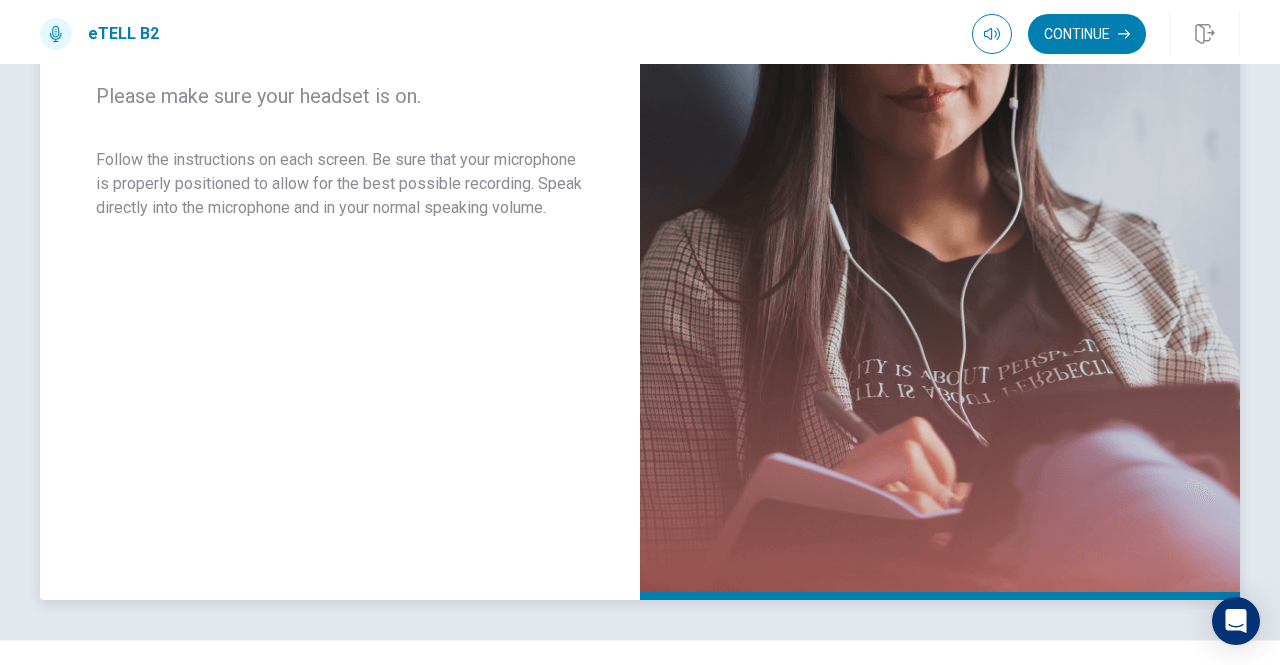 scroll, scrollTop: 414, scrollLeft: 0, axis: vertical 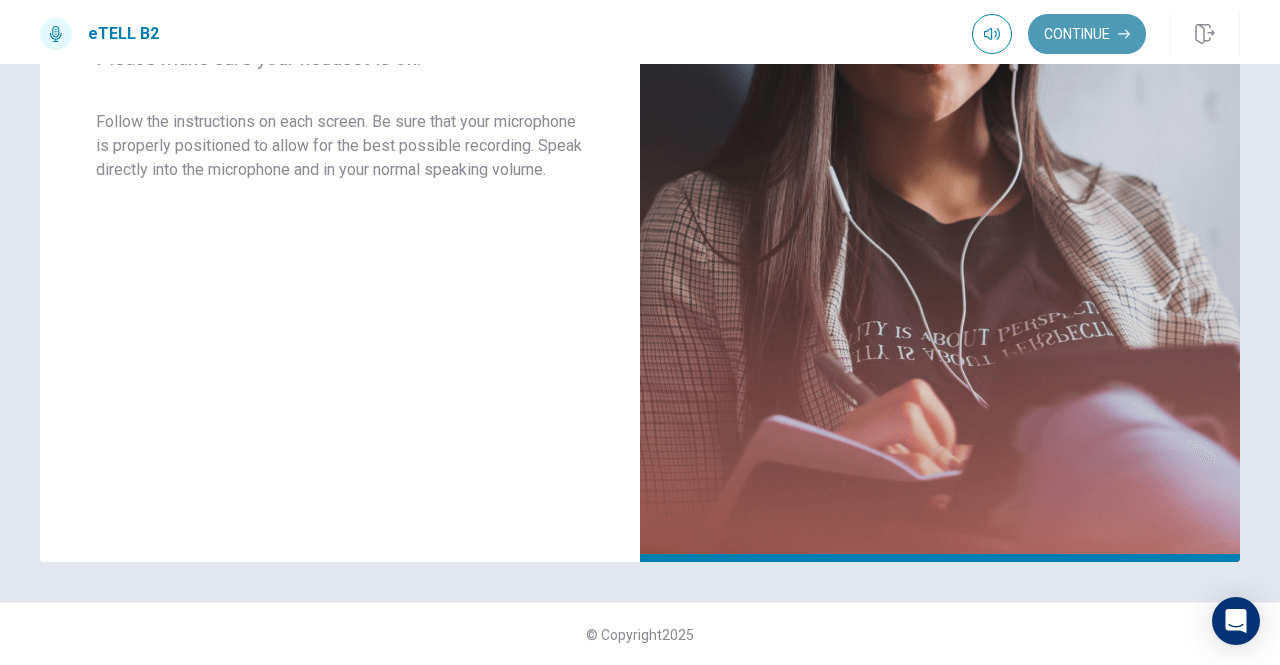 click on "Continue" at bounding box center (1087, 34) 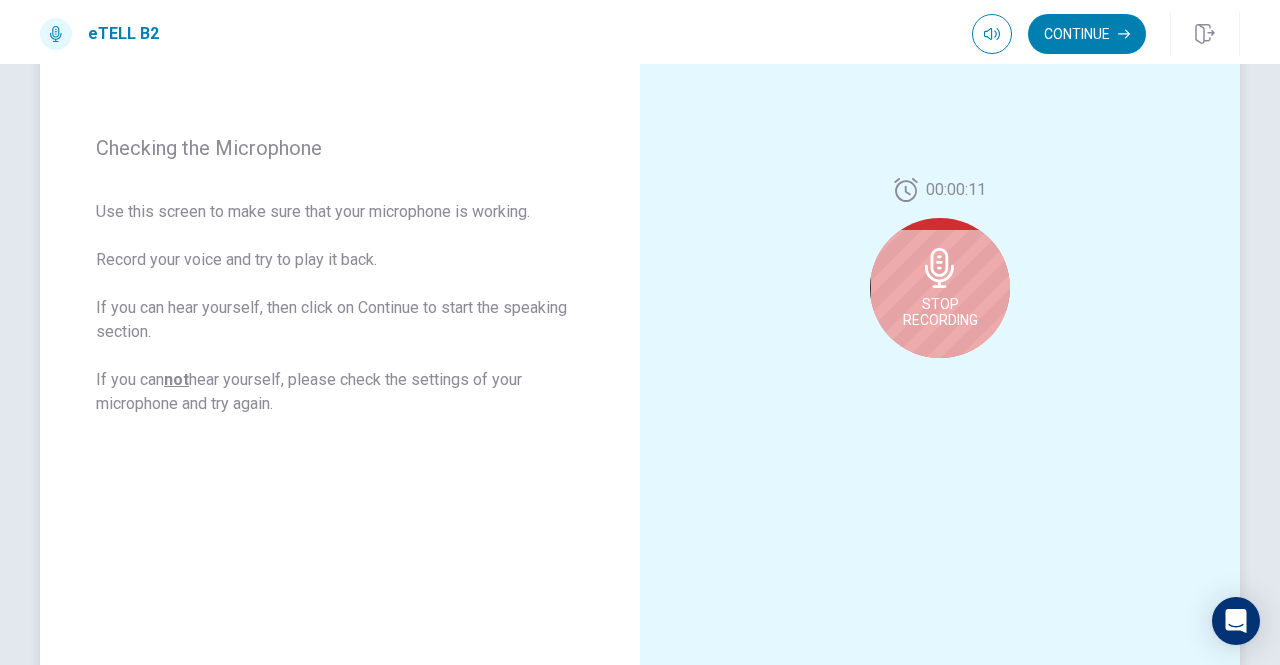 scroll, scrollTop: 260, scrollLeft: 0, axis: vertical 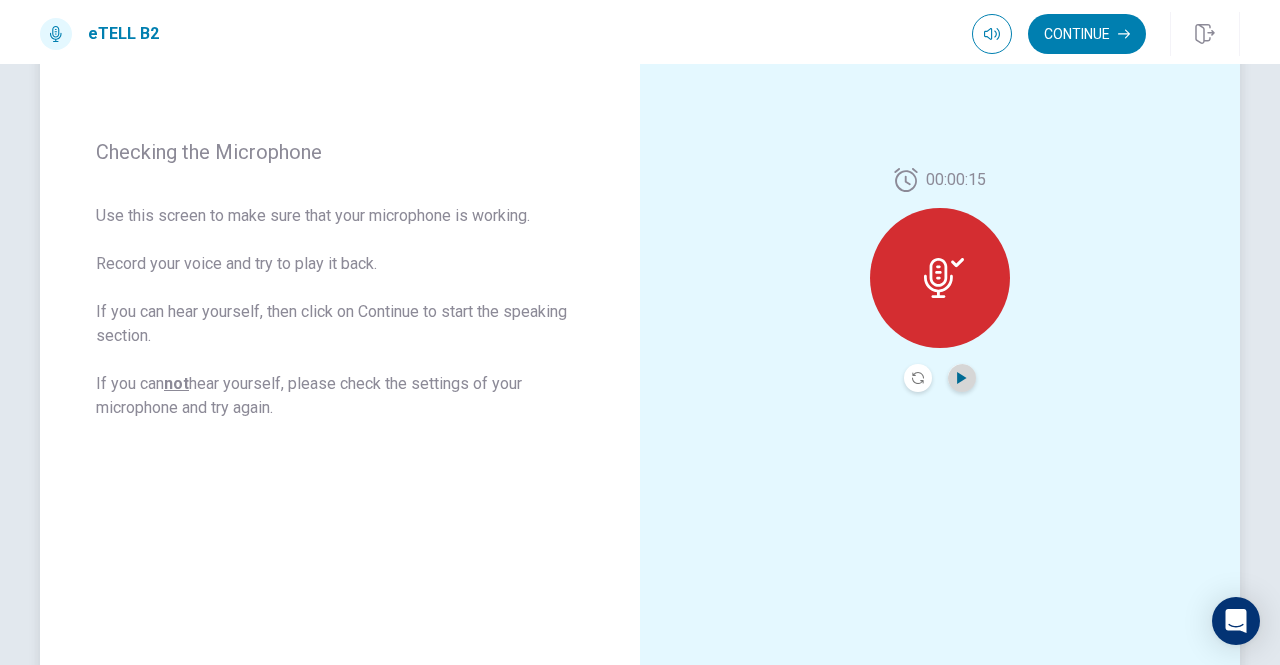 click 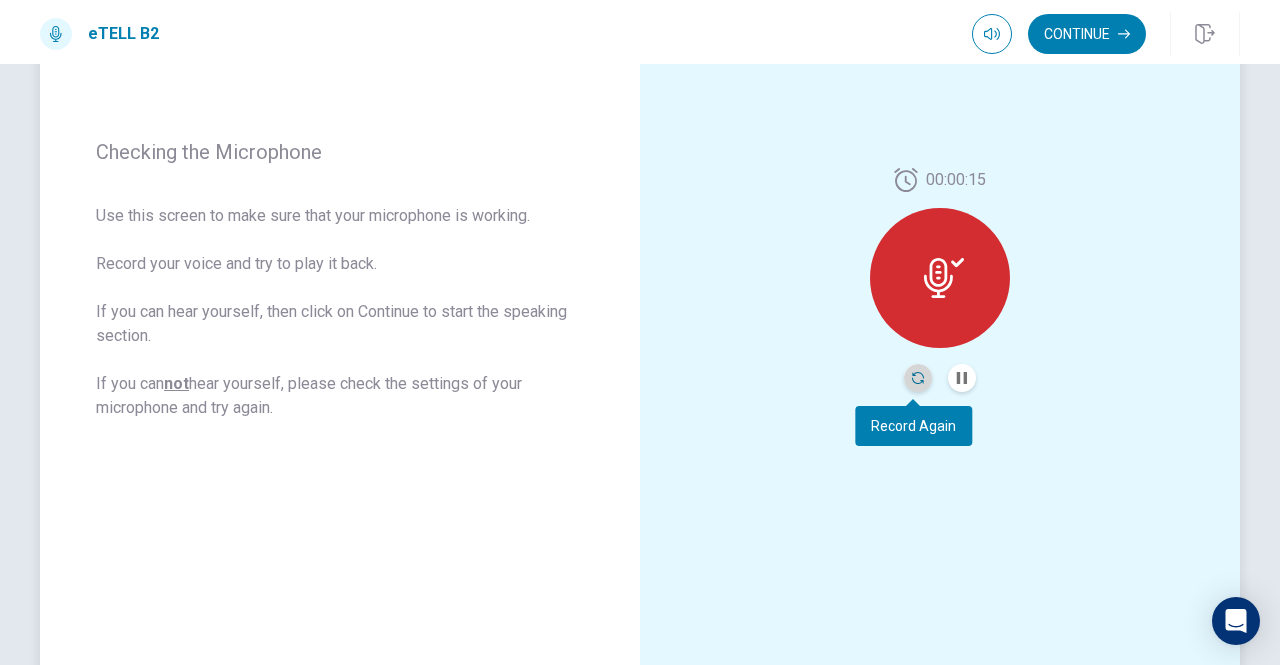 click 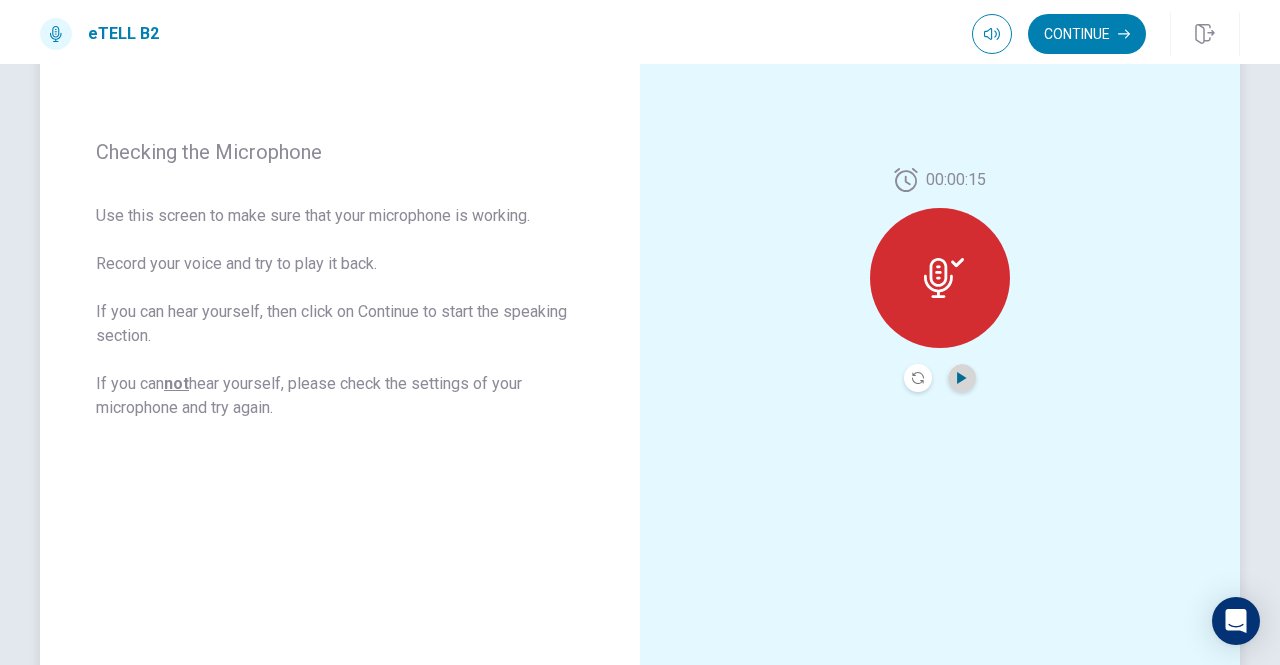 click 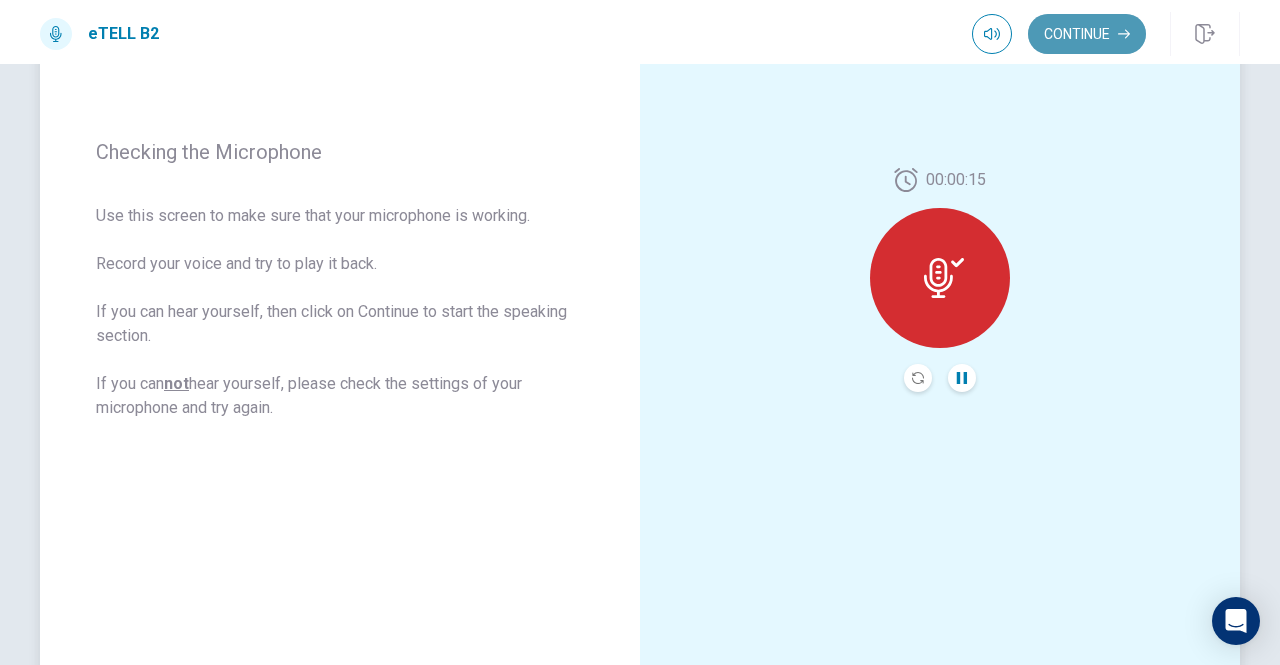 click on "Continue" at bounding box center (1087, 34) 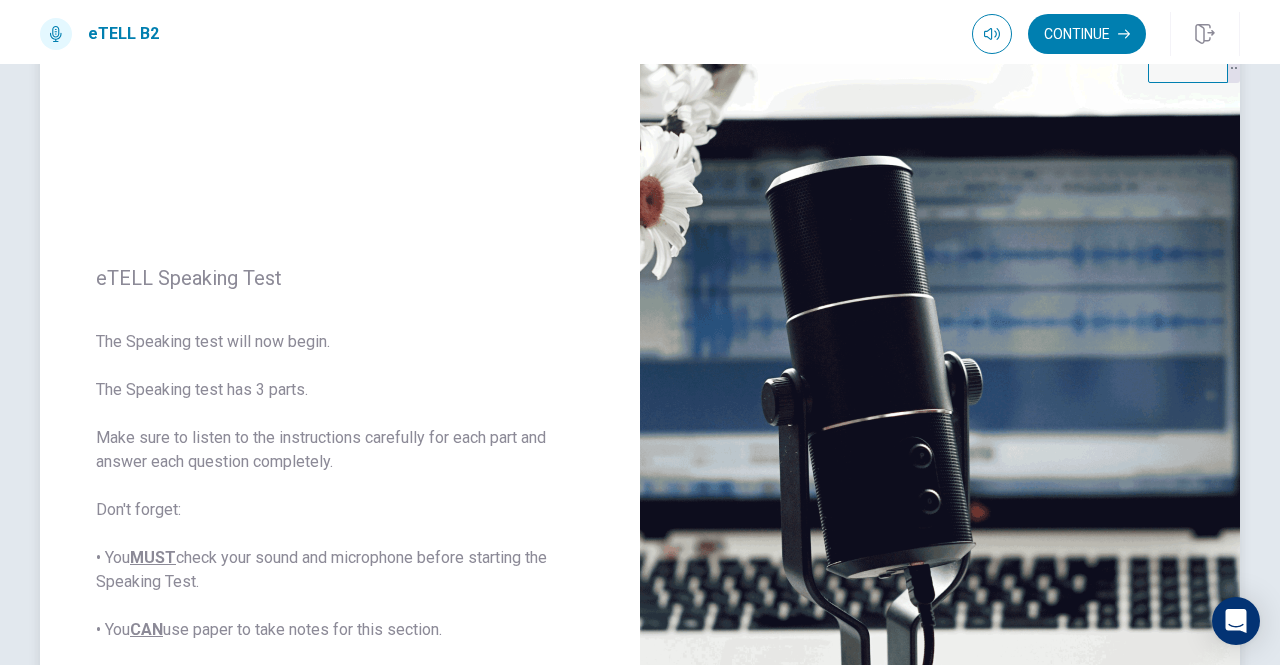 scroll, scrollTop: 0, scrollLeft: 0, axis: both 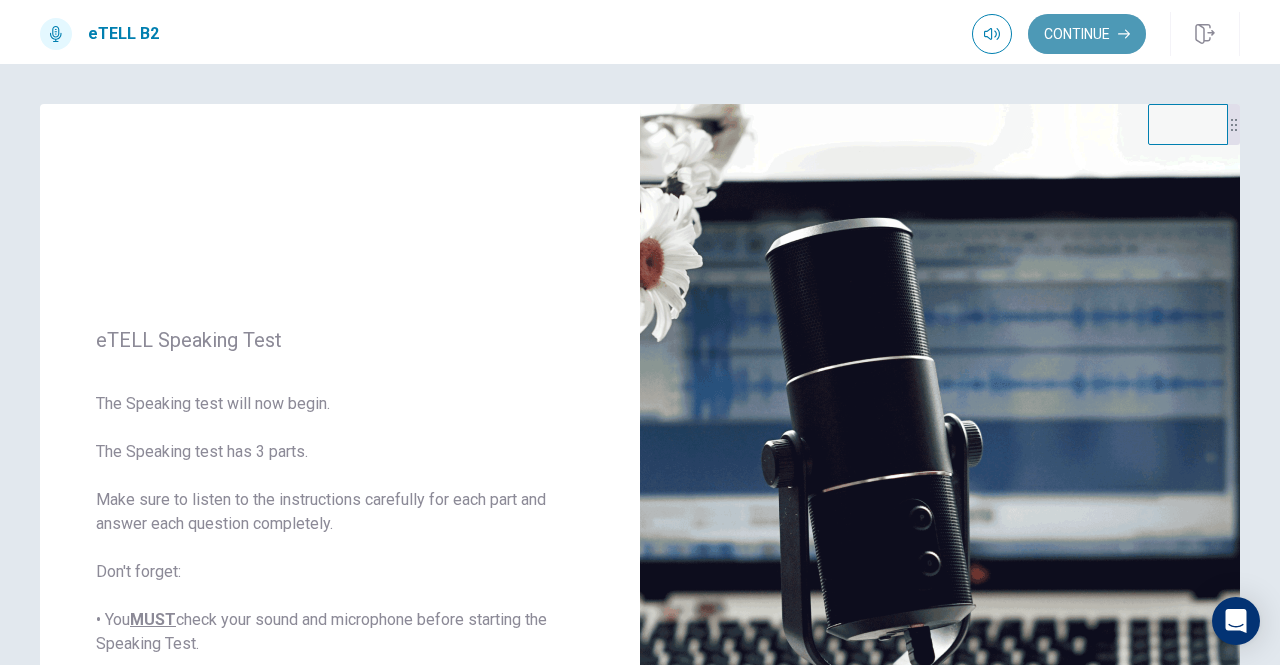 click on "Continue" at bounding box center (1087, 34) 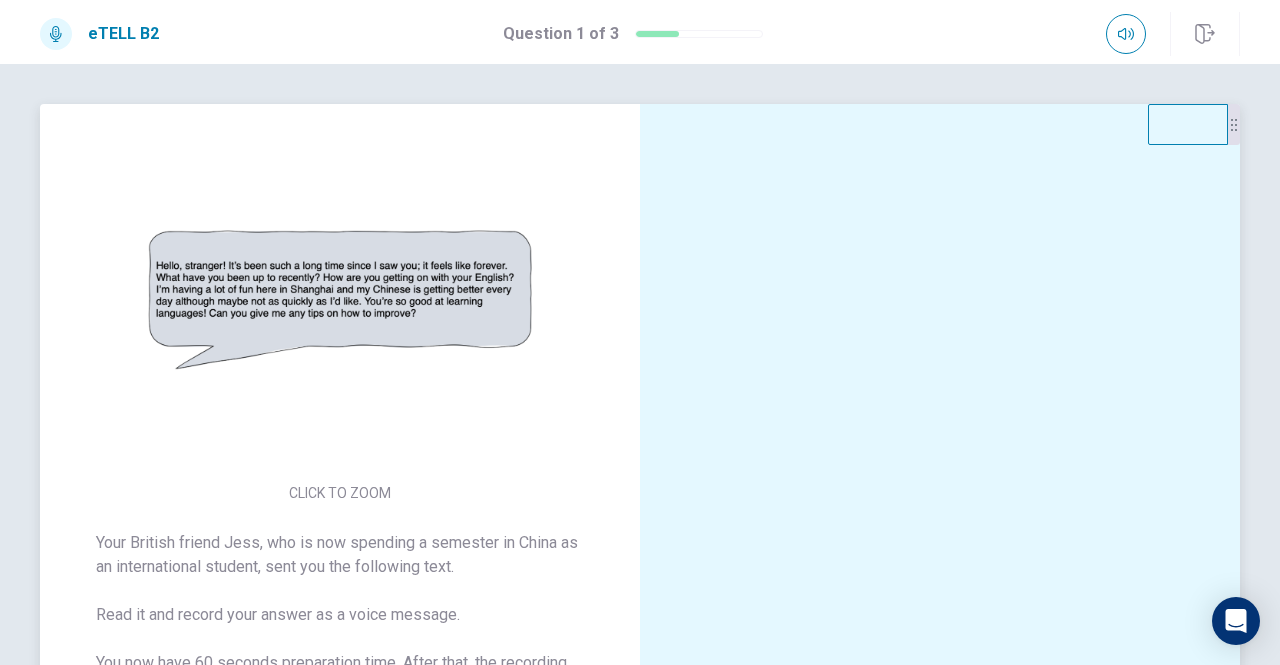 scroll, scrollTop: 34, scrollLeft: 0, axis: vertical 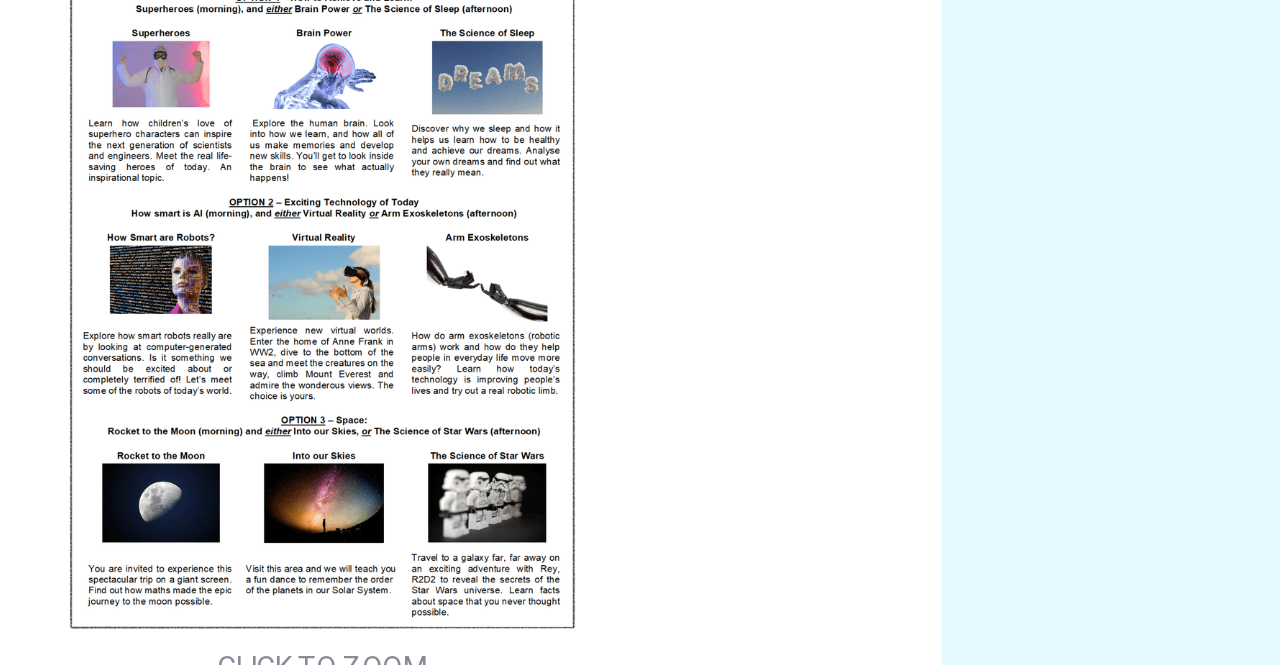 drag, startPoint x: 360, startPoint y: 219, endPoint x: 351, endPoint y: 242, distance: 24.698177 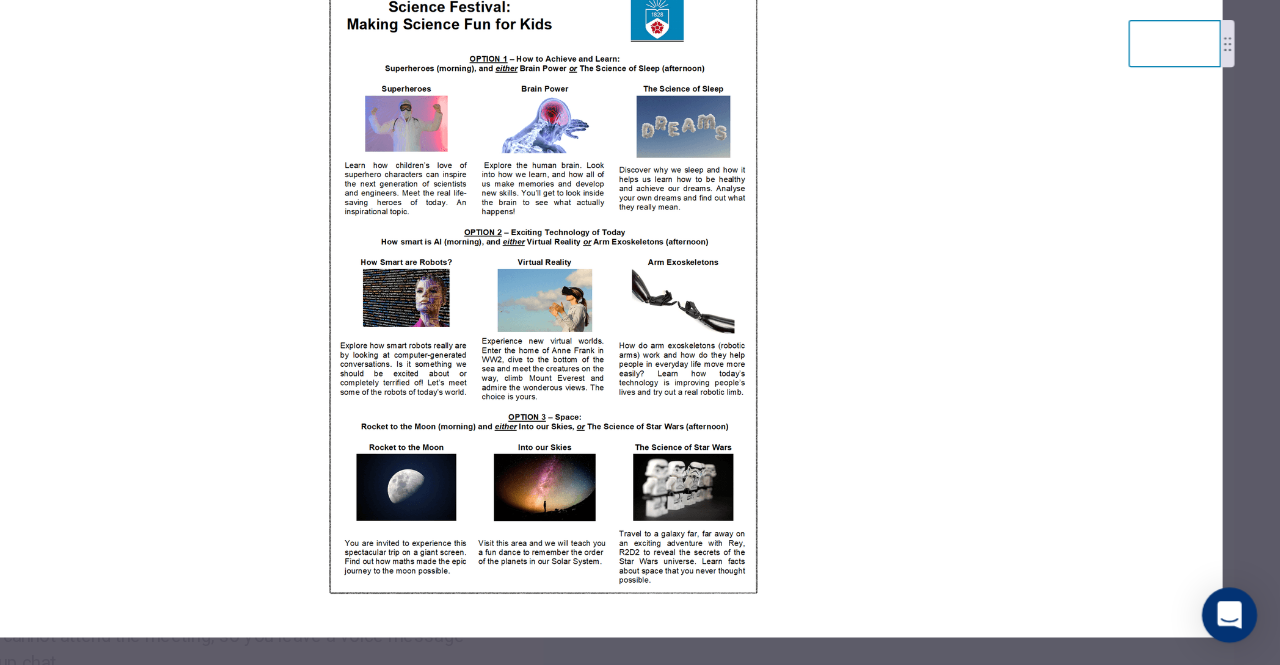 scroll, scrollTop: 0, scrollLeft: 0, axis: both 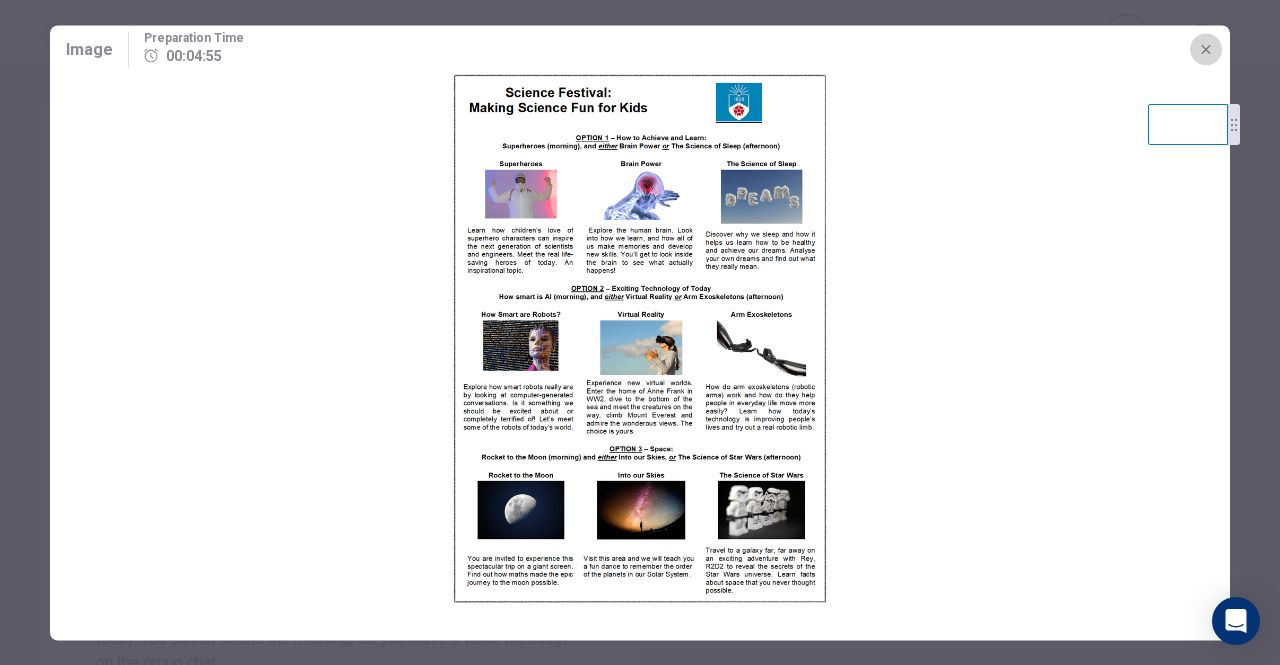 click 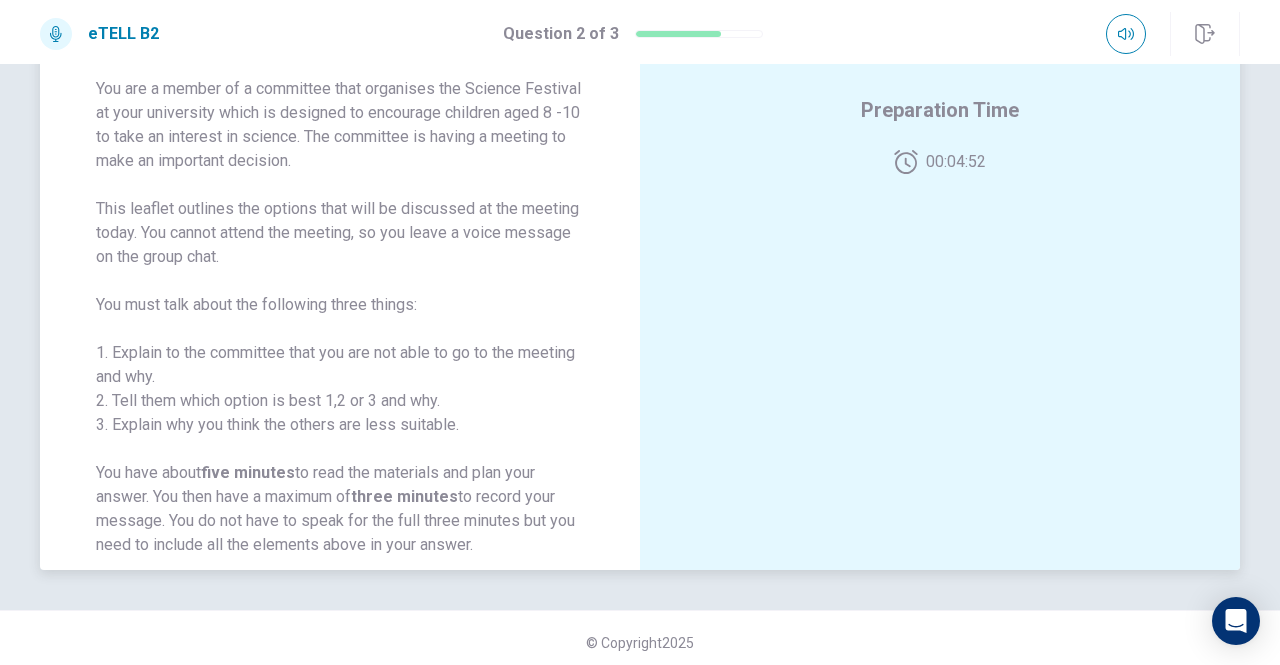 scroll, scrollTop: 414, scrollLeft: 0, axis: vertical 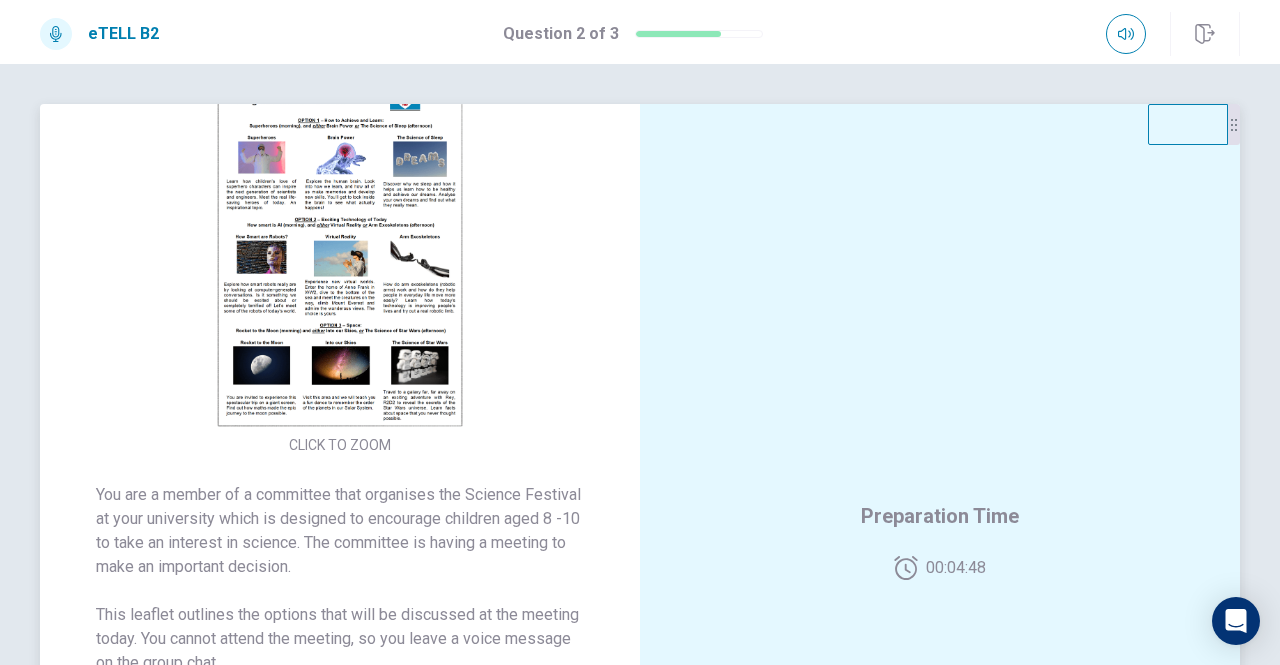 click at bounding box center [340, 252] 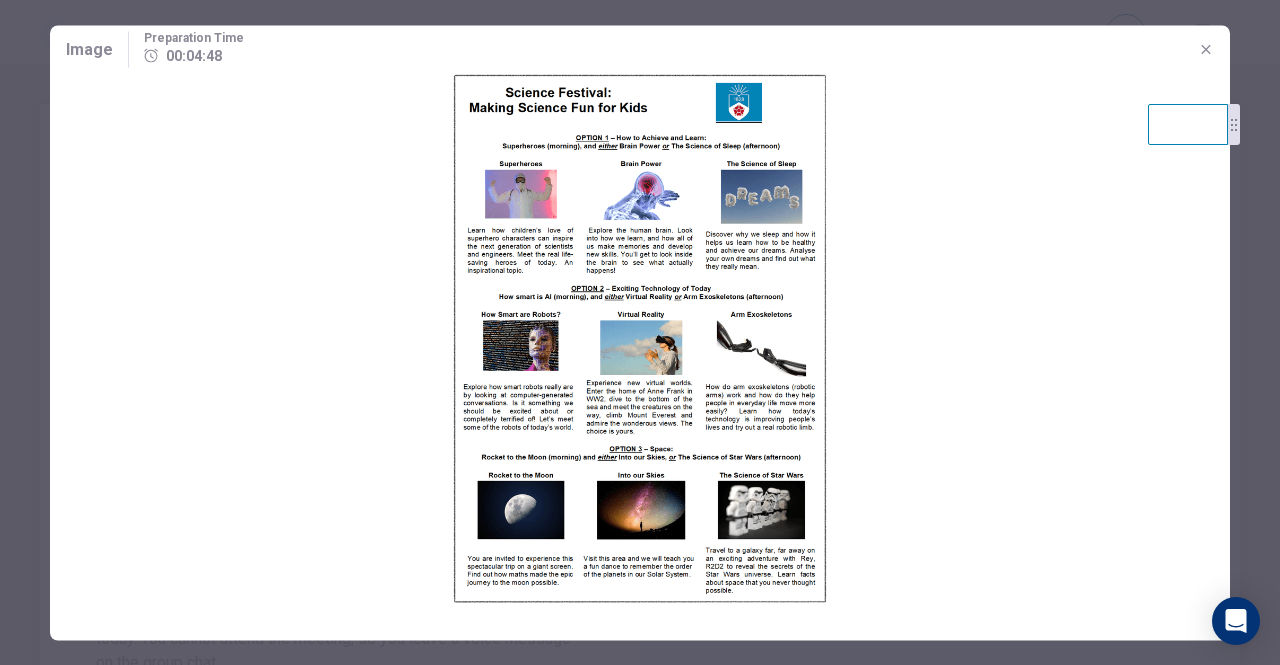 click at bounding box center (640, 338) 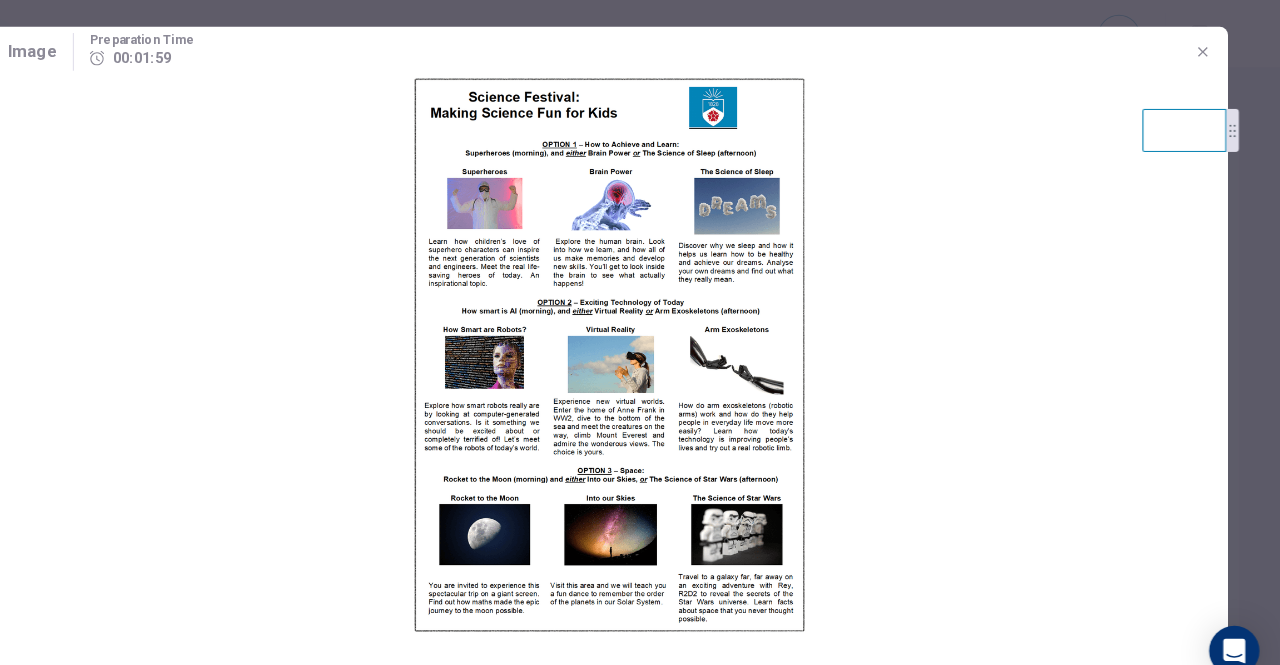 scroll, scrollTop: 0, scrollLeft: 0, axis: both 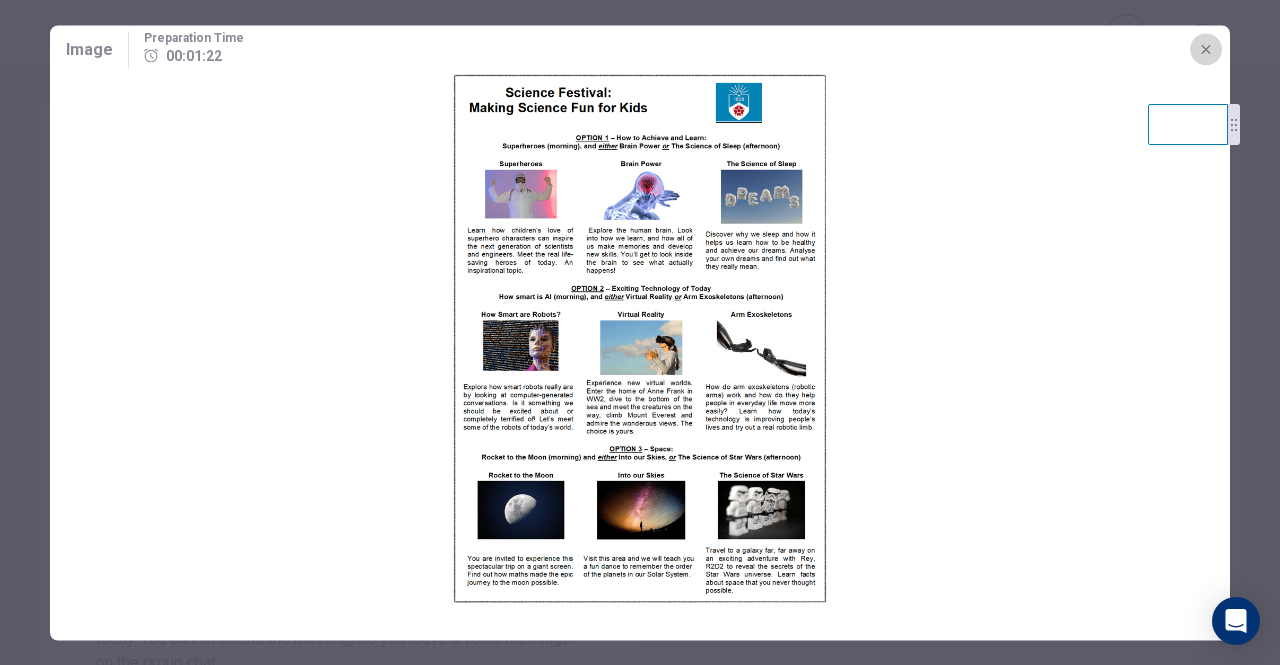 click 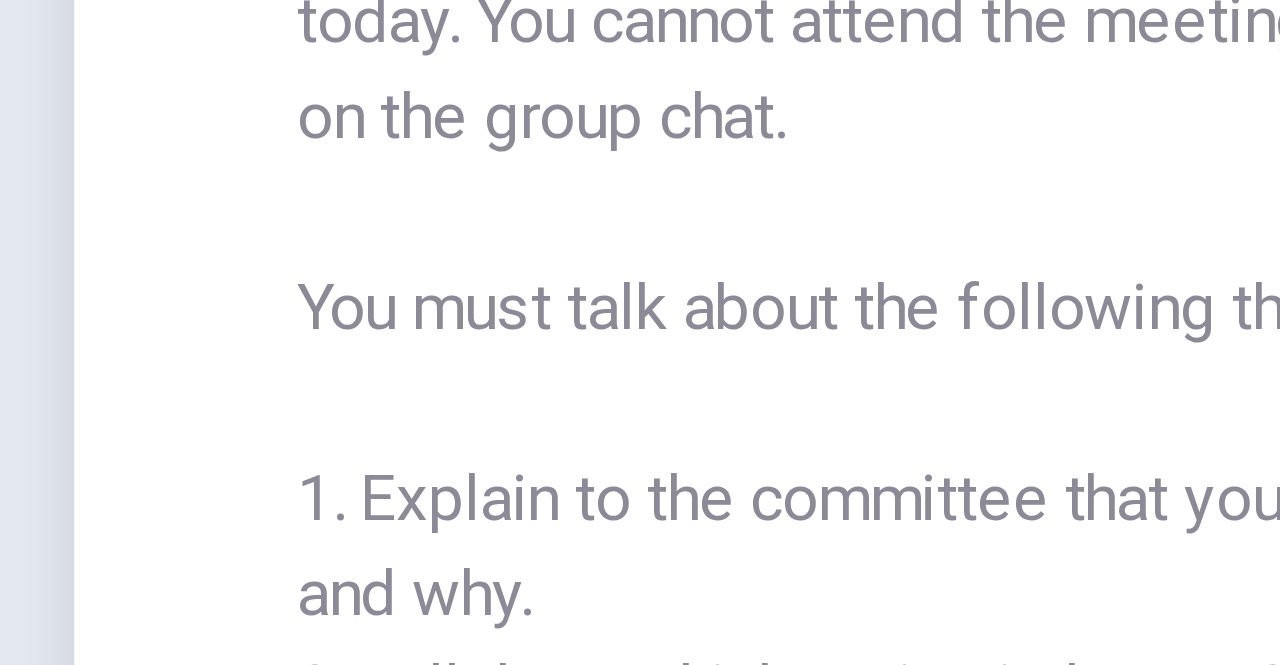 scroll, scrollTop: 414, scrollLeft: 0, axis: vertical 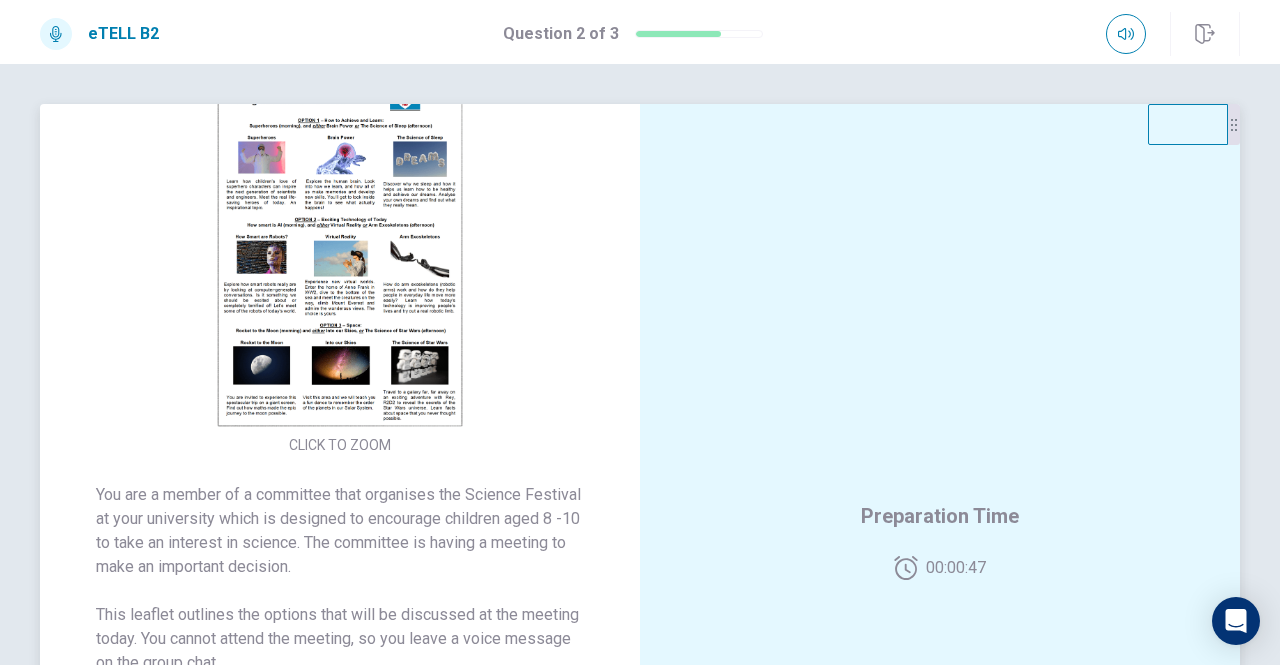 click at bounding box center [340, 252] 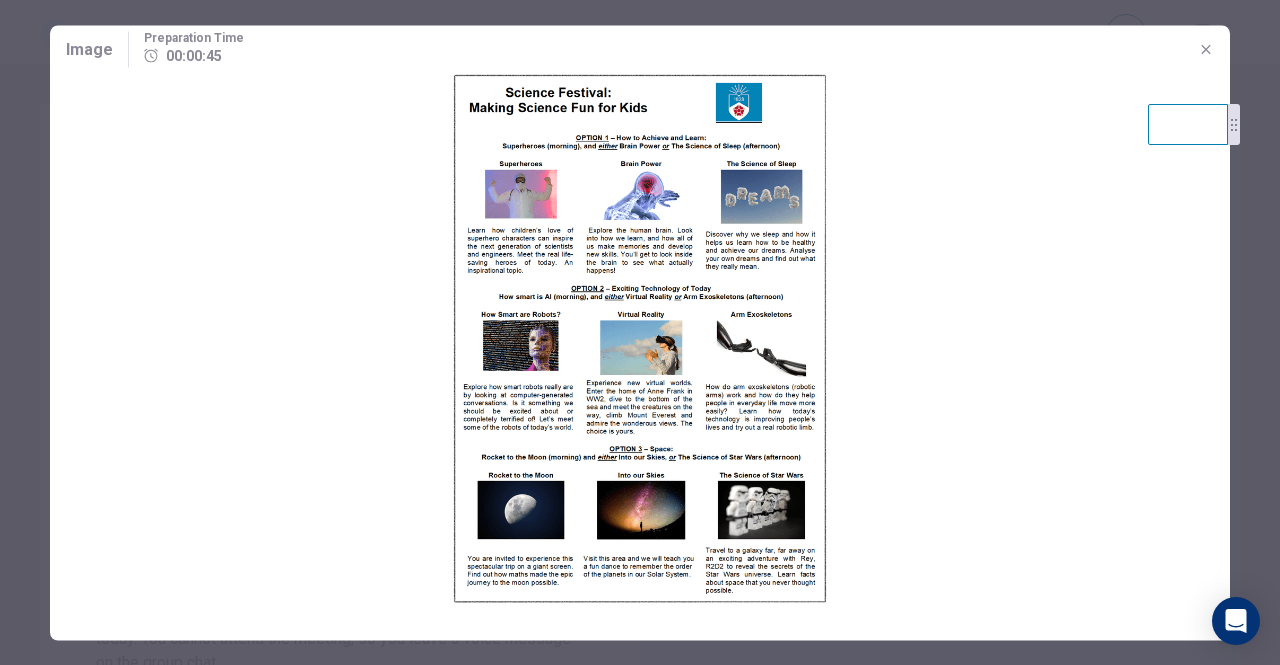 scroll, scrollTop: 0, scrollLeft: 0, axis: both 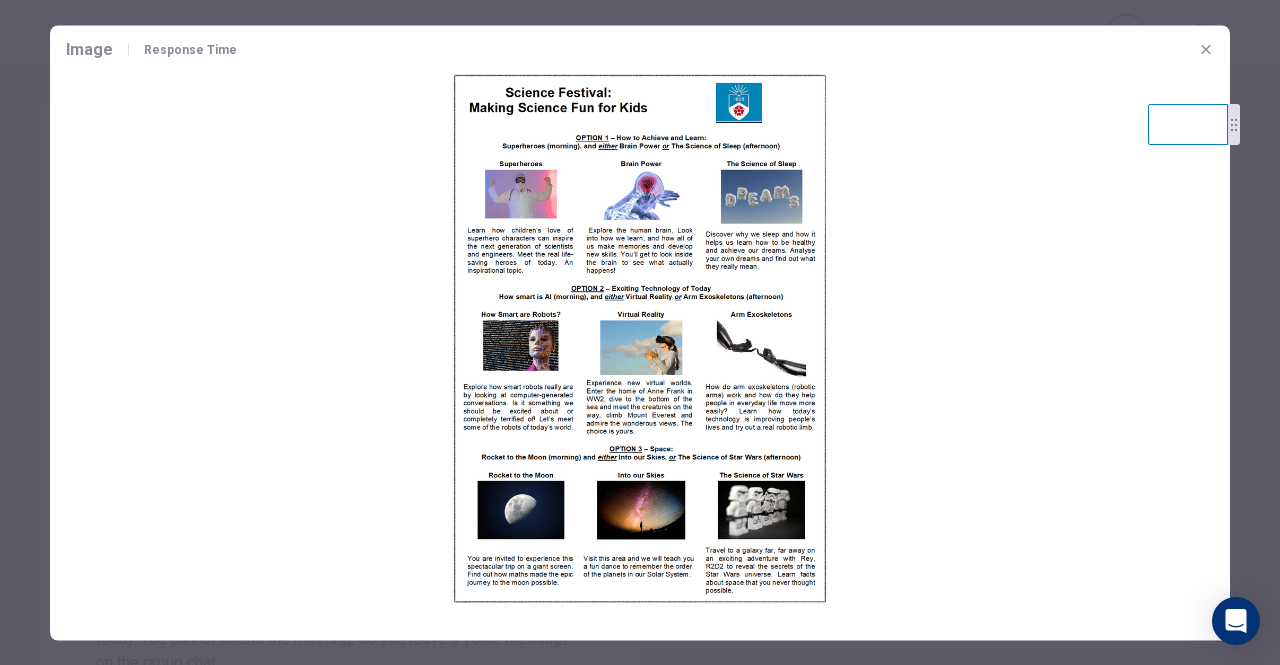 click at bounding box center (640, 338) 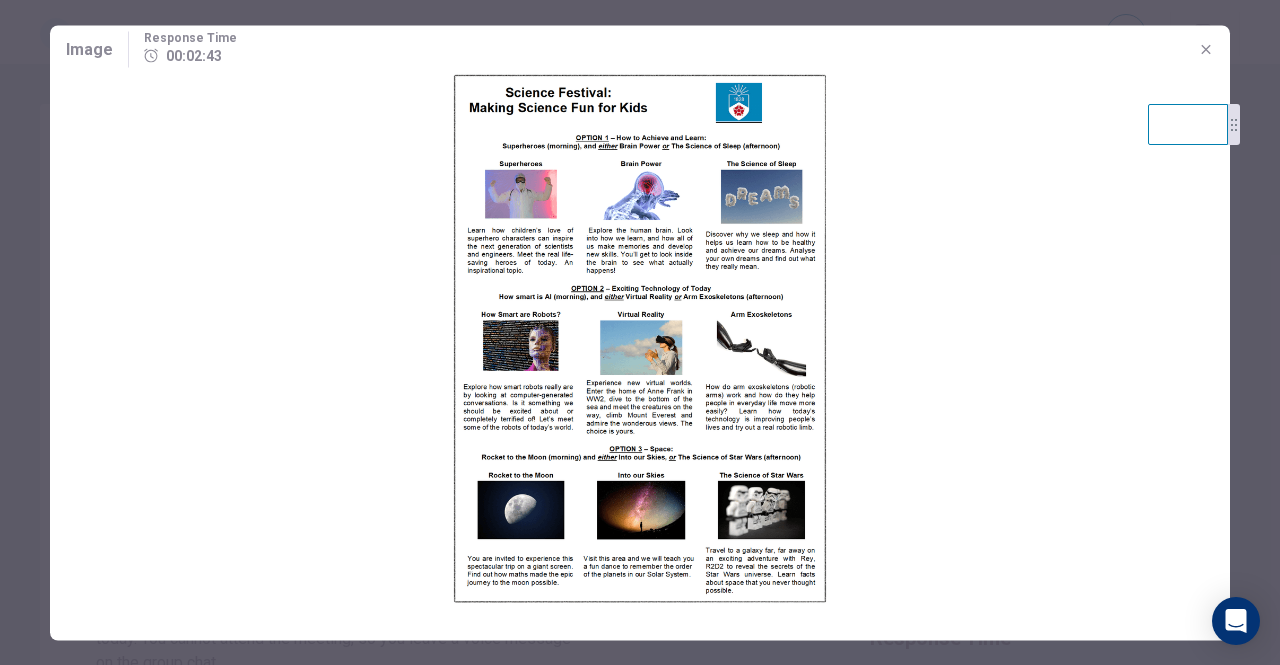 click at bounding box center [640, 338] 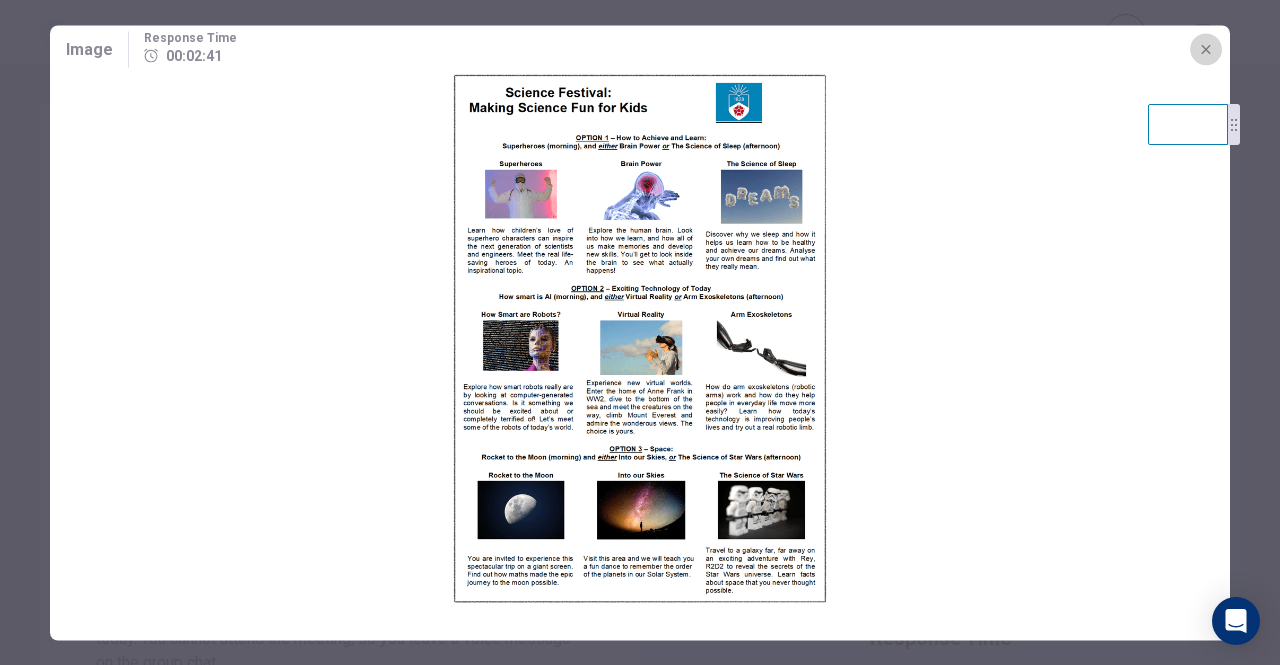 click at bounding box center (1206, 49) 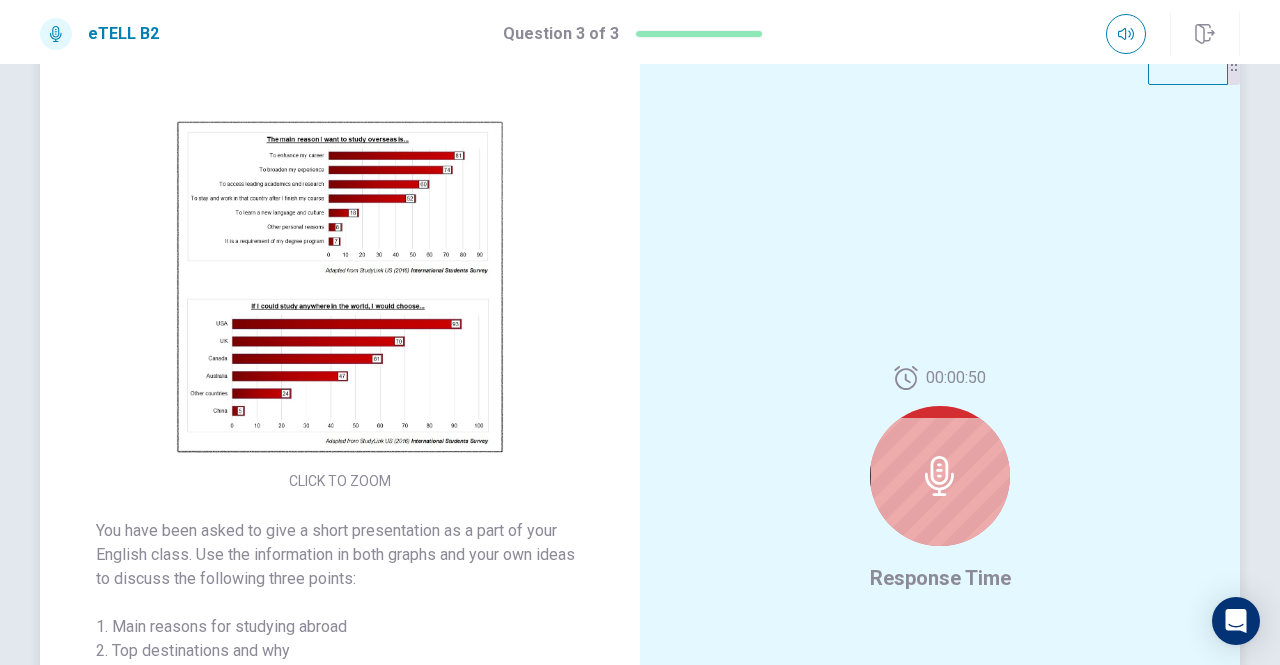 scroll, scrollTop: 62, scrollLeft: 0, axis: vertical 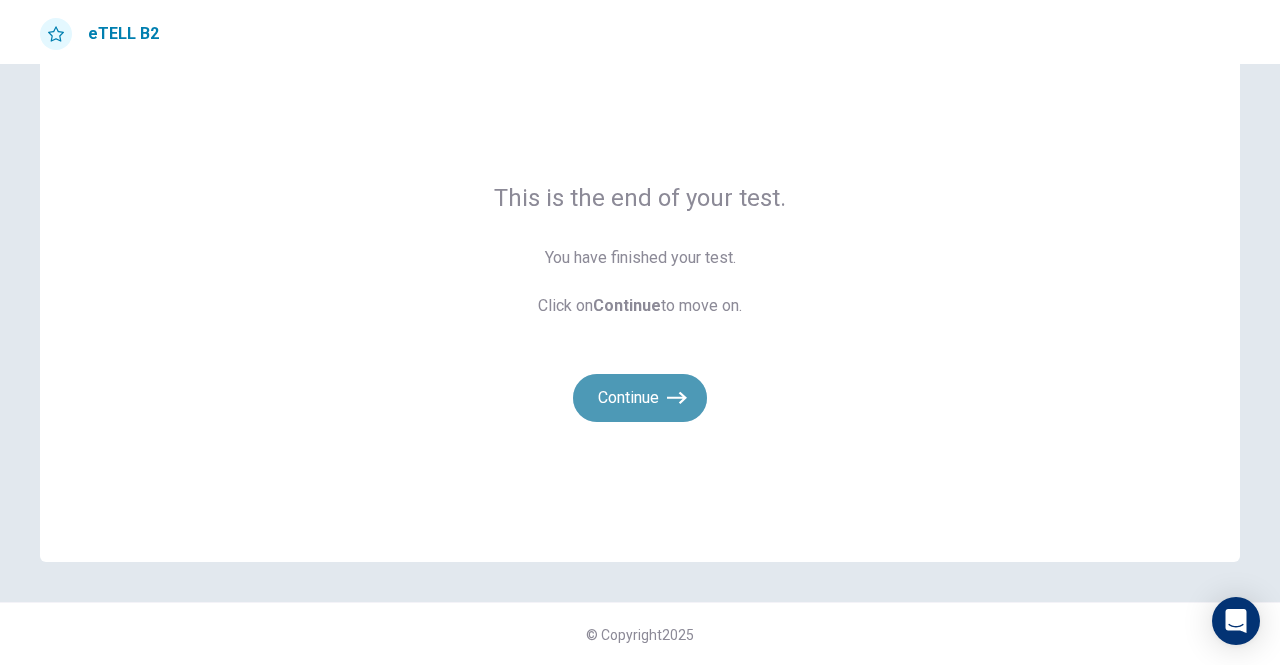 click 